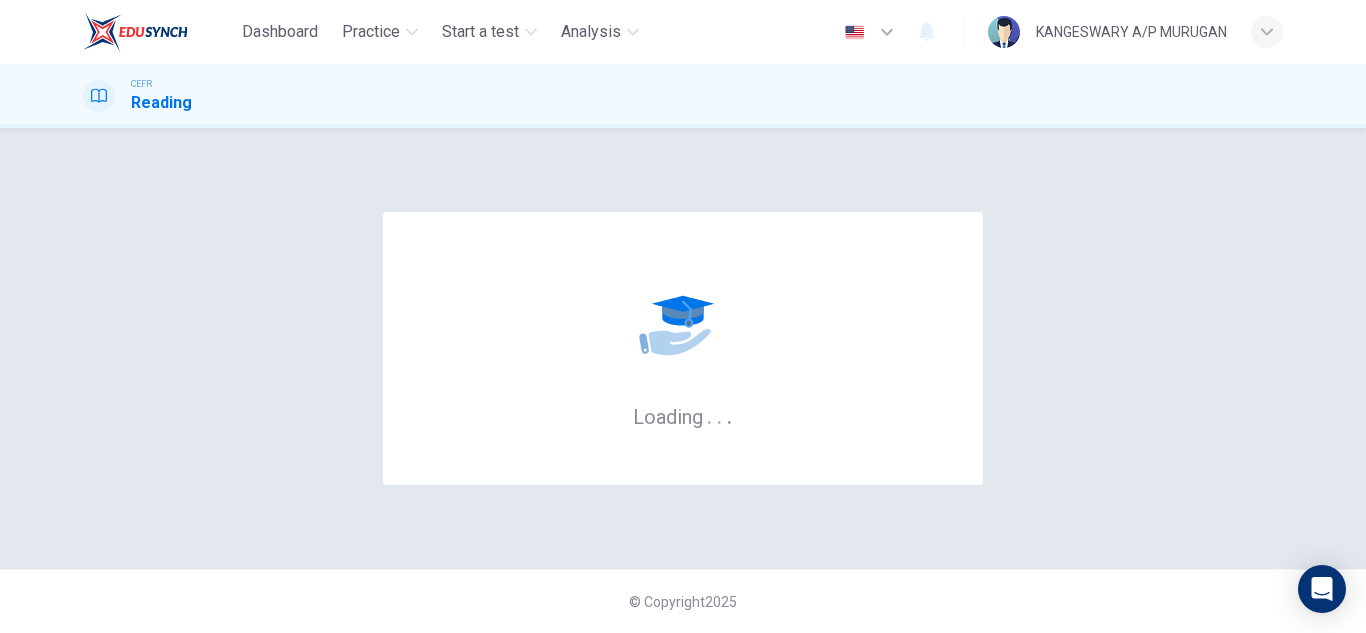scroll, scrollTop: 0, scrollLeft: 0, axis: both 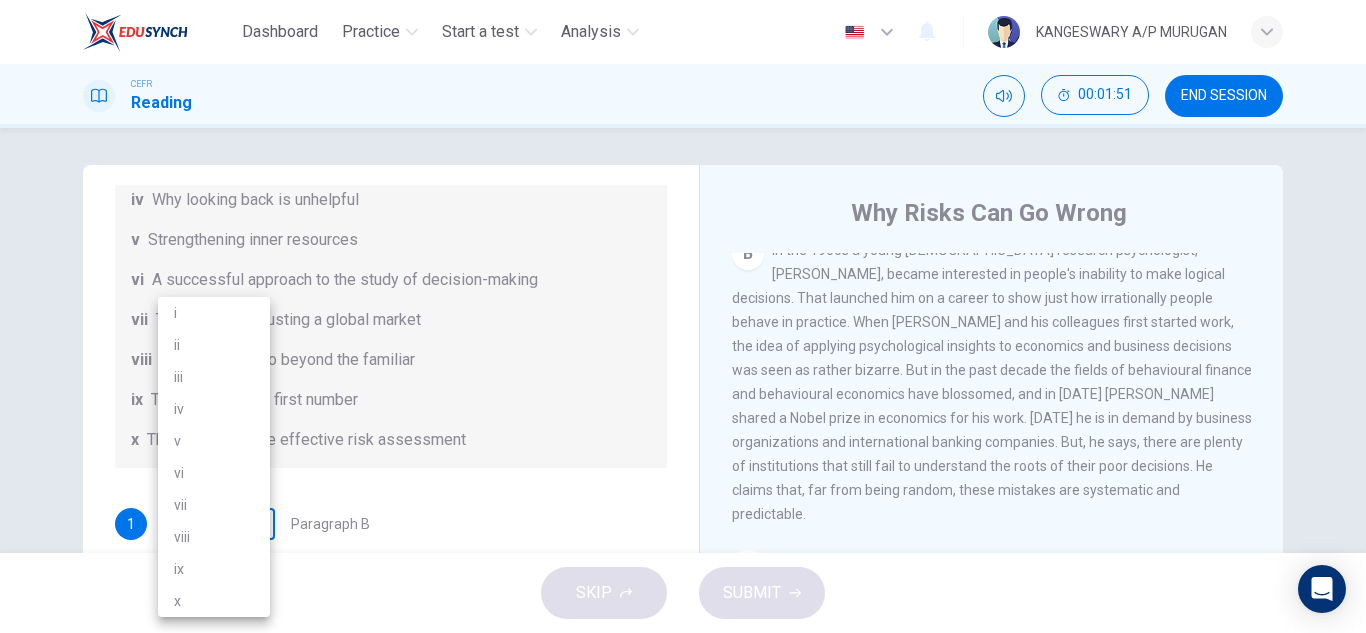 click on "Dashboard Practice Start a test Analysis English en ​ KANGESWARY A/P MURUGAN CEFR Reading 00:01:51 END SESSION Questions 1 - 6 Reading Passage 1 has nine paragraphs  A-I
Choose the correct heading for Paragraphs  B  and  D-H  from the list of headings below.
Write the correct number  (i-xi)  in the boxes below. List of Headings i Not identifying the correct priorities ii A solution for the long term iii The difficulty of changing your mind iv Why looking back is unhelpful v Strengthening inner resources vi A successful approach to the study of decision-making vii The danger of trusting a global market viii Reluctance to go beyond the familiar ix The power of the first number x The need for more effective risk assessment 1 ​ ​ Paragraph B 2 ​ ​ Paragraph D 3 ​ ​ Paragraph E 4 ​ ​ Paragraph F 5 ​ ​ Paragraph G 6 ​ ​ Paragraph H Why Risks Can Go Wrong CLICK TO ZOOM Click to Zoom A B C D E F G H I SKIP SUBMIT EduSynch - Online Language Proficiency Testing
Dashboard Practice i" at bounding box center (683, 316) 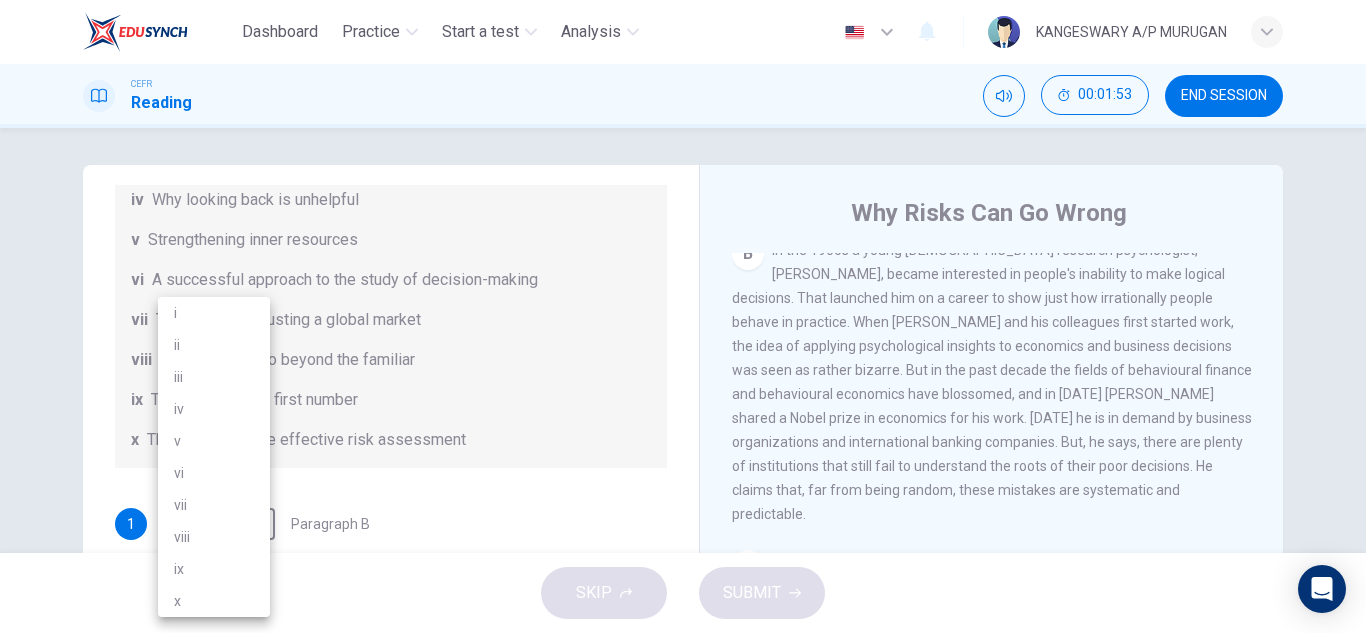 click at bounding box center (683, 316) 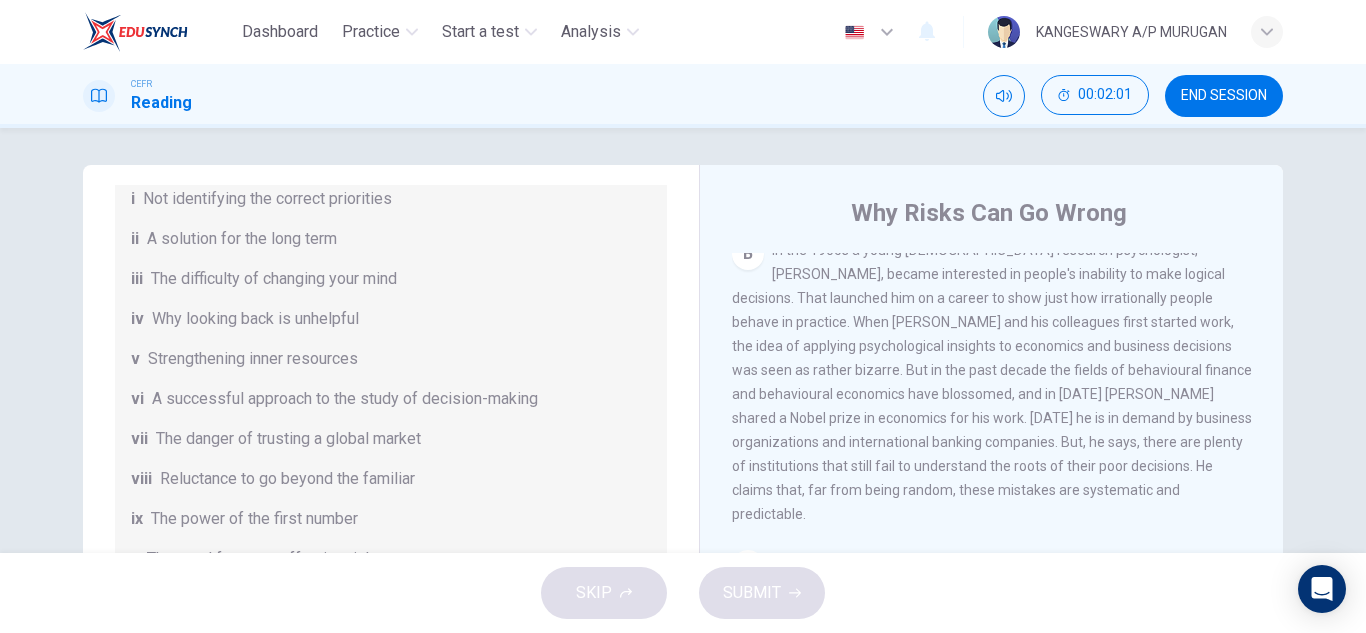 scroll, scrollTop: 385, scrollLeft: 0, axis: vertical 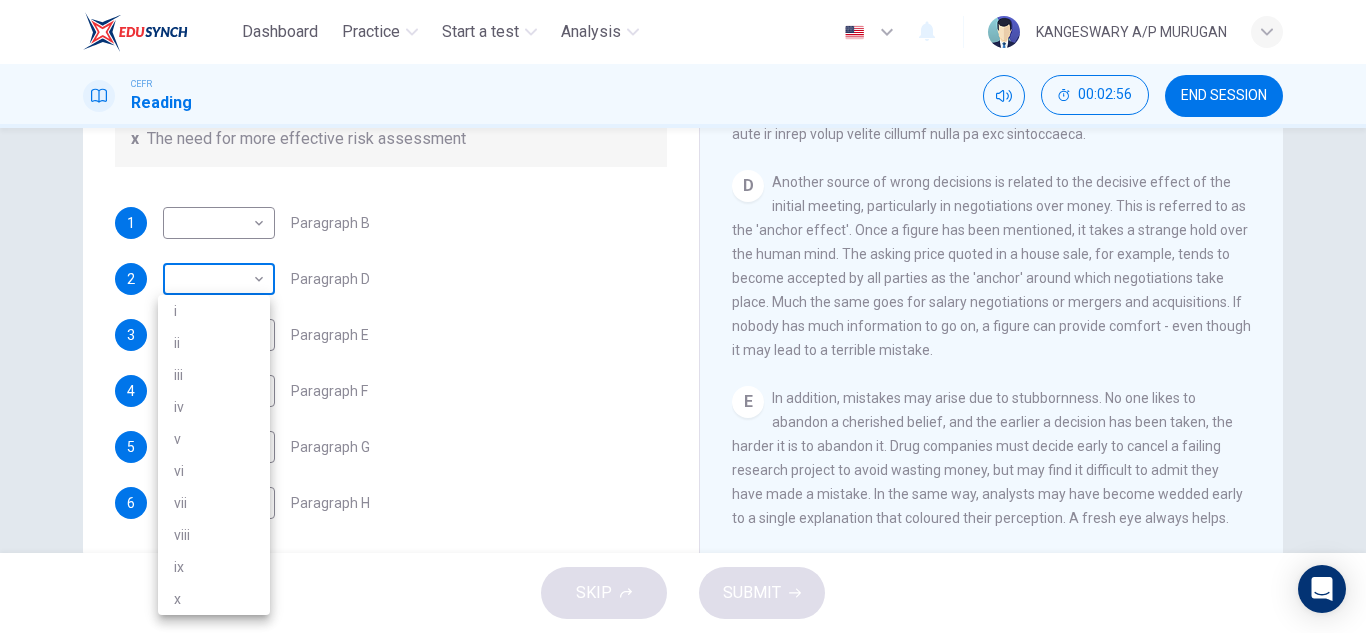 click on "Dashboard Practice Start a test Analysis English en ​ KANGESWARY A/P MURUGAN CEFR Reading 00:02:56 END SESSION Questions 1 - 6 Reading Passage 1 has nine paragraphs  A-I
Choose the correct heading for Paragraphs  B  and  D-H  from the list of headings below.
Write the correct number  (i-xi)  in the boxes below. List of Headings i Not identifying the correct priorities ii A solution for the long term iii The difficulty of changing your mind iv Why looking back is unhelpful v Strengthening inner resources vi A successful approach to the study of decision-making vii The danger of trusting a global market viii Reluctance to go beyond the familiar ix The power of the first number x The need for more effective risk assessment 1 ​ ​ Paragraph B 2 ​ ​ Paragraph D 3 ​ ​ Paragraph E 4 ​ ​ Paragraph F 5 ​ ​ Paragraph G 6 ​ ​ Paragraph H Why Risks Can Go Wrong CLICK TO ZOOM Click to Zoom A B C D E F G H I SKIP SUBMIT EduSynch - Online Language Proficiency Testing
Dashboard Practice i" at bounding box center [683, 316] 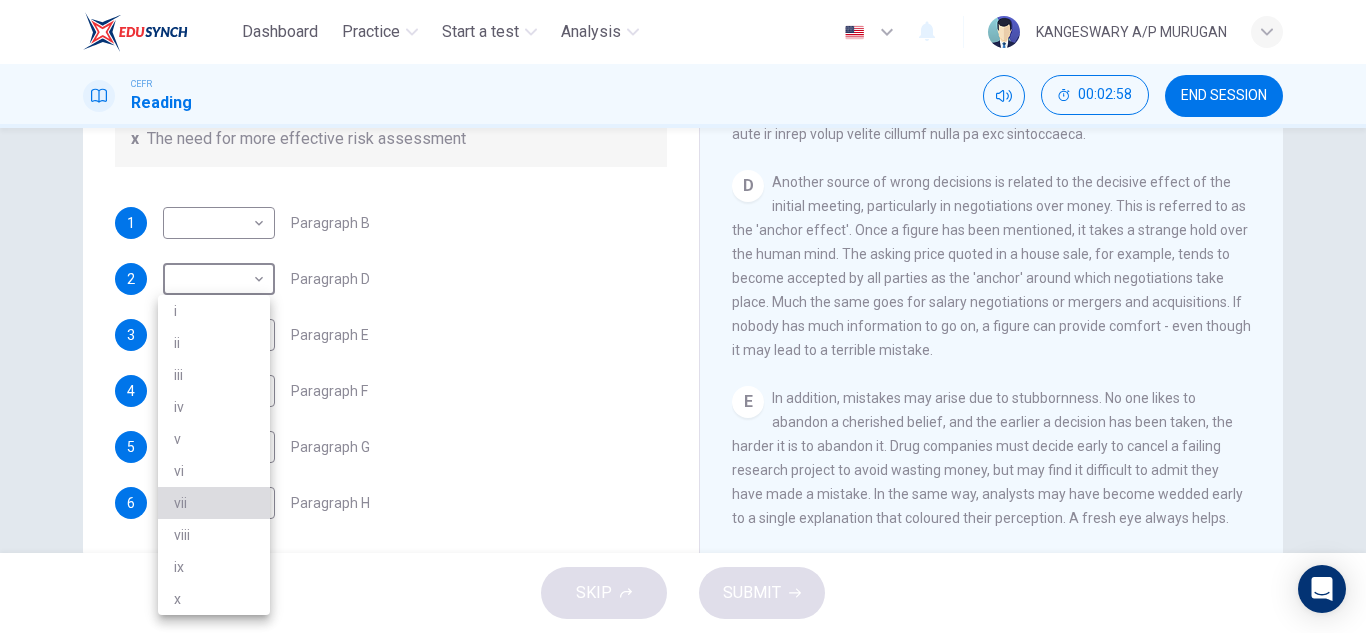 click on "vii" at bounding box center (214, 503) 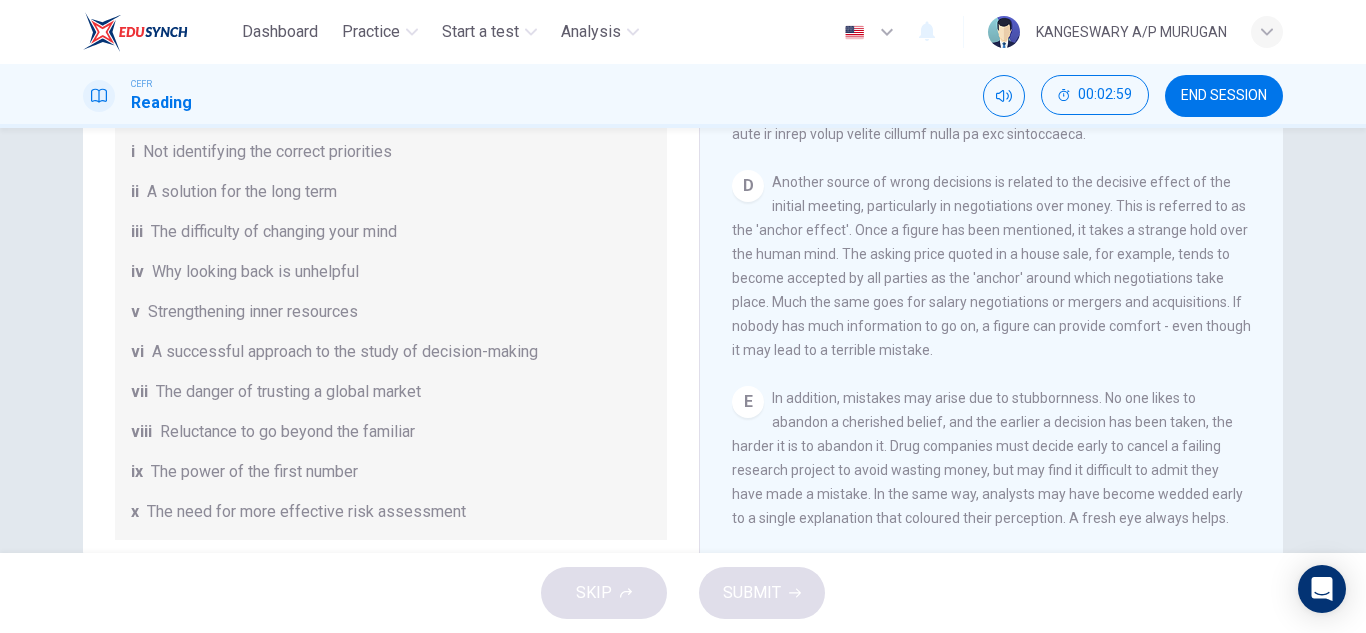 scroll, scrollTop: 0, scrollLeft: 0, axis: both 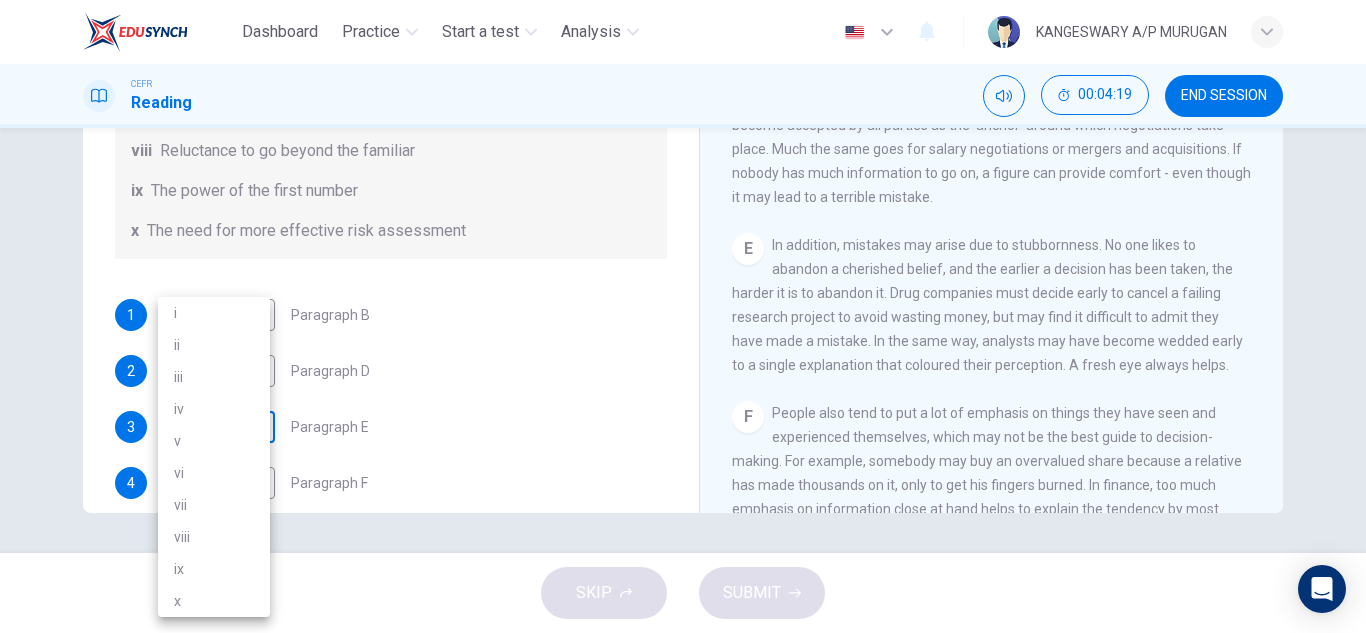 click on "Dashboard Practice Start a test Analysis English en ​ KANGESWARY A/P MURUGAN CEFR Reading 00:04:19 END SESSION Questions 1 - 6 Reading Passage 1 has nine paragraphs  A-I
Choose the correct heading for Paragraphs  B  and  D-H  from the list of headings below.
Write the correct number  (i-xi)  in the boxes below. List of Headings i Not identifying the correct priorities ii A solution for the long term iii The difficulty of changing your mind iv Why looking back is unhelpful v Strengthening inner resources vi A successful approach to the study of decision-making vii The danger of trusting a global market viii Reluctance to go beyond the familiar ix The power of the first number x The need for more effective risk assessment 1 ​ ​ Paragraph B 2 vii vii ​ Paragraph D 3 ​ ​ Paragraph E 4 ​ ​ Paragraph F 5 ​ ​ Paragraph G 6 ​ ​ Paragraph H Why Risks Can Go Wrong CLICK TO ZOOM Click to Zoom A B C D E F G H I SKIP SUBMIT EduSynch - Online Language Proficiency Testing
Dashboard 2025 i" at bounding box center (683, 316) 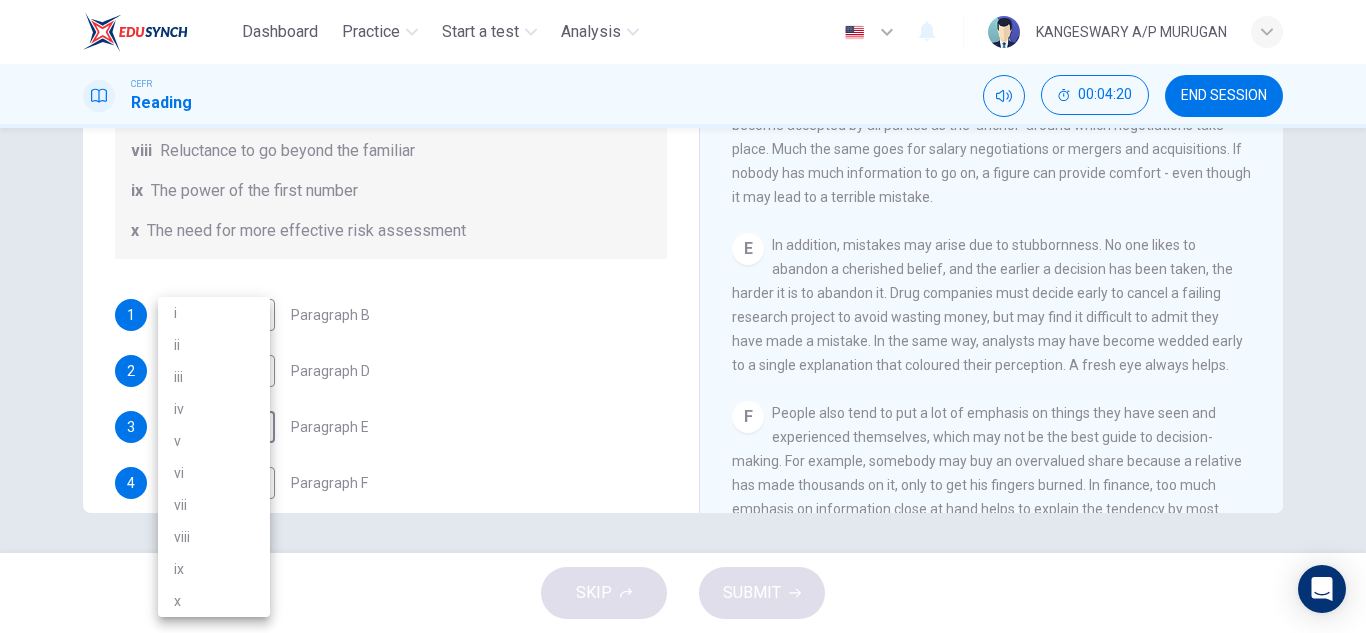 click on "x" at bounding box center [214, 601] 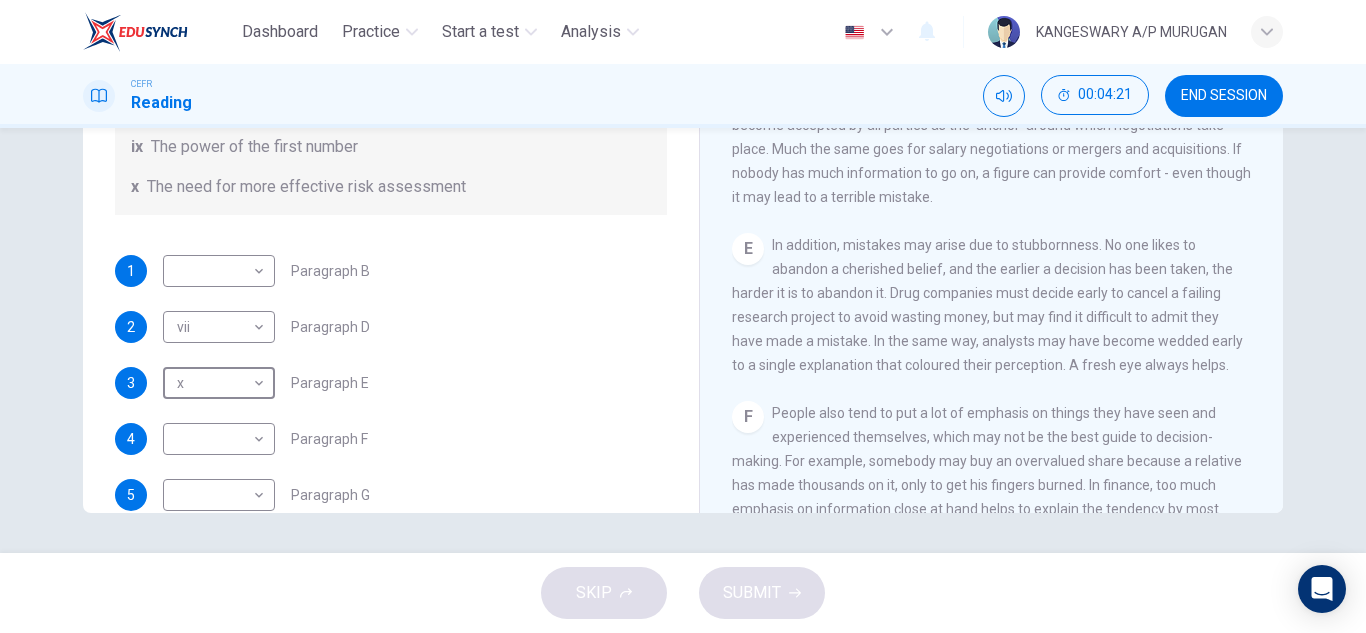 scroll, scrollTop: 292, scrollLeft: 0, axis: vertical 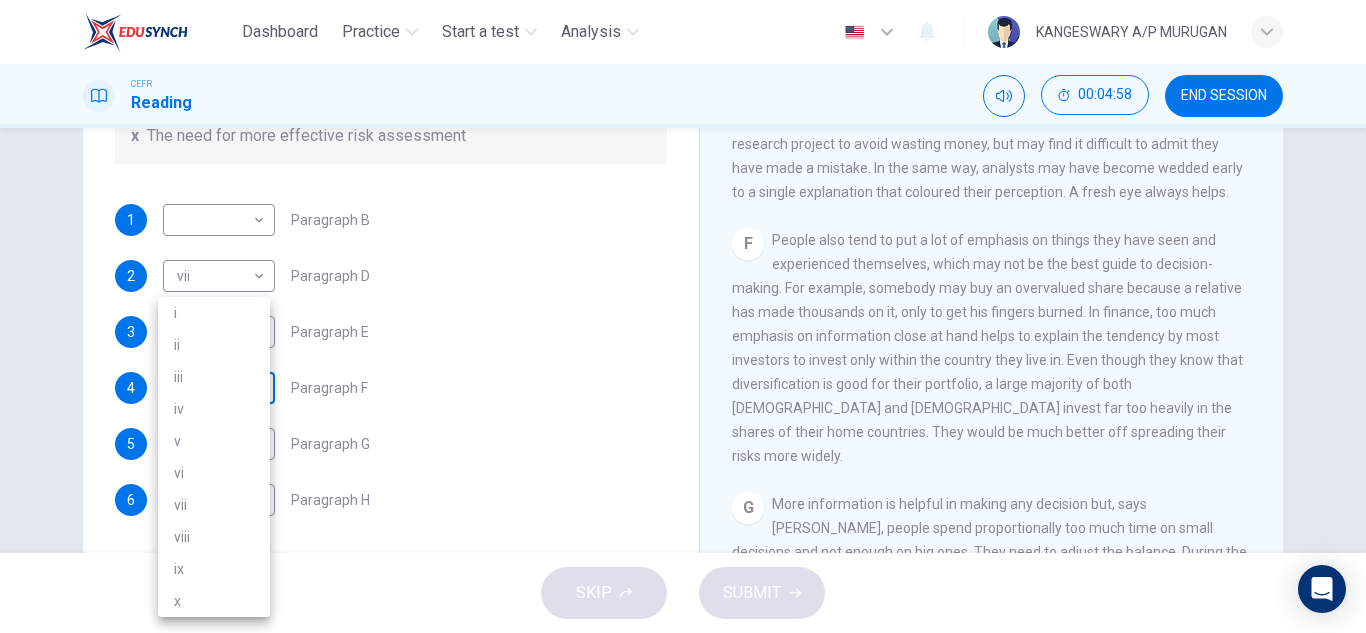 click on "Dashboard Practice Start a test Analysis English en ​ KANGESWARY A/P MURUGAN CEFR Reading 00:04:58 END SESSION Questions 1 - 6 Reading Passage 1 has nine paragraphs  A-I
Choose the correct heading for Paragraphs  B  and  D-H  from the list of headings below.
Write the correct number  (i-xi)  in the boxes below. List of Headings i Not identifying the correct priorities ii A solution for the long term iii The difficulty of changing your mind iv Why looking back is unhelpful v Strengthening inner resources vi A successful approach to the study of decision-making vii The danger of trusting a global market viii Reluctance to go beyond the familiar ix The power of the first number x The need for more effective risk assessment 1 ​ ​ Paragraph B 2 vii vii ​ Paragraph D 3 x x ​ Paragraph E 4 ​ ​ Paragraph F 5 ​ ​ Paragraph G 6 ​ ​ Paragraph H Why Risks Can Go Wrong CLICK TO ZOOM Click to Zoom A B C D E F G H I SKIP SUBMIT EduSynch - Online Language Proficiency Testing
Dashboard 2025 i" at bounding box center [683, 316] 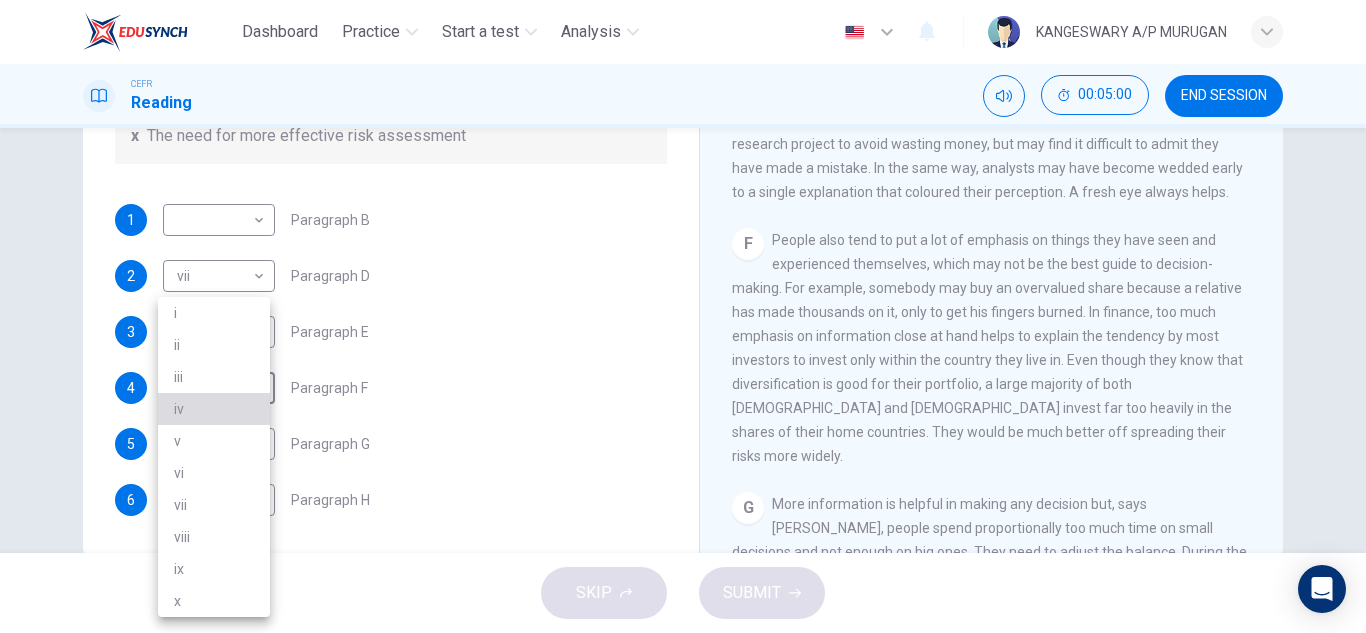 click on "iv" at bounding box center [214, 409] 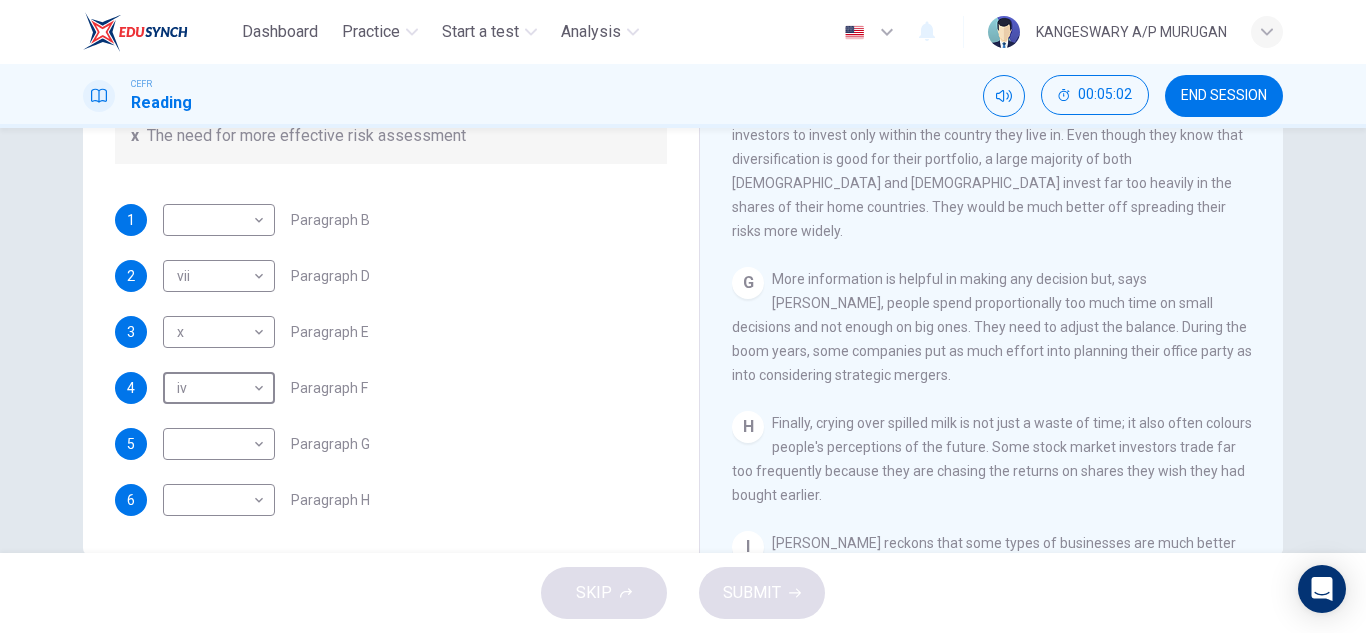 scroll, scrollTop: 1568, scrollLeft: 0, axis: vertical 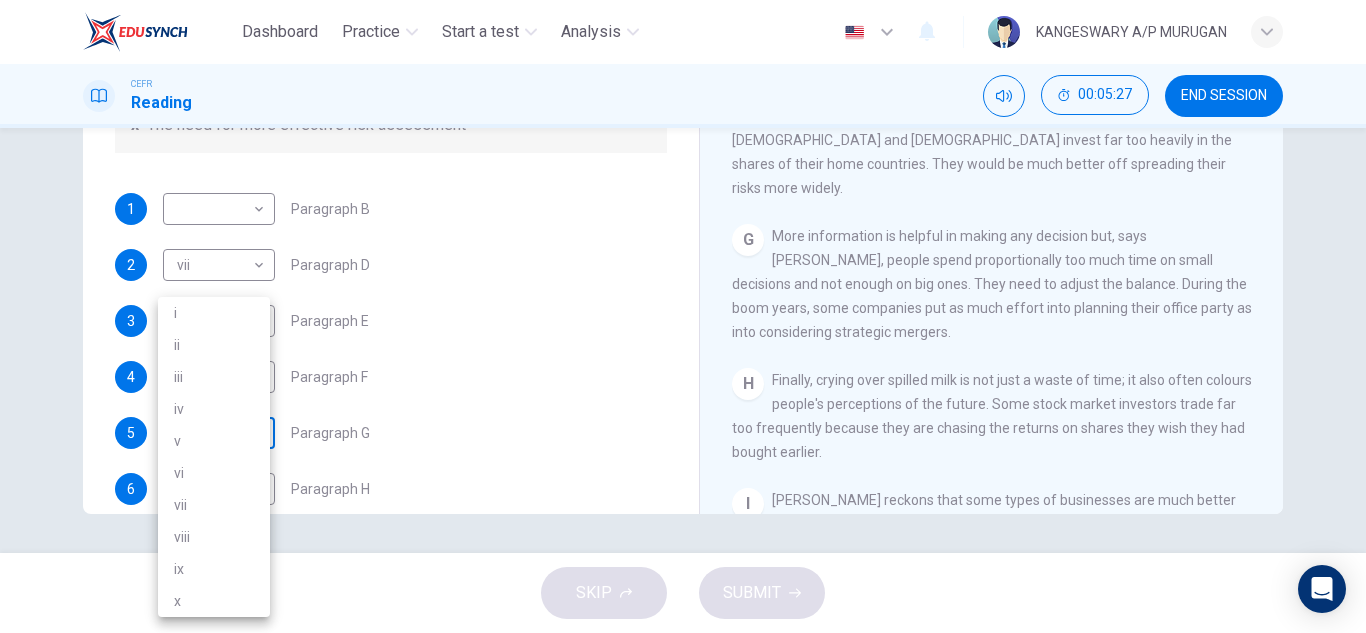 click on "Dashboard Practice Start a test Analysis English en ​ KANGESWARY A/P MURUGAN CEFR Reading 00:05:27 END SESSION Questions 1 - 6 Reading Passage 1 has nine paragraphs  A-I
Choose the correct heading for Paragraphs  B  and  D-H  from the list of headings below.
Write the correct number  (i-xi)  in the boxes below. List of Headings i Not identifying the correct priorities ii A solution for the long term iii The difficulty of changing your mind iv Why looking back is unhelpful v Strengthening inner resources vi A successful approach to the study of decision-making vii The danger of trusting a global market viii Reluctance to go beyond the familiar ix The power of the first number x The need for more effective risk assessment 1 ​ ​ Paragraph B 2 vii vii ​ Paragraph D 3 x x ​ Paragraph E 4 iv iv ​ Paragraph F 5 ​ ​ Paragraph G 6 ​ ​ Paragraph H Why Risks Can Go Wrong CLICK TO ZOOM Click to Zoom A B C D E F G H I SKIP SUBMIT EduSynch - Online Language Proficiency Testing
Dashboard 2025" at bounding box center [683, 316] 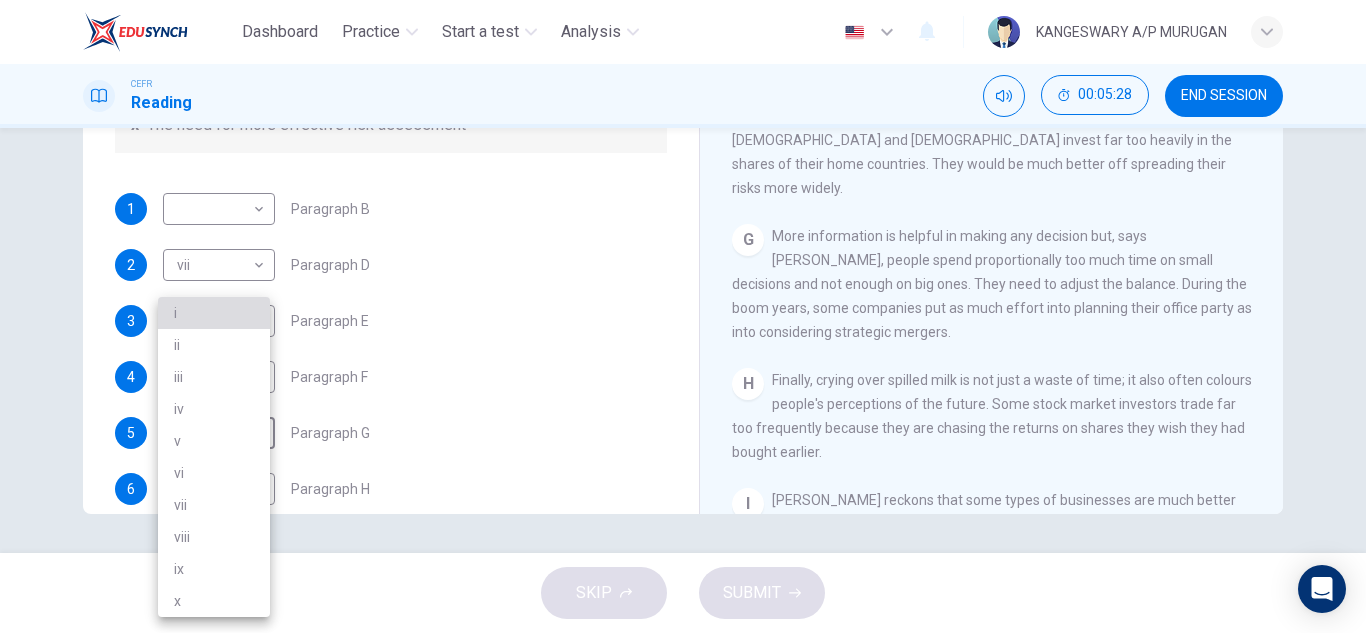 click on "i" at bounding box center [214, 313] 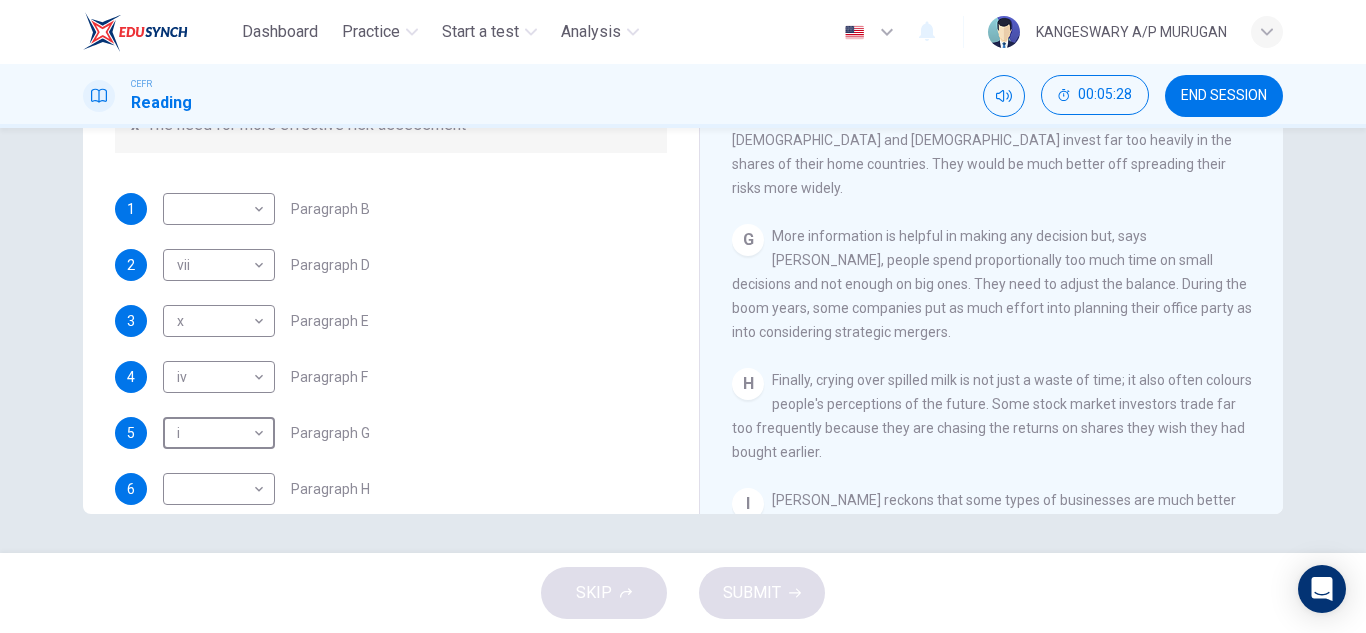 scroll, scrollTop: 385, scrollLeft: 0, axis: vertical 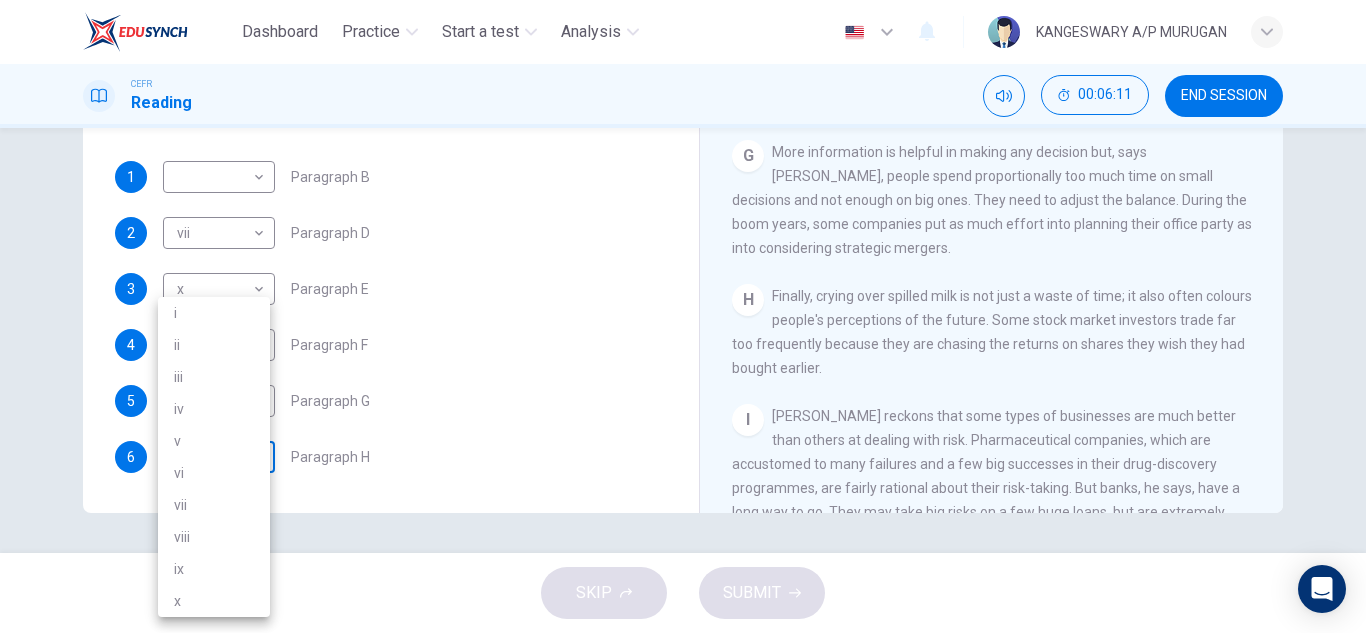 click on "Dashboard Practice Start a test Analysis English en ​ KANGESWARY A/P MURUGAN CEFR Reading 00:06:11 END SESSION Questions 1 - 6 Reading Passage 1 has nine paragraphs  A-I
Choose the correct heading for Paragraphs  B  and  D-H  from the list of headings below.
Write the correct number  (i-xi)  in the boxes below. List of Headings i Not identifying the correct priorities ii A solution for the long term iii The difficulty of changing your mind iv Why looking back is unhelpful v Strengthening inner resources vi A successful approach to the study of decision-making vii The danger of trusting a global market viii Reluctance to go beyond the familiar ix The power of the first number x The need for more effective risk assessment 1 ​ ​ Paragraph B 2 vii vii ​ Paragraph D 3 x x ​ Paragraph E 4 iv iv ​ Paragraph F 5 i i ​ Paragraph G 6 ​ ​ Paragraph H Why Risks Can Go Wrong CLICK TO ZOOM Click to Zoom A B C D E F G H I SKIP SUBMIT EduSynch - Online Language Proficiency Testing
Dashboard 2025" at bounding box center (683, 316) 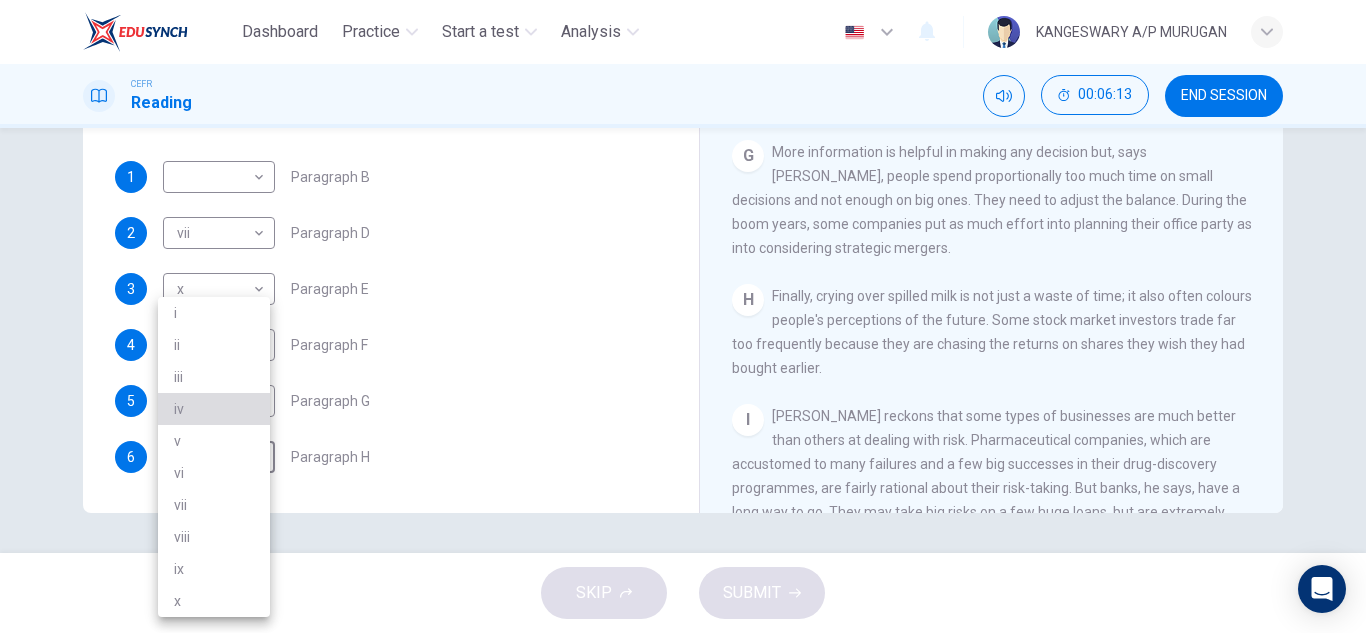 click on "iv" at bounding box center [214, 409] 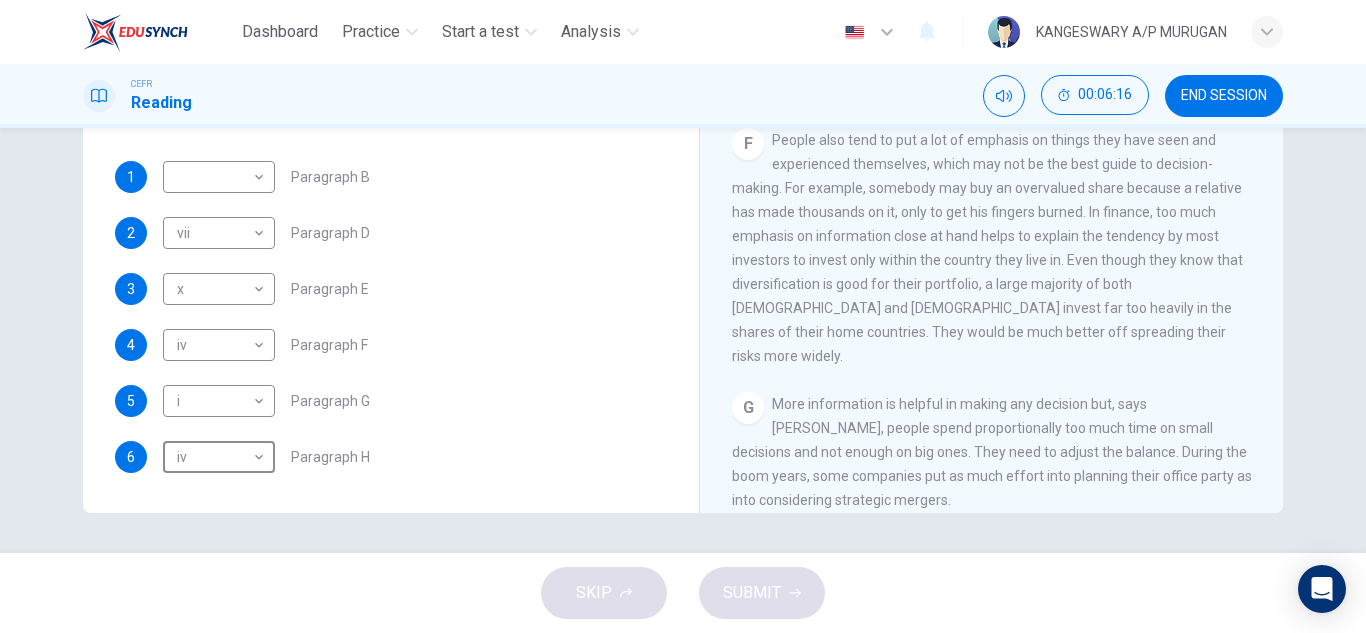 scroll, scrollTop: 1397, scrollLeft: 0, axis: vertical 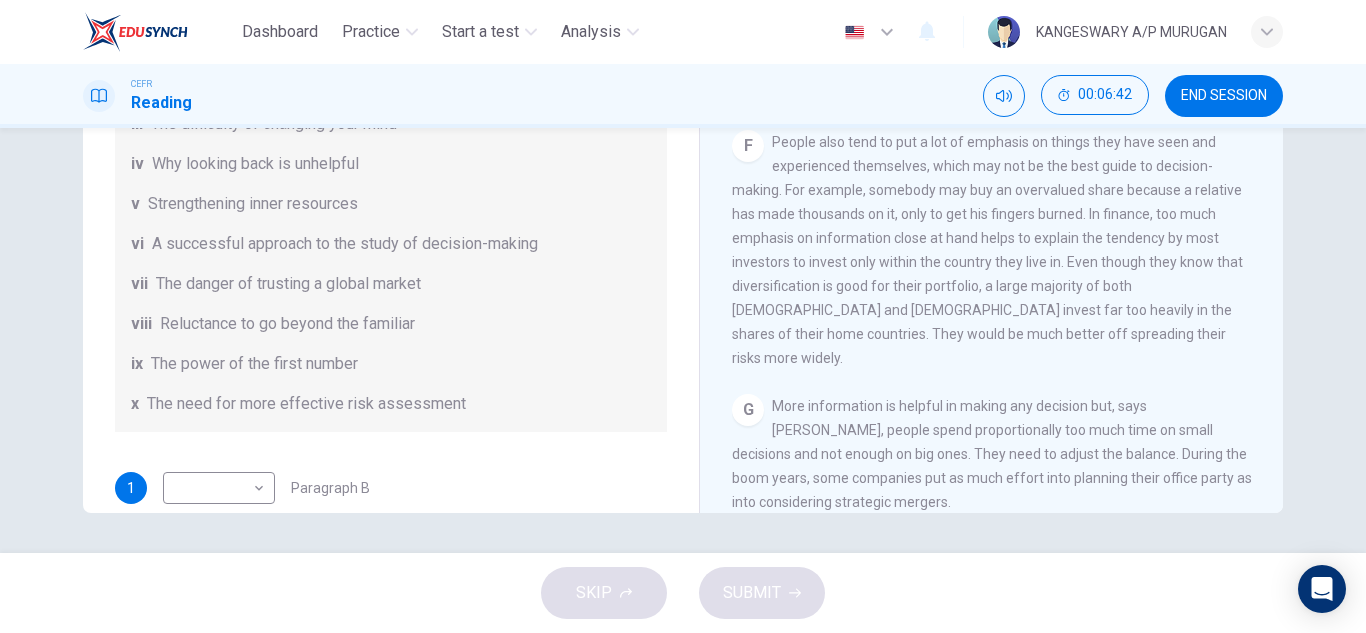 click on "List of Headings i Not identifying the correct priorities ii A solution for the long term iii The difficulty of changing your mind iv Why looking back is unhelpful v Strengthening inner resources vi A successful approach to the study of decision-making vii The danger of trusting a global market viii Reluctance to go beyond the familiar ix The power of the first number x The need for more effective risk assessment" at bounding box center [391, 204] 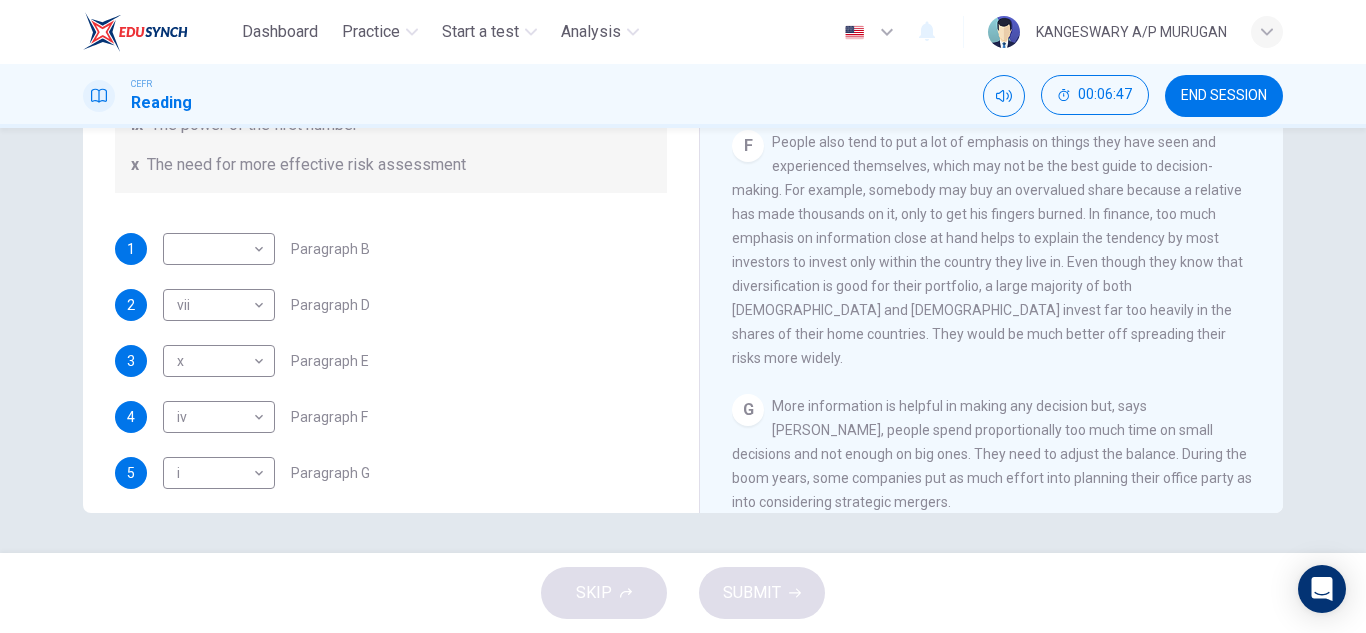 scroll, scrollTop: 385, scrollLeft: 0, axis: vertical 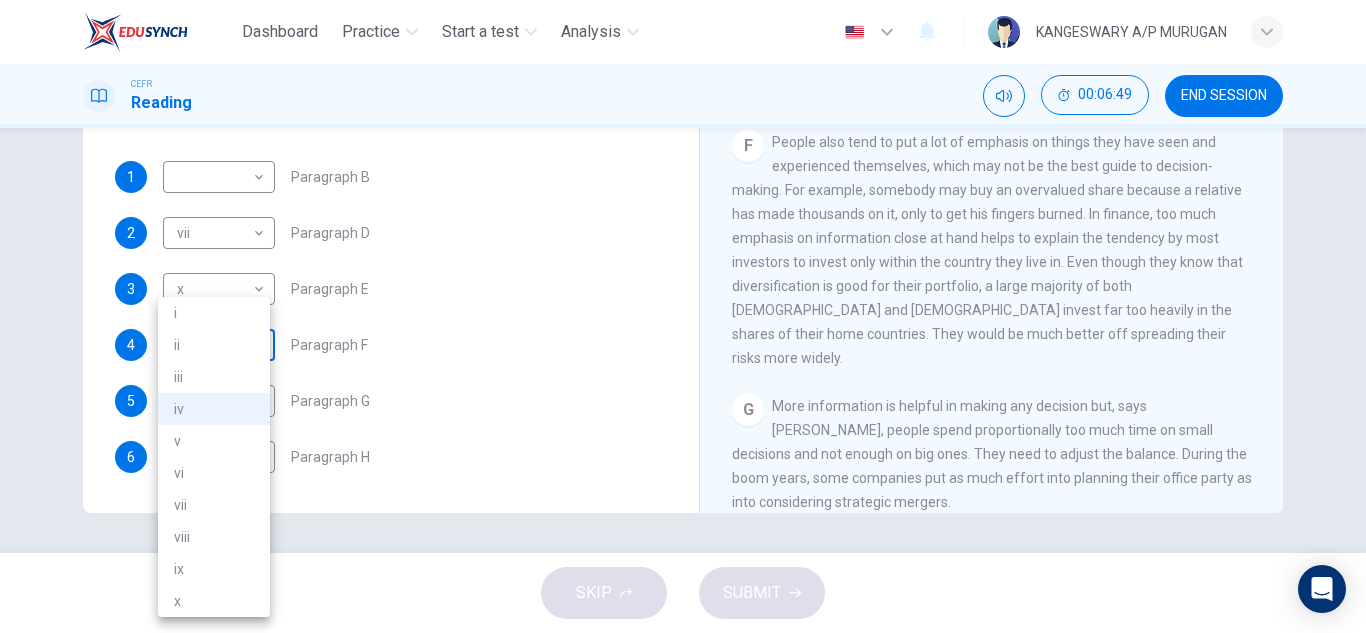 click on "Dashboard Practice Start a test Analysis English en ​ KANGESWARY A/P MURUGAN CEFR Reading 00:06:49 END SESSION Questions 1 - 6 Reading Passage 1 has nine paragraphs  A-I
Choose the correct heading for Paragraphs  B  and  D-H  from the list of headings below.
Write the correct number  (i-xi)  in the boxes below. List of Headings i Not identifying the correct priorities ii A solution for the long term iii The difficulty of changing your mind iv Why looking back is unhelpful v Strengthening inner resources vi A successful approach to the study of decision-making vii The danger of trusting a global market viii Reluctance to go beyond the familiar ix The power of the first number x The need for more effective risk assessment 1 ​ ​ Paragraph B 2 vii vii ​ Paragraph D 3 x x ​ Paragraph E 4 iv iv ​ Paragraph F 5 i i ​ Paragraph G 6 iv iv ​ Paragraph H Why Risks Can Go Wrong CLICK TO ZOOM Click to Zoom A B C D E F G H I SKIP SUBMIT EduSynch - Online Language Proficiency Testing
Dashboard i v" at bounding box center [683, 316] 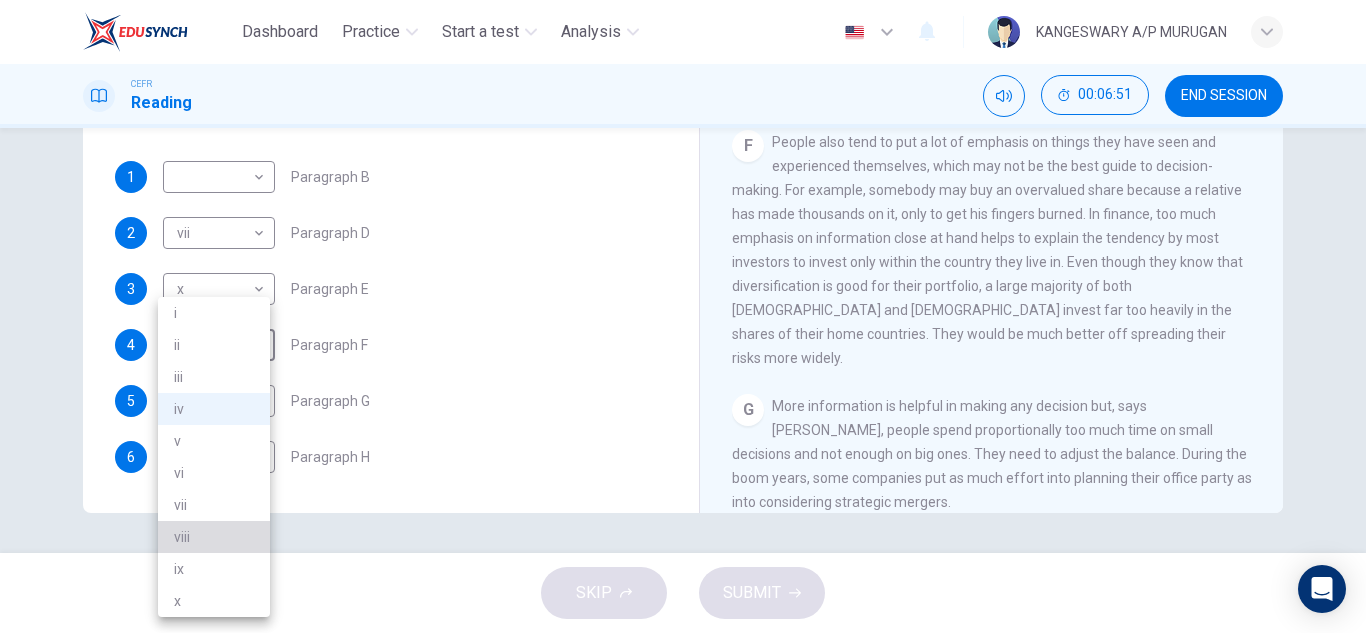click on "viii" at bounding box center (214, 537) 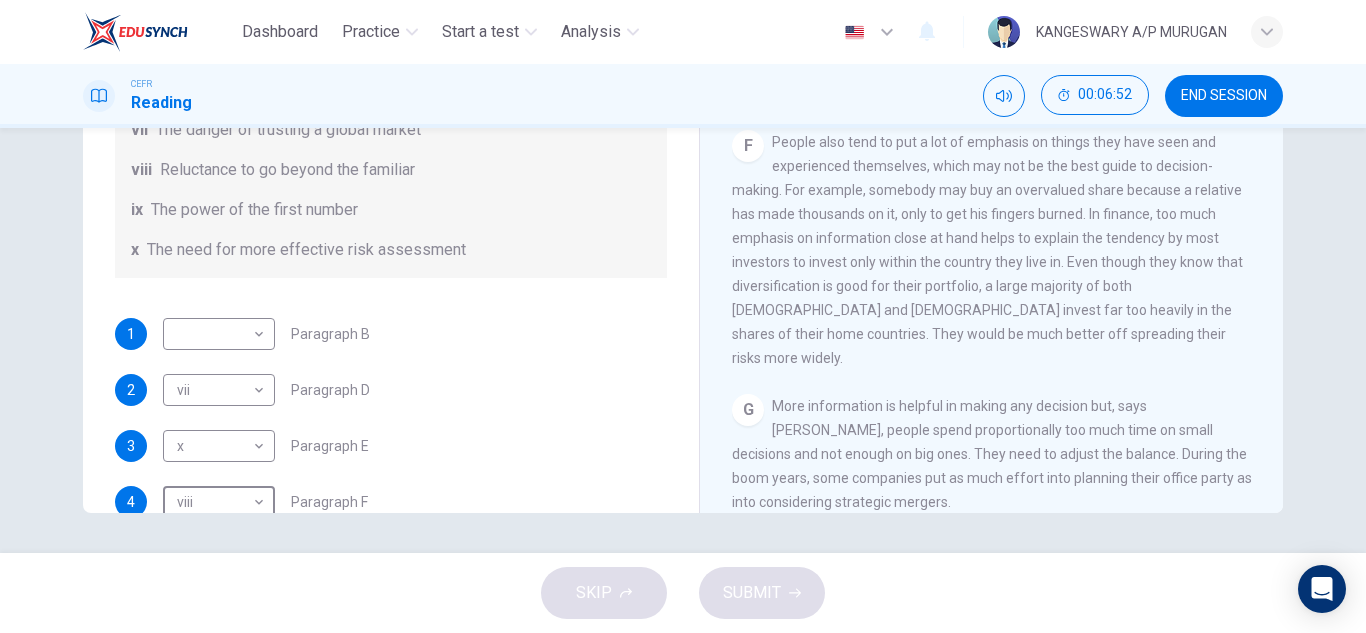 scroll, scrollTop: 227, scrollLeft: 0, axis: vertical 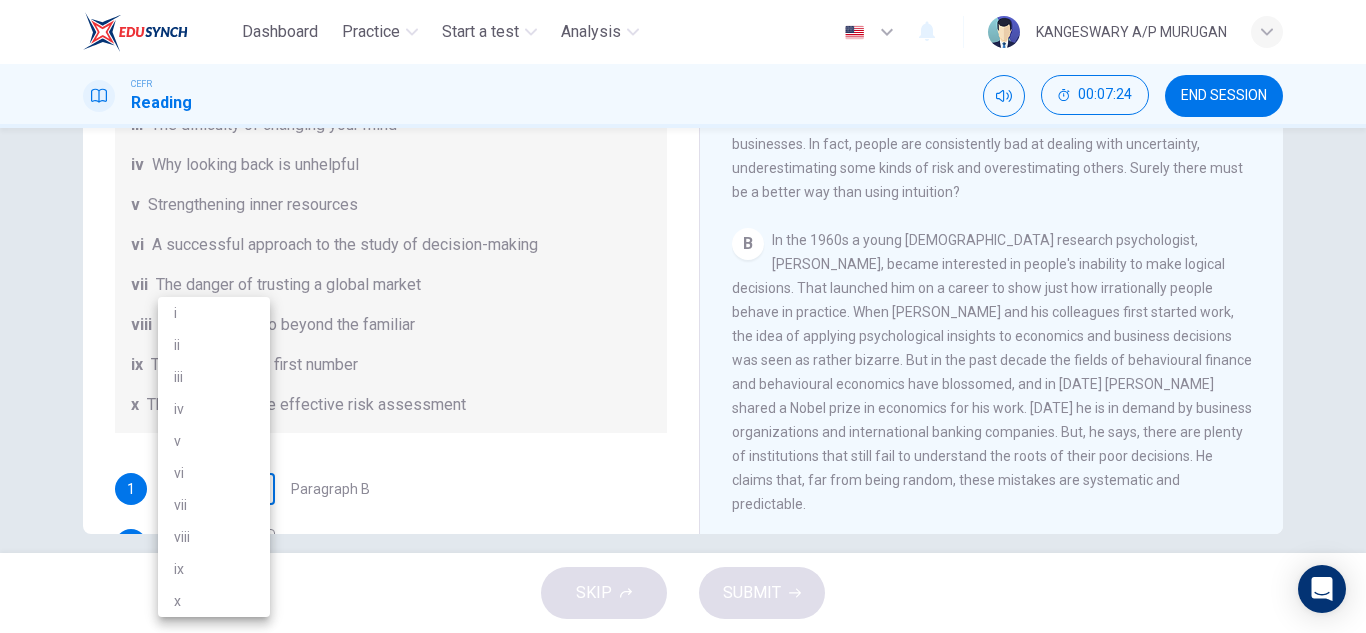 click on "Dashboard Practice Start a test Analysis English en ​ KANGESWARY A/P MURUGAN CEFR Reading 00:07:24 END SESSION Questions 1 - 6 Reading Passage 1 has nine paragraphs  A-I
Choose the correct heading for Paragraphs  B  and  D-H  from the list of headings below.
Write the correct number  (i-xi)  in the boxes below. List of Headings i Not identifying the correct priorities ii A solution for the long term iii The difficulty of changing your mind iv Why looking back is unhelpful v Strengthening inner resources vi A successful approach to the study of decision-making vii The danger of trusting a global market viii Reluctance to go beyond the familiar ix The power of the first number x The need for more effective risk assessment 1 ​ ​ Paragraph B 2 vii vii ​ Paragraph D 3 x x ​ Paragraph E 4 viii viii ​ Paragraph F 5 i i ​ Paragraph G 6 iv iv ​ Paragraph H Why Risks Can Go Wrong CLICK TO ZOOM Click to Zoom A B C D E F G H I SKIP SUBMIT EduSynch - Online Language Proficiency Testing
Dashboard" at bounding box center [683, 316] 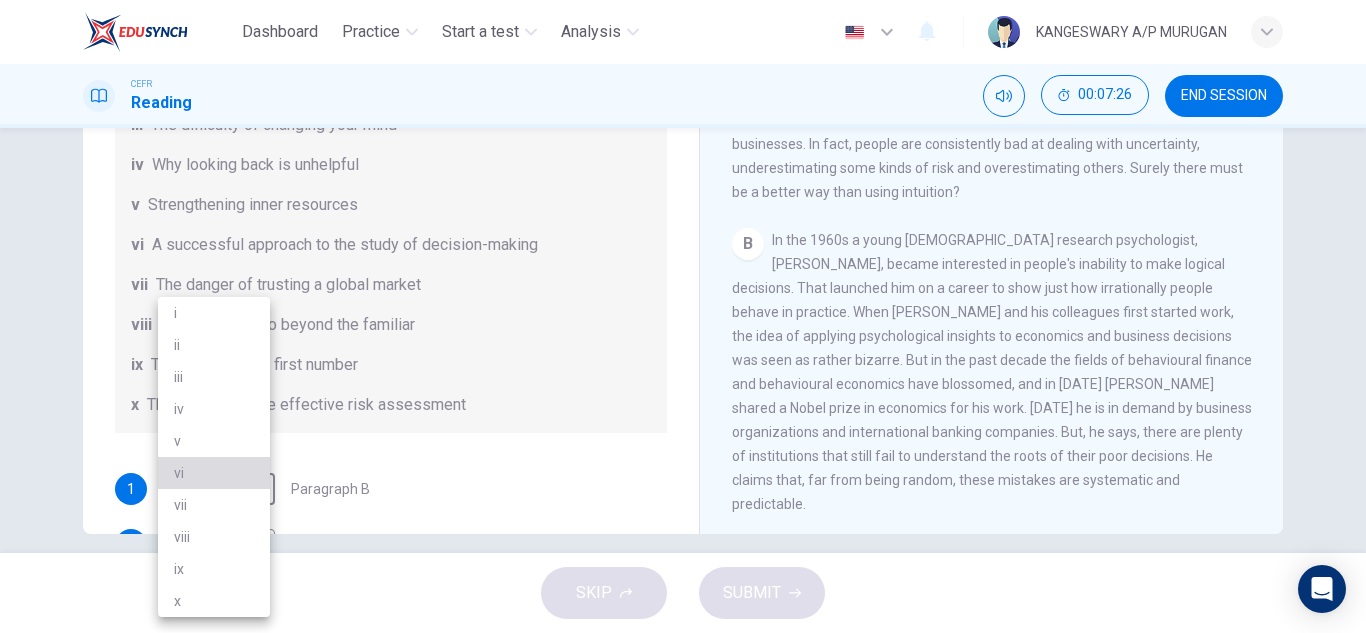 click on "vi" at bounding box center (214, 473) 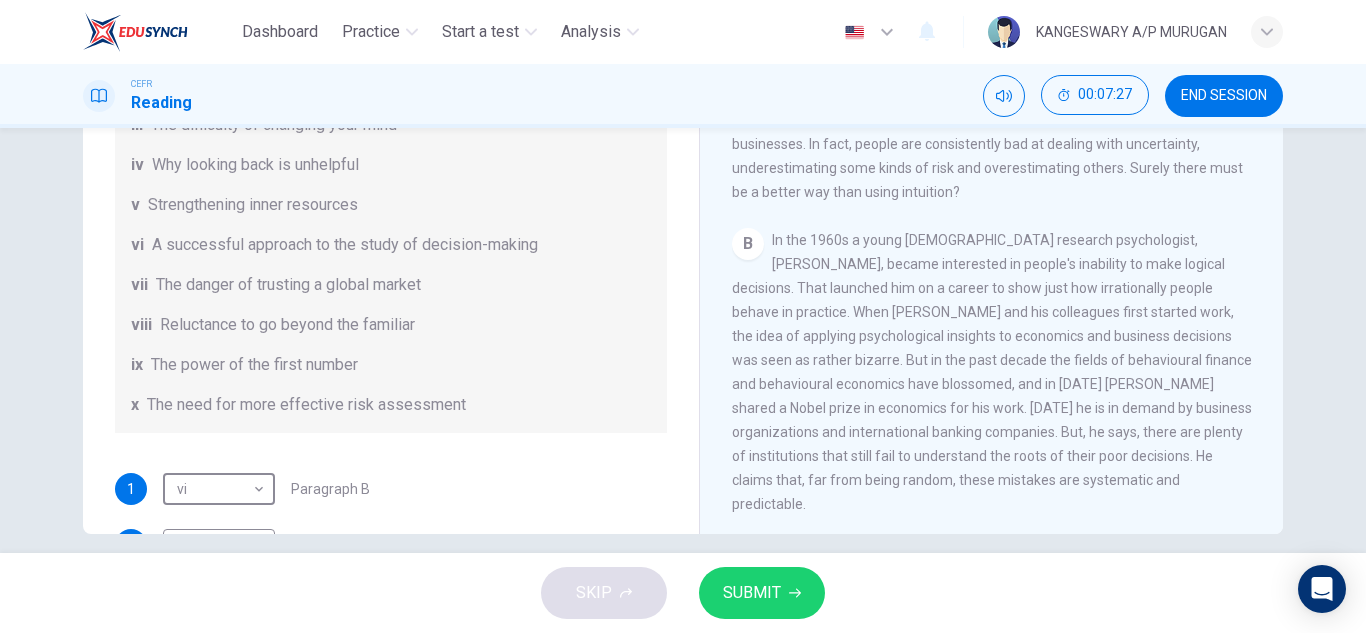 click on "SUBMIT" at bounding box center [762, 593] 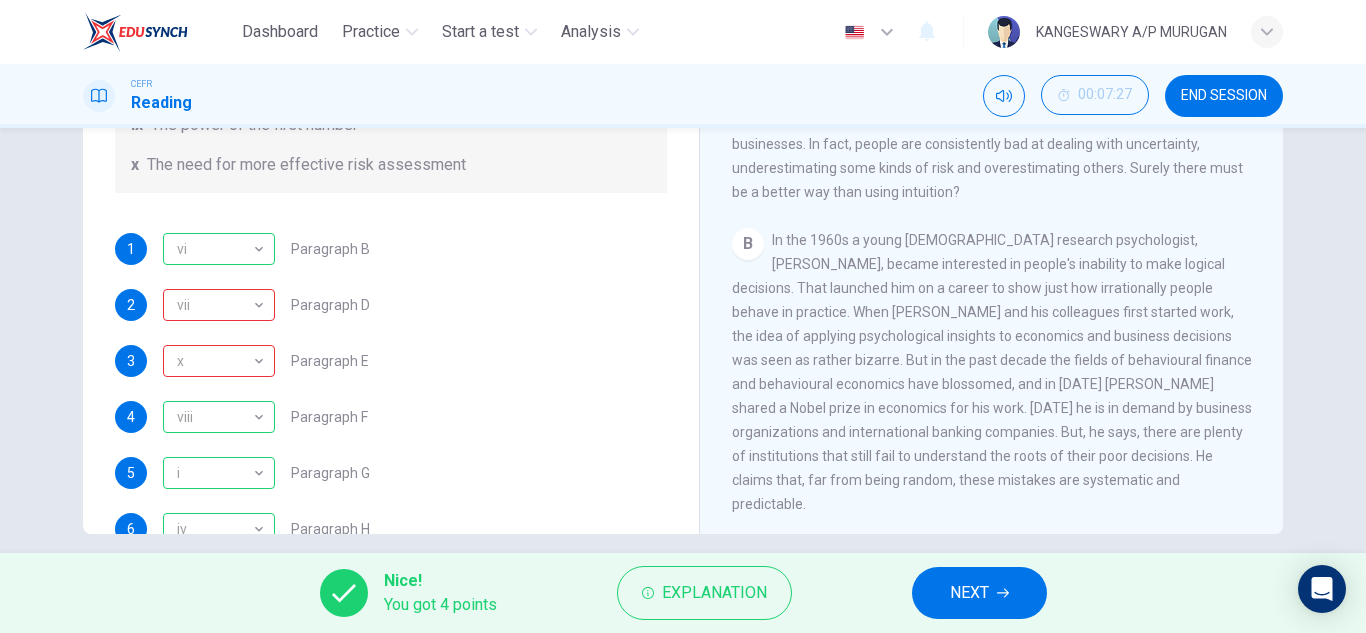 scroll, scrollTop: 385, scrollLeft: 0, axis: vertical 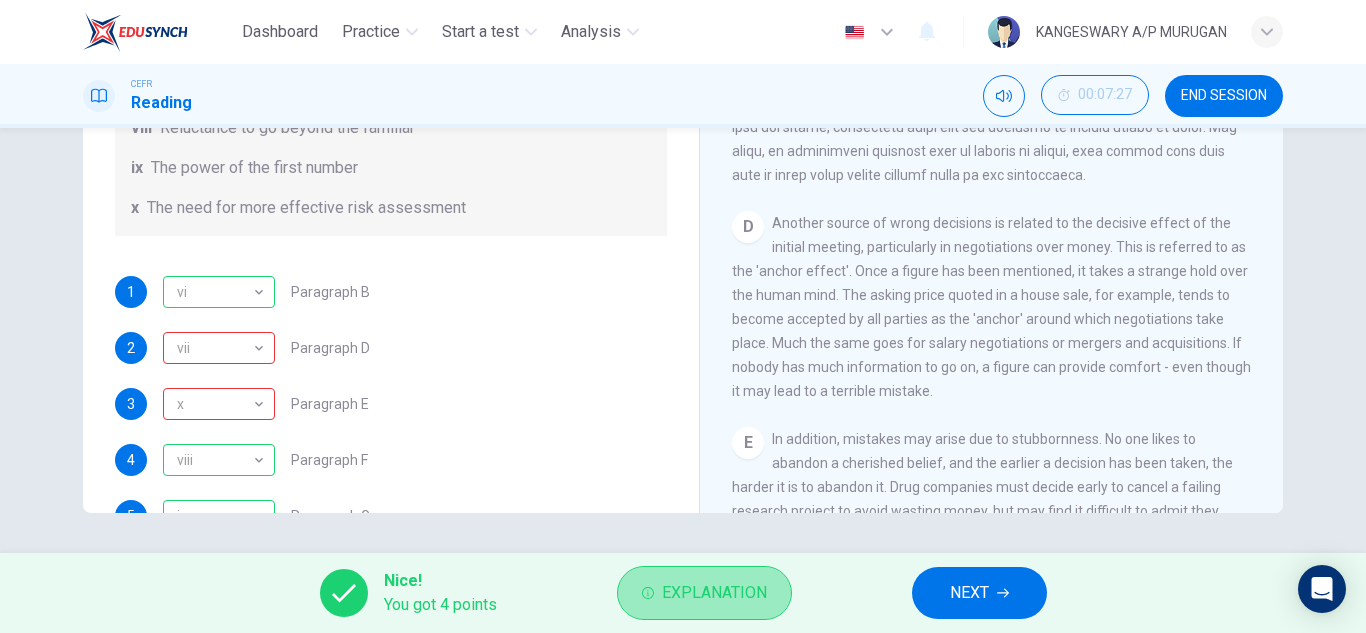 click on "Explanation" at bounding box center (714, 593) 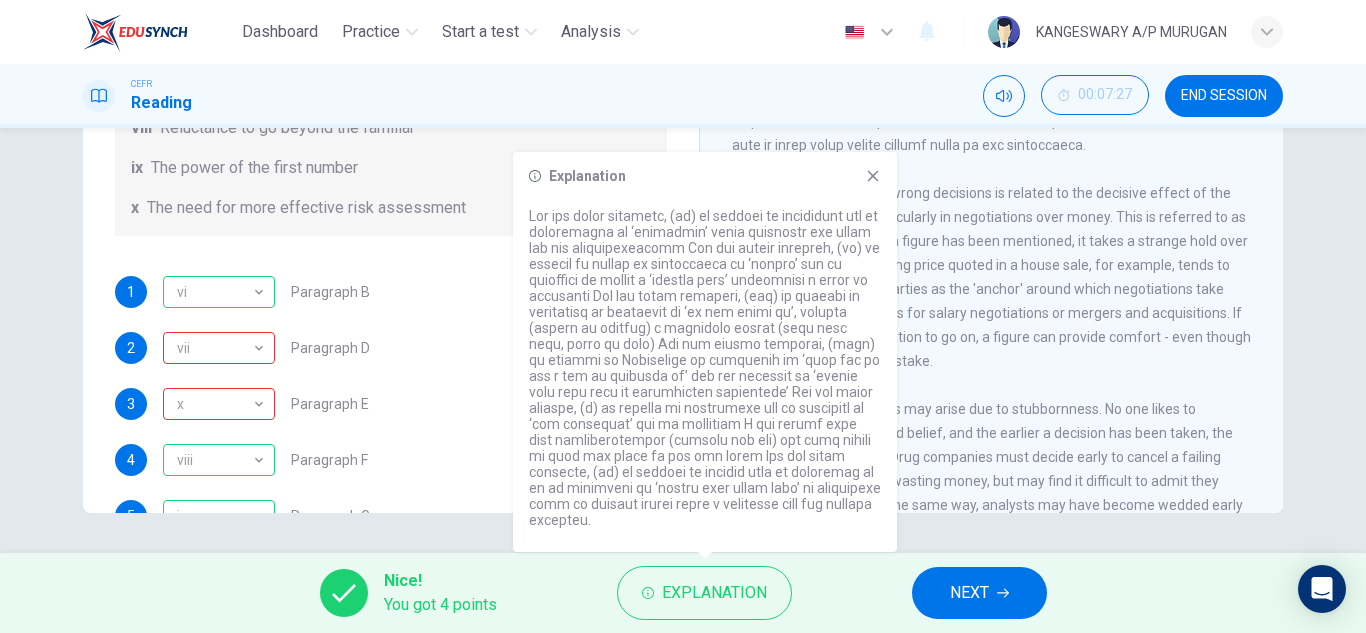 scroll, scrollTop: 965, scrollLeft: 0, axis: vertical 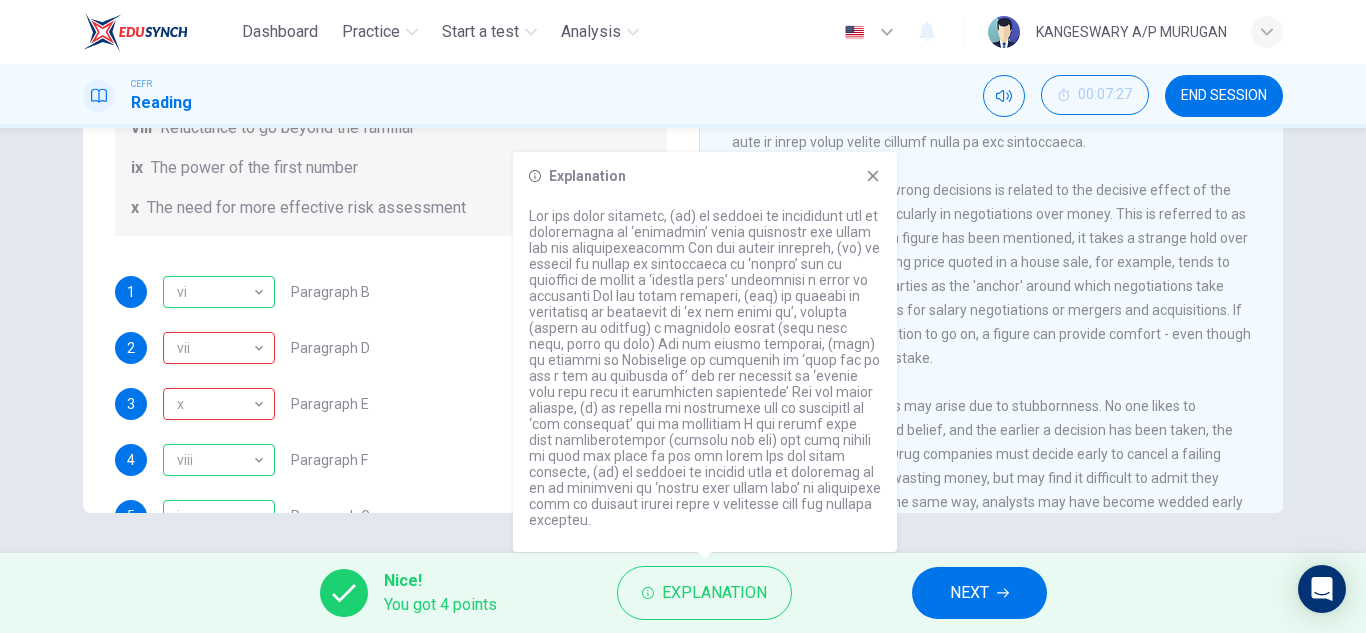 click 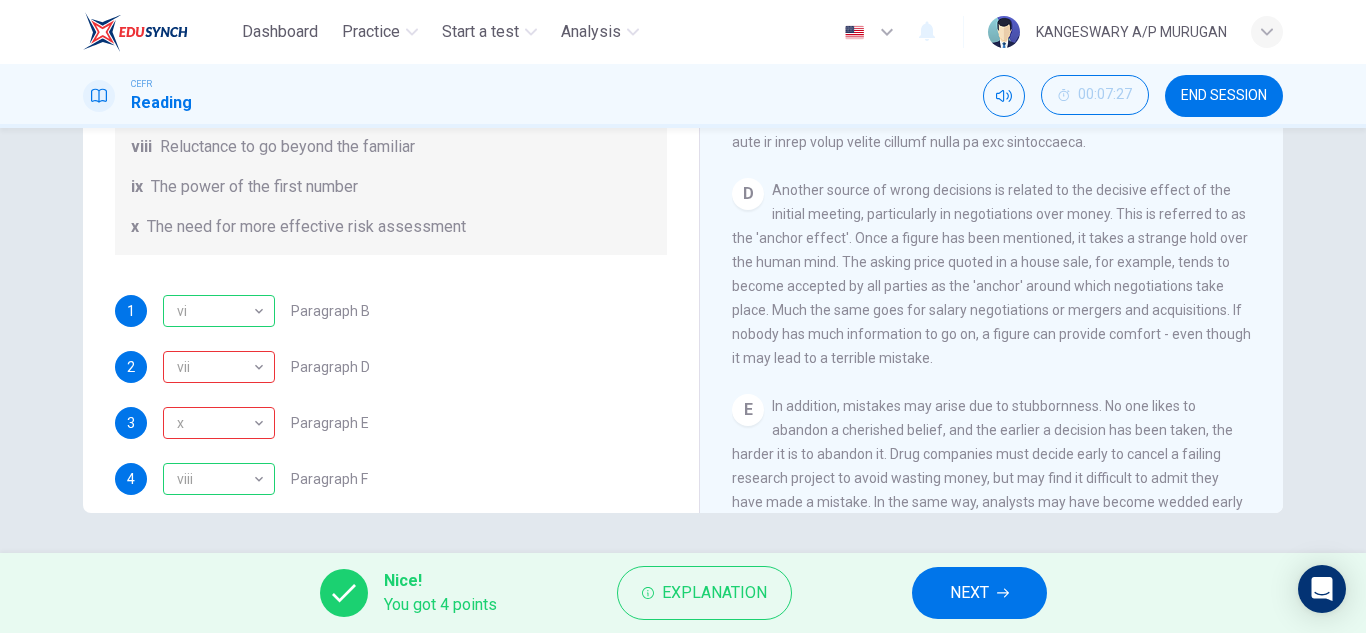 scroll, scrollTop: 254, scrollLeft: 0, axis: vertical 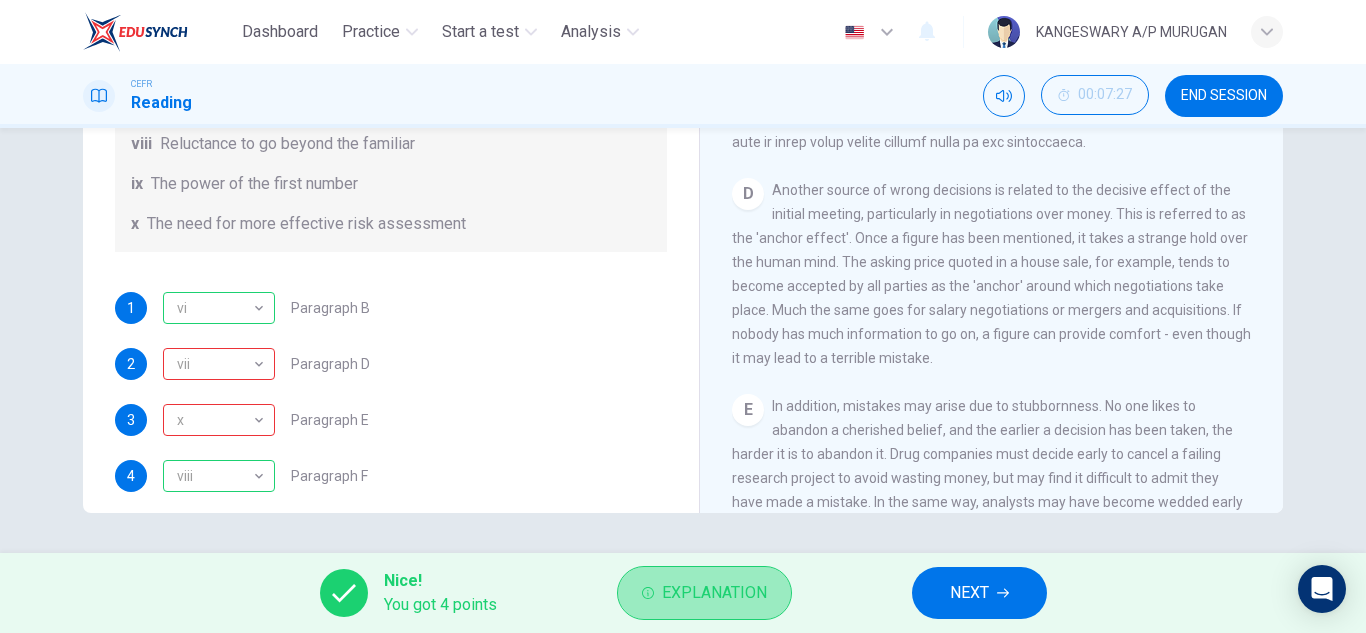 click on "Explanation" at bounding box center (714, 593) 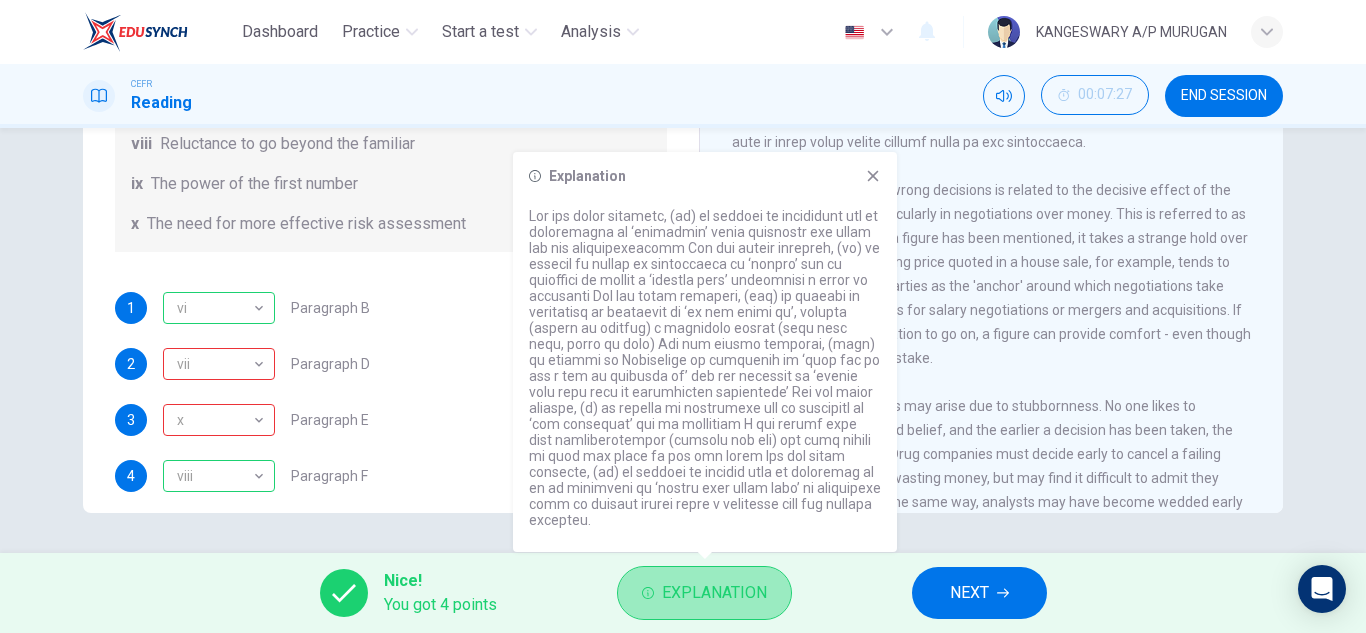 click on "Explanation" at bounding box center (714, 593) 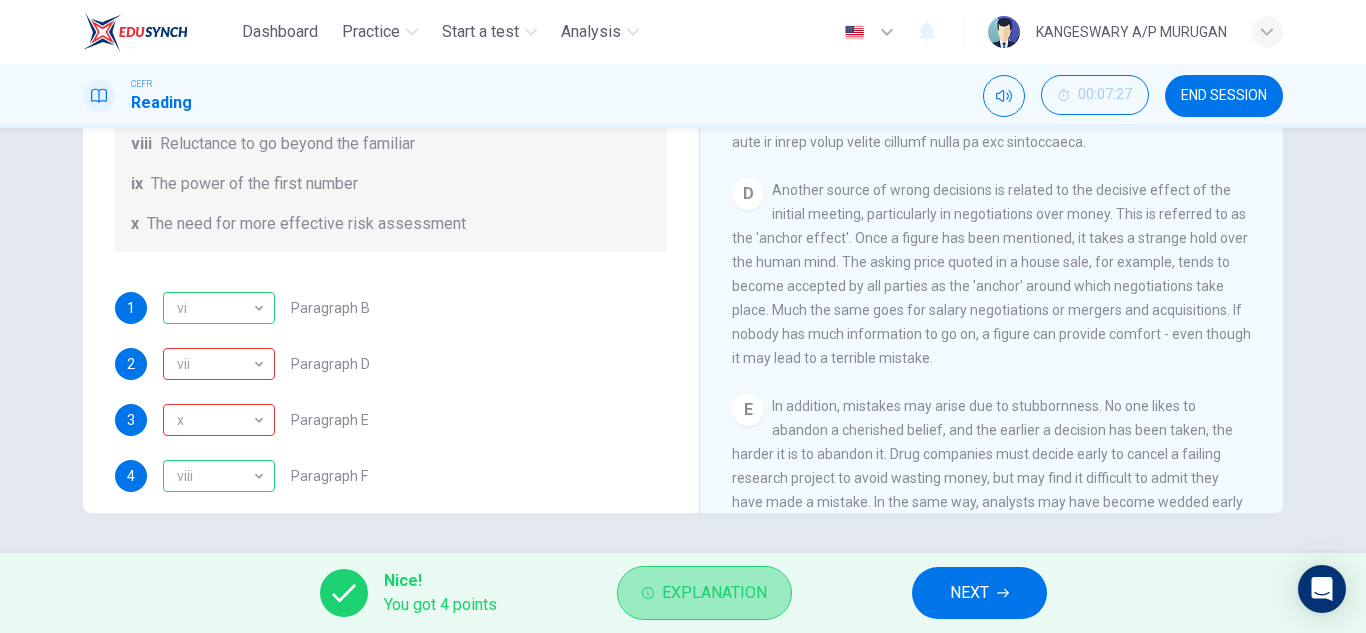 click on "Explanation" at bounding box center (714, 593) 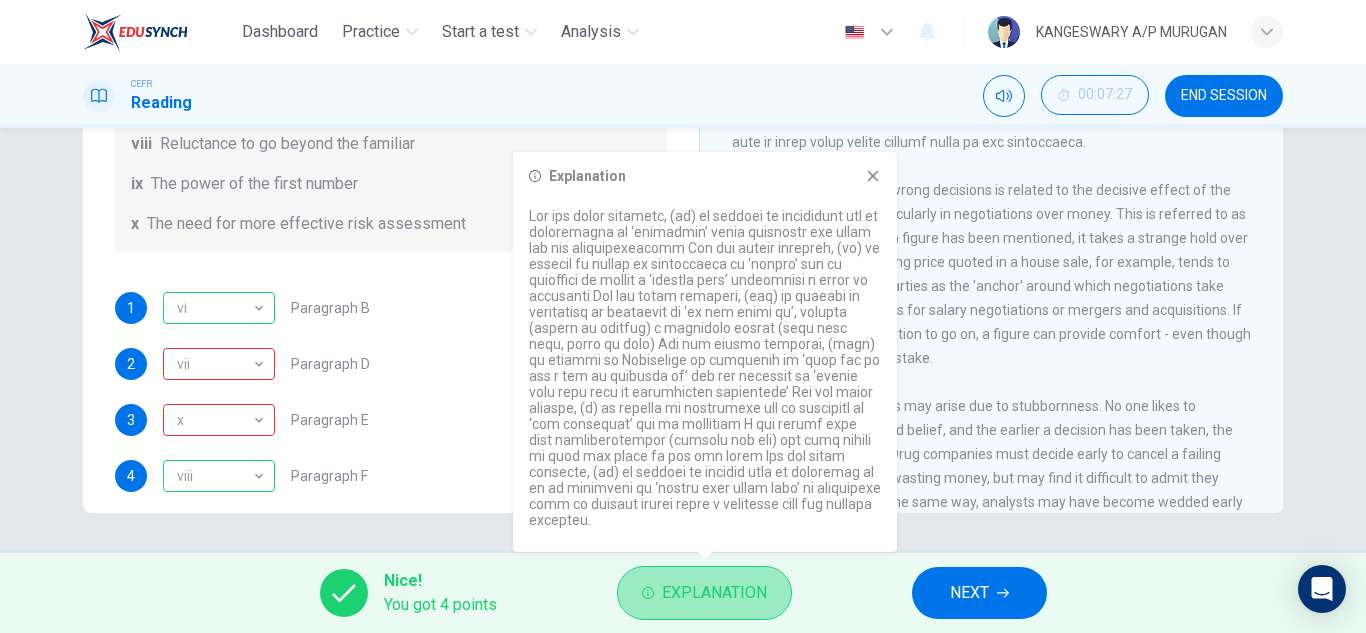 click on "Explanation" at bounding box center (714, 593) 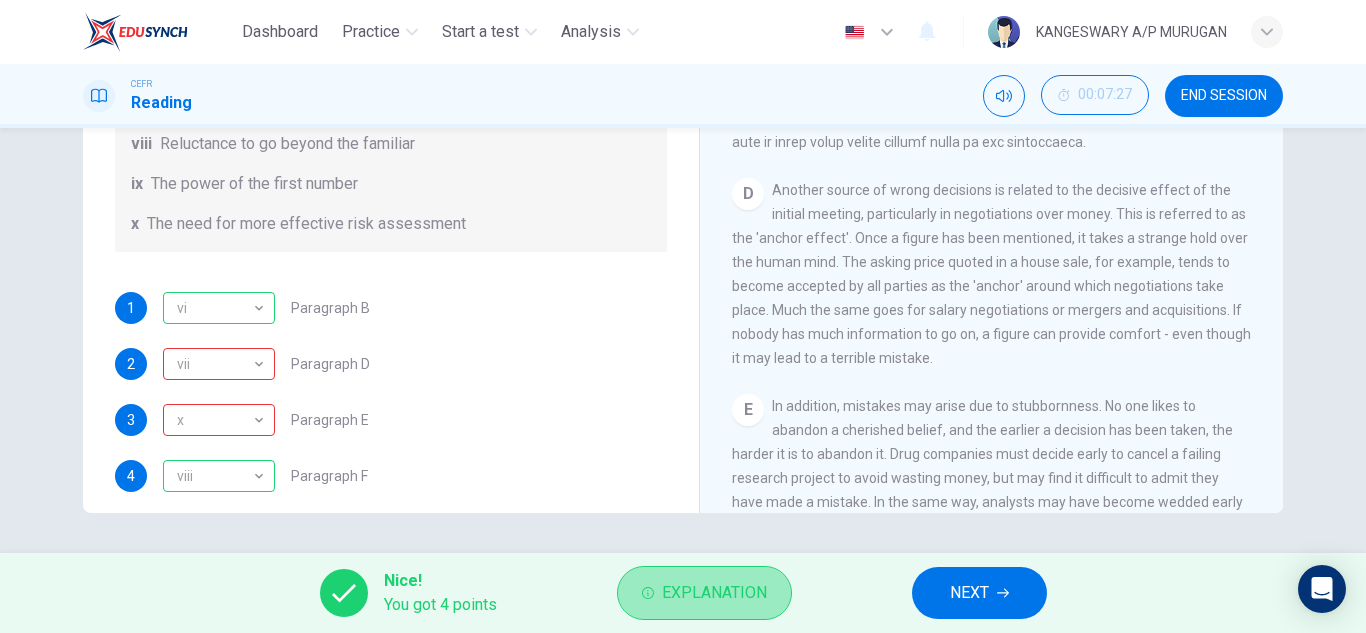 click on "Explanation" at bounding box center [714, 593] 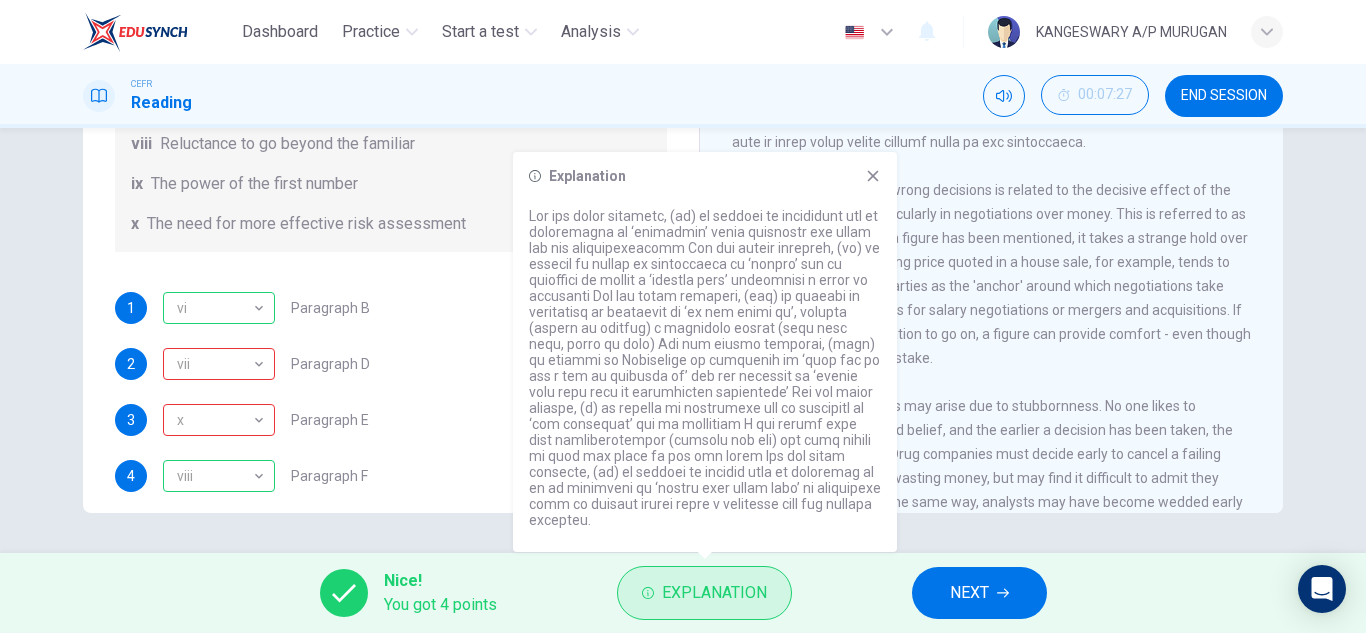 click on "Explanation" at bounding box center [714, 593] 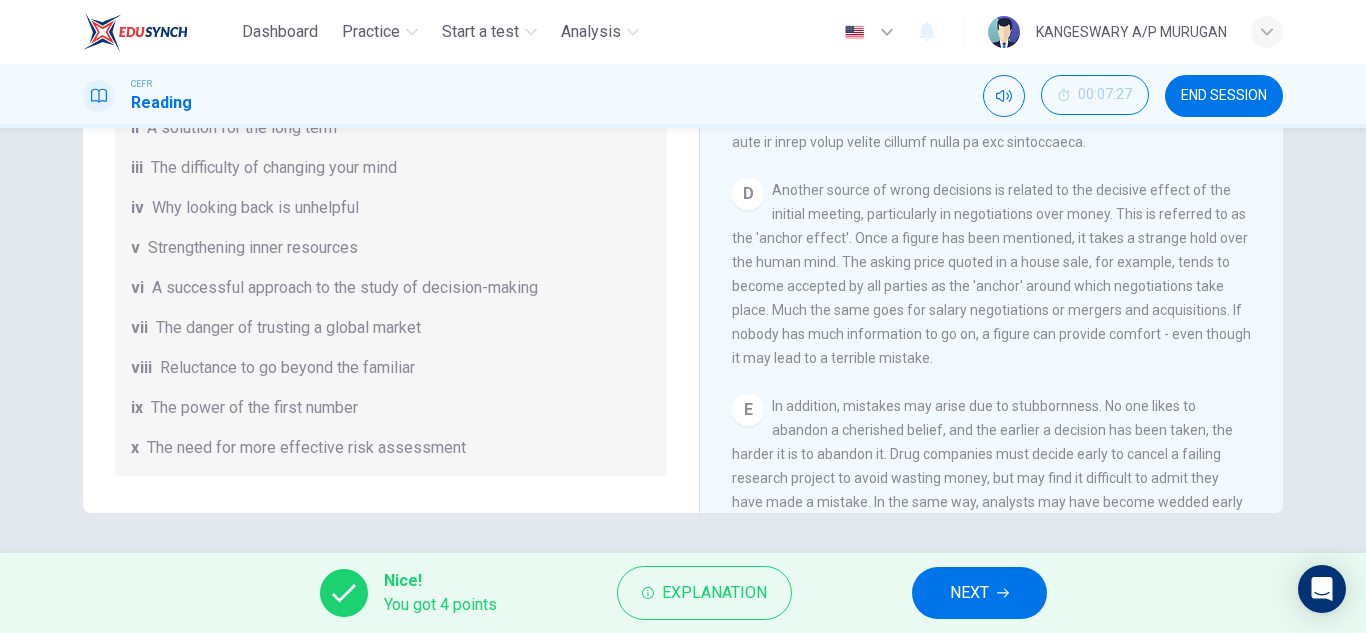 scroll, scrollTop: 0, scrollLeft: 0, axis: both 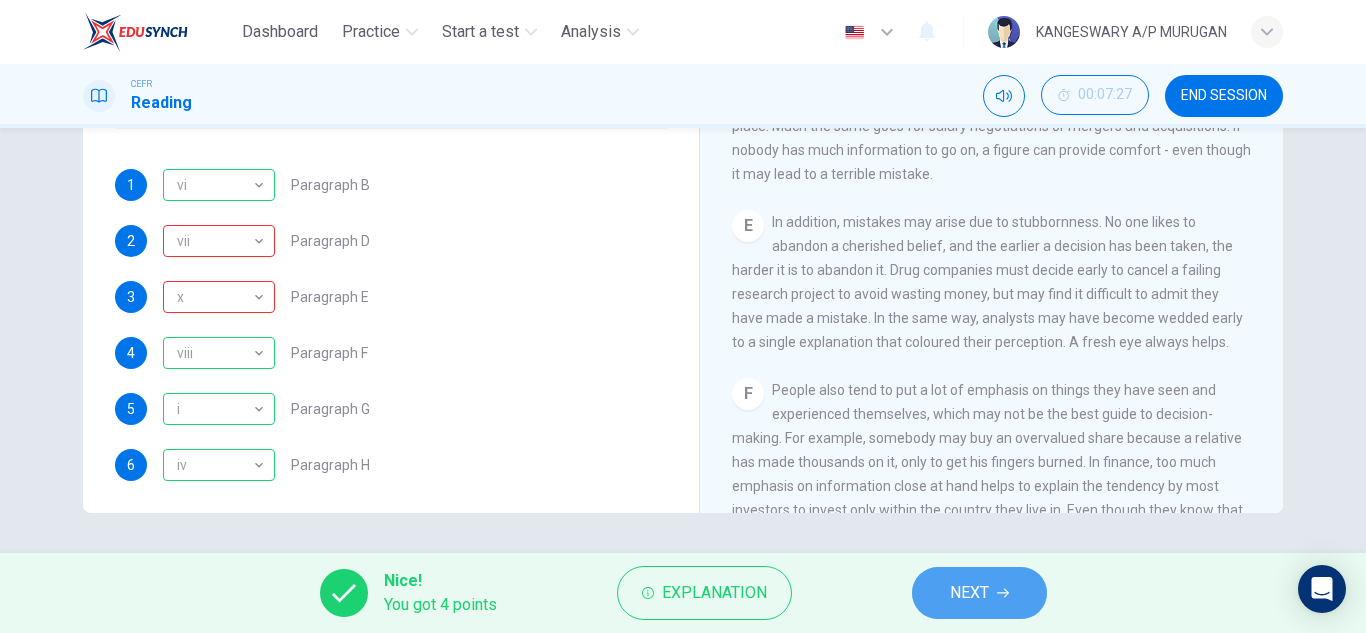 click on "NEXT" at bounding box center [969, 593] 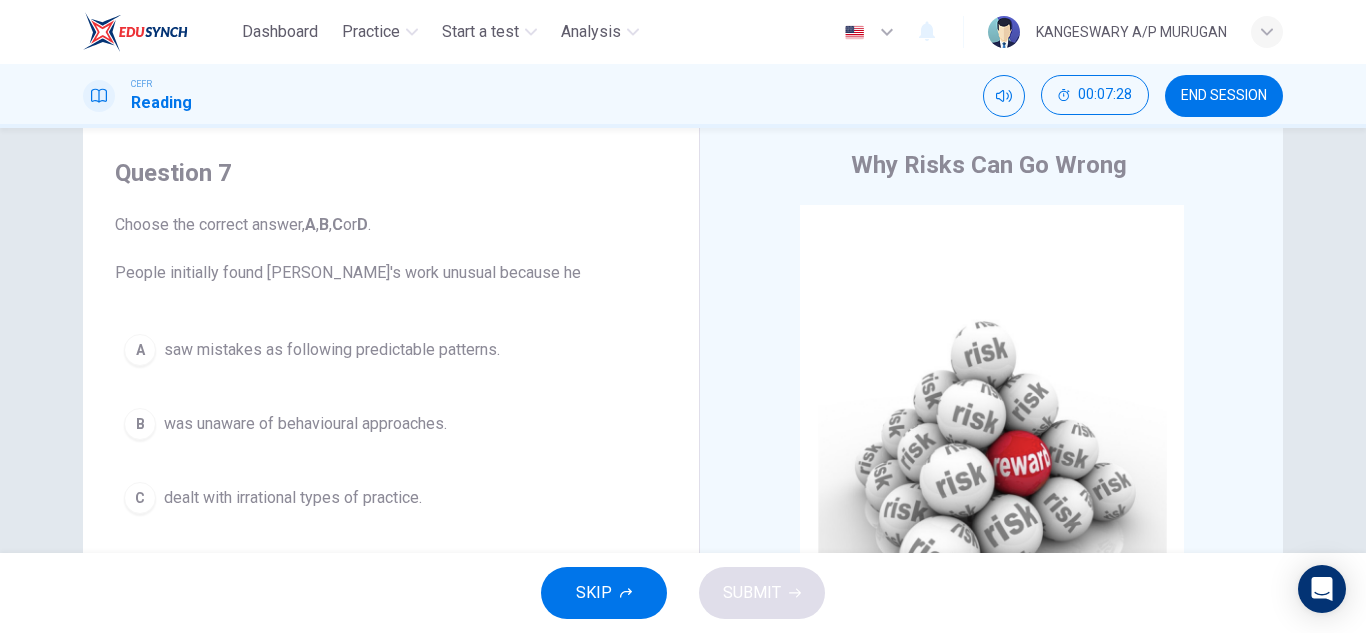 scroll, scrollTop: 42, scrollLeft: 0, axis: vertical 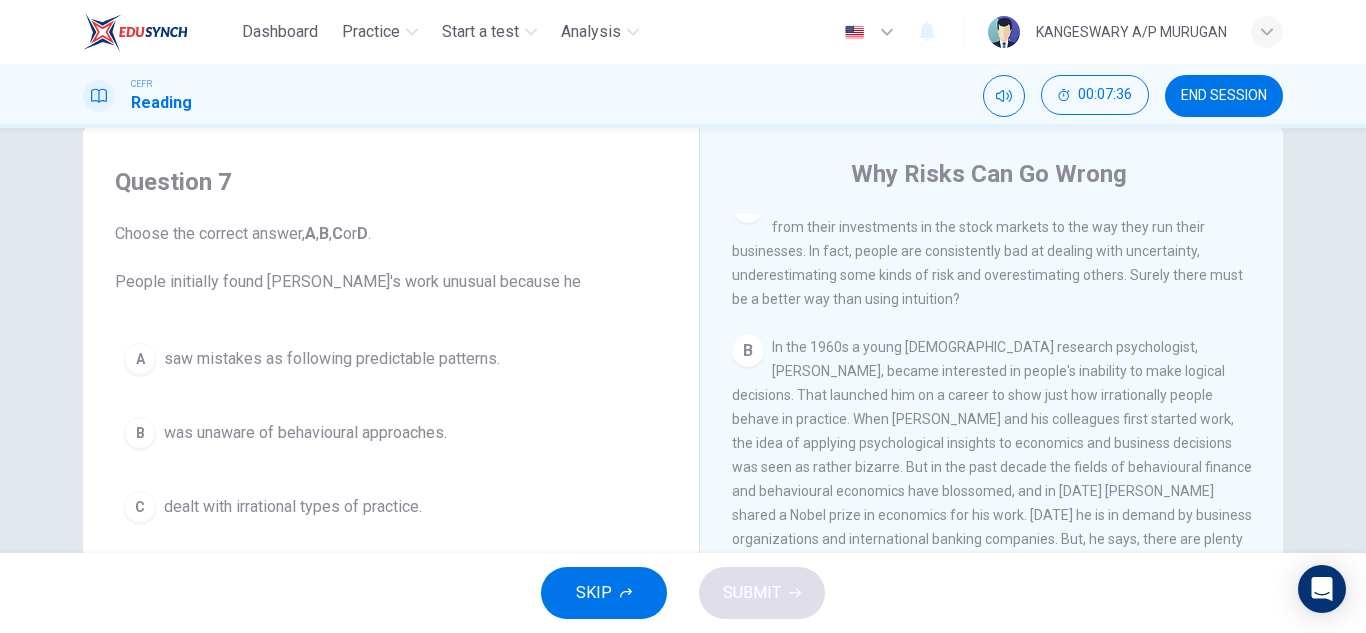 click on "In the 1960s a young [DEMOGRAPHIC_DATA] research psychologist, [PERSON_NAME], became interested in people's inability to make logical decisions. That launched him on a career to show just how irrationally people behave in practice. When [PERSON_NAME] and his colleagues first started work, the idea of applying psychological insights to economics and business decisions was seen as rather bizarre. But in the past decade the fields of behavioural finance and behavioural economics have blossomed, and in [DATE] [PERSON_NAME] shared a Nobel prize in economics for his work. [DATE] he is in demand by business organizations and international banking companies. But, he says, there are plenty of institutions that still fail to understand the roots of their poor decisions. He claims that, far from being random, these mistakes are systematic and predictable." at bounding box center [992, 479] 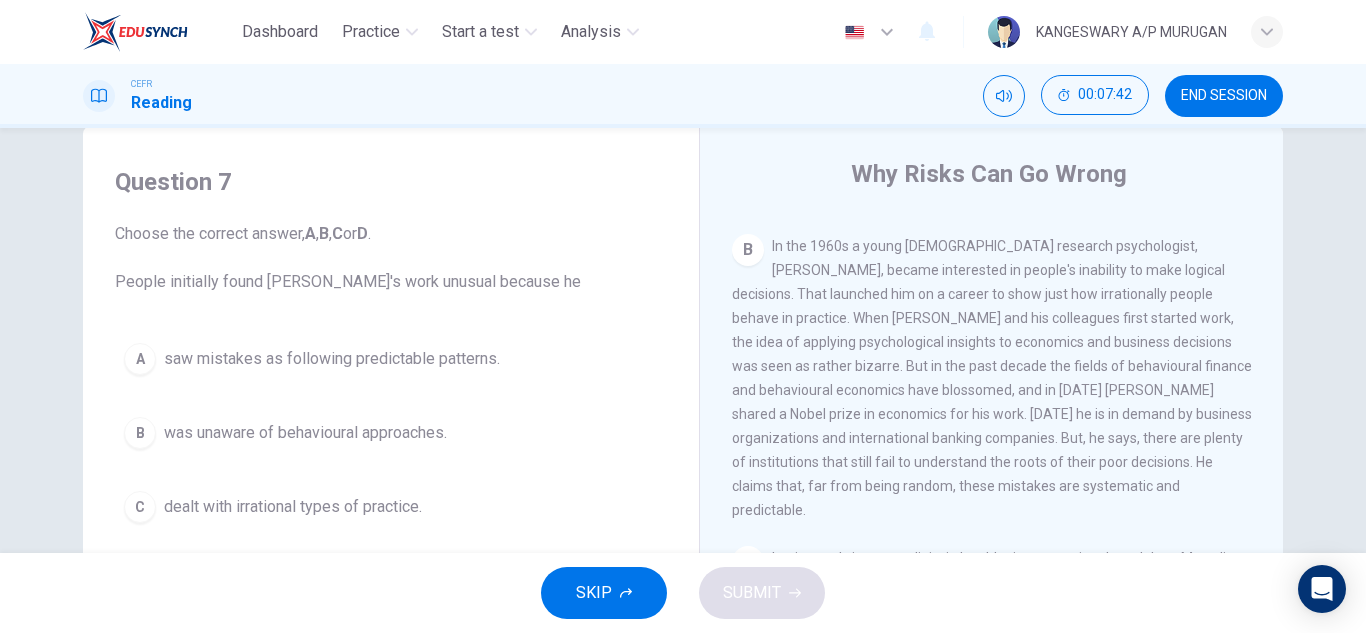 scroll, scrollTop: 546, scrollLeft: 0, axis: vertical 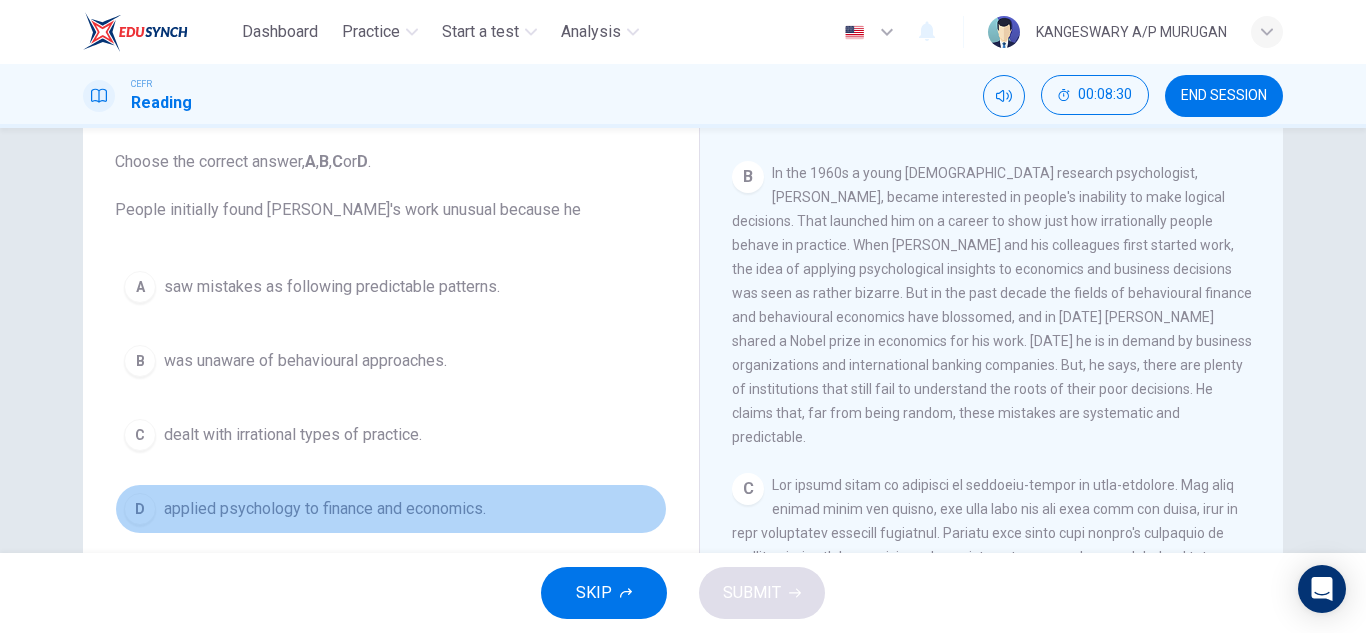 click on "applied psychology to finance and economics." at bounding box center [325, 509] 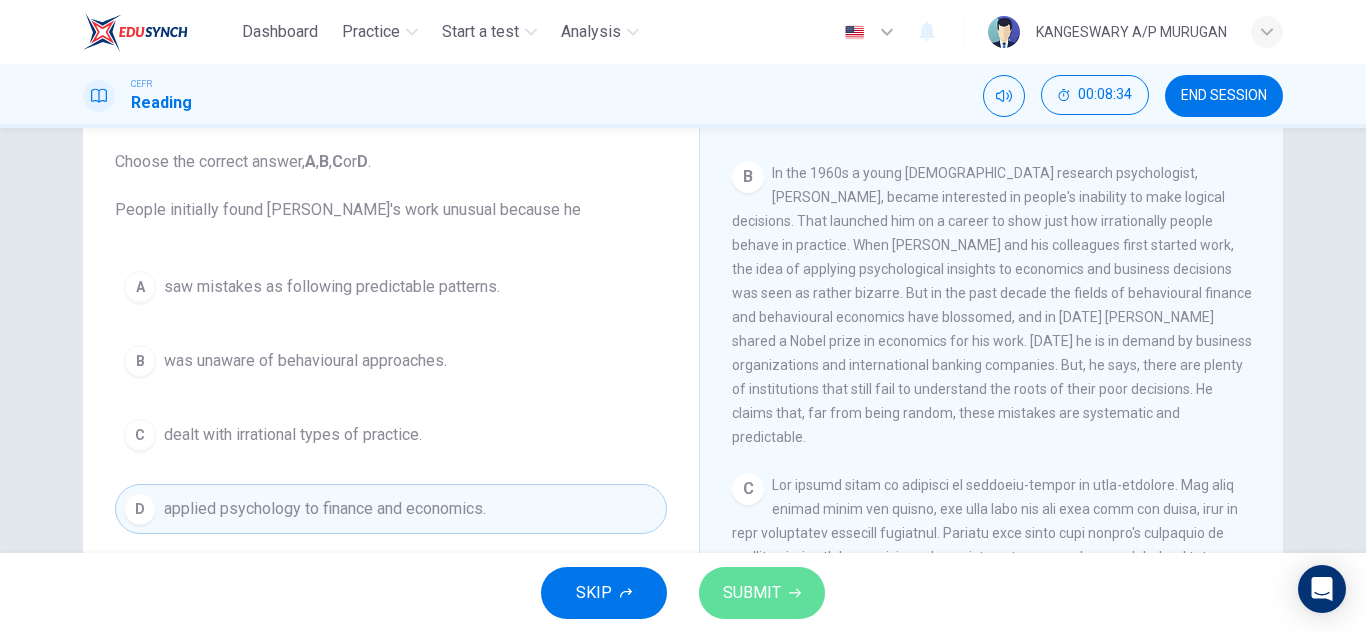 click on "SUBMIT" at bounding box center (752, 593) 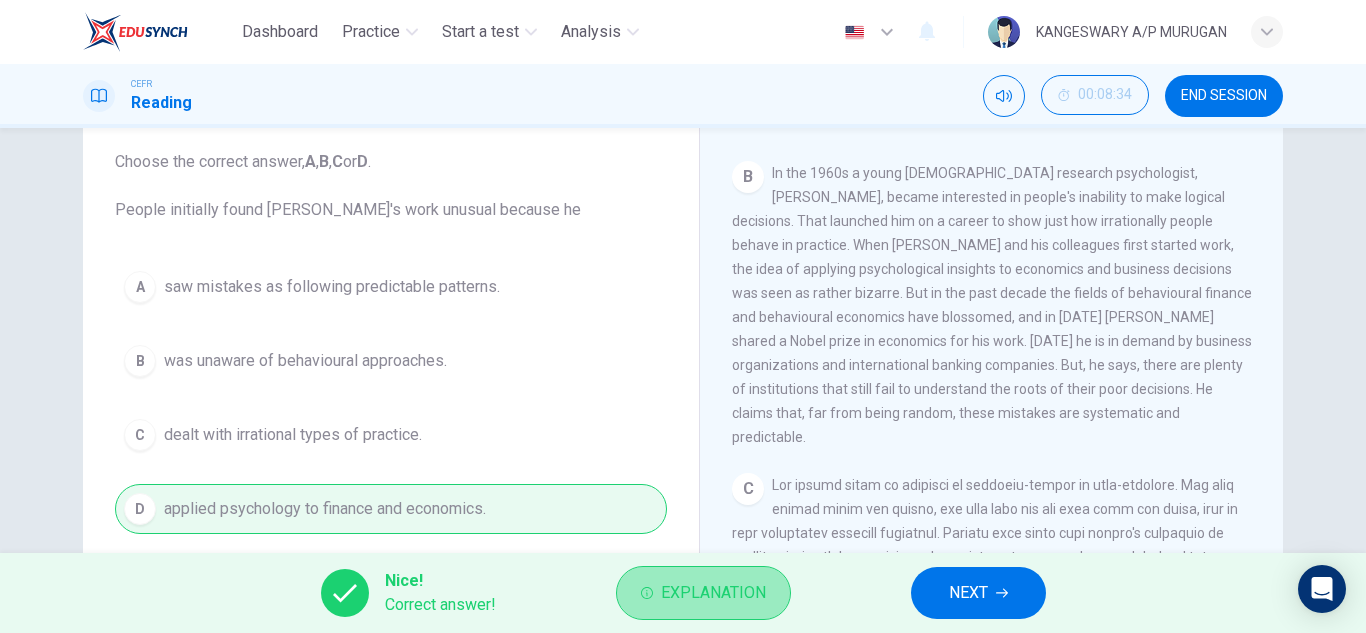 click on "Explanation" at bounding box center (703, 593) 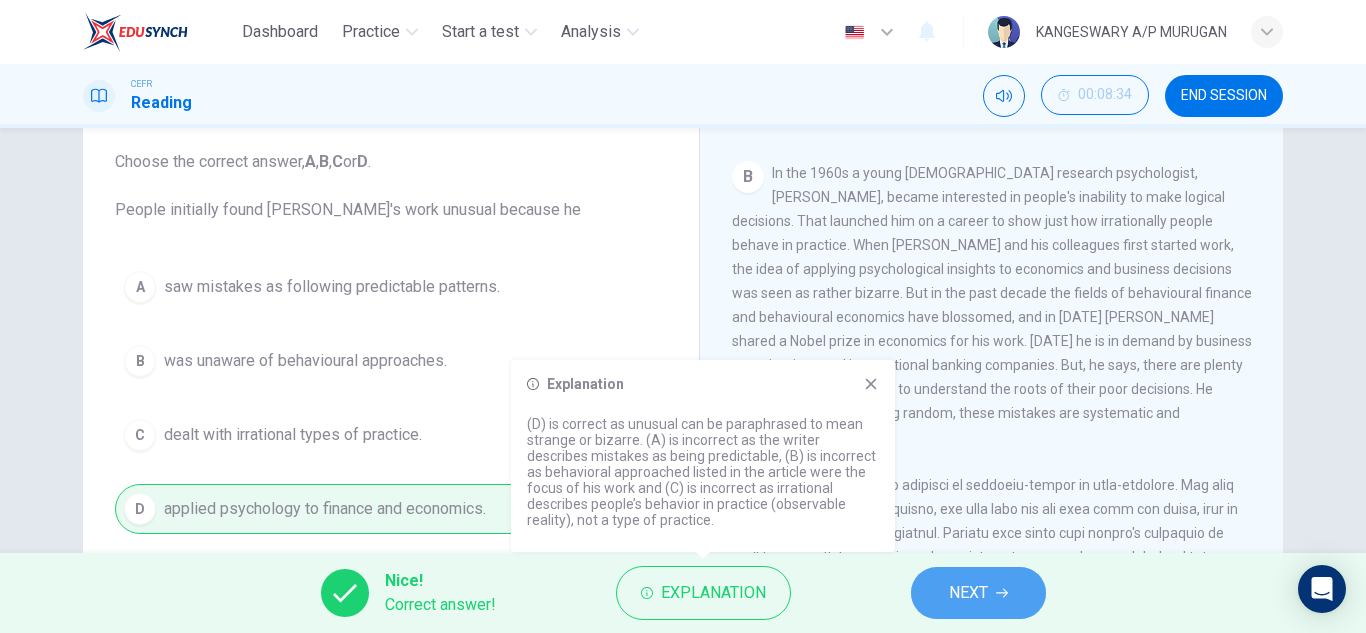 click on "NEXT" at bounding box center (978, 593) 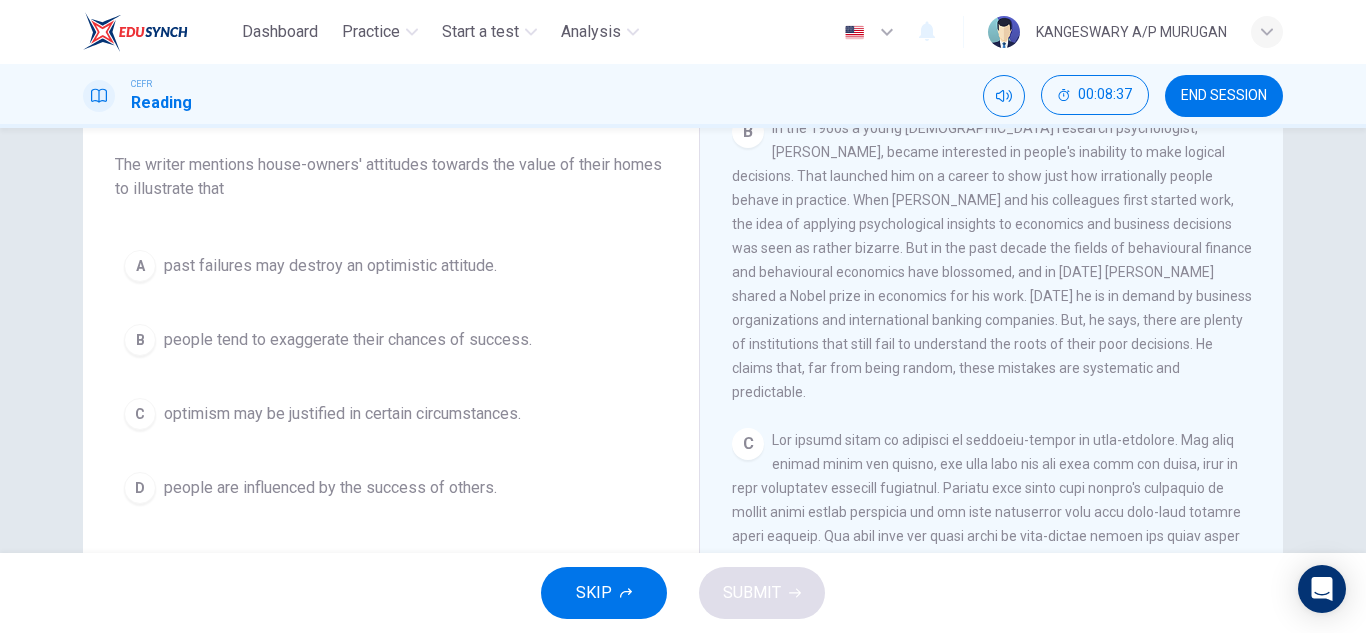 scroll, scrollTop: 160, scrollLeft: 0, axis: vertical 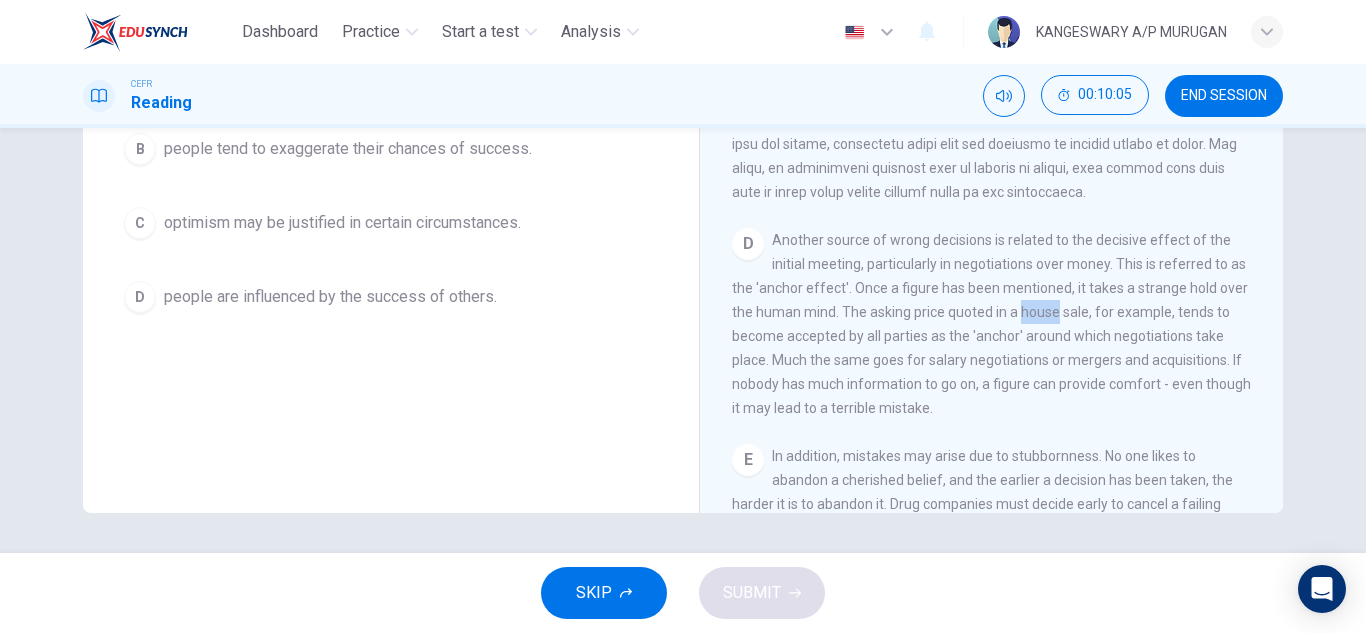 click on "Another source of wrong decisions is related to the decisive effect of the initial meeting, particularly in negotiations over money. This is referred to as the 'anchor effect'. Once a figure has been mentioned, it takes a strange hold over the human mind. The asking price quoted in a house sale, for example, tends to become accepted by all parties as the 'anchor' around which negotiations take place. Much the same goes for salary negotiations or mergers and acquisitions. If nobody has much information to go on, a figure can provide comfort - even though it may lead to a terrible mistake." at bounding box center [991, 324] 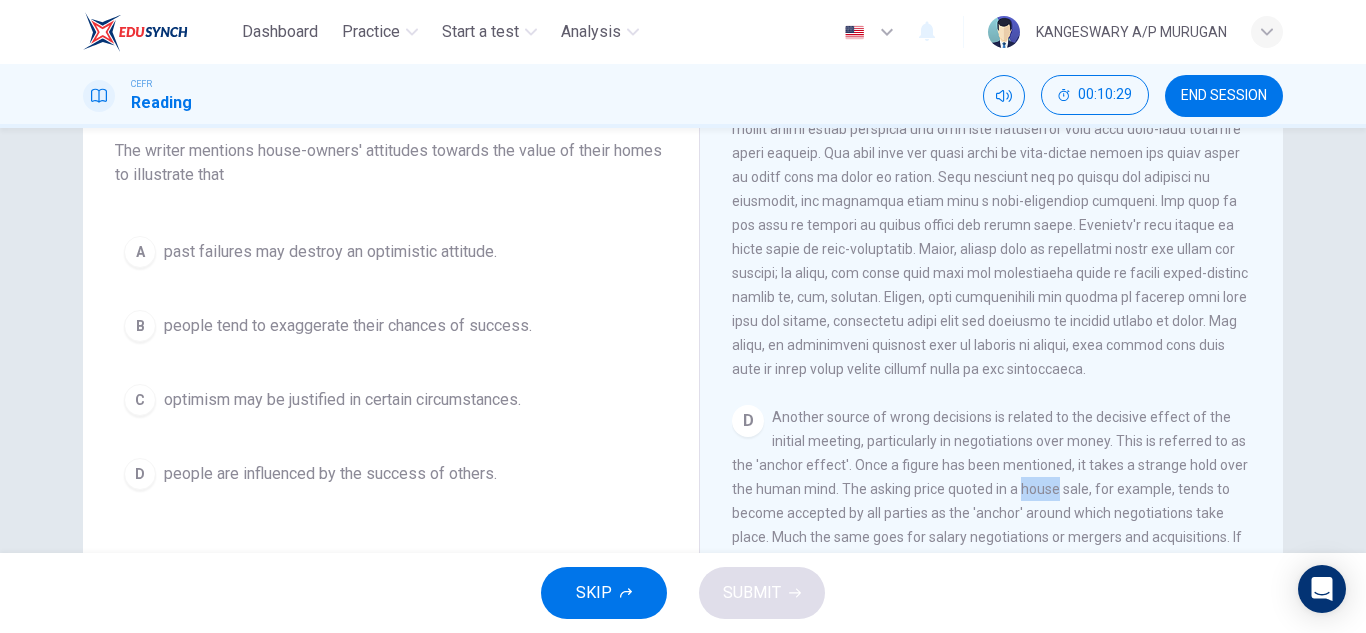 scroll, scrollTop: 171, scrollLeft: 0, axis: vertical 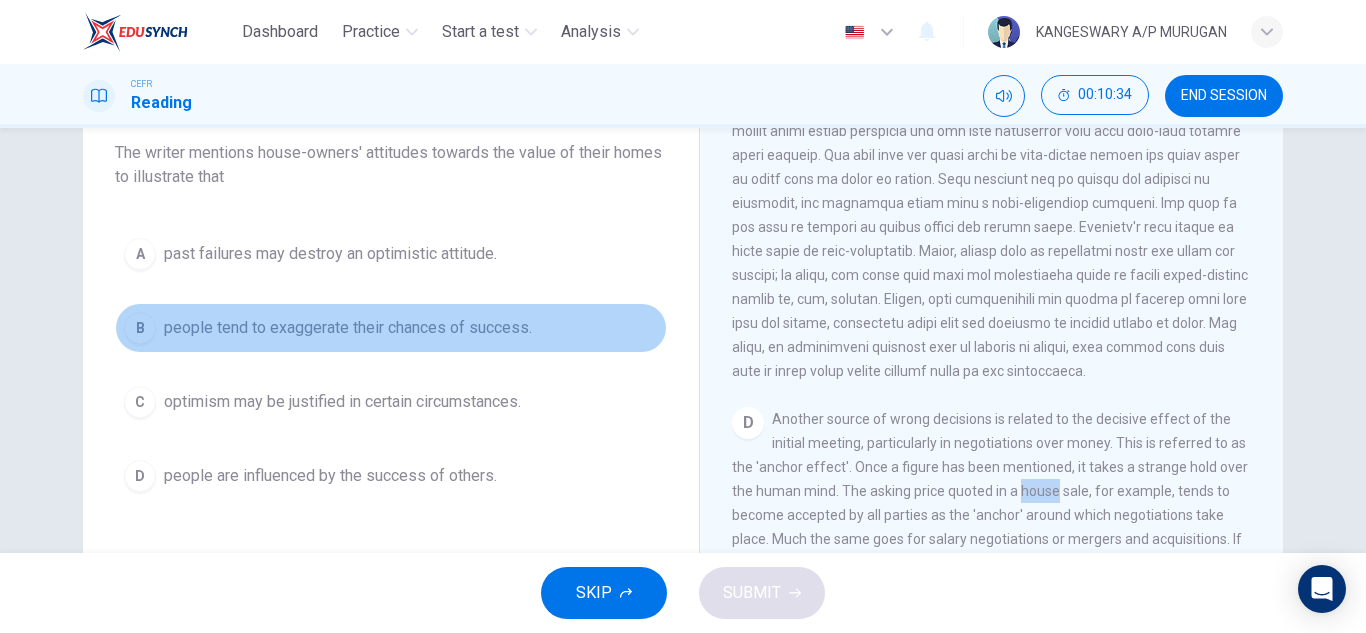 click on "people tend to exaggerate their chances of success." at bounding box center [348, 328] 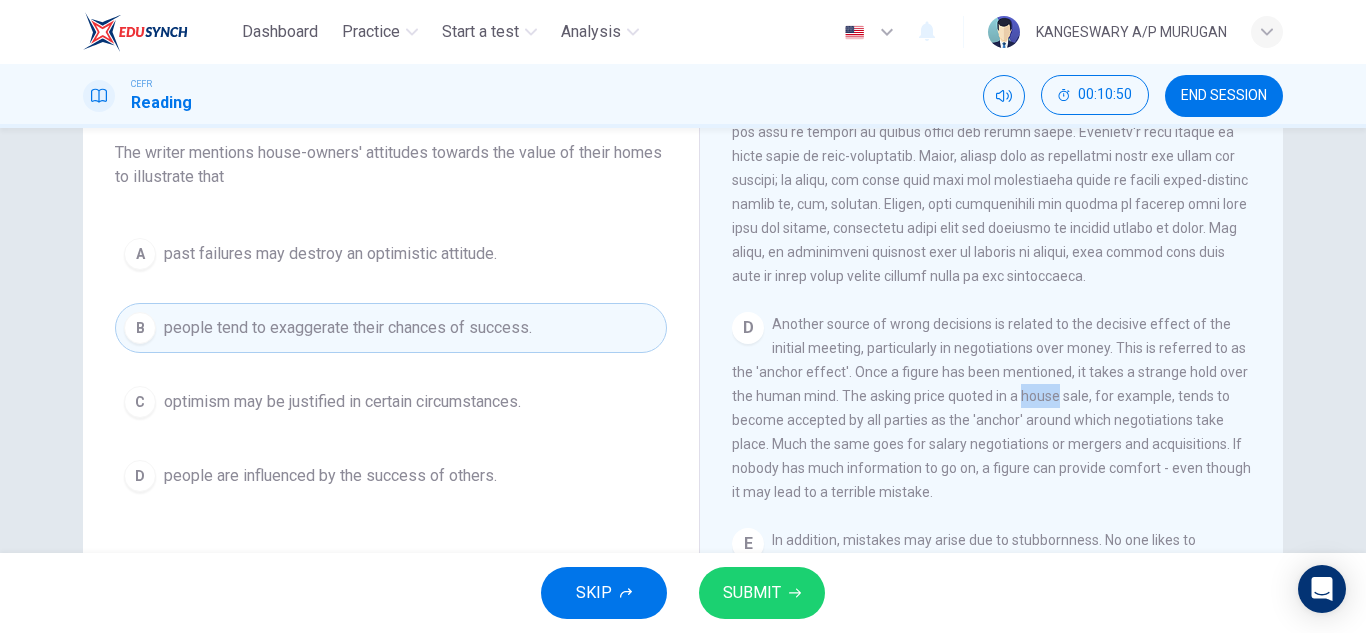 scroll, scrollTop: 1011, scrollLeft: 0, axis: vertical 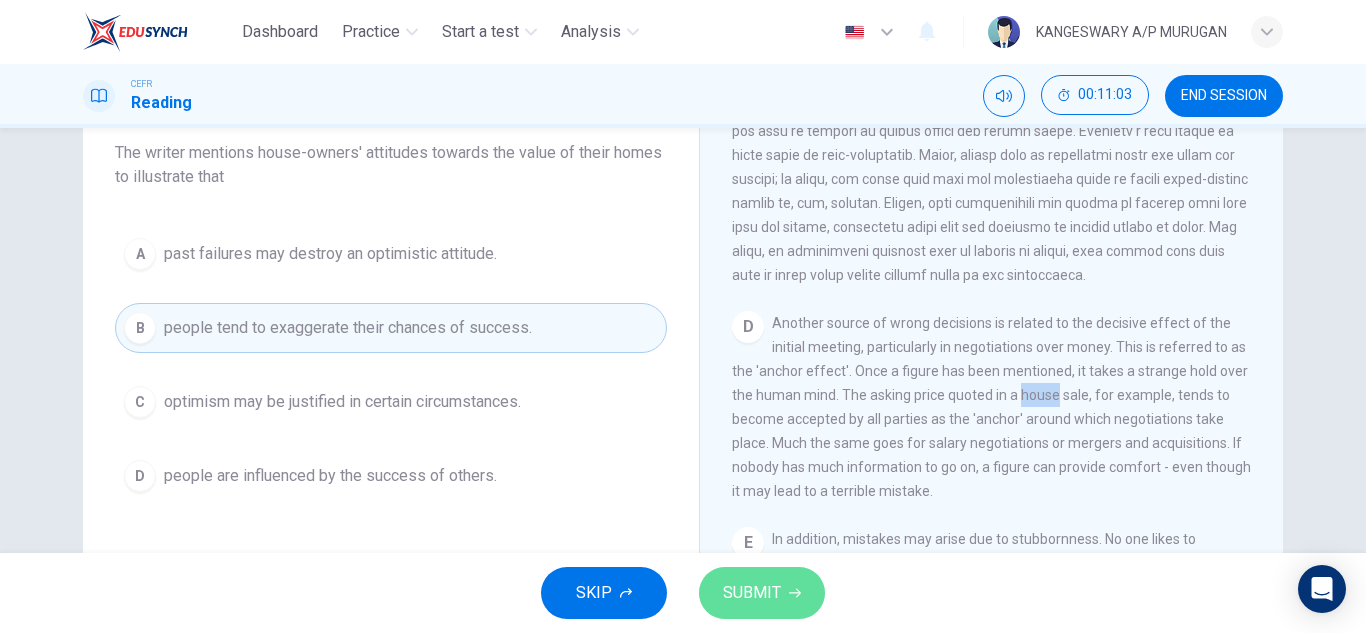 click on "SUBMIT" at bounding box center (762, 593) 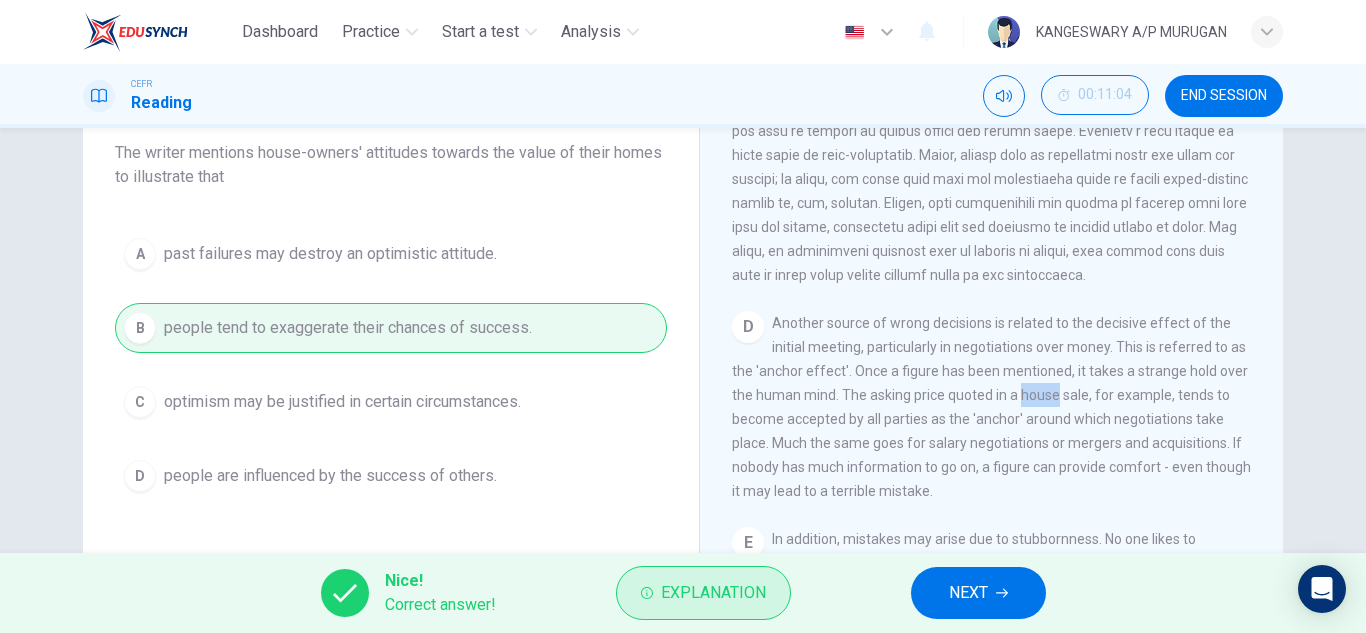 click on "Explanation" at bounding box center (713, 593) 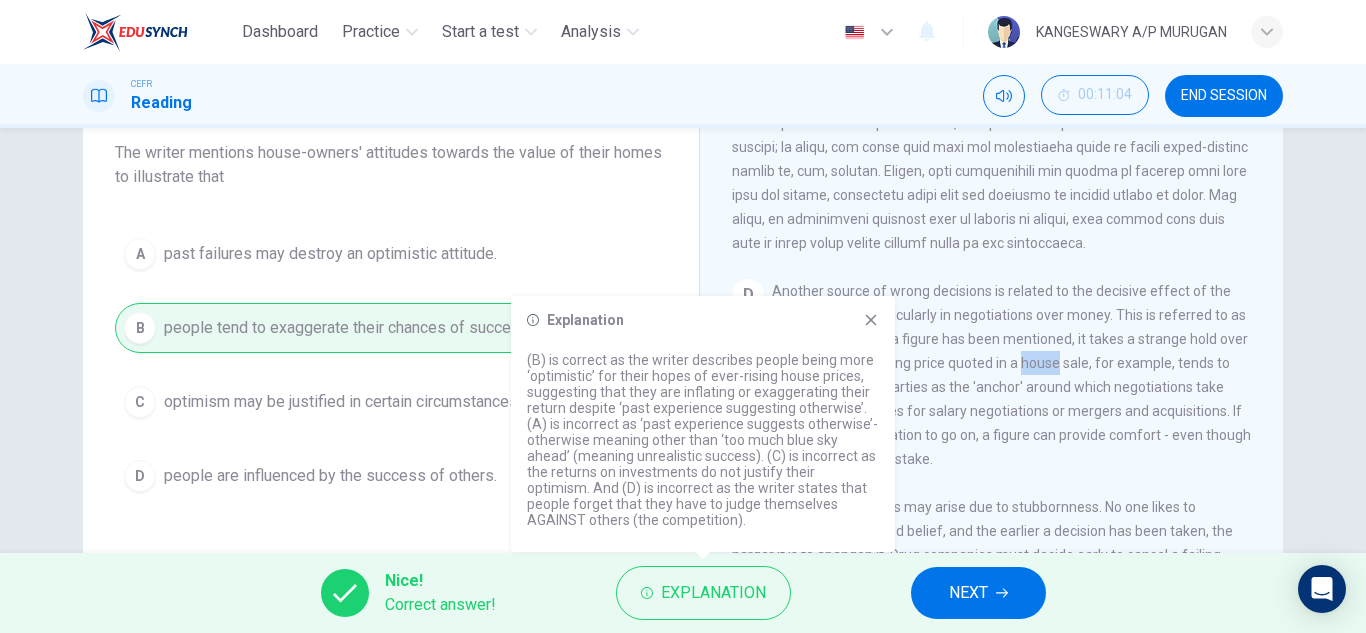 scroll, scrollTop: 1044, scrollLeft: 0, axis: vertical 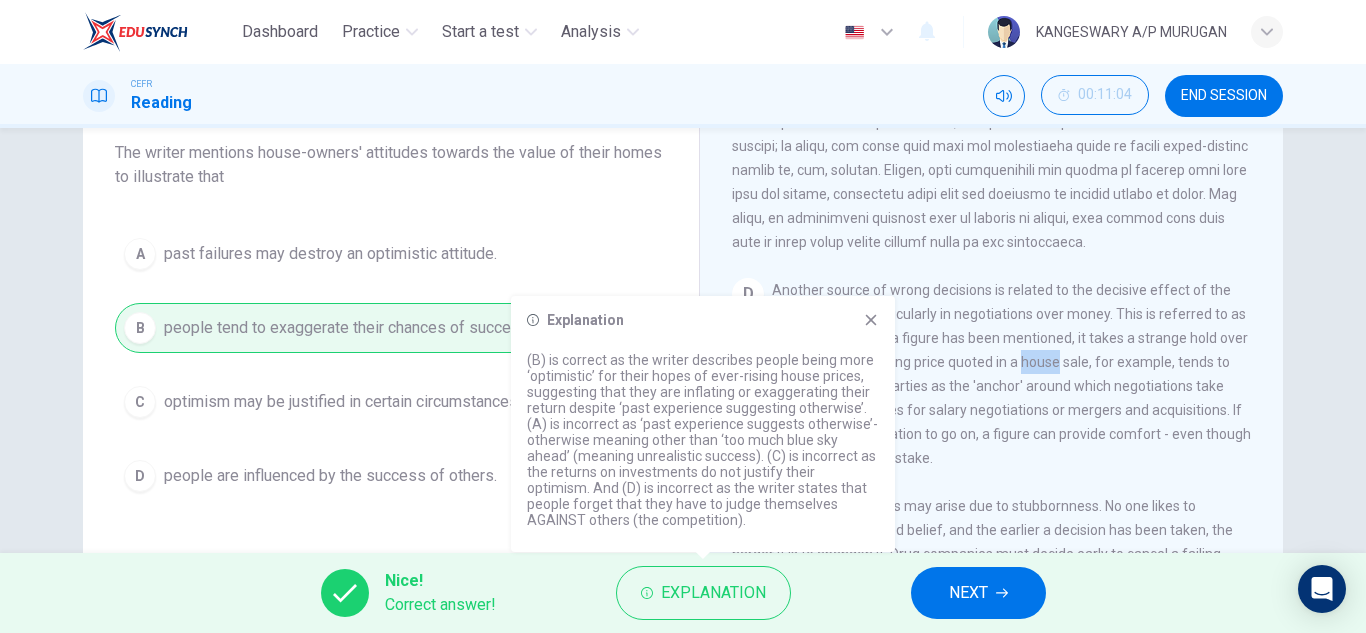 click 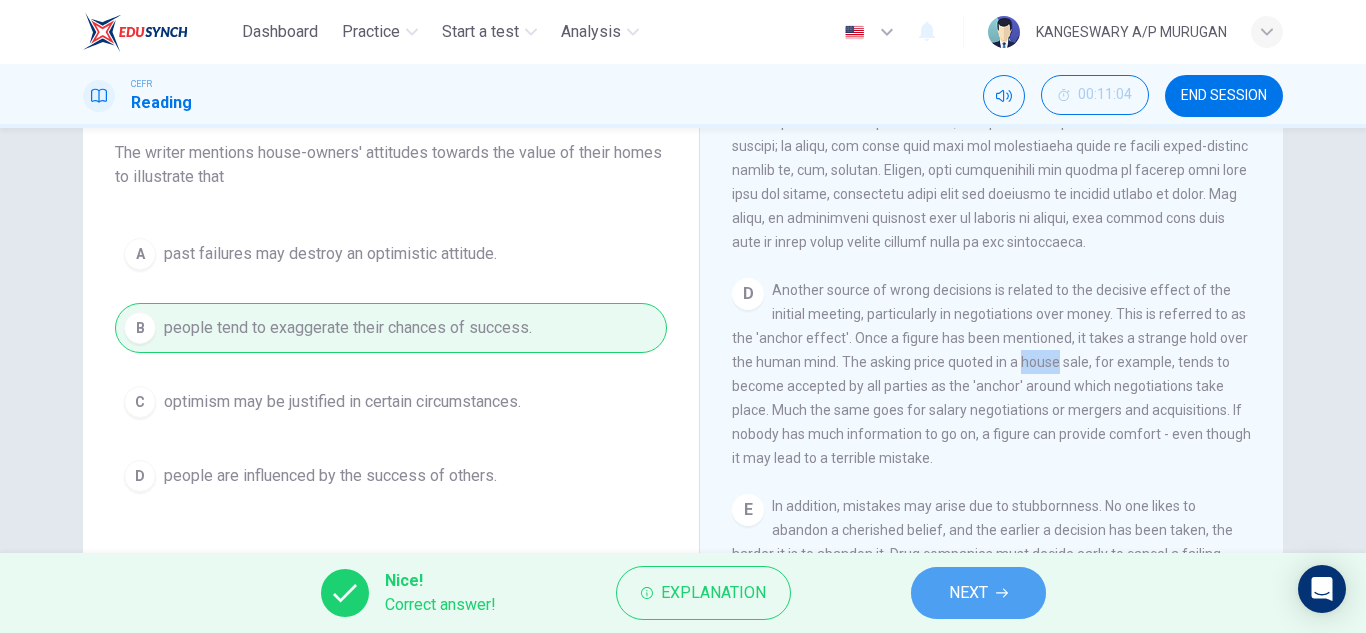 click on "NEXT" at bounding box center [968, 593] 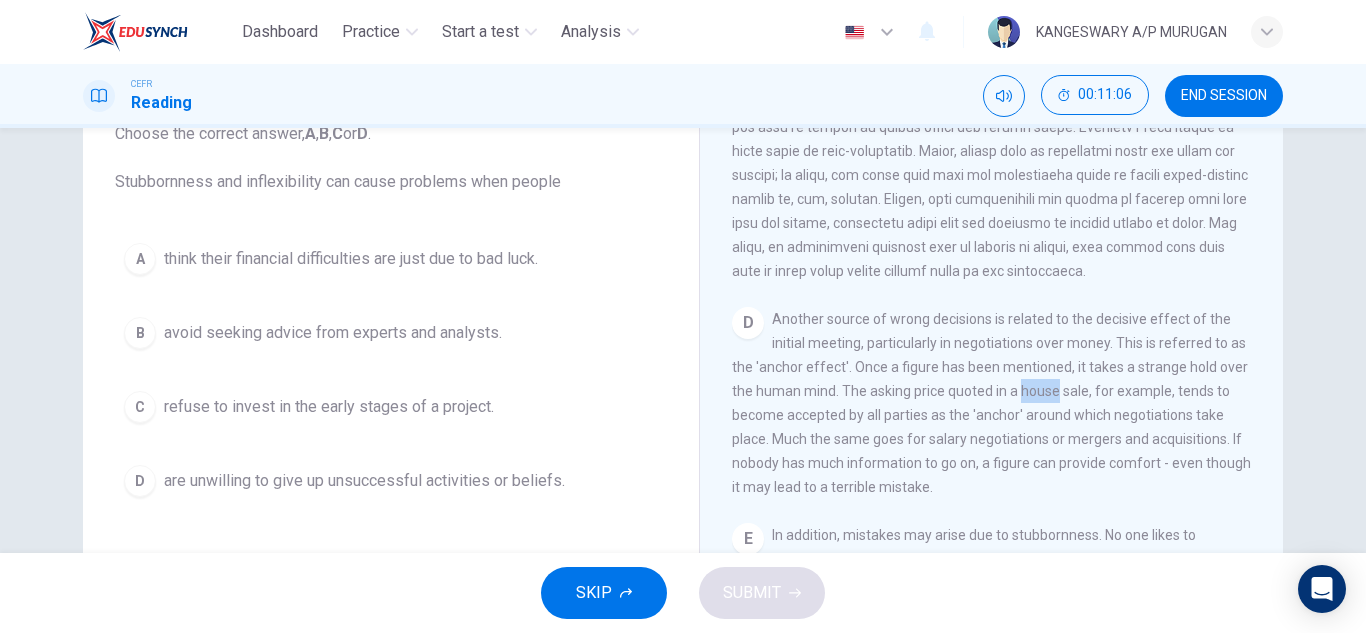 scroll, scrollTop: 145, scrollLeft: 0, axis: vertical 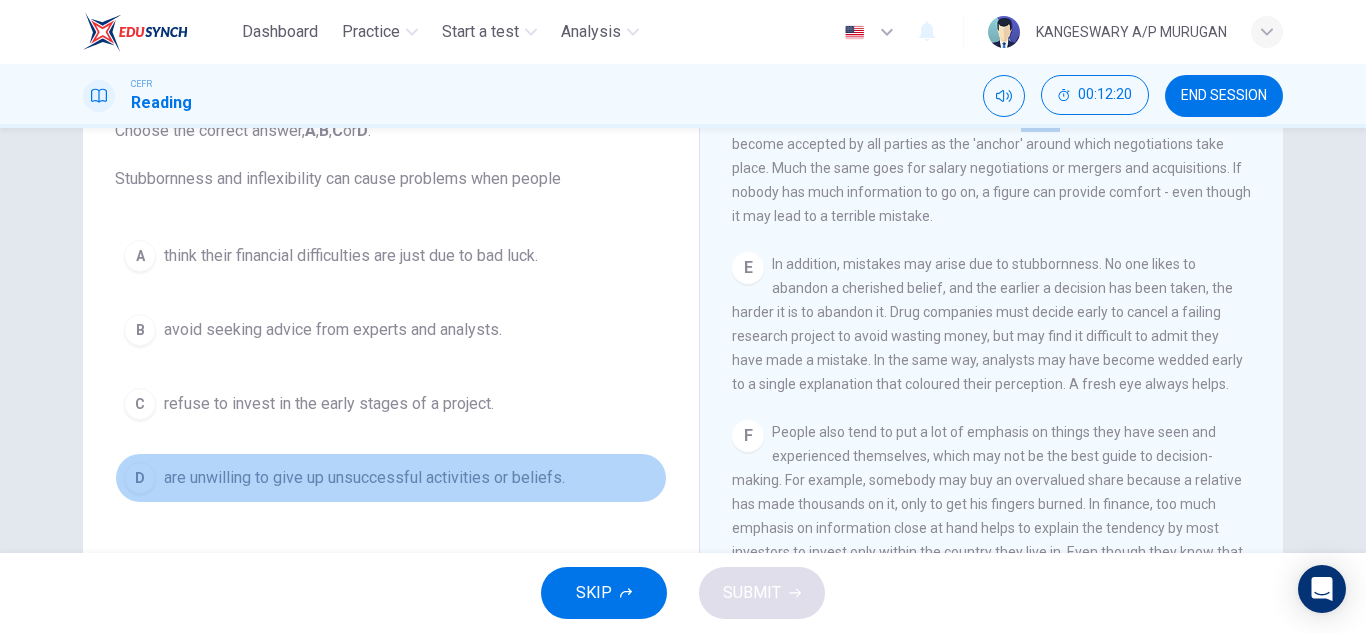 click on "are unwilling to give up unsuccessful activities or beliefs." at bounding box center [364, 478] 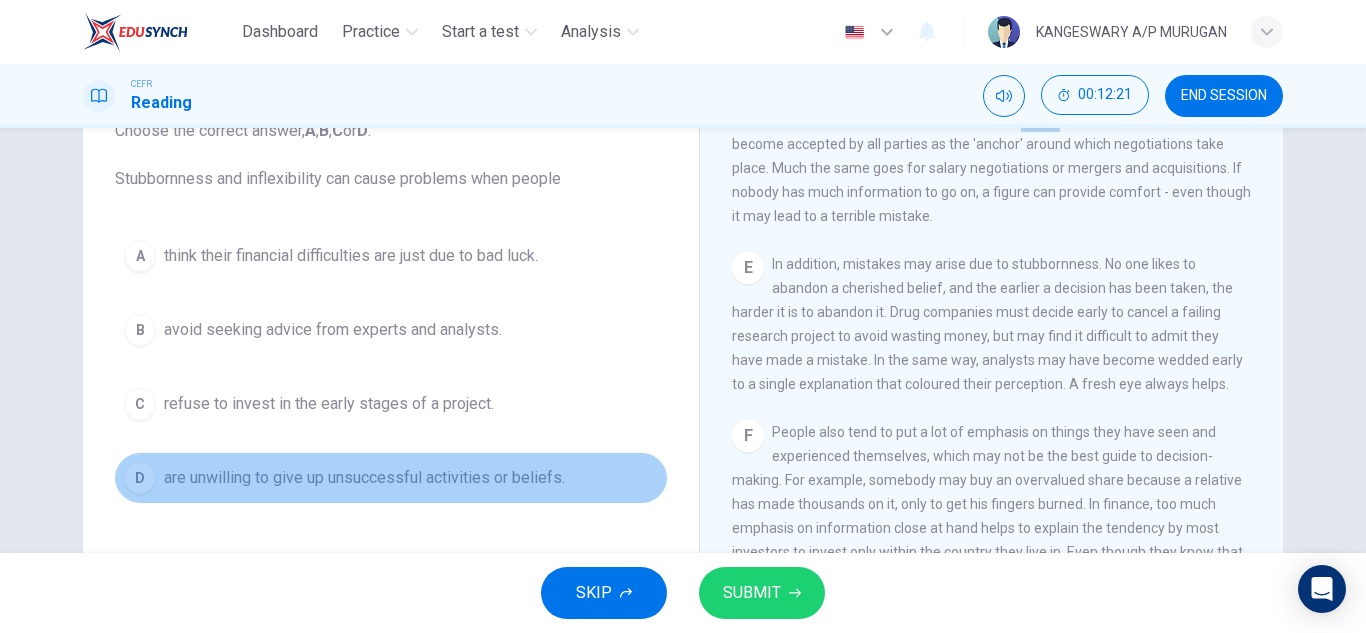 drag, startPoint x: 525, startPoint y: 478, endPoint x: 596, endPoint y: 497, distance: 73.4983 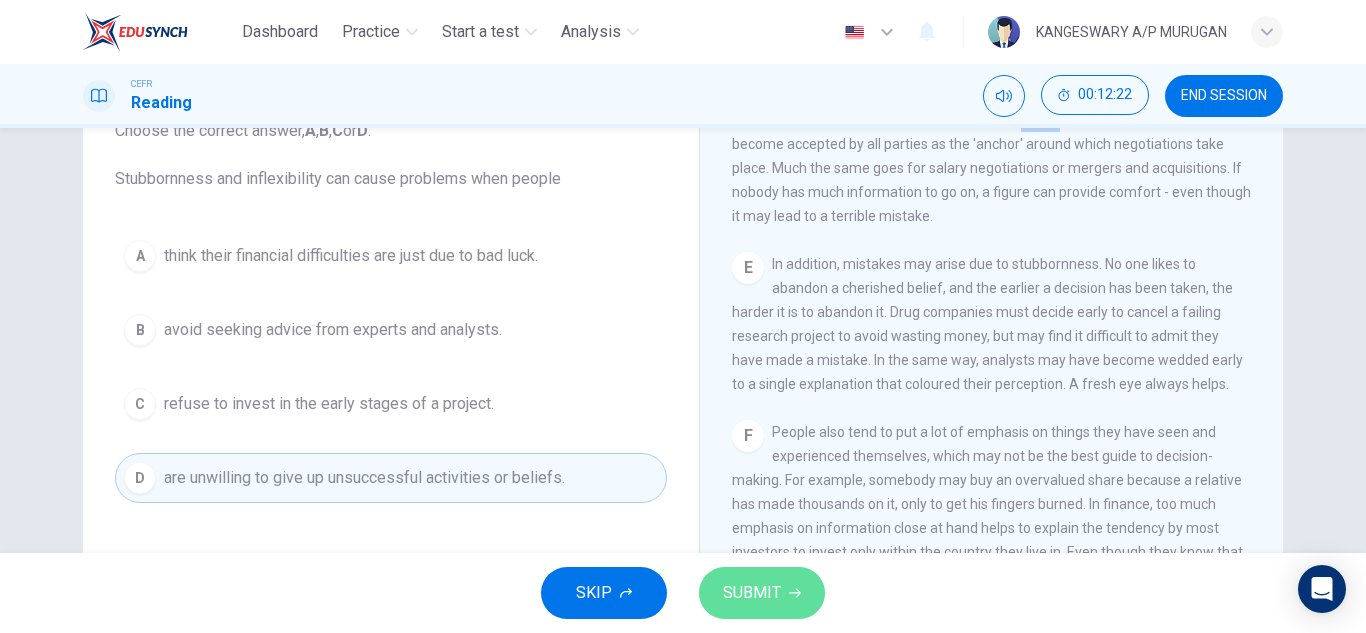 click on "SUBMIT" at bounding box center [762, 593] 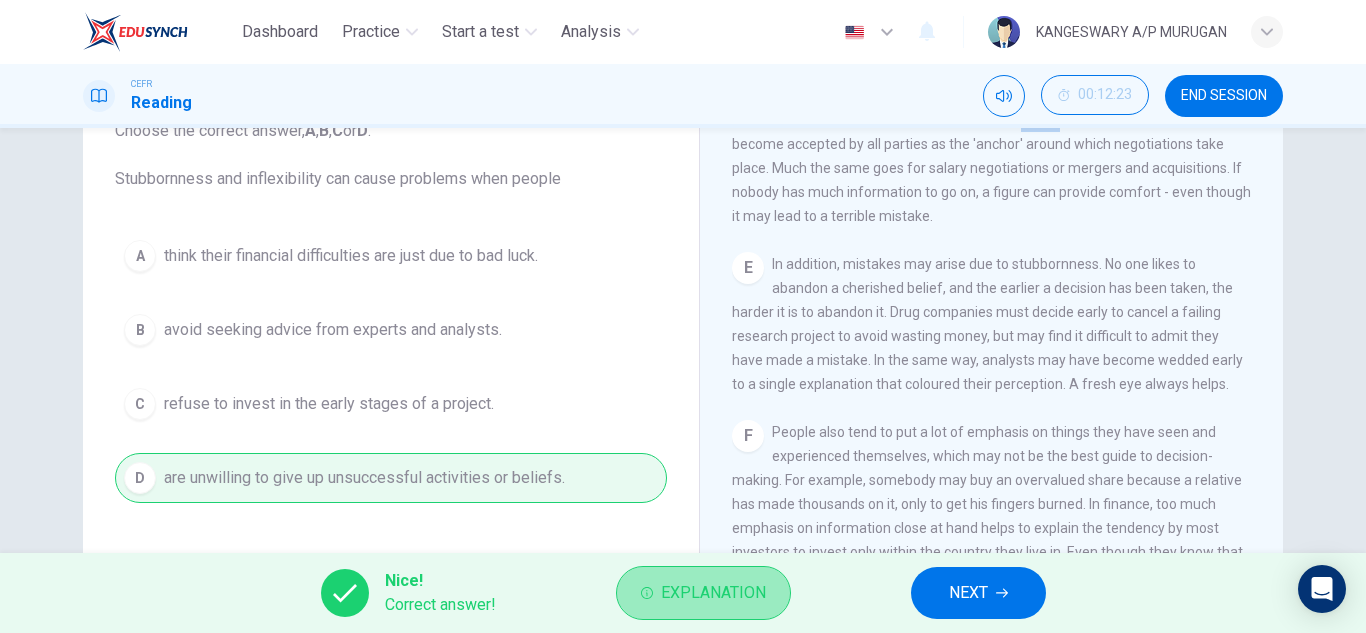 click on "Explanation" at bounding box center (713, 593) 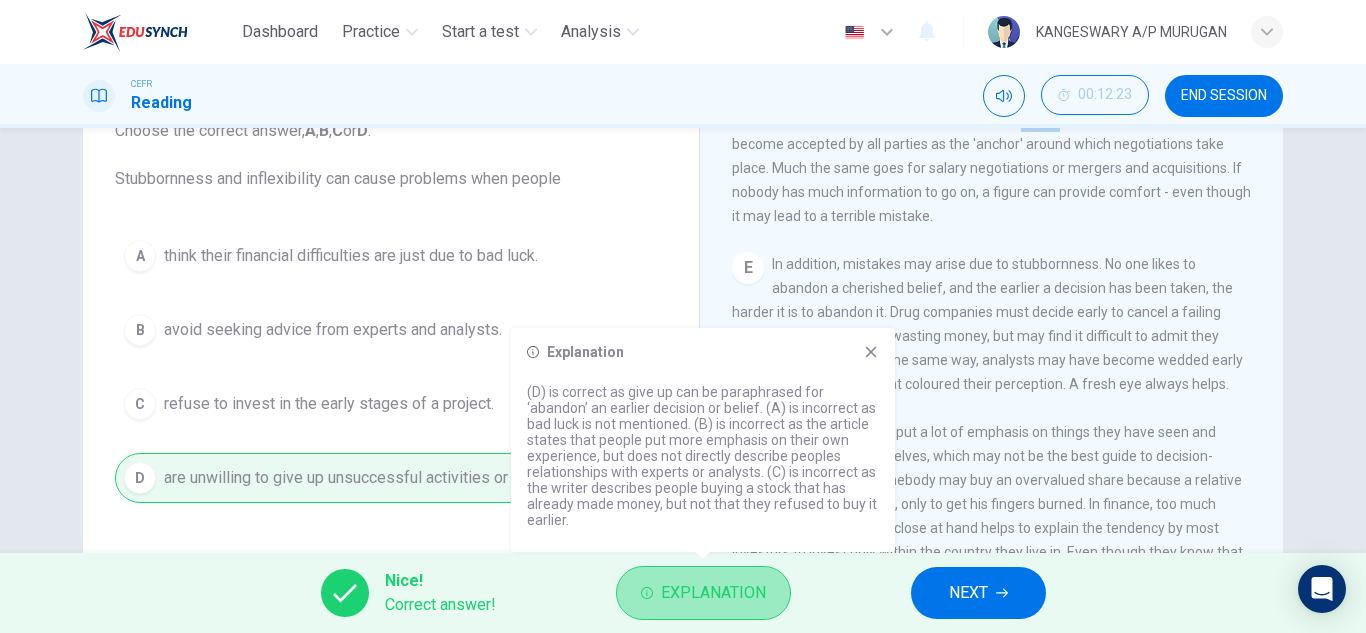 click on "Explanation" at bounding box center [713, 593] 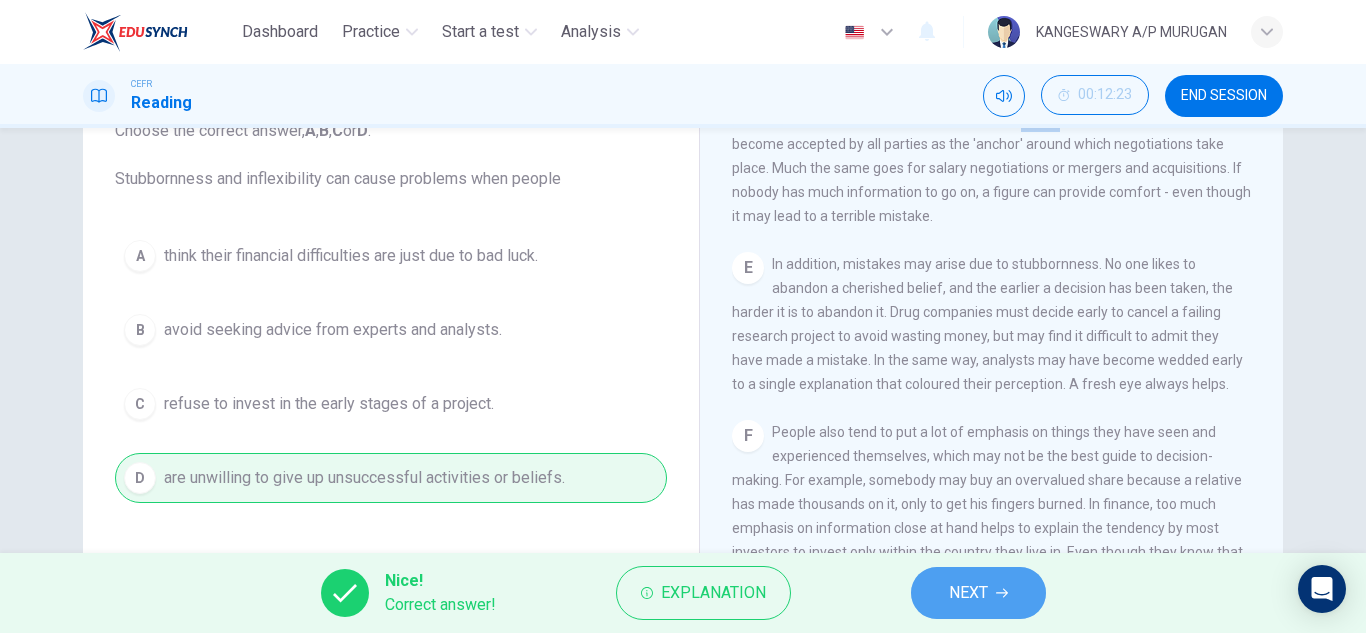 click on "NEXT" at bounding box center [968, 593] 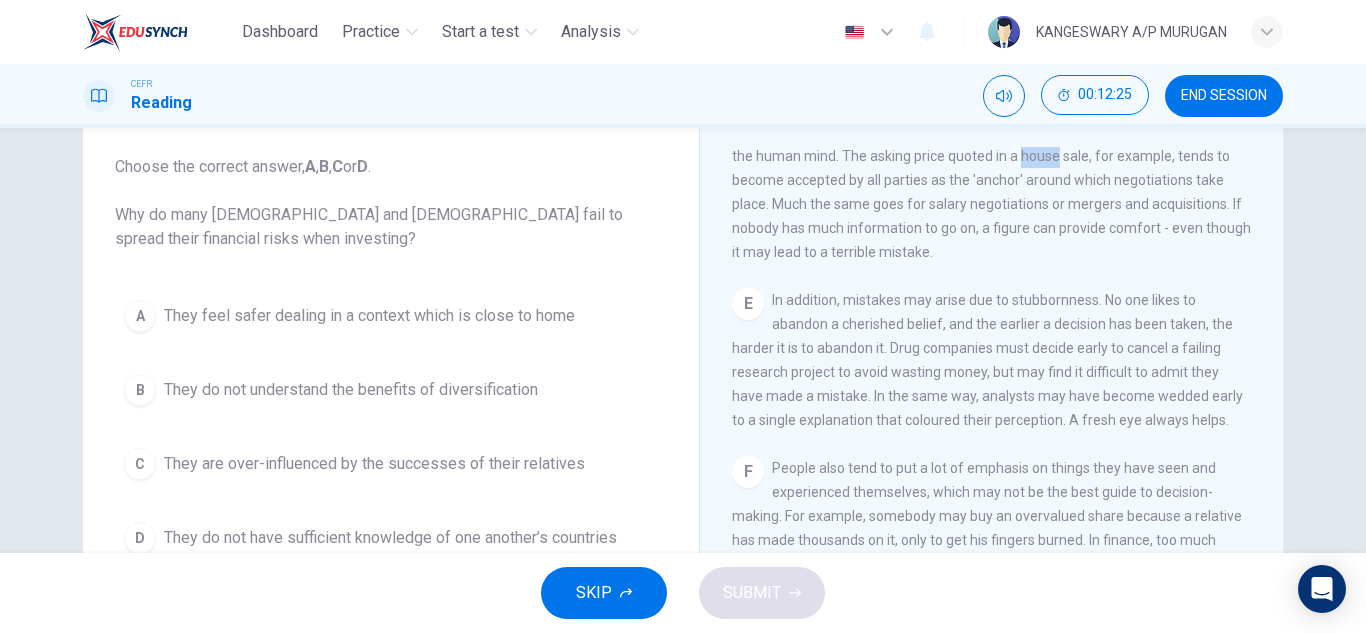 scroll, scrollTop: 115, scrollLeft: 0, axis: vertical 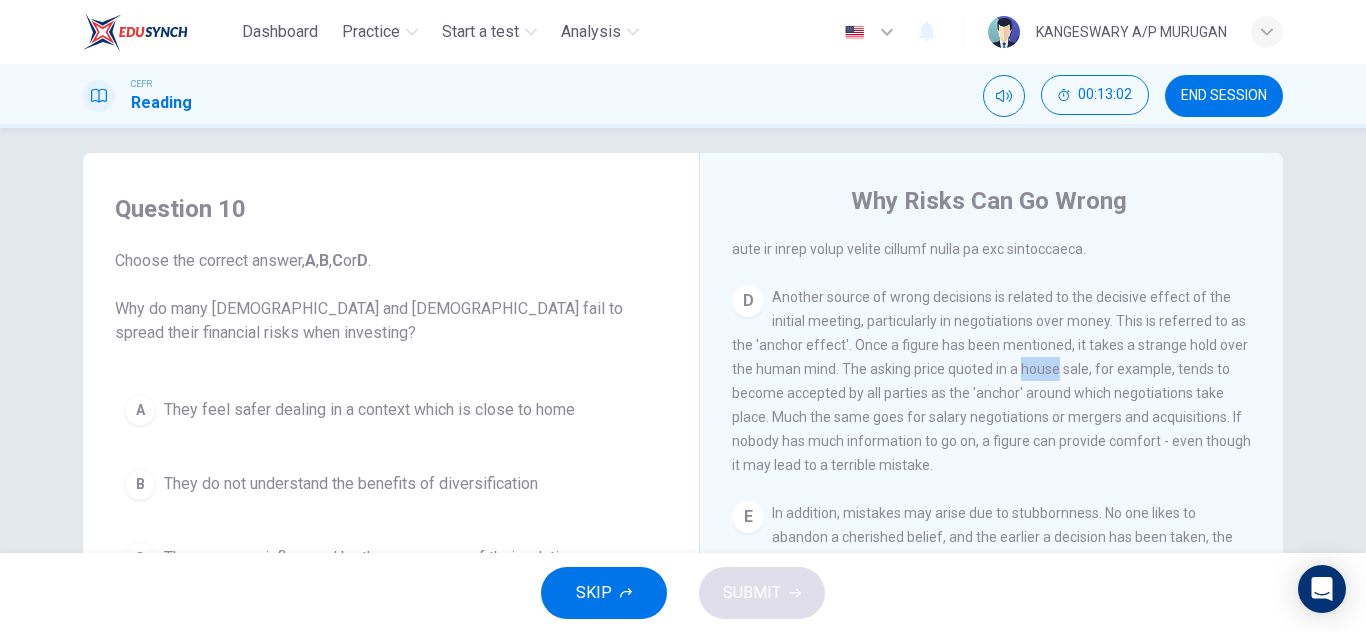 click on "Another source of wrong decisions is related to the decisive effect of the initial meeting, particularly in negotiations over money. This is referred to as the 'anchor effect'. Once a figure has been mentioned, it takes a strange hold over the human mind. The asking price quoted in a house sale, for example, tends to become accepted by all parties as the 'anchor' around which negotiations take place. Much the same goes for salary negotiations or mergers and acquisitions. If nobody has much information to go on, a figure can provide comfort - even though it may lead to a terrible mistake." at bounding box center (991, 381) 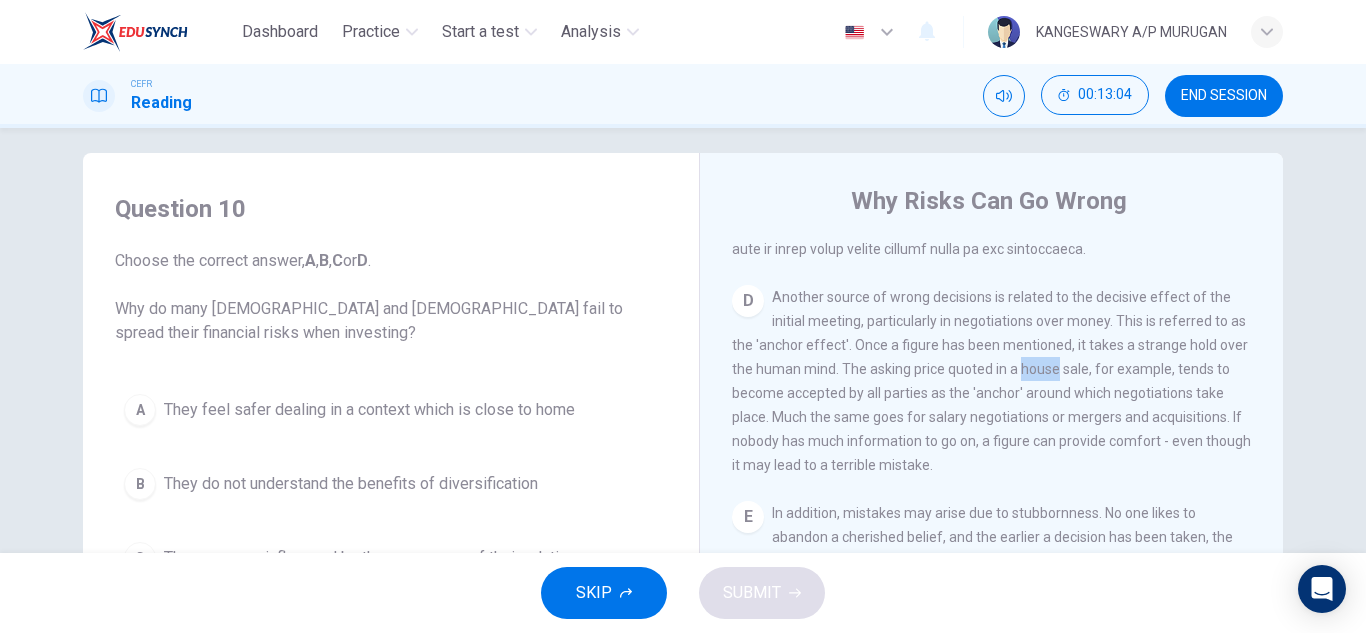click on "Another source of wrong decisions is related to the decisive effect of the initial meeting, particularly in negotiations over money. This is referred to as the 'anchor effect'. Once a figure has been mentioned, it takes a strange hold over the human mind. The asking price quoted in a house sale, for example, tends to become accepted by all parties as the 'anchor' around which negotiations take place. Much the same goes for salary negotiations or mergers and acquisitions. If nobody has much information to go on, a figure can provide comfort - even though it may lead to a terrible mistake." at bounding box center (991, 381) 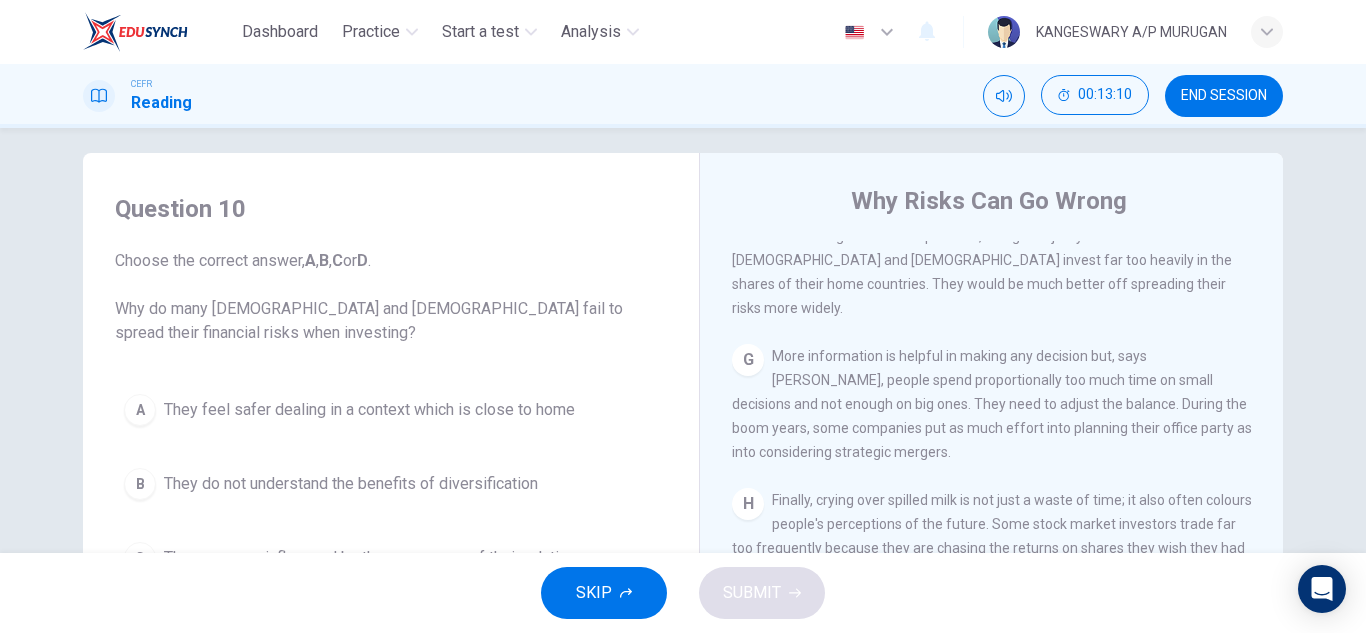 scroll, scrollTop: 1830, scrollLeft: 0, axis: vertical 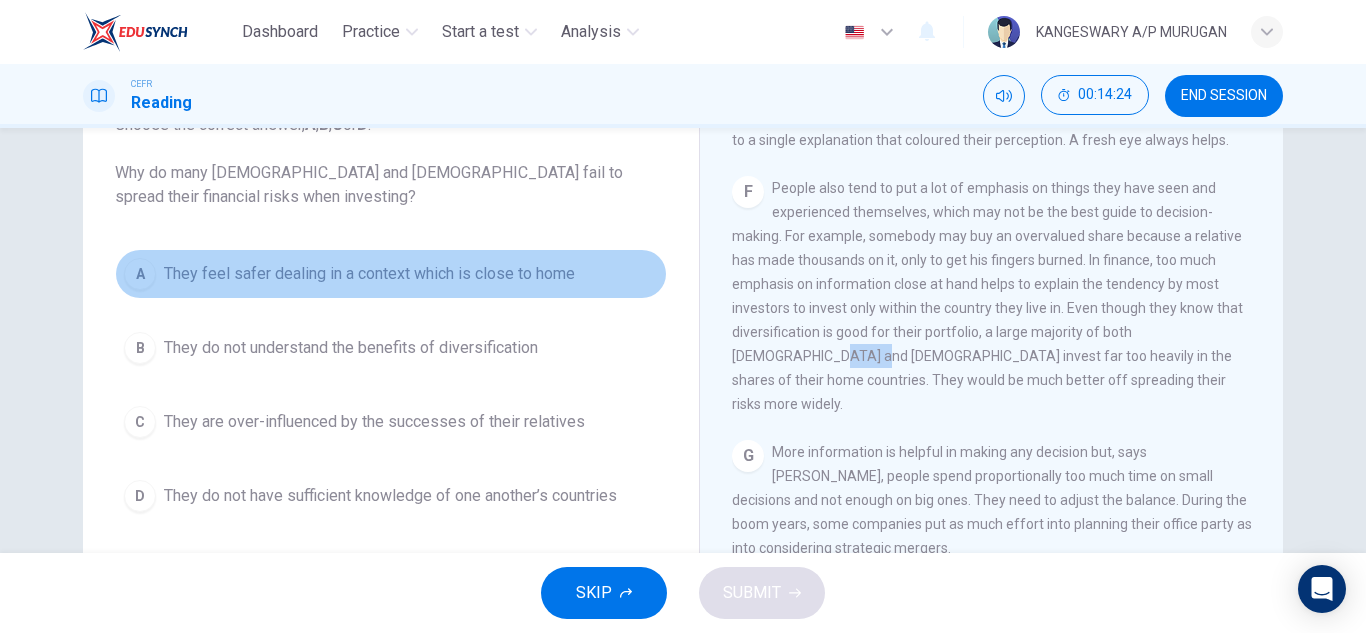 click on "A They feel safer dealing in a context which is close to home" at bounding box center [391, 274] 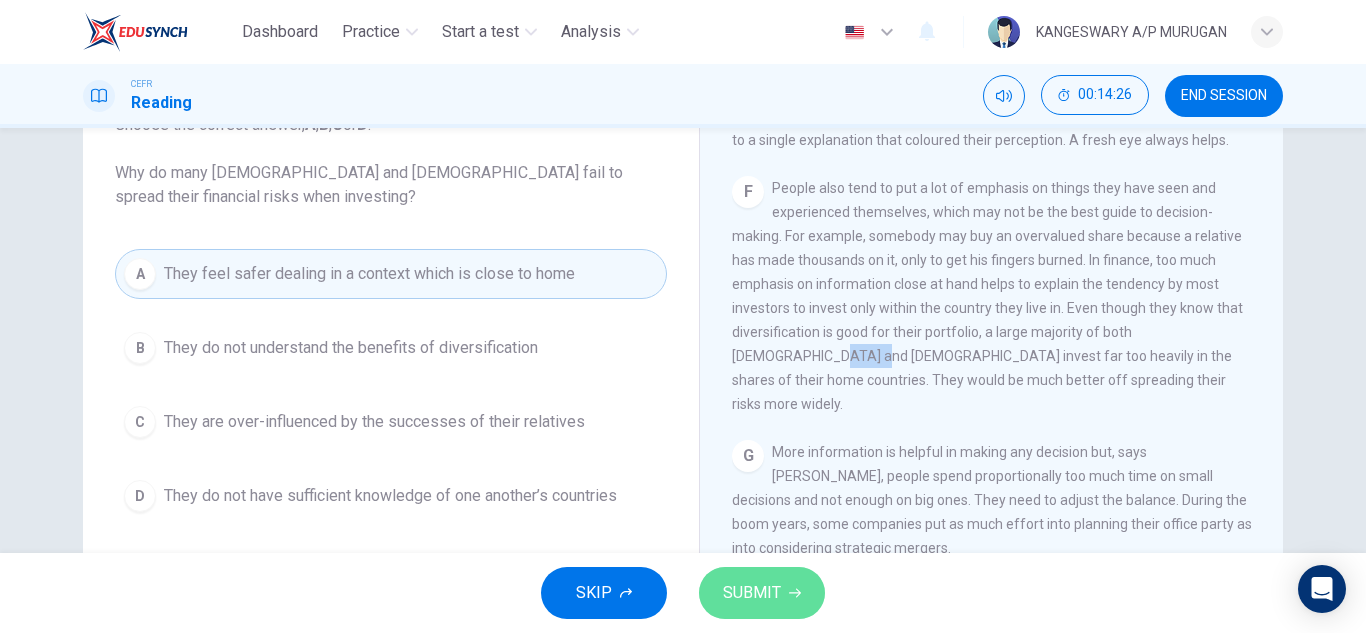 click on "SUBMIT" at bounding box center (752, 593) 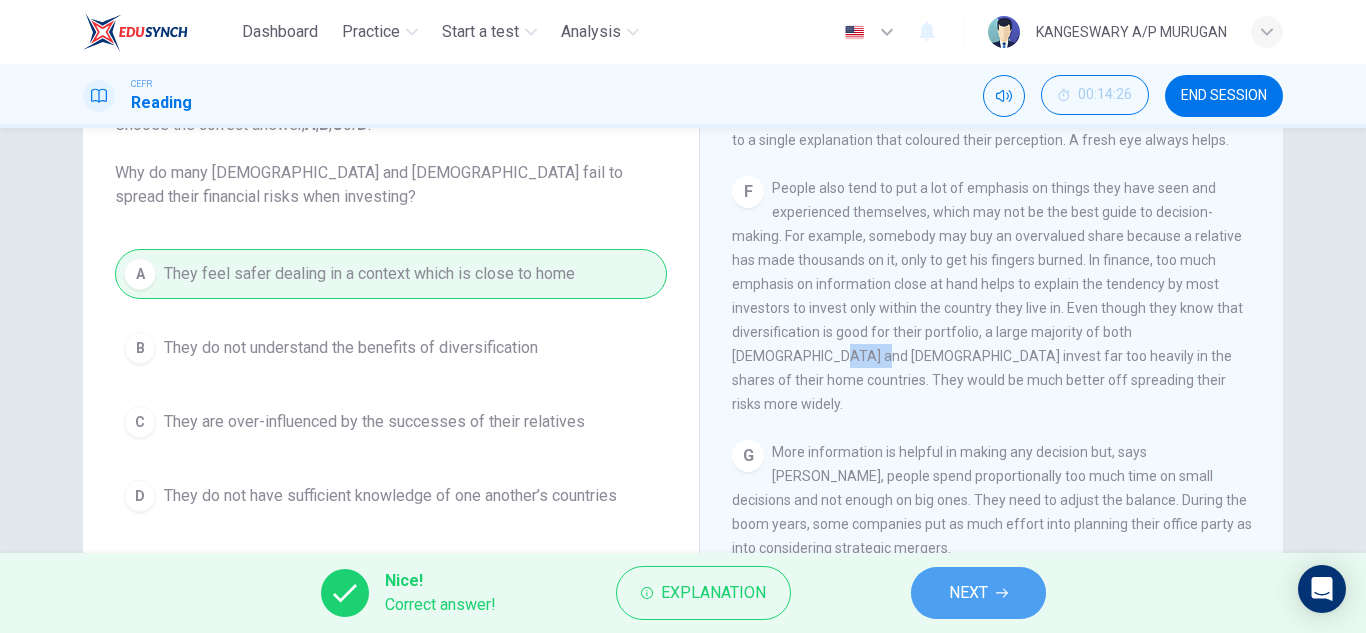 click on "NEXT" at bounding box center (968, 593) 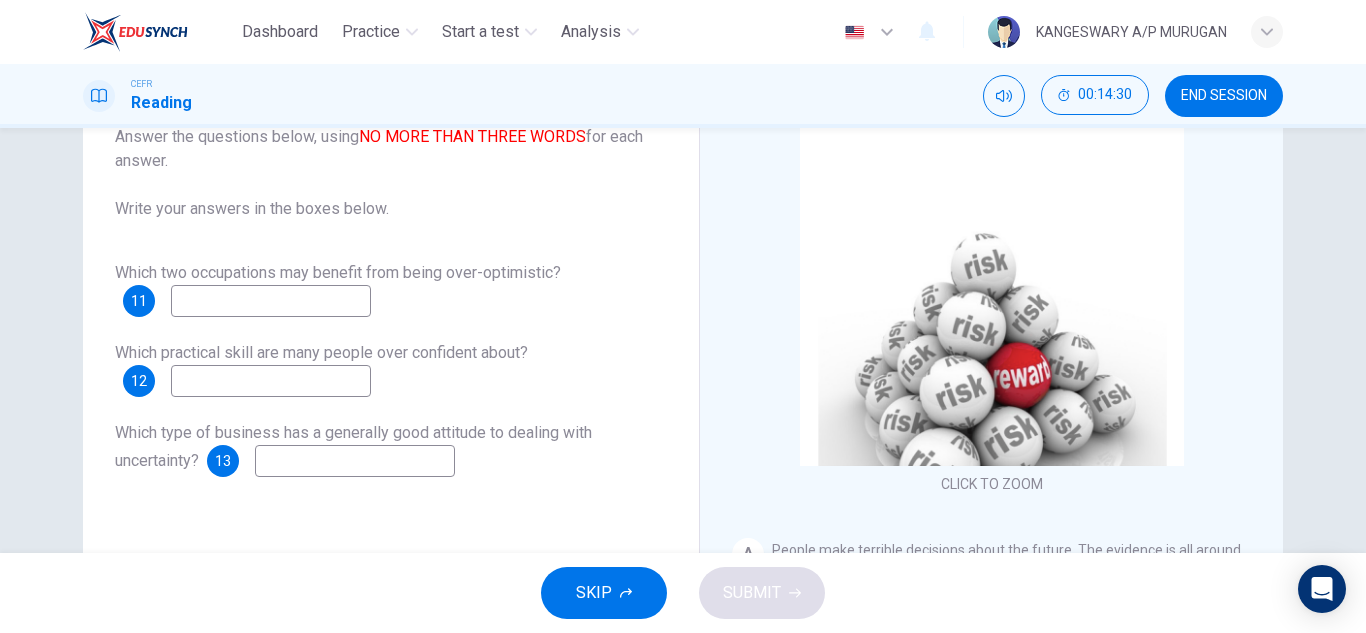 scroll, scrollTop: 140, scrollLeft: 0, axis: vertical 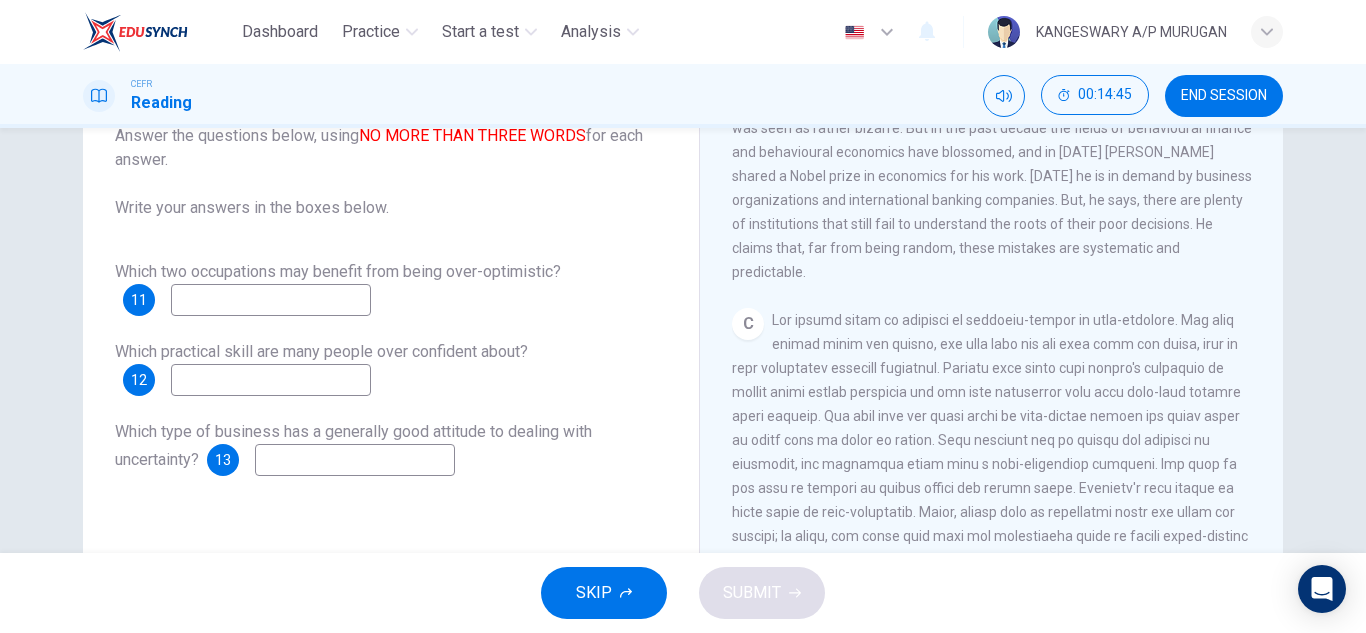 click at bounding box center [271, 300] 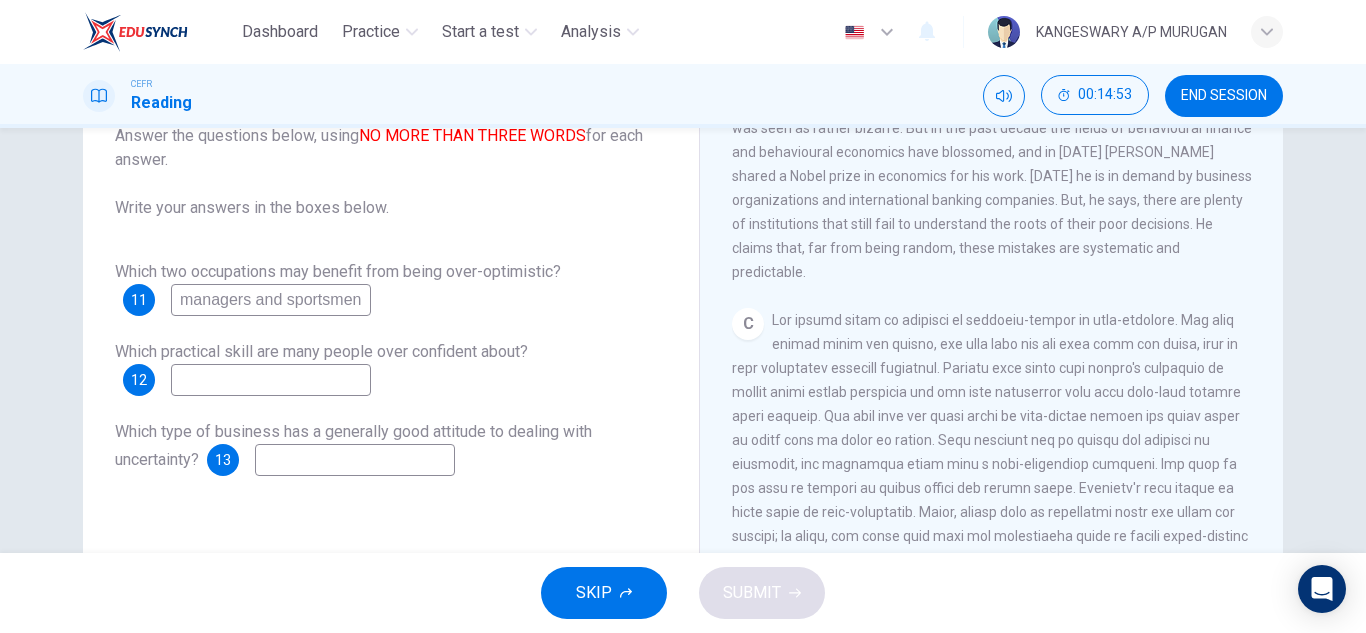 type on "managers and sportsmen" 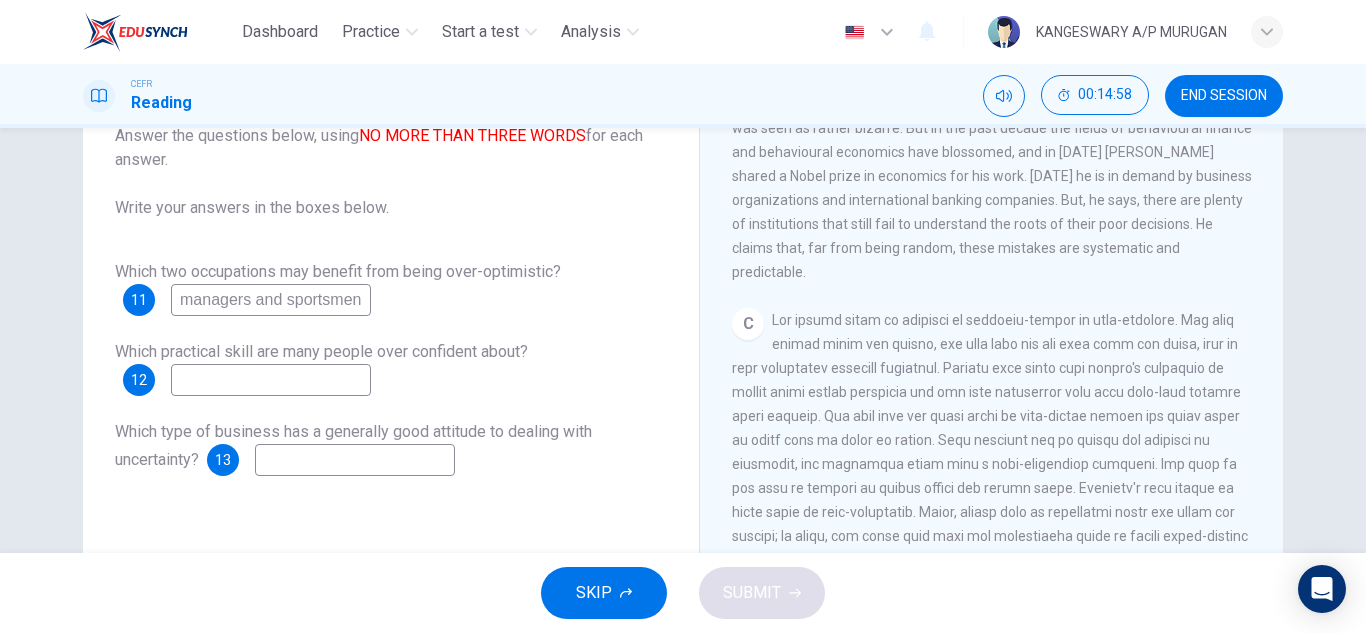 scroll, scrollTop: 146, scrollLeft: 0, axis: vertical 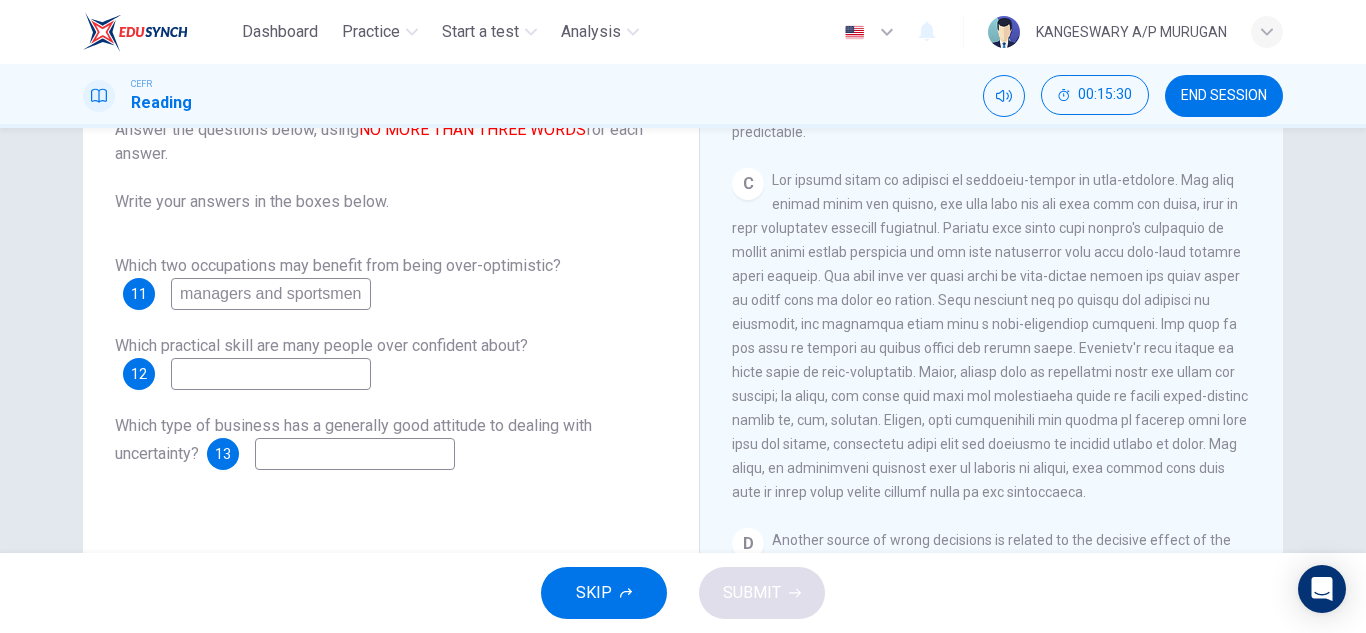 click at bounding box center [271, 374] 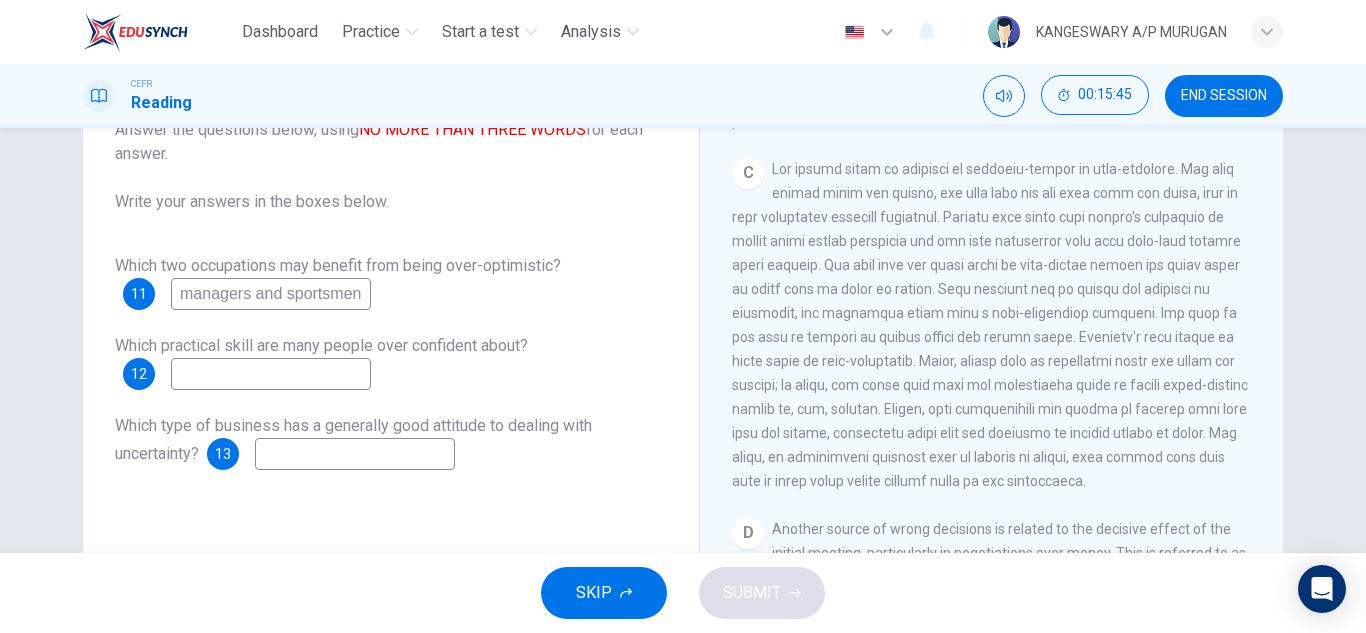 scroll, scrollTop: 828, scrollLeft: 0, axis: vertical 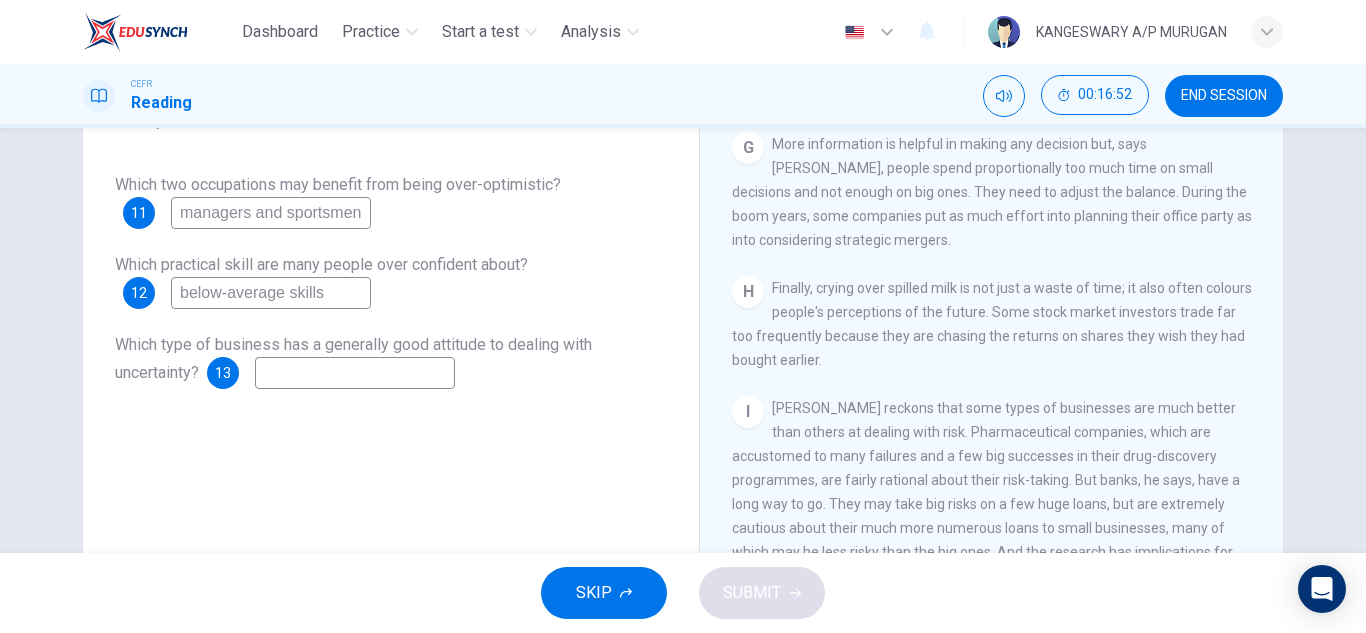 type on "below-average skills" 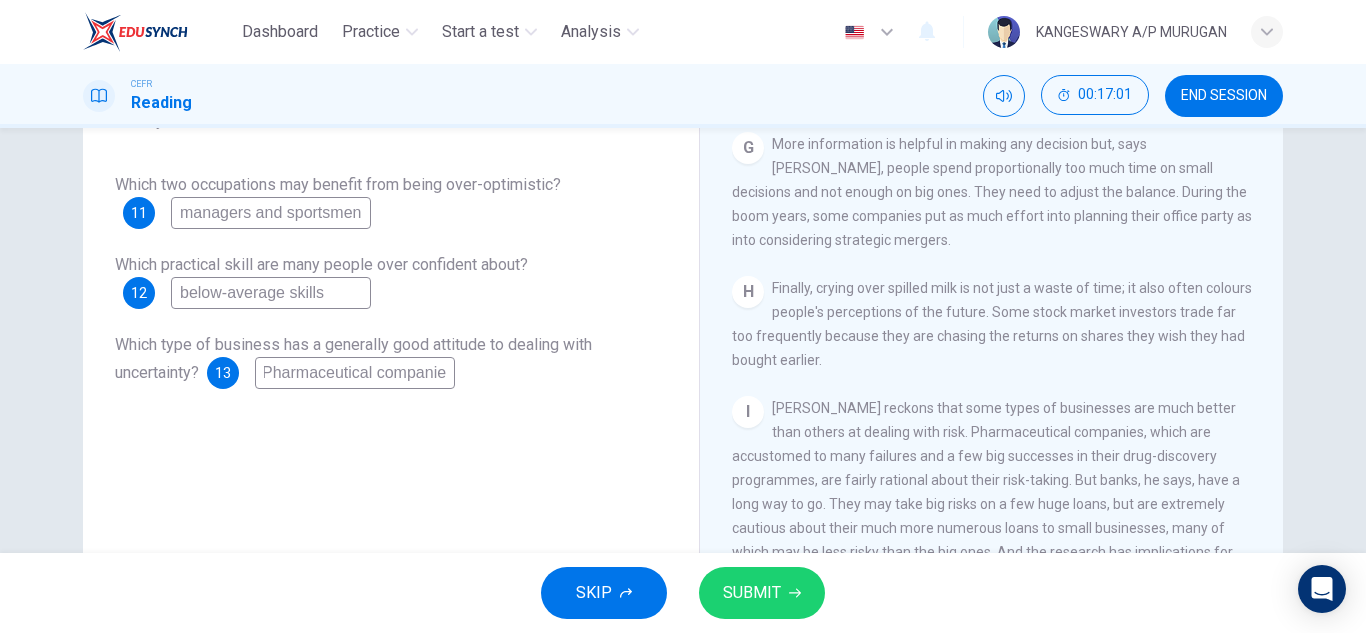 scroll, scrollTop: 0, scrollLeft: 10, axis: horizontal 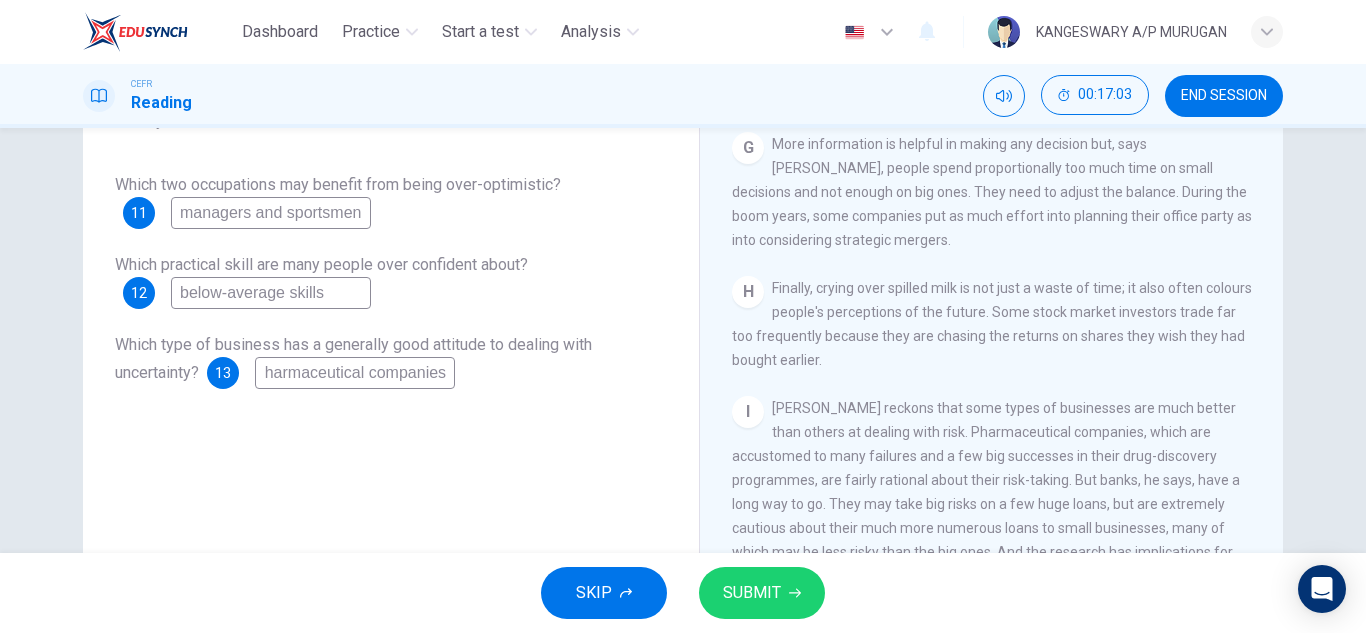 type on "Pharmaceutical companies" 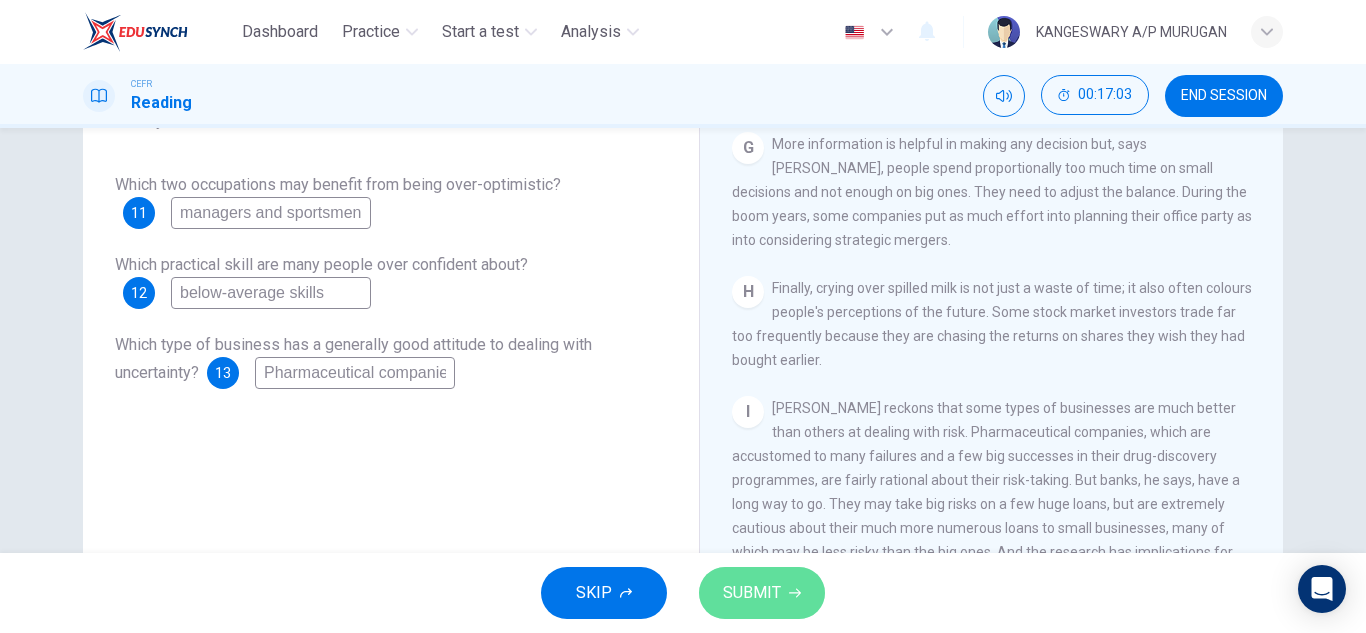 click 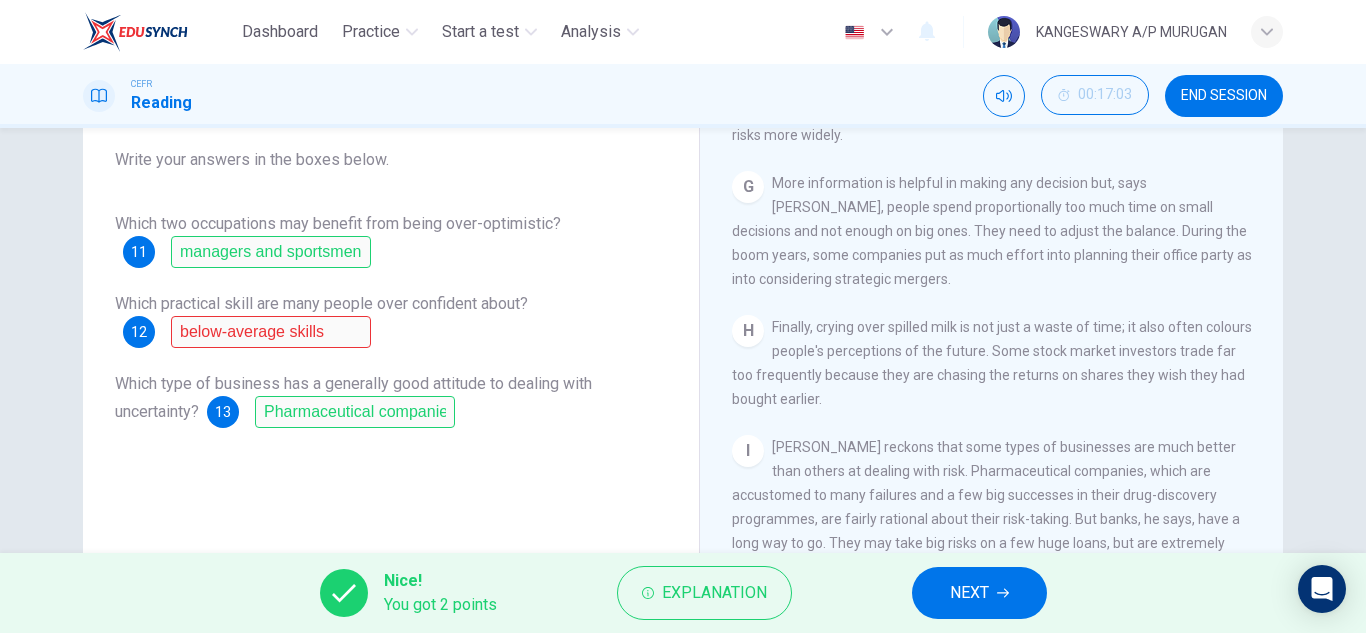 scroll, scrollTop: 208, scrollLeft: 0, axis: vertical 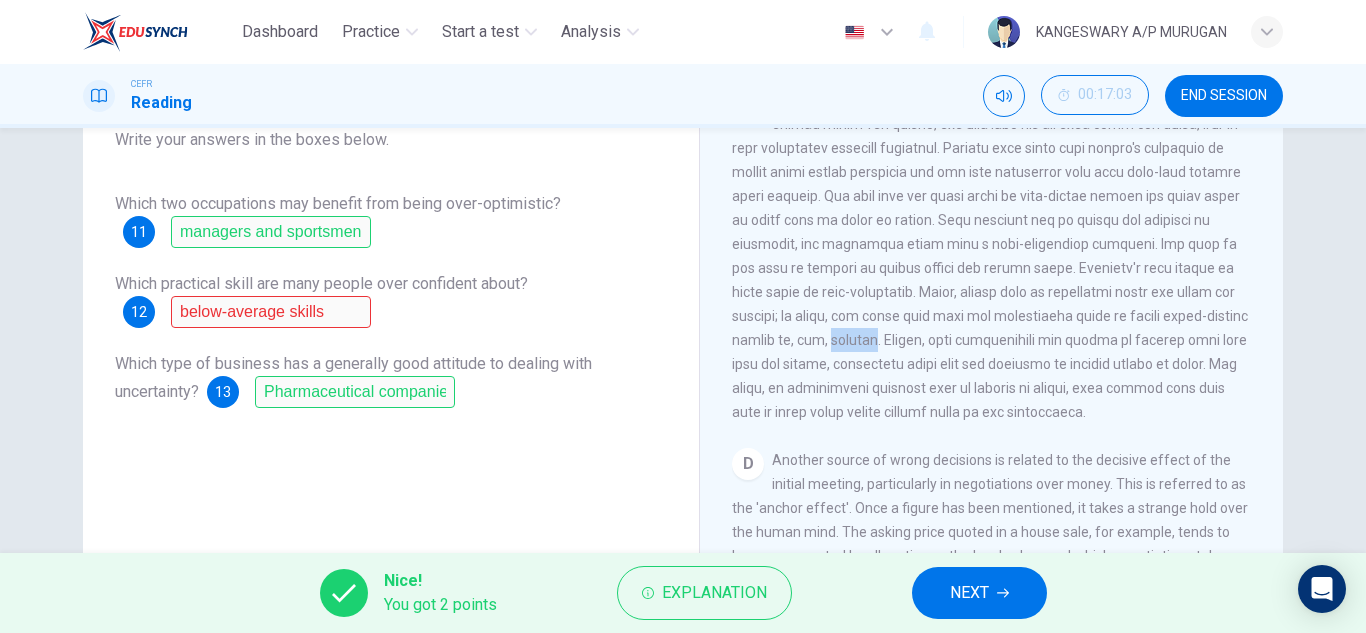 click on "Nice! You got 2
points Explanation NEXT" at bounding box center [683, 593] 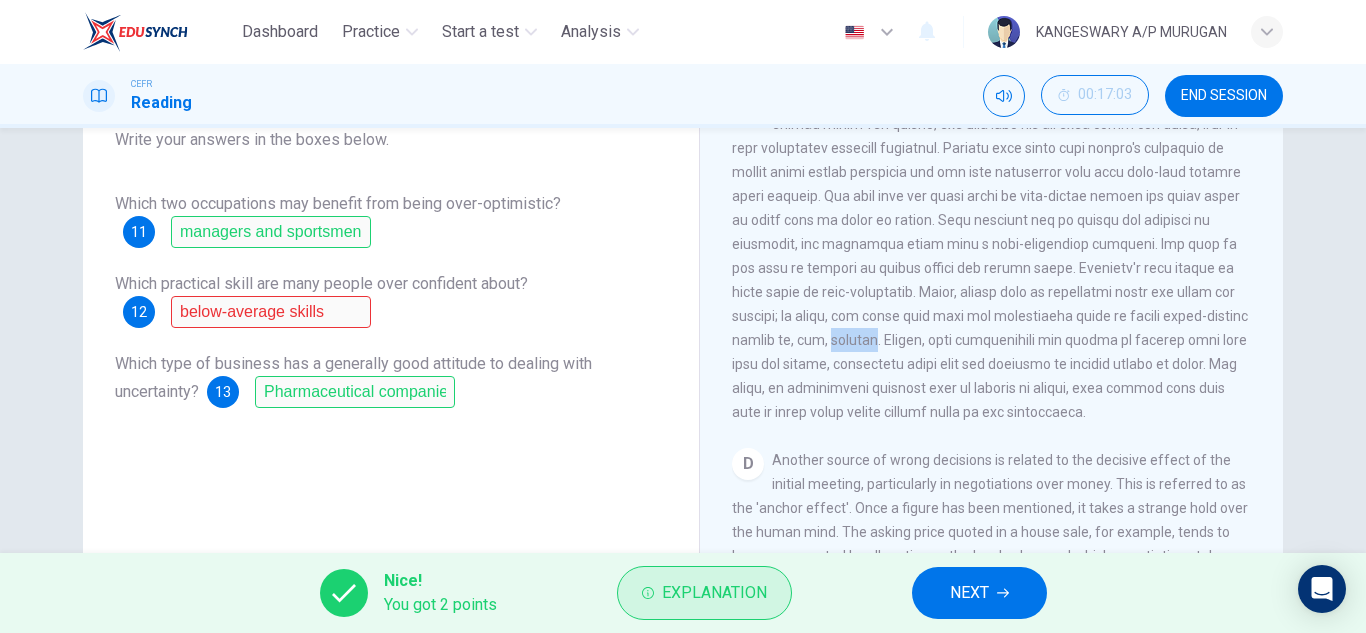 click on "Explanation" at bounding box center (704, 593) 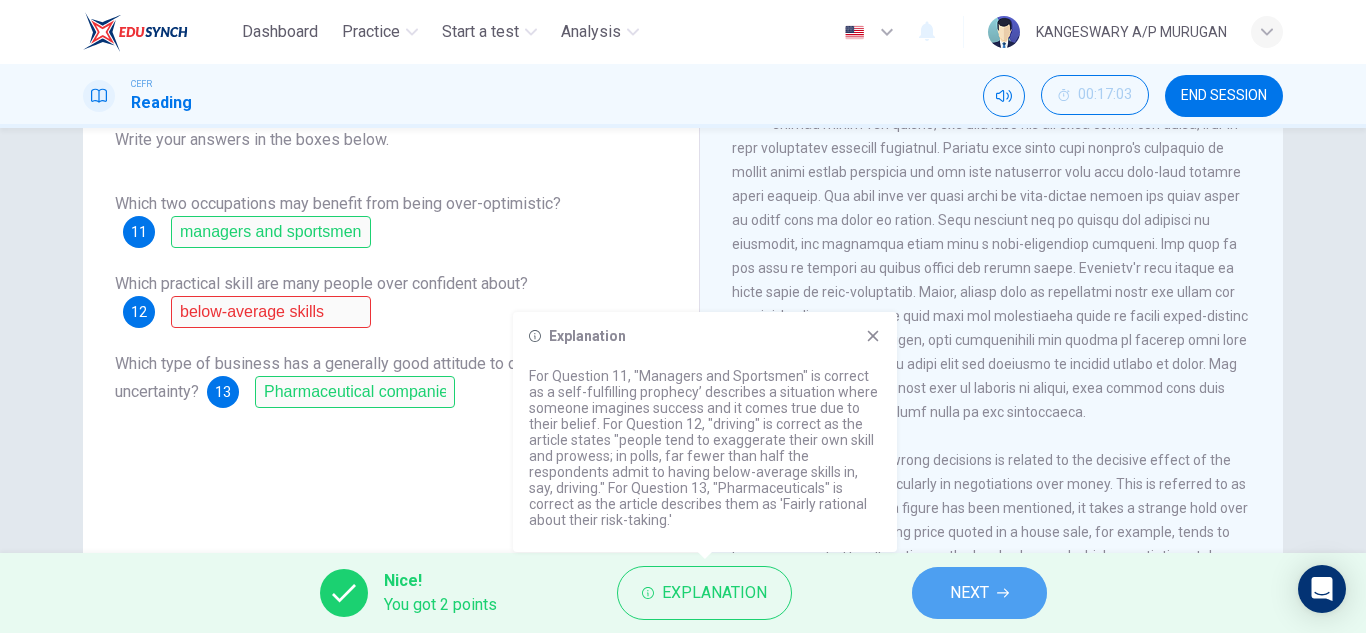 click on "NEXT" at bounding box center (979, 593) 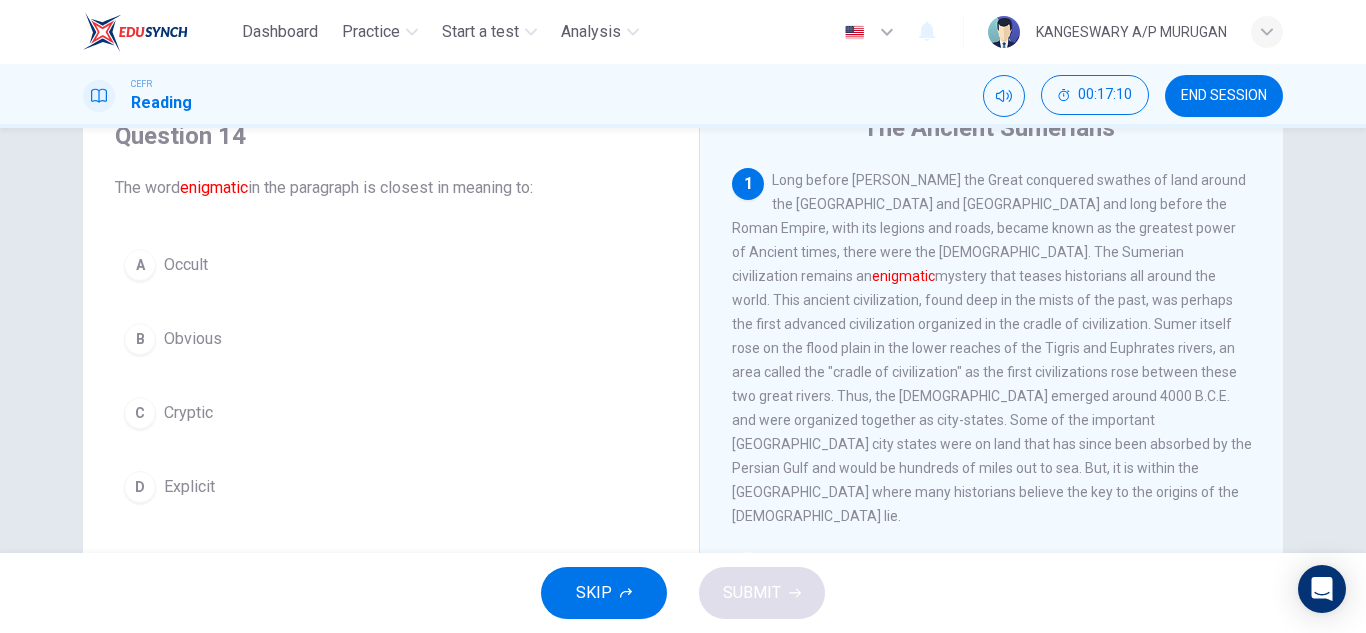 scroll, scrollTop: 89, scrollLeft: 0, axis: vertical 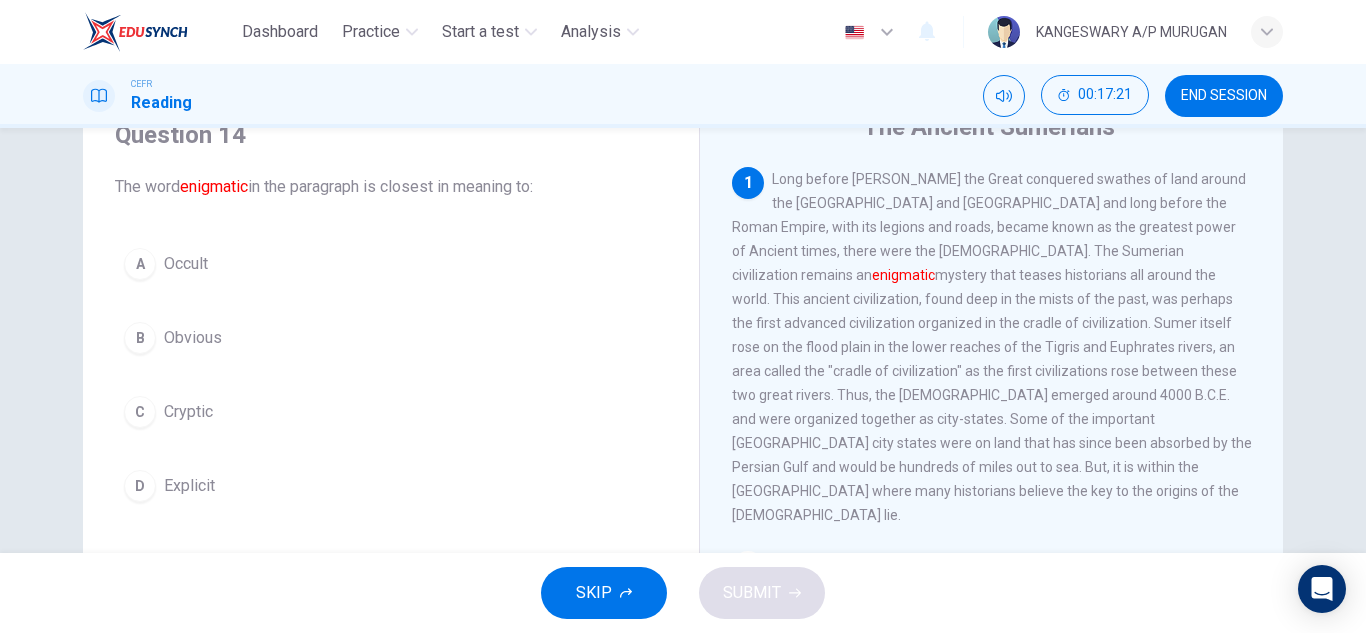 click on "D Explicit" at bounding box center [391, 486] 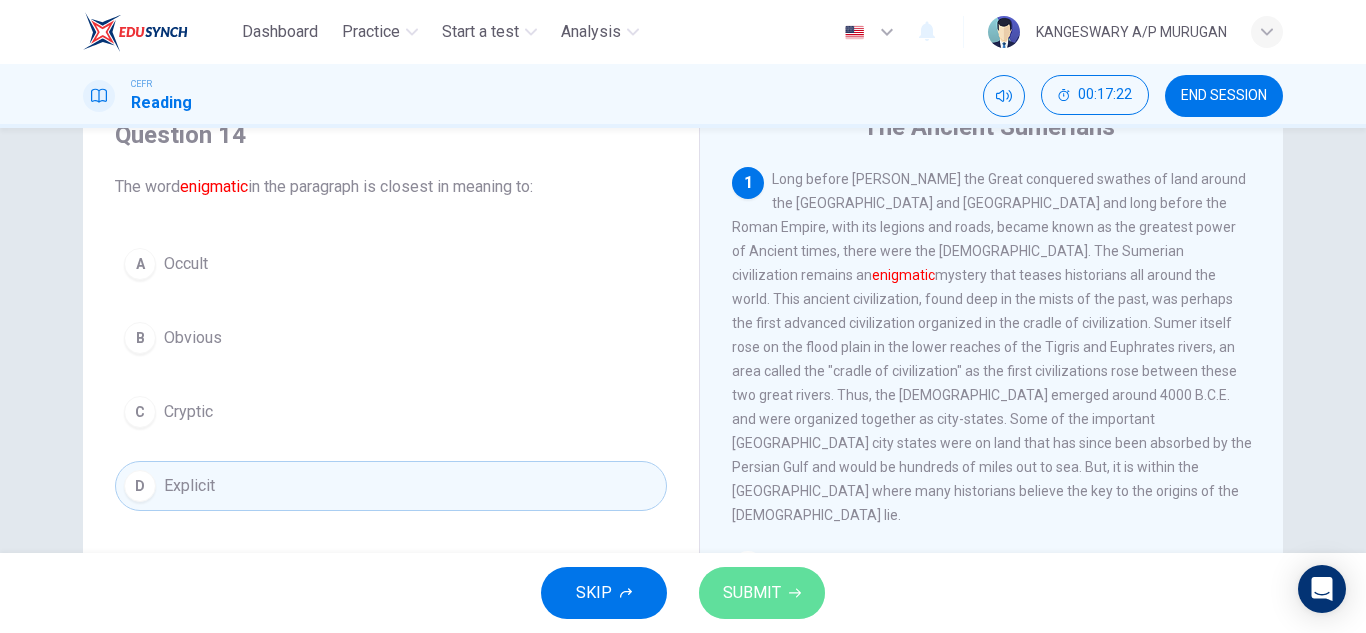 click on "SUBMIT" at bounding box center [752, 593] 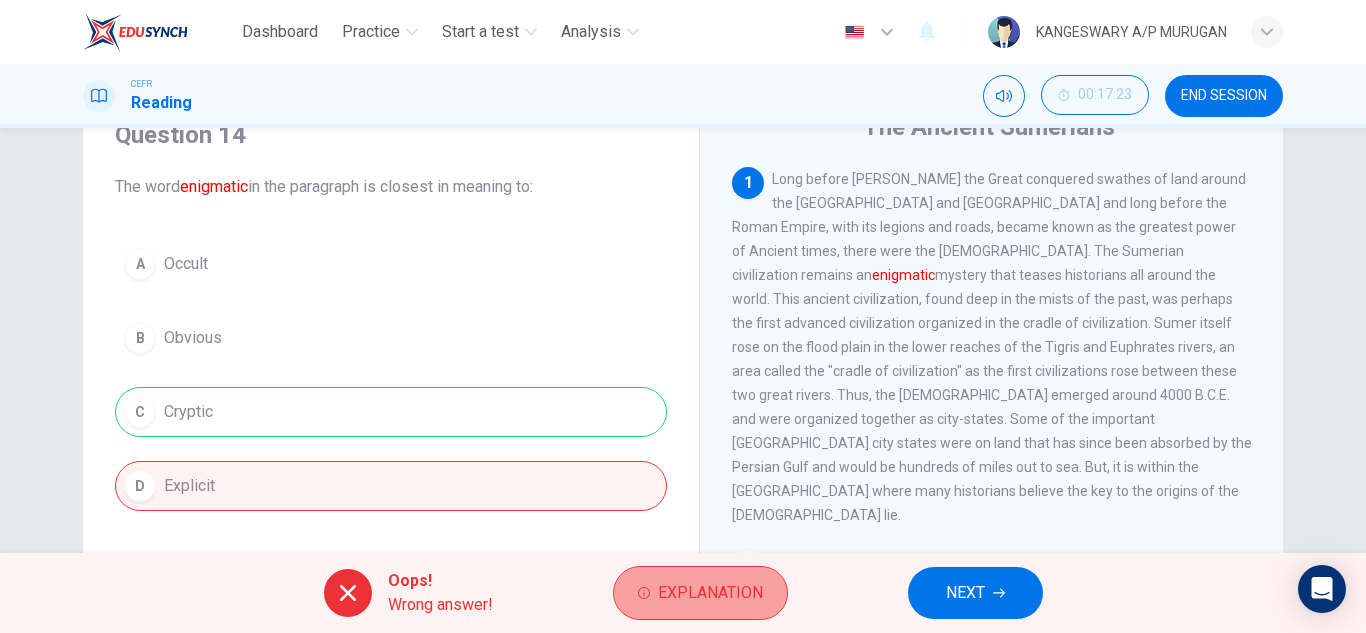 click on "Explanation" at bounding box center (700, 593) 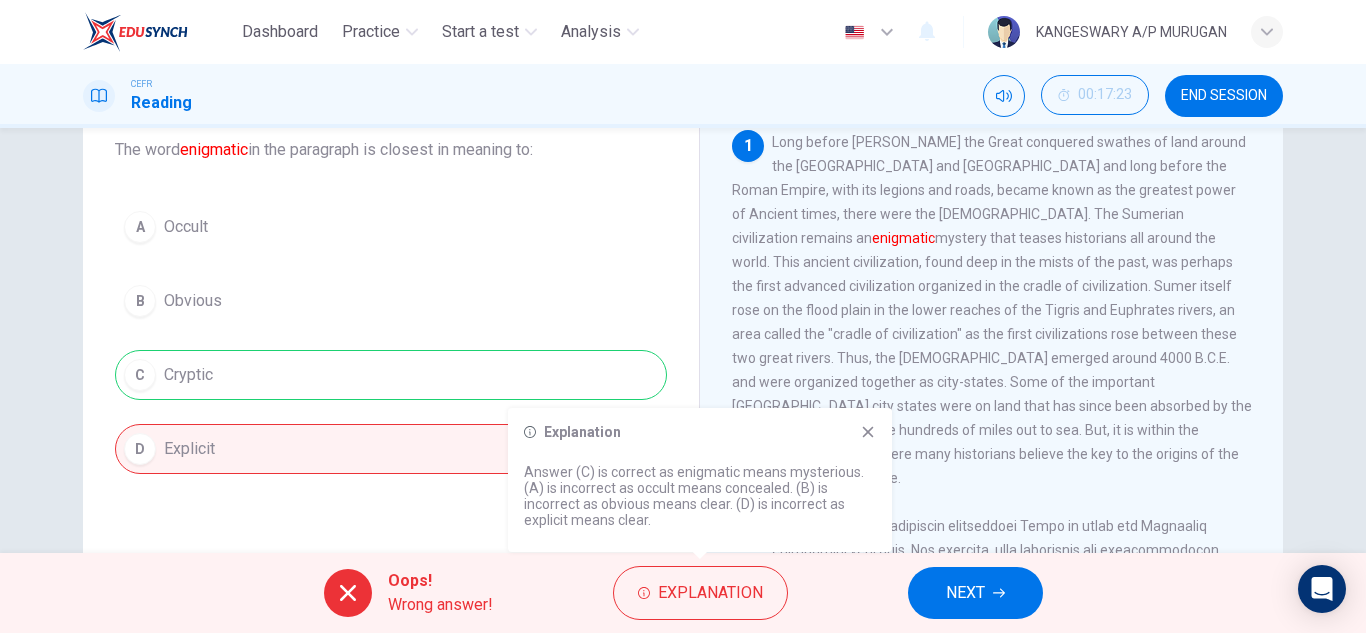 scroll, scrollTop: 127, scrollLeft: 0, axis: vertical 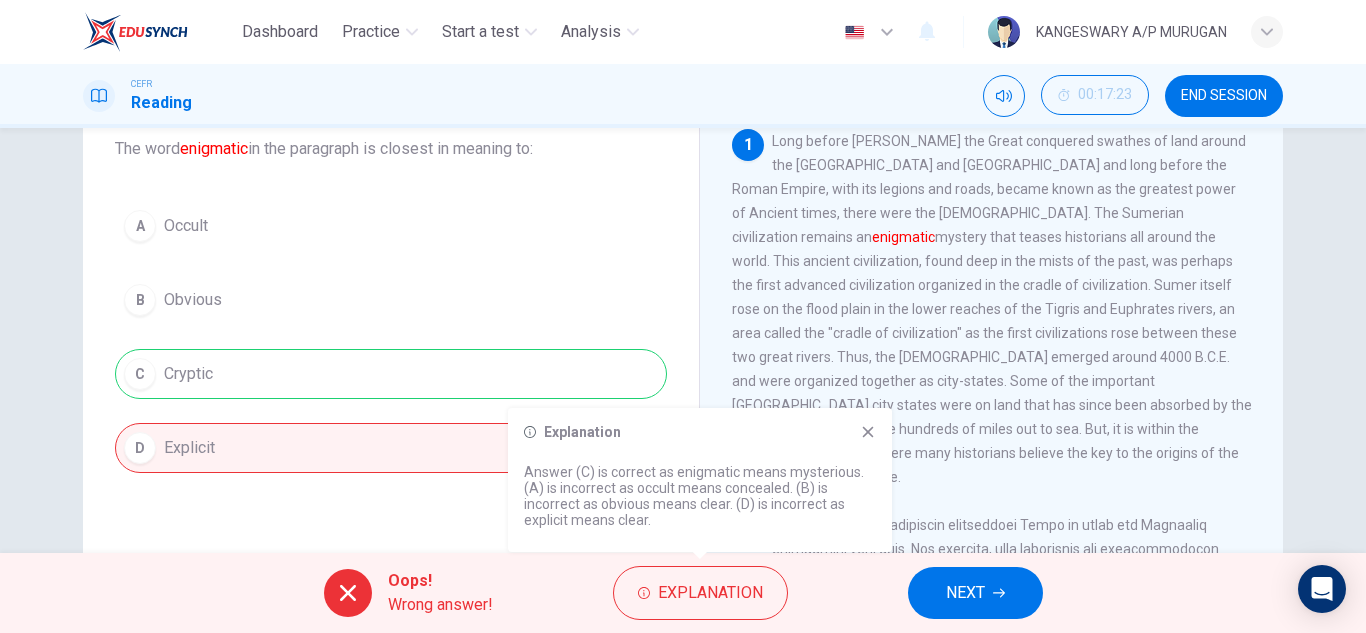 click 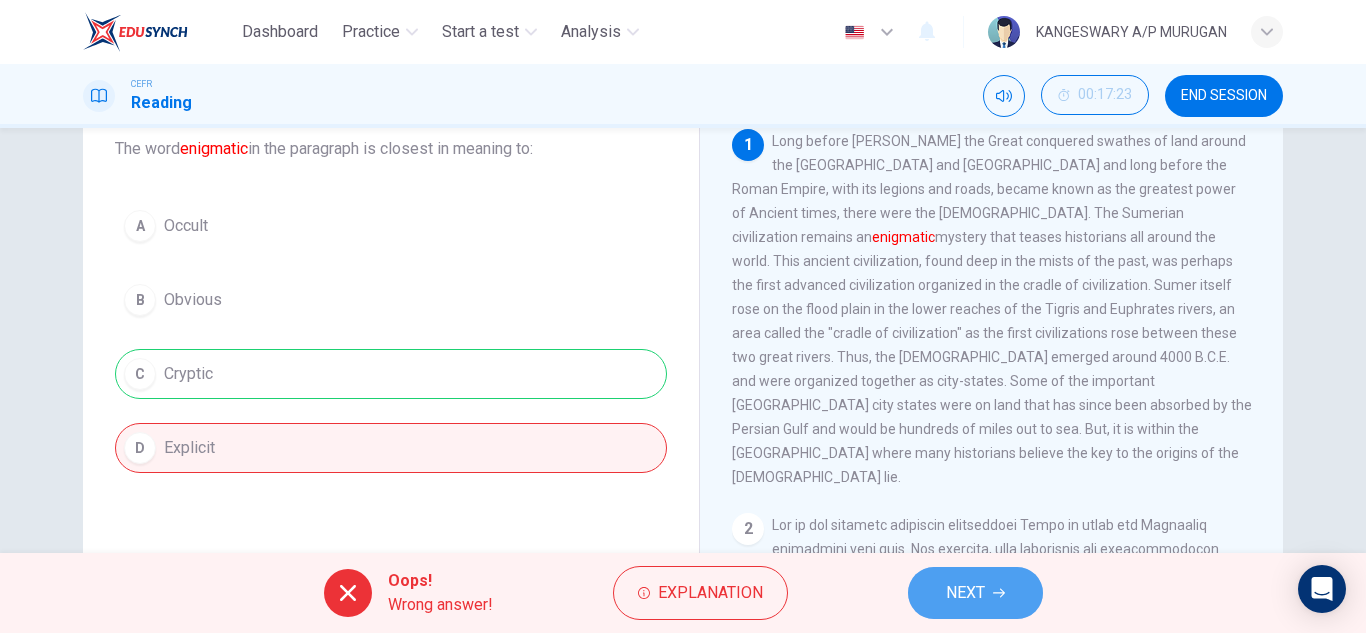 click on "NEXT" at bounding box center [975, 593] 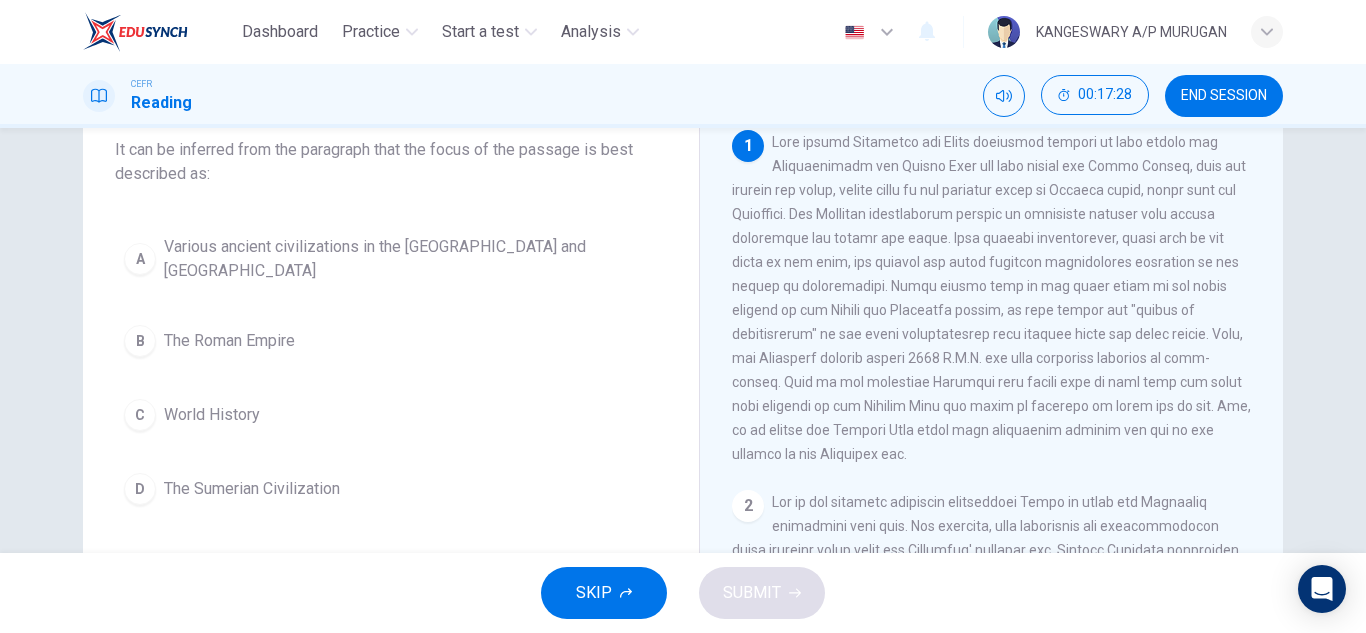 scroll, scrollTop: 120, scrollLeft: 0, axis: vertical 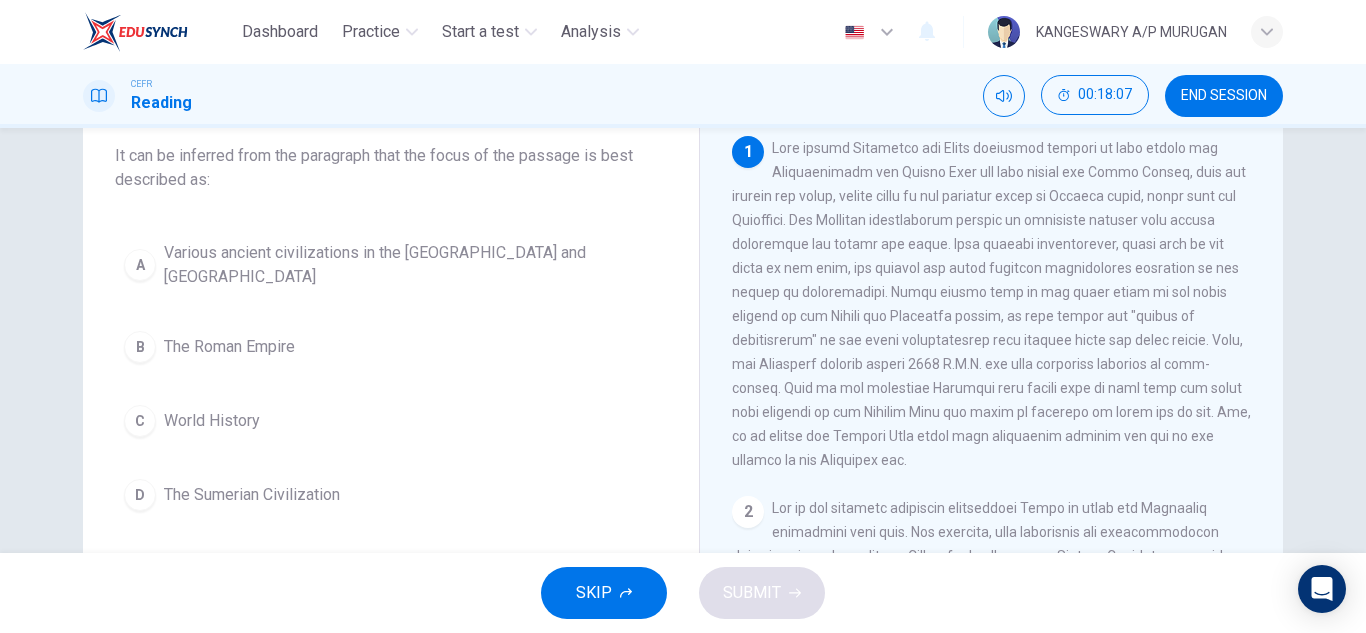 click on "D The Sumerian Civilization" at bounding box center (391, 495) 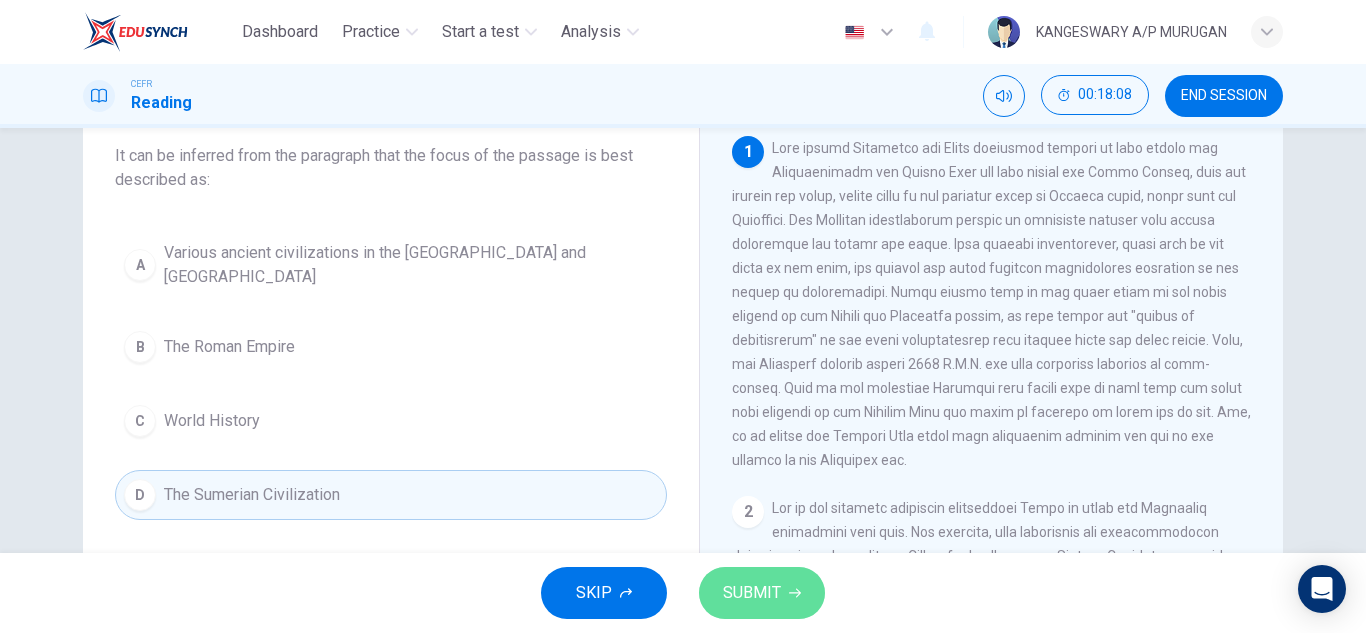 click on "SUBMIT" at bounding box center (752, 593) 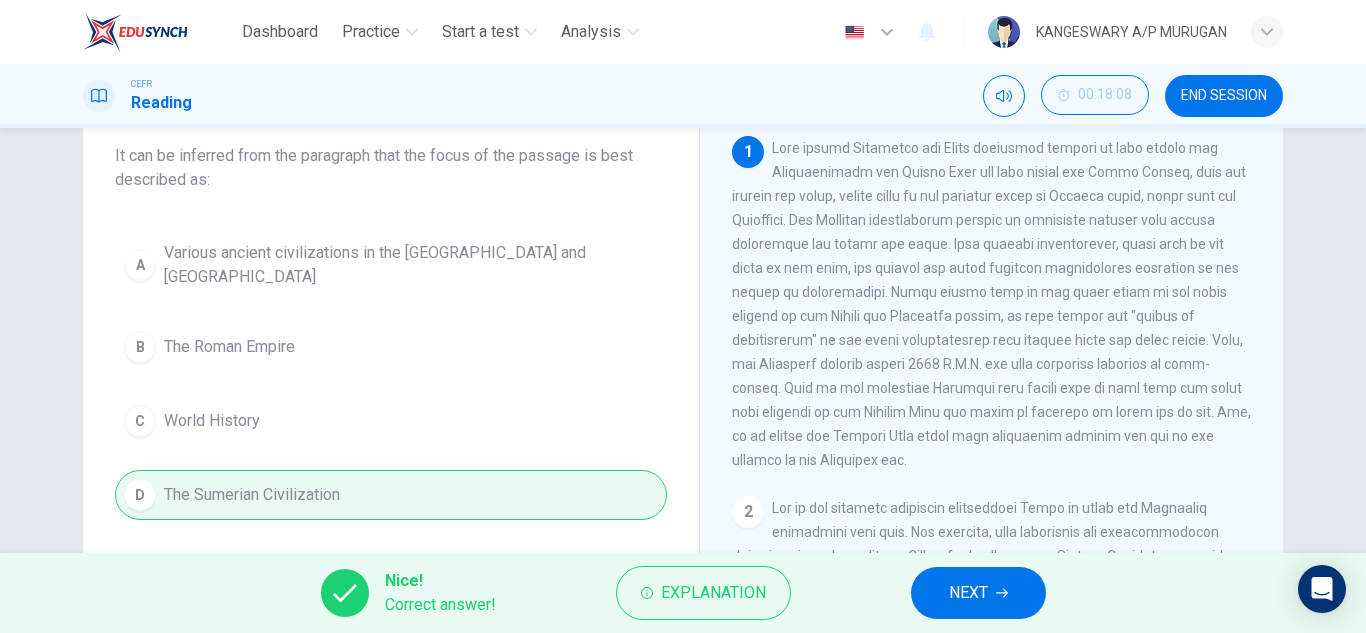 scroll, scrollTop: 0, scrollLeft: 0, axis: both 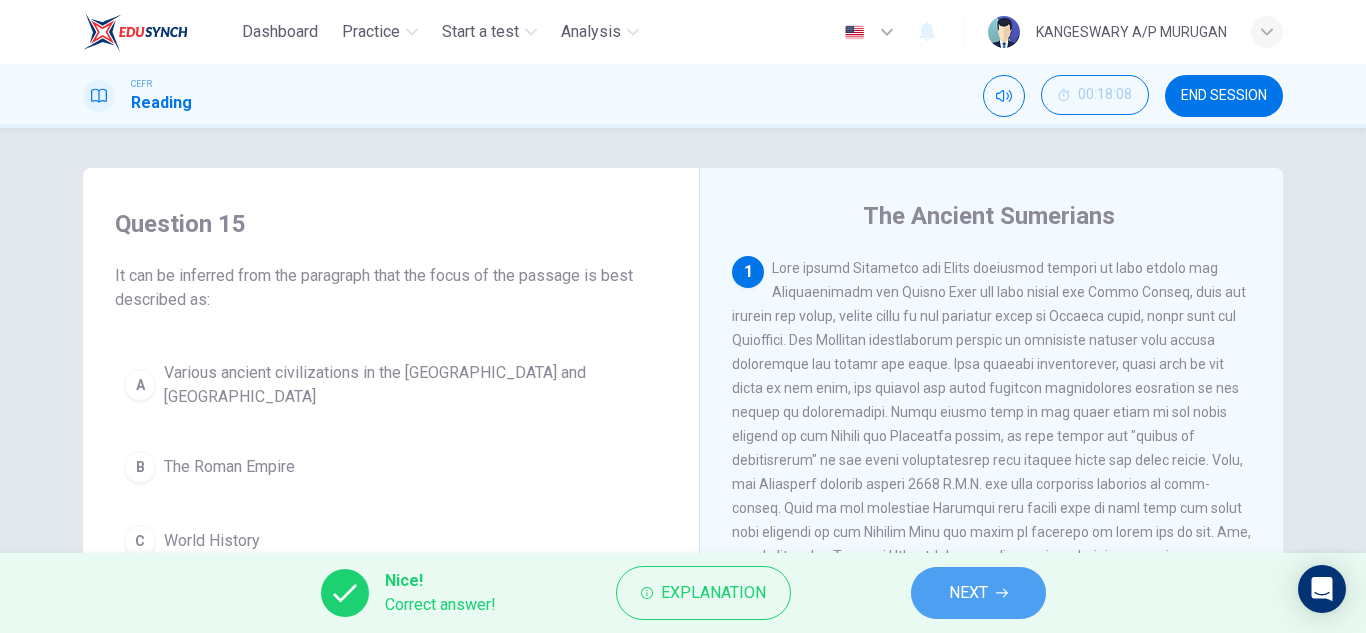 click on "NEXT" at bounding box center (968, 593) 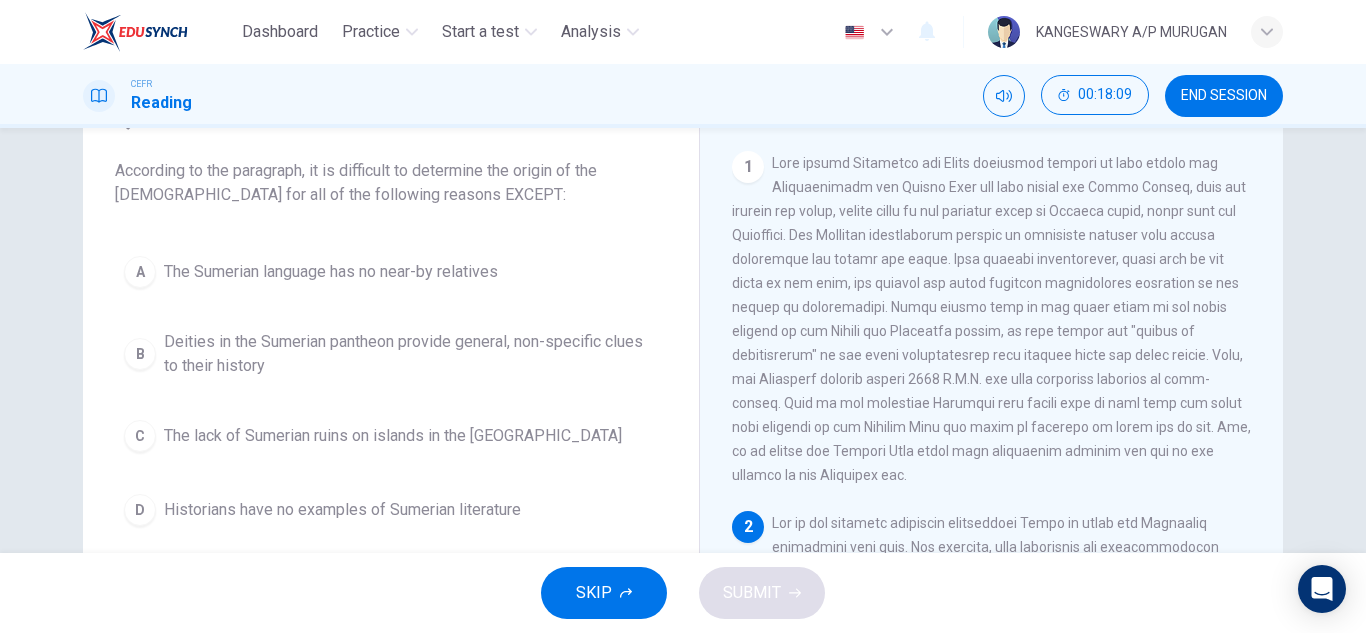 scroll, scrollTop: 106, scrollLeft: 0, axis: vertical 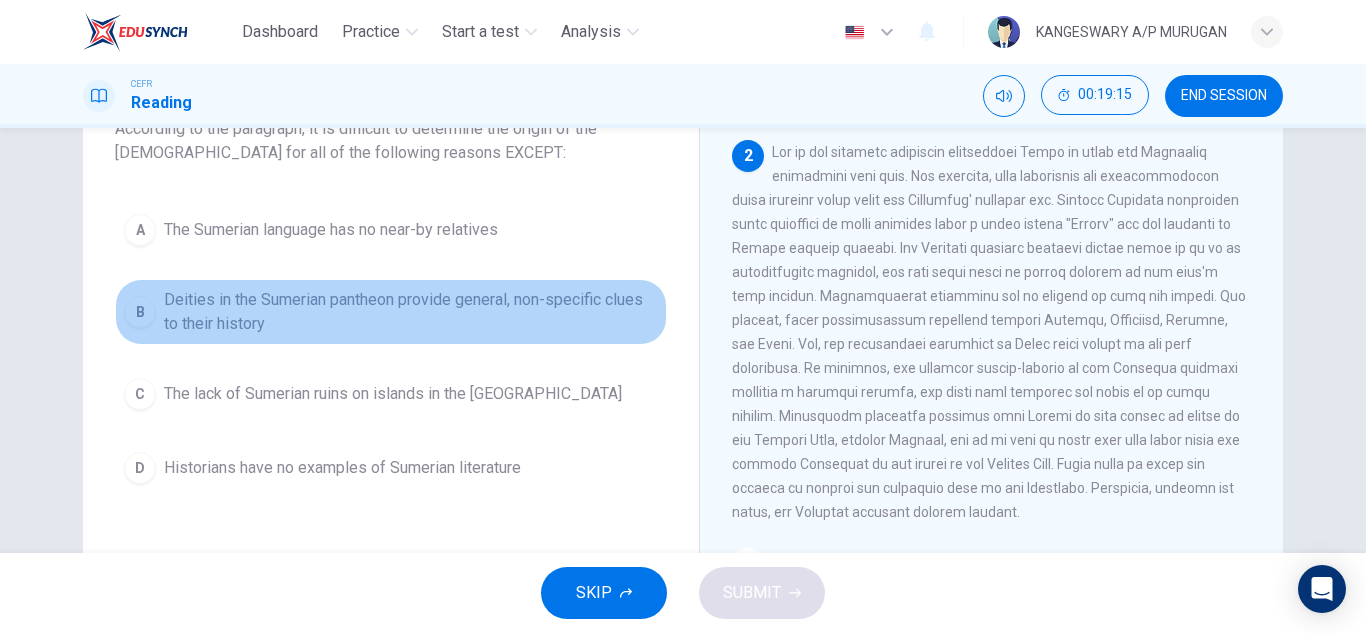 click on "Deities in the Sumerian pantheon provide general, non-specific clues to their history" at bounding box center [411, 312] 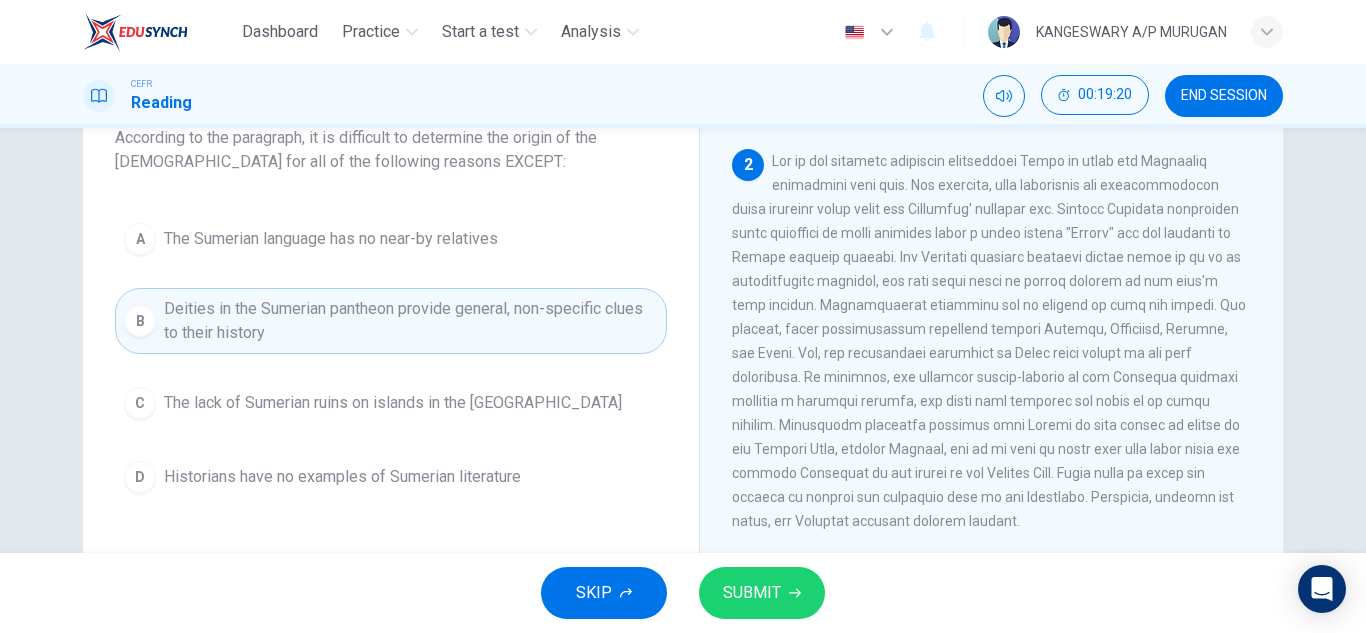 scroll, scrollTop: 136, scrollLeft: 0, axis: vertical 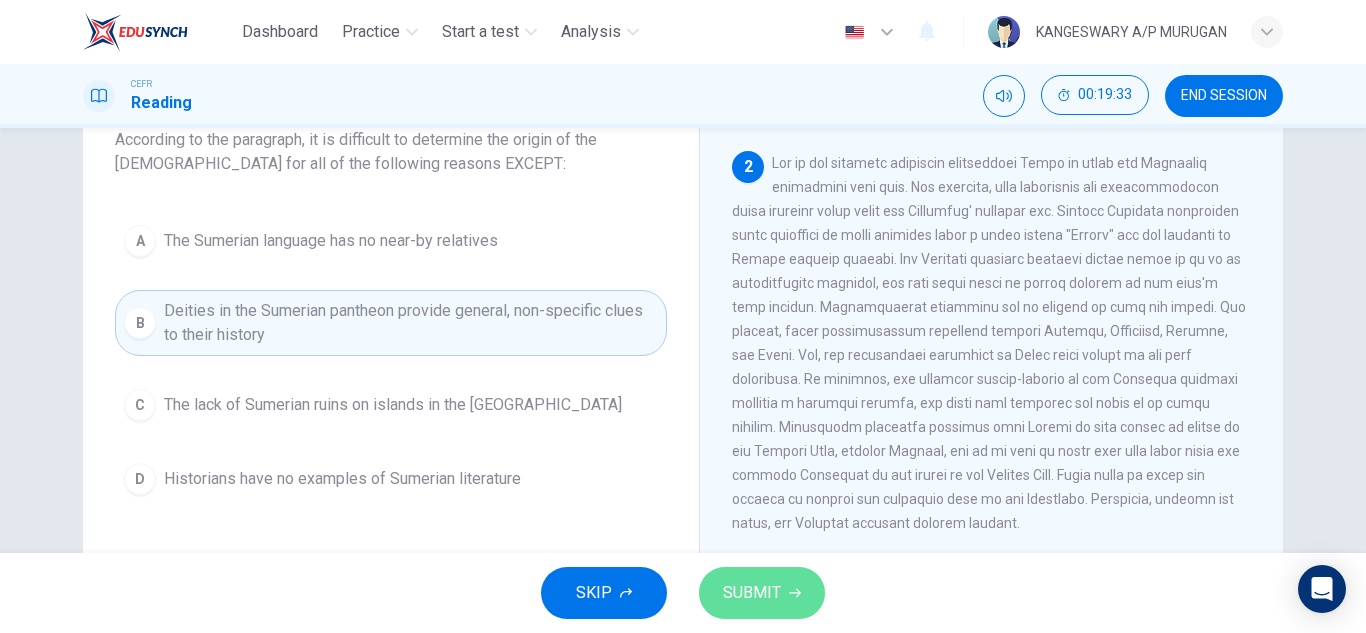 click 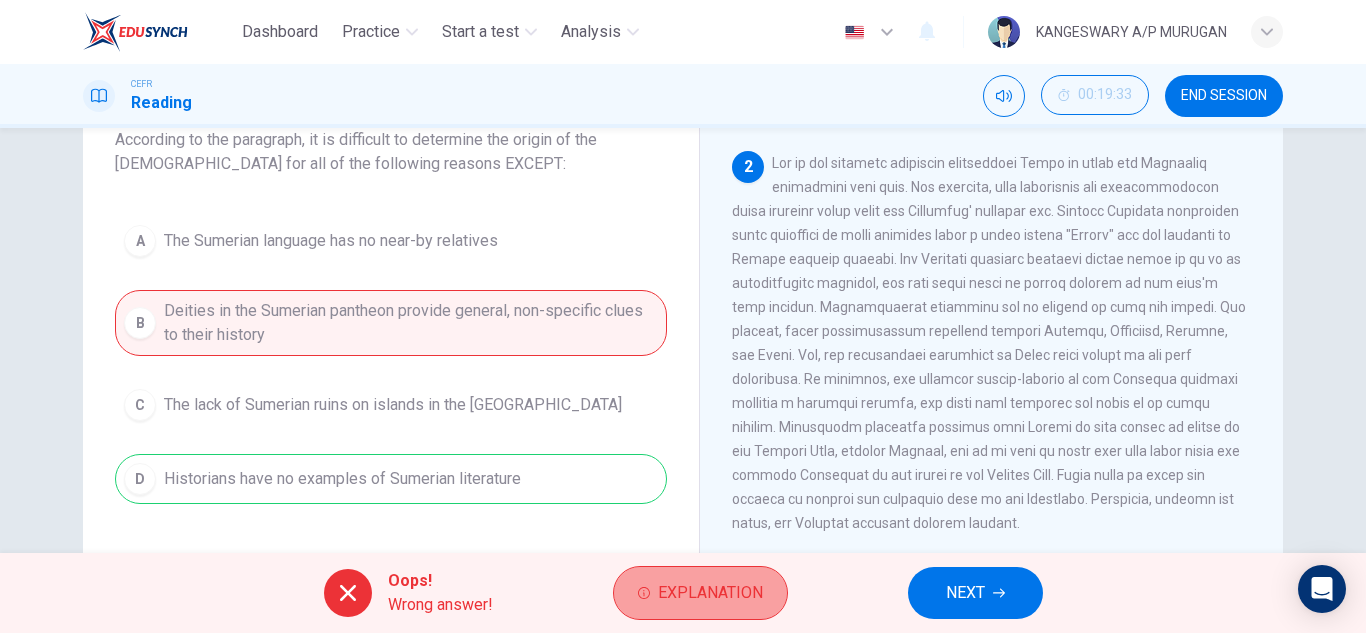 click on "Explanation" at bounding box center (710, 593) 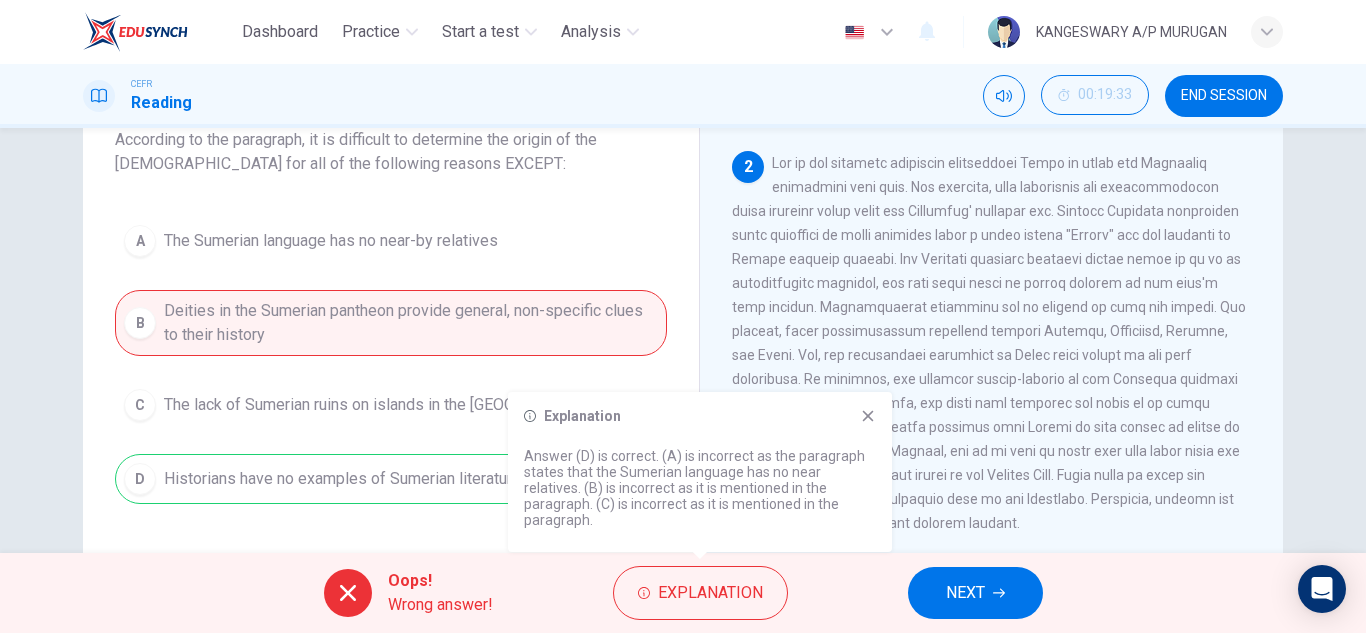 click 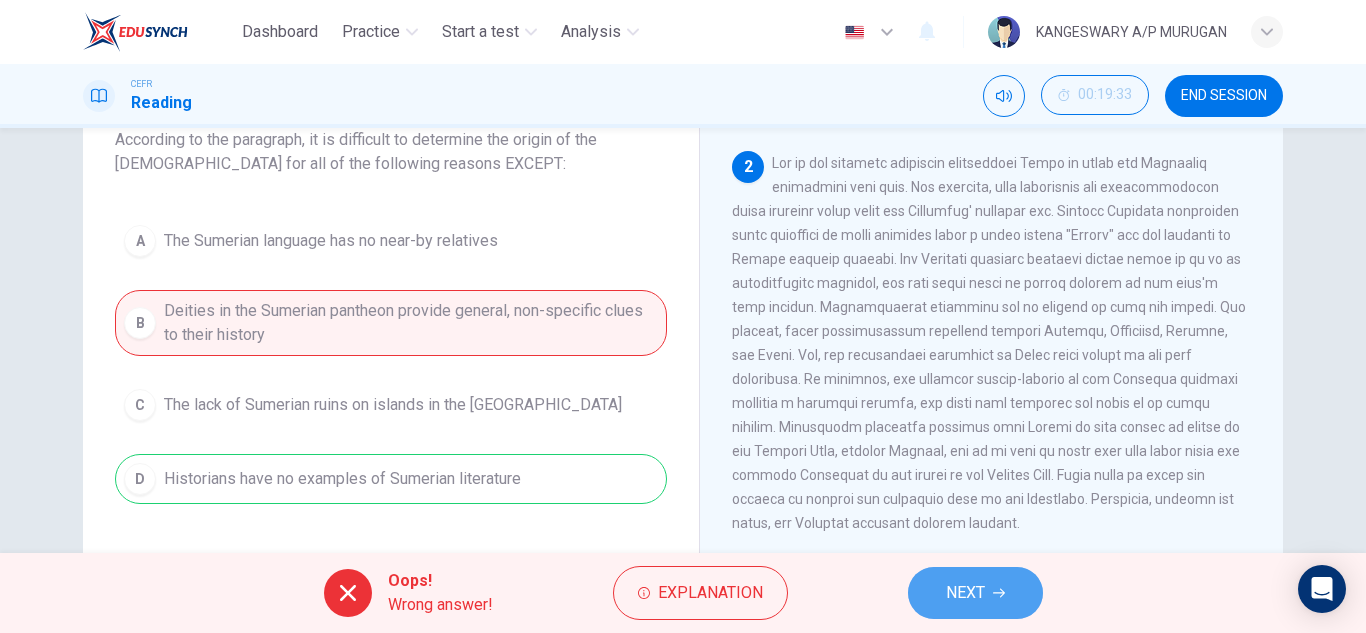 click on "NEXT" at bounding box center (975, 593) 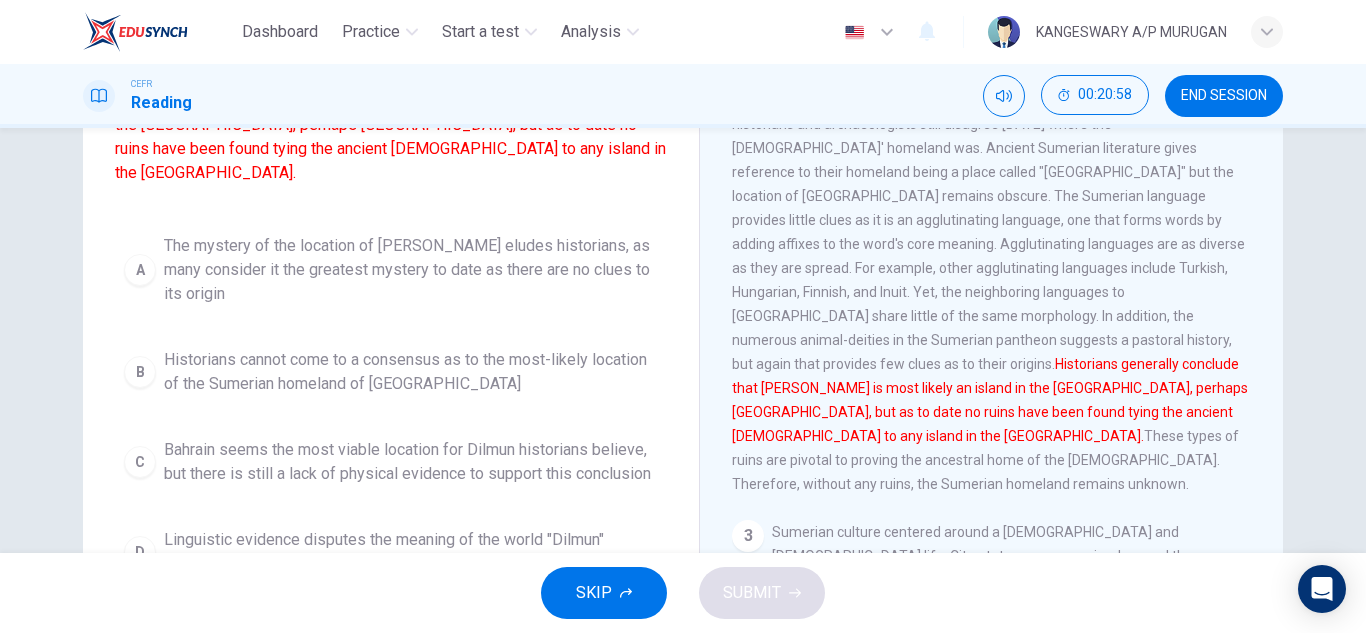 scroll, scrollTop: 209, scrollLeft: 0, axis: vertical 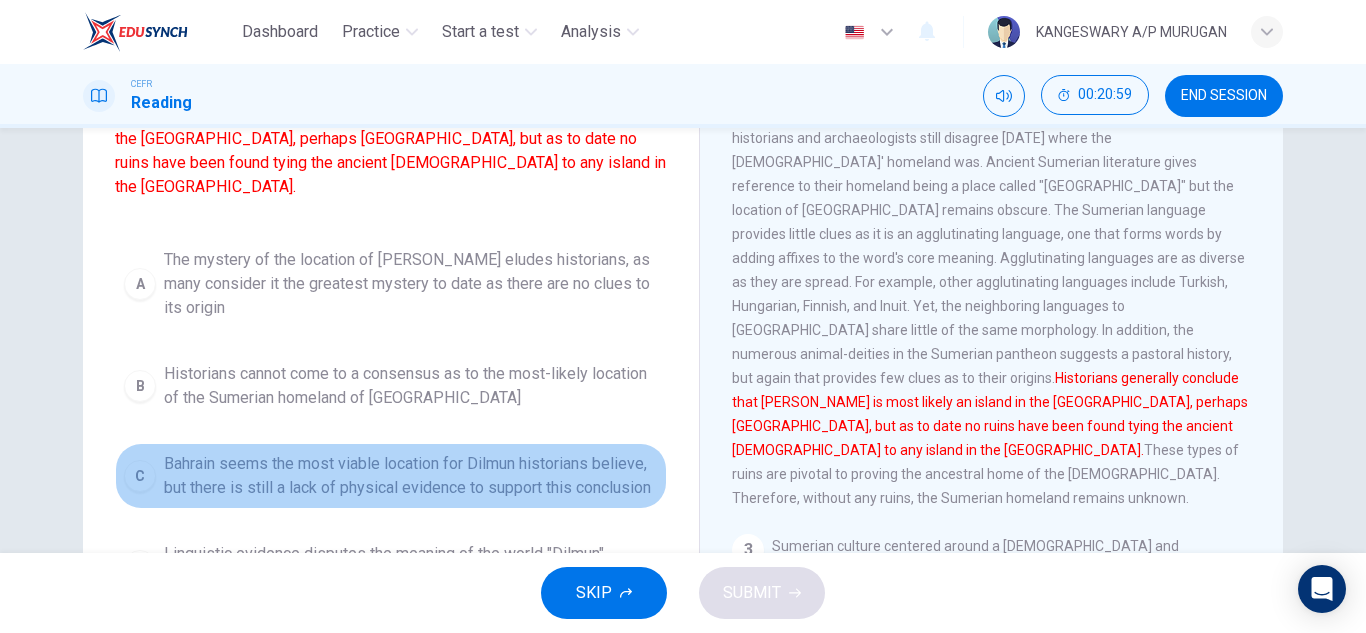 click on "Bahrain seems the most viable location for Dilmun historians believe, but there is still a lack of physical evidence to support this conclusion" at bounding box center (411, 476) 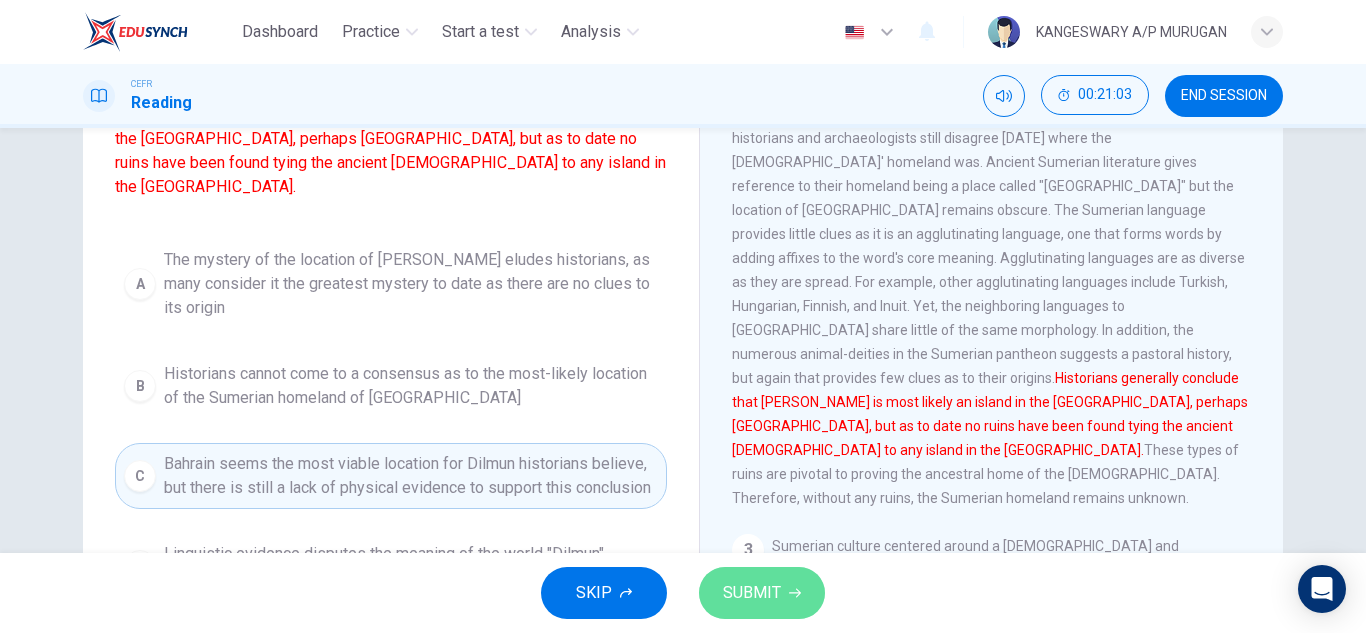click on "SUBMIT" at bounding box center [752, 593] 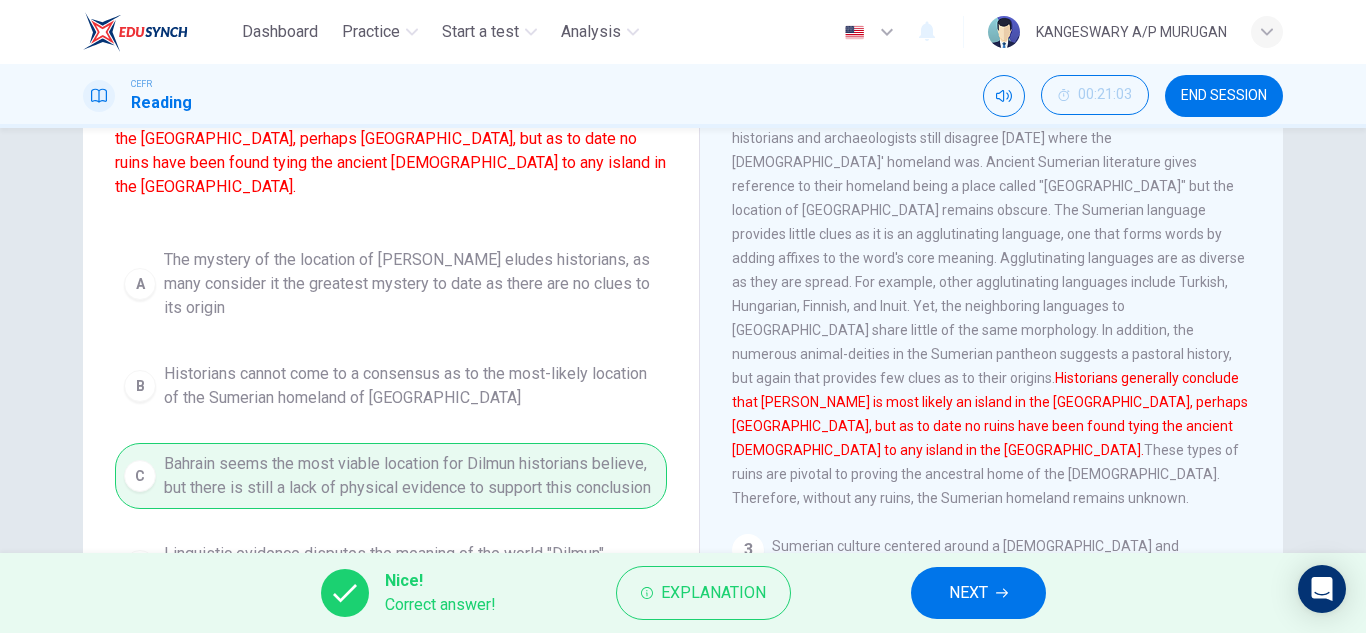 scroll, scrollTop: 0, scrollLeft: 0, axis: both 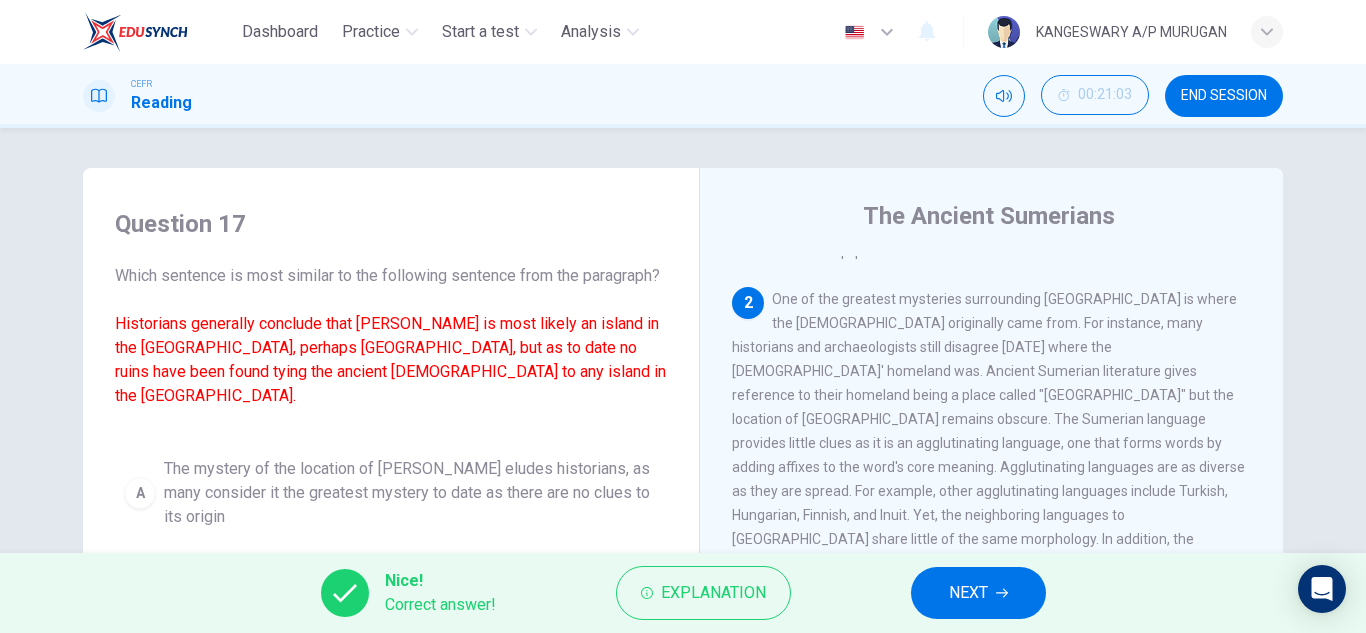 click on "NEXT" at bounding box center [968, 593] 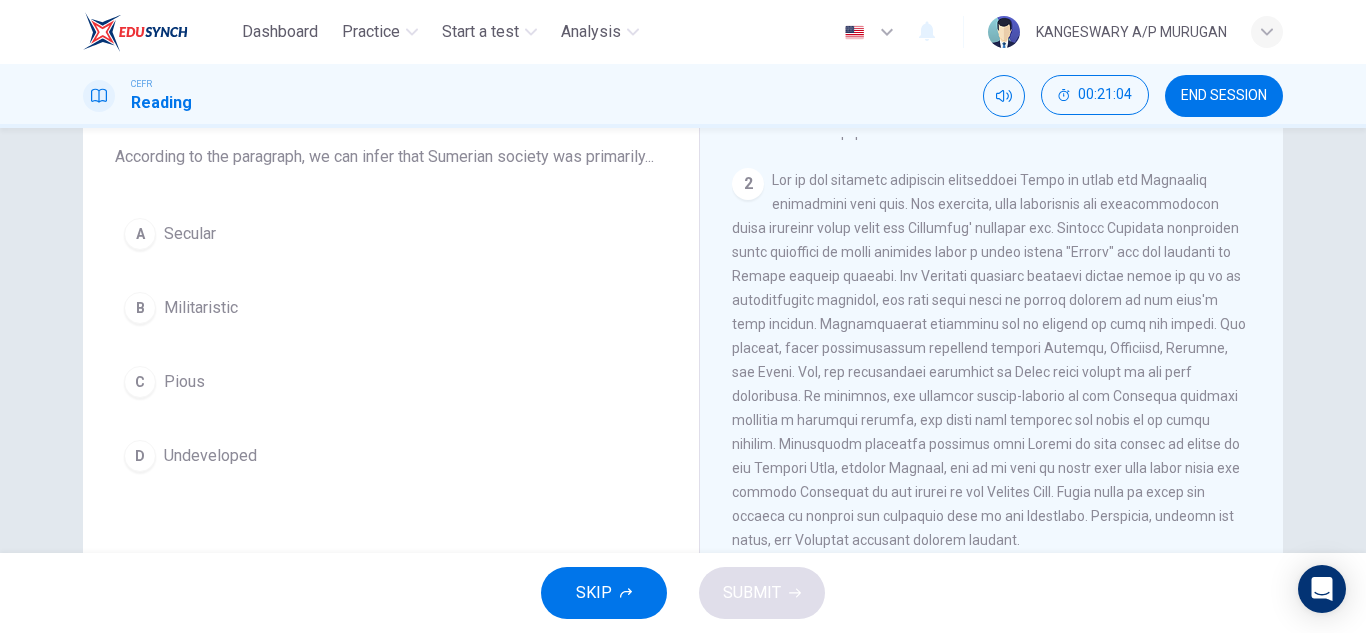 scroll, scrollTop: 120, scrollLeft: 0, axis: vertical 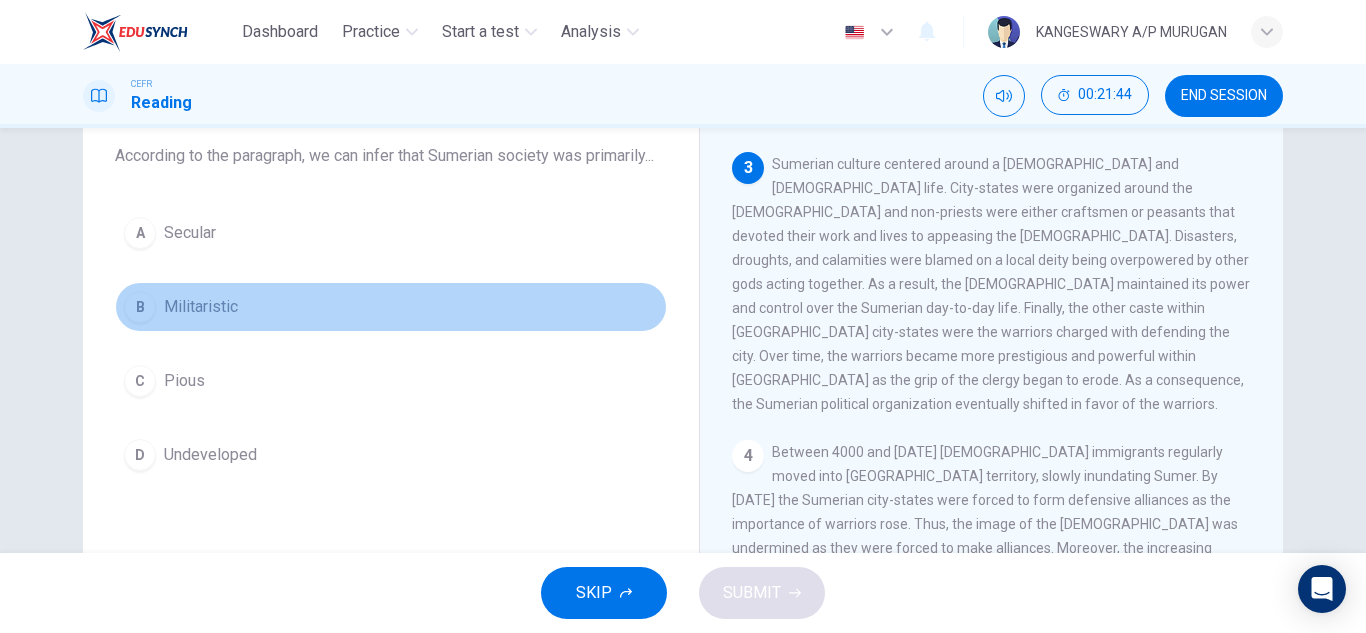 click on "B Militaristic" at bounding box center (391, 307) 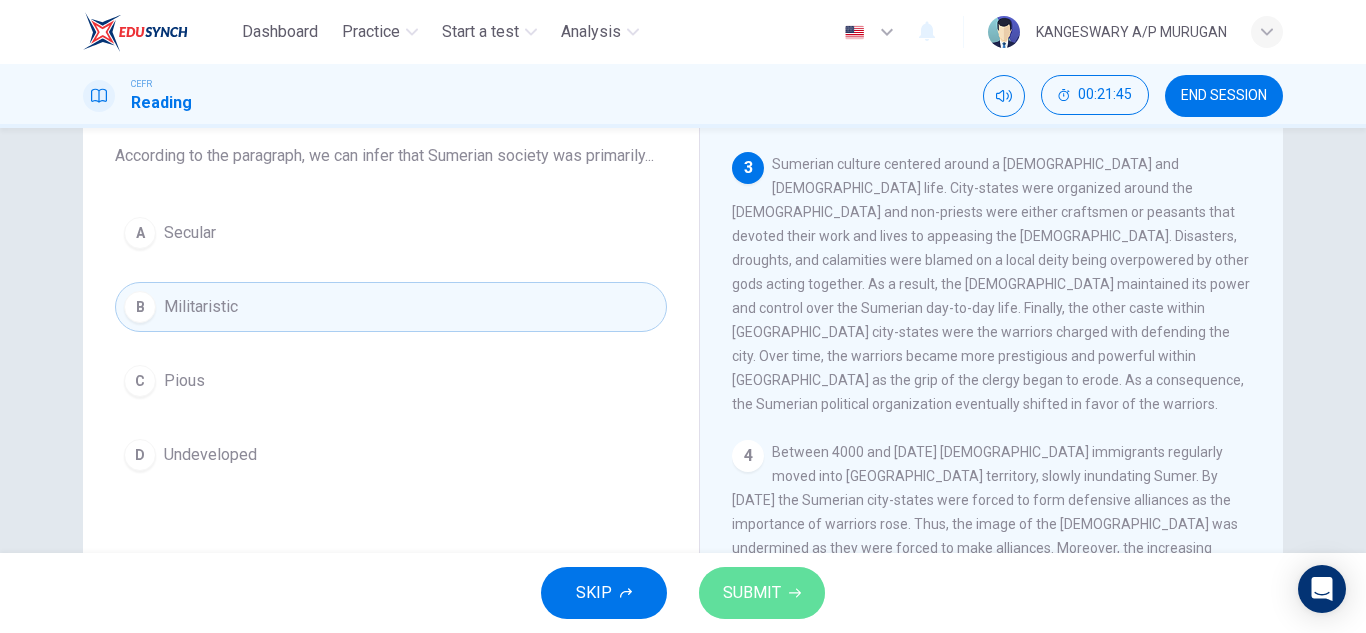 click on "SUBMIT" at bounding box center [752, 593] 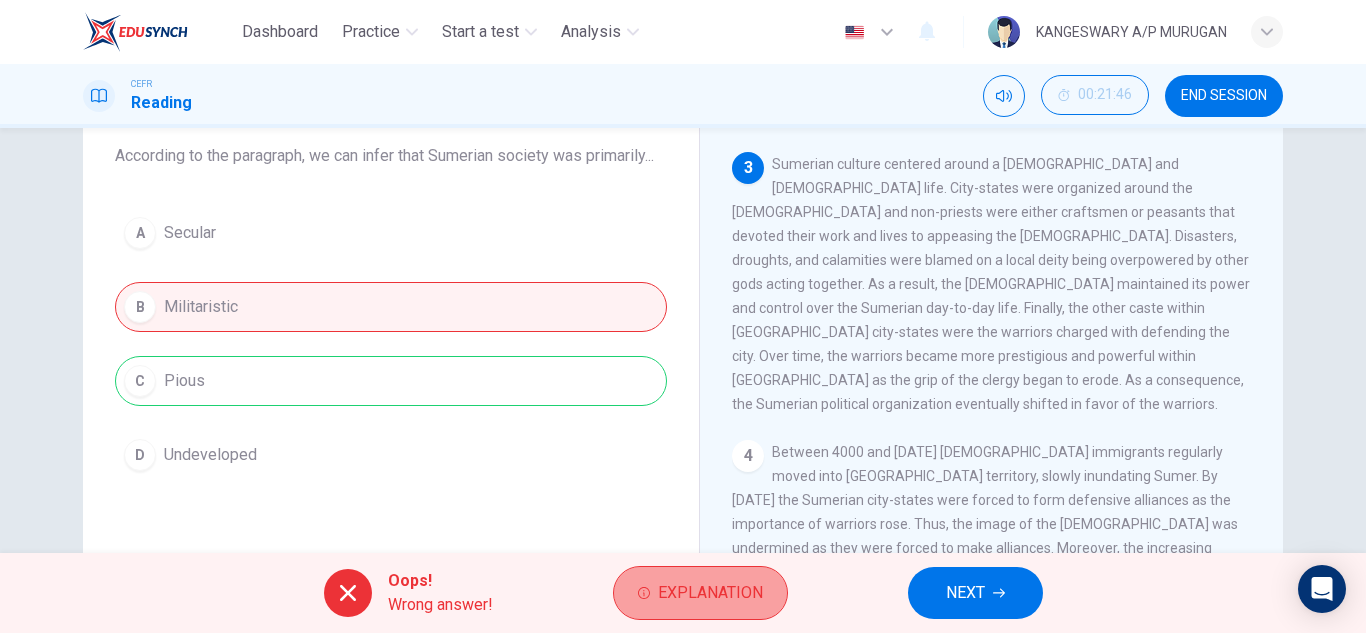 click on "Explanation" at bounding box center [710, 593] 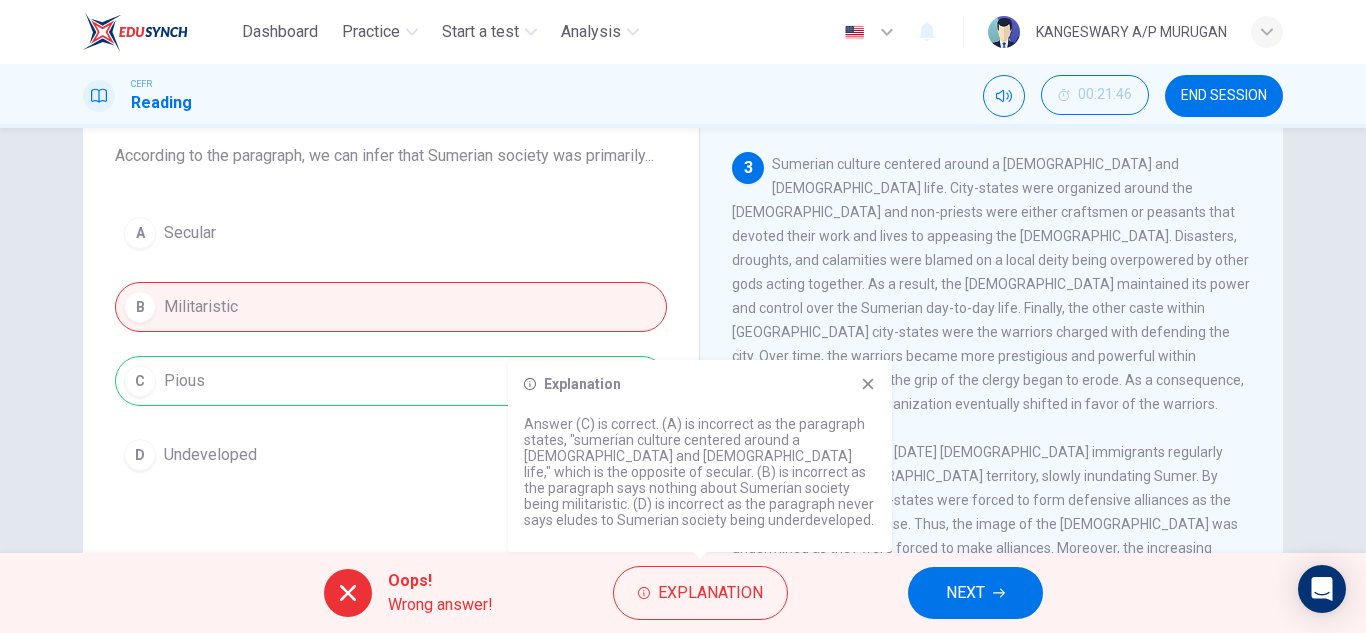 click 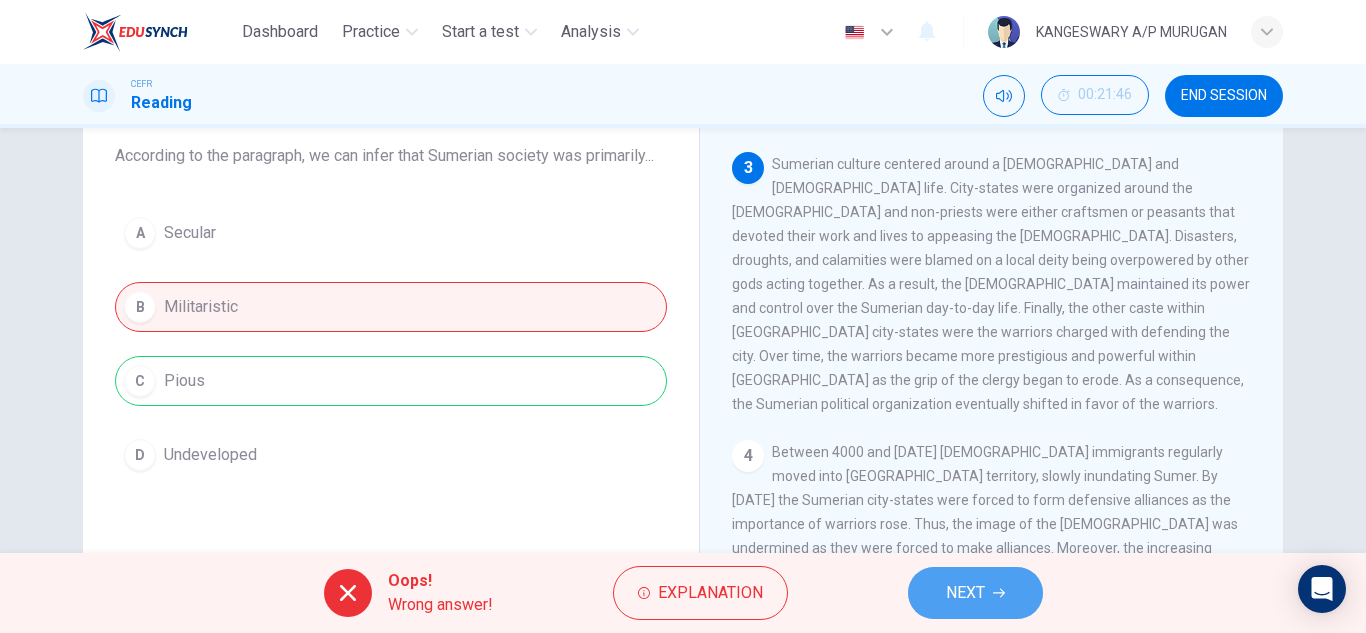 click on "NEXT" at bounding box center [965, 593] 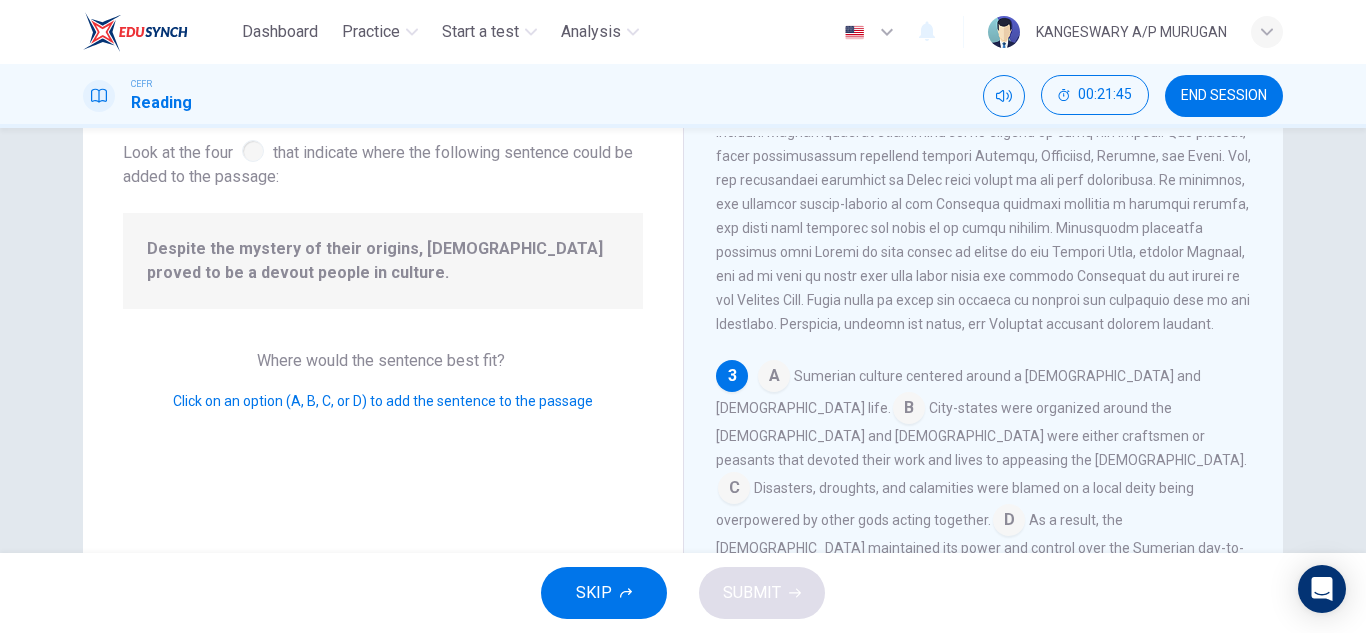 scroll, scrollTop: 541, scrollLeft: 0, axis: vertical 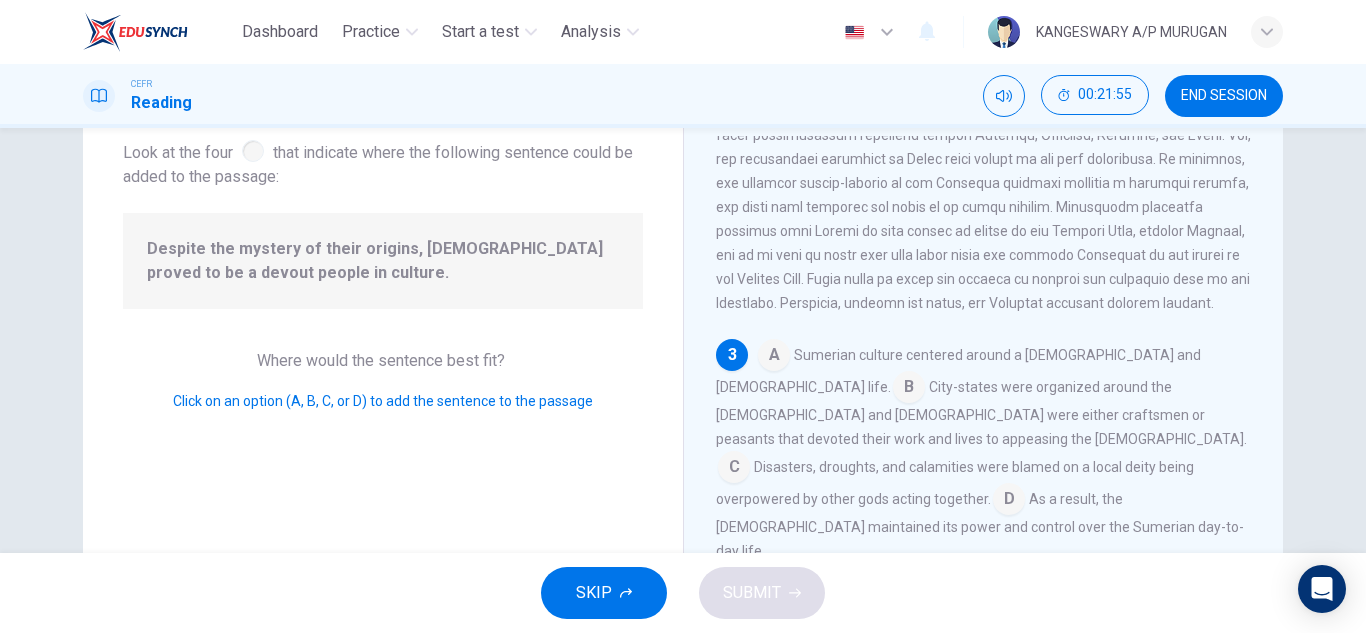 click at bounding box center (774, 357) 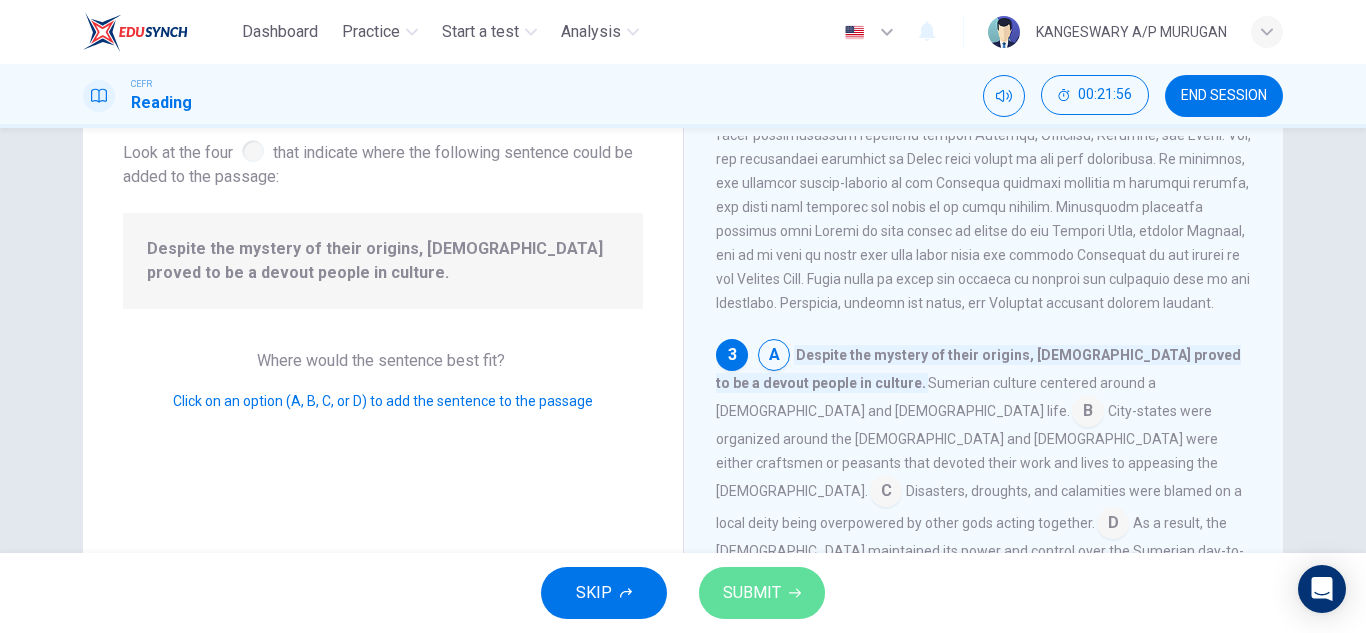 click 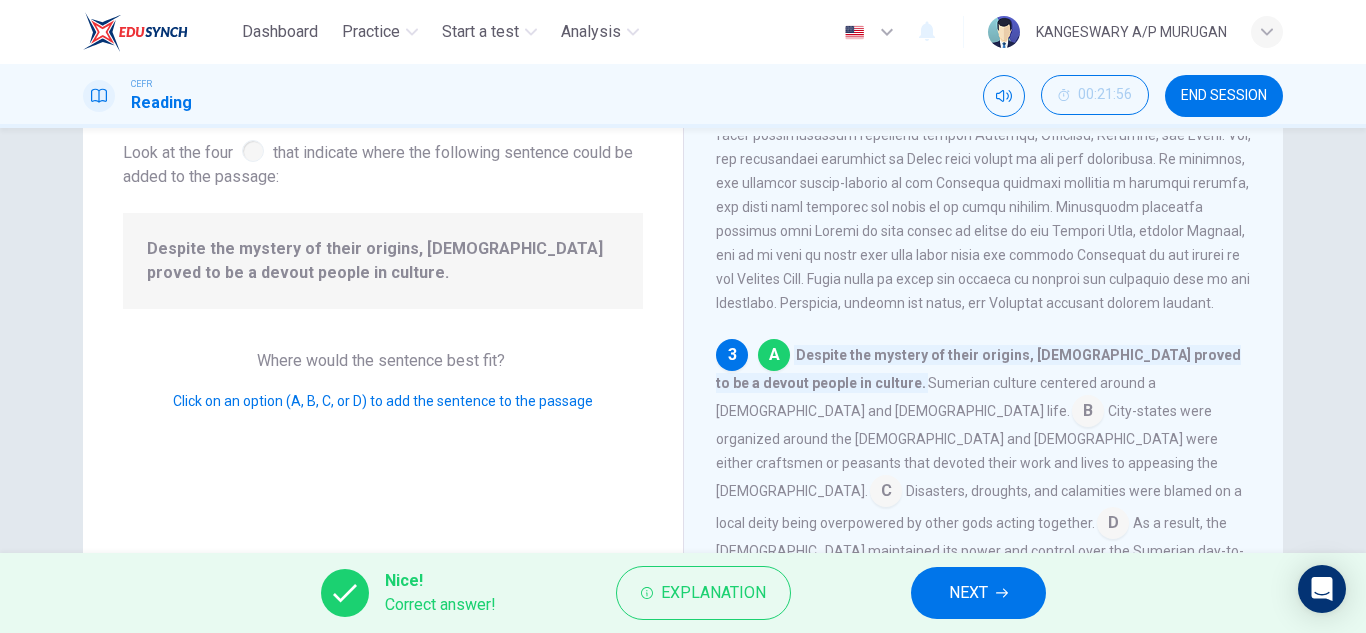 click on "City-states were organized around the [DEMOGRAPHIC_DATA] and [DEMOGRAPHIC_DATA] were either craftsmen or peasants that devoted their work and lives to appeasing the [DEMOGRAPHIC_DATA]." at bounding box center [967, 451] 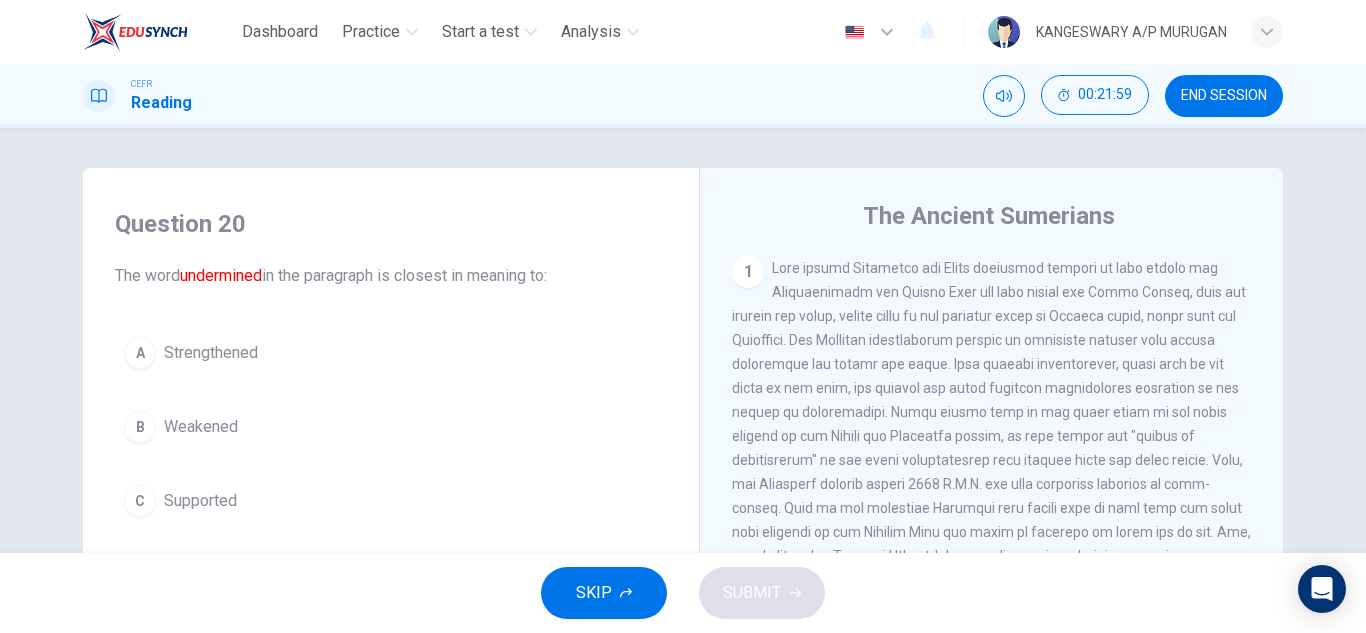 scroll, scrollTop: 350, scrollLeft: 0, axis: vertical 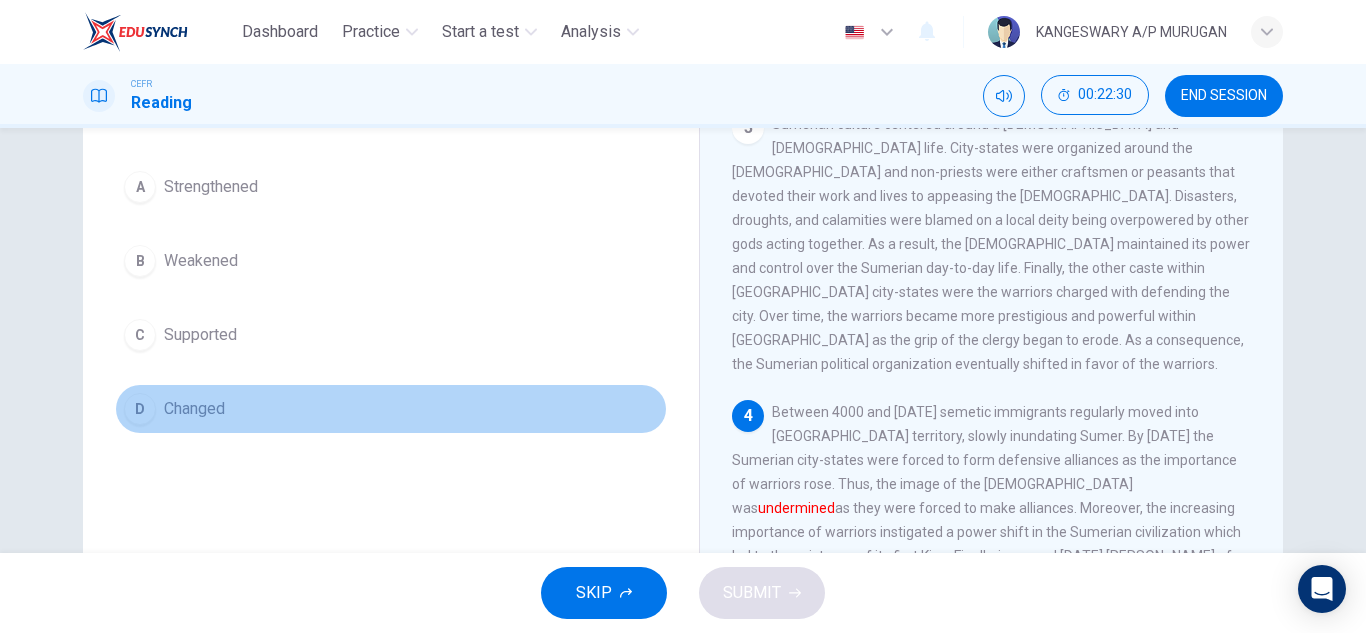 click on "D Changed" at bounding box center (391, 409) 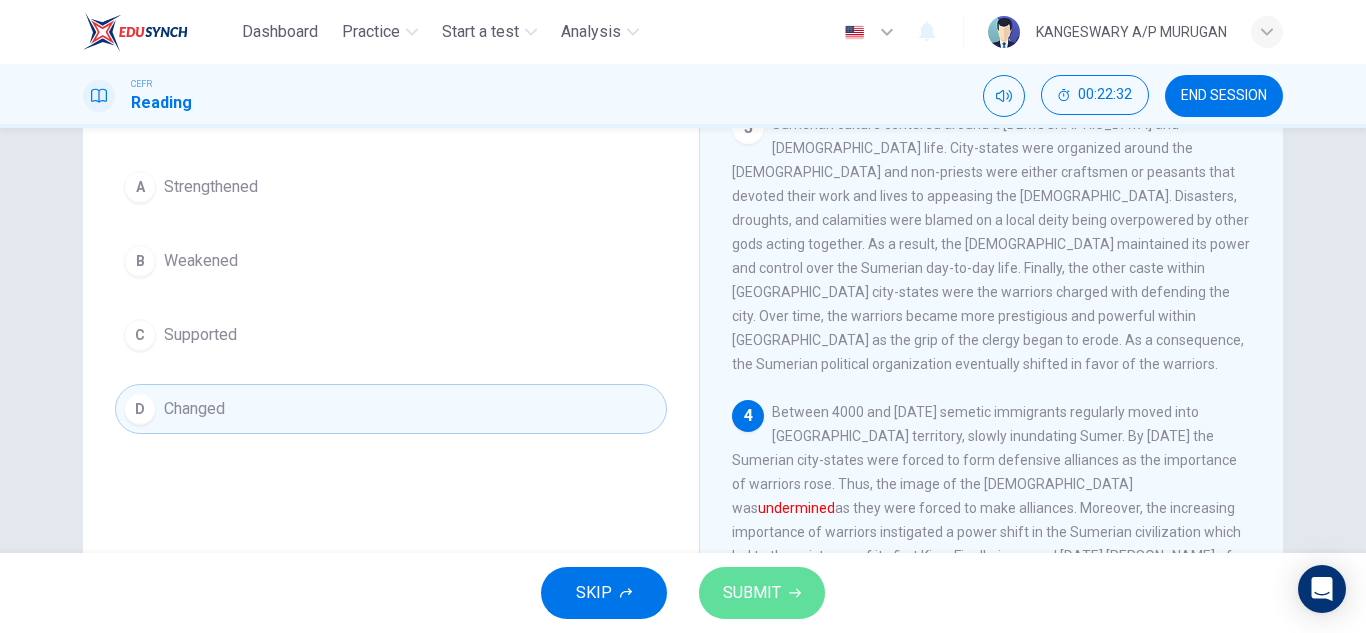 click on "SUBMIT" at bounding box center [762, 593] 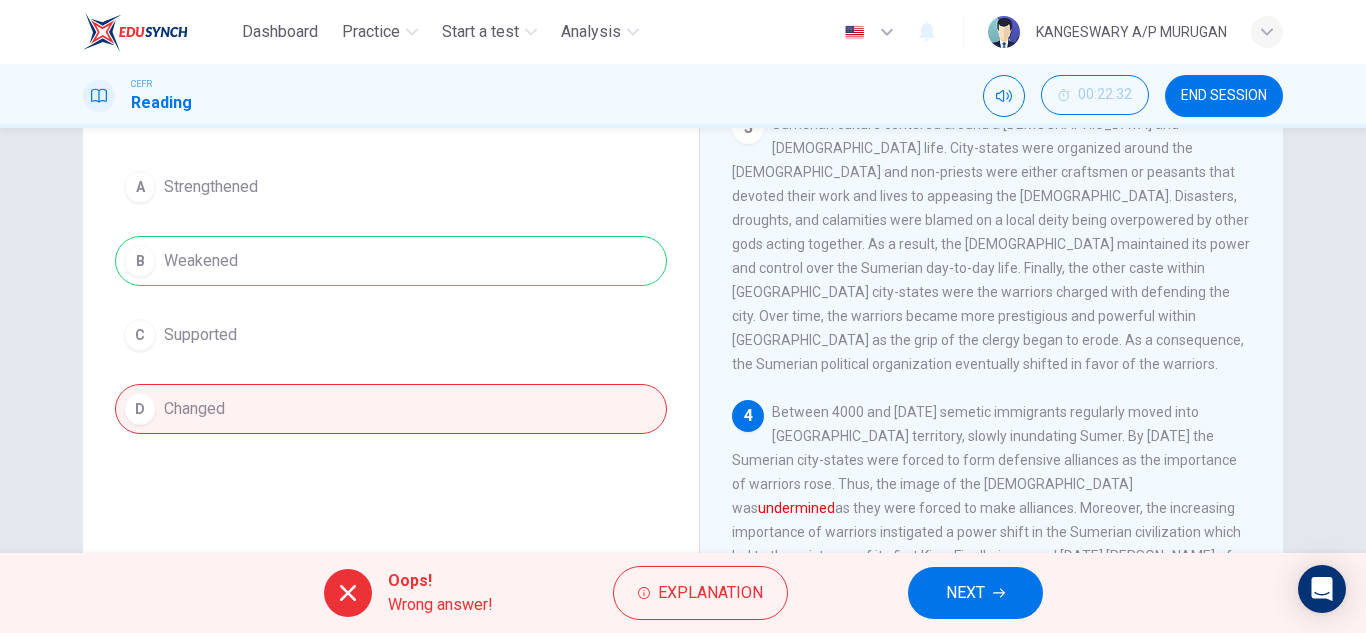 drag, startPoint x: 709, startPoint y: 569, endPoint x: 745, endPoint y: -87, distance: 656.98706 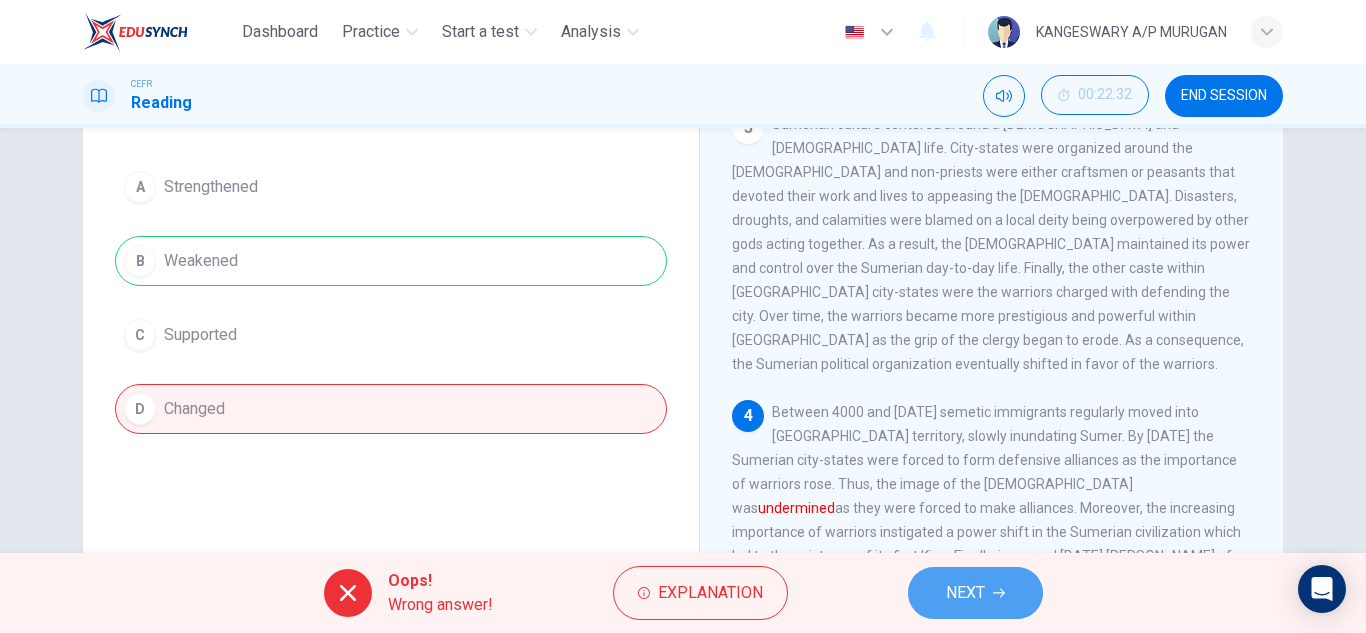 click on "NEXT" at bounding box center [965, 593] 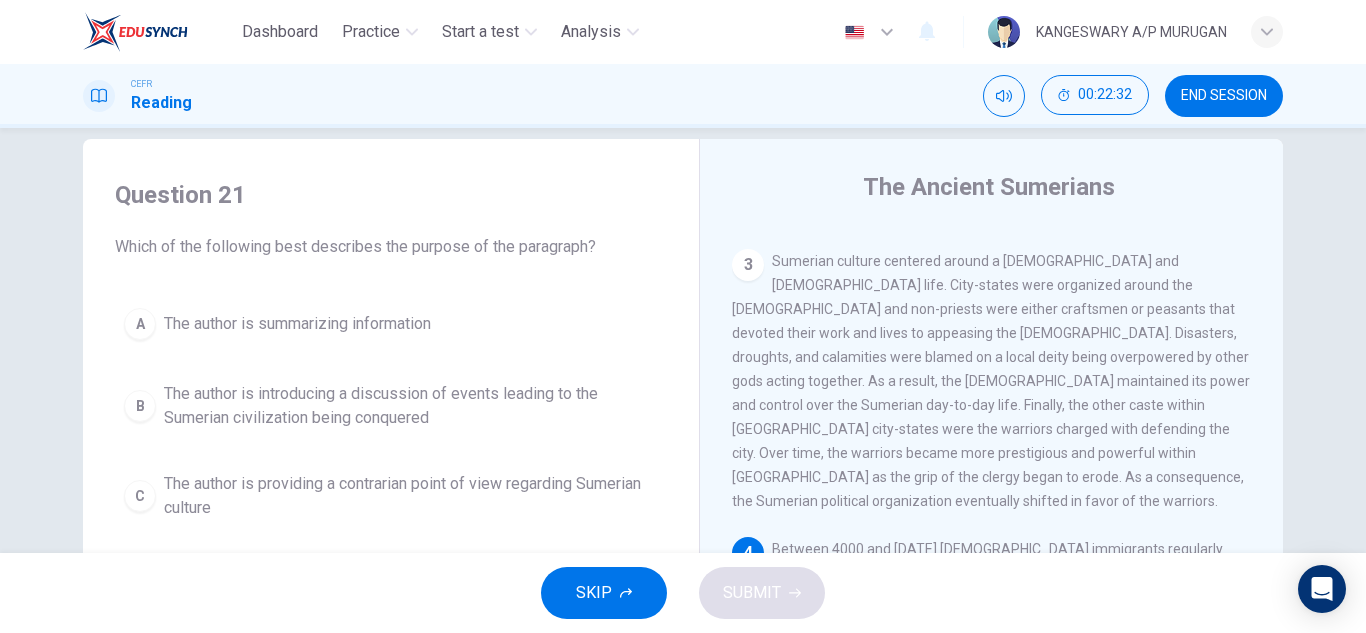 scroll, scrollTop: 28, scrollLeft: 0, axis: vertical 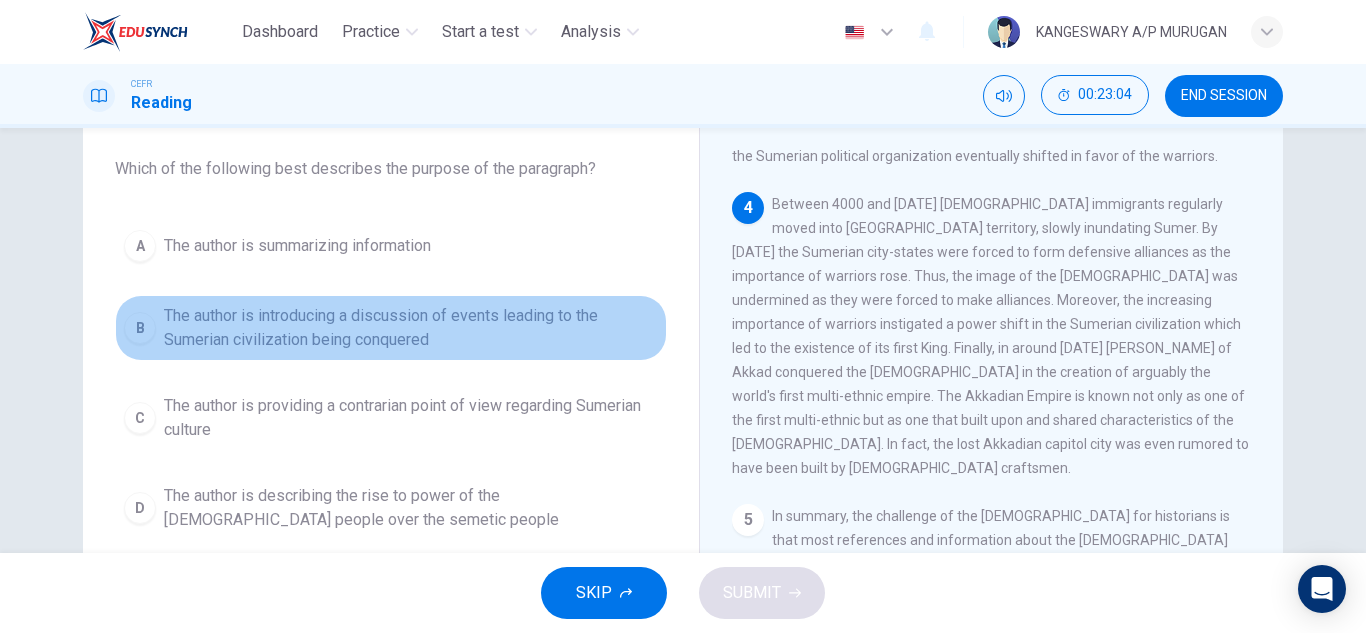 click on "The author is introducing a discussion of events leading to the Sumerian civilization being conquered" at bounding box center [411, 328] 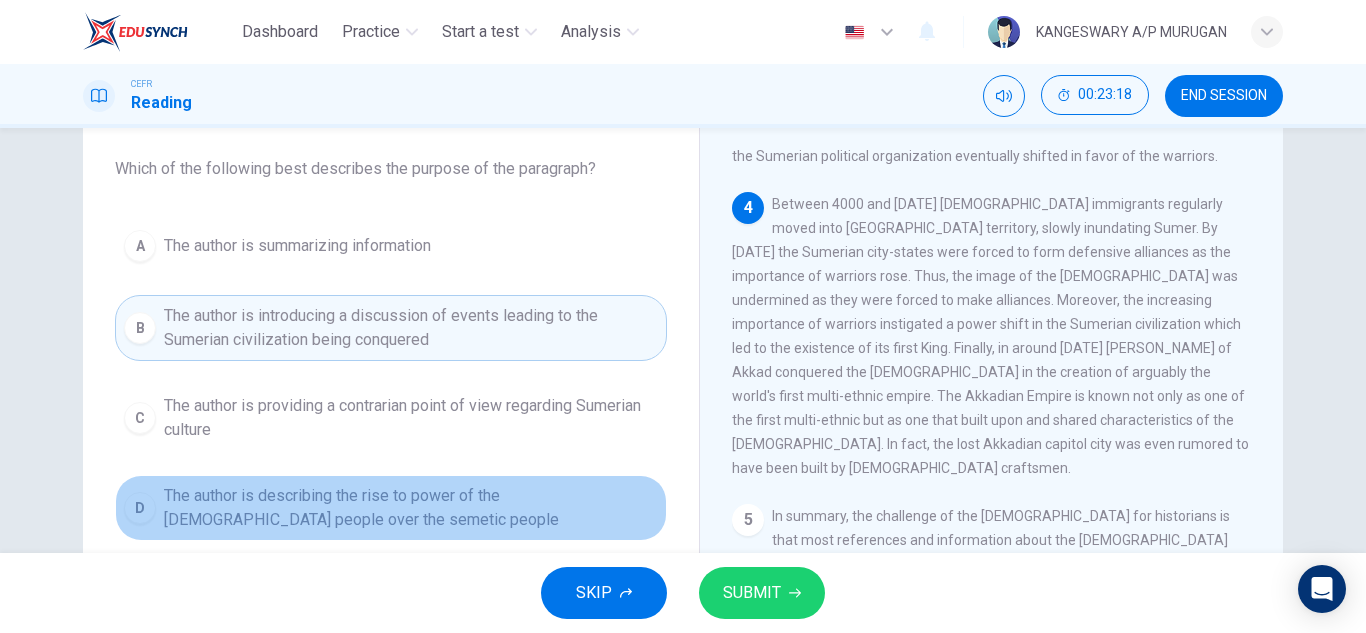 click on "The author is describing the rise to power of the [DEMOGRAPHIC_DATA] people over the semetic people" at bounding box center [411, 508] 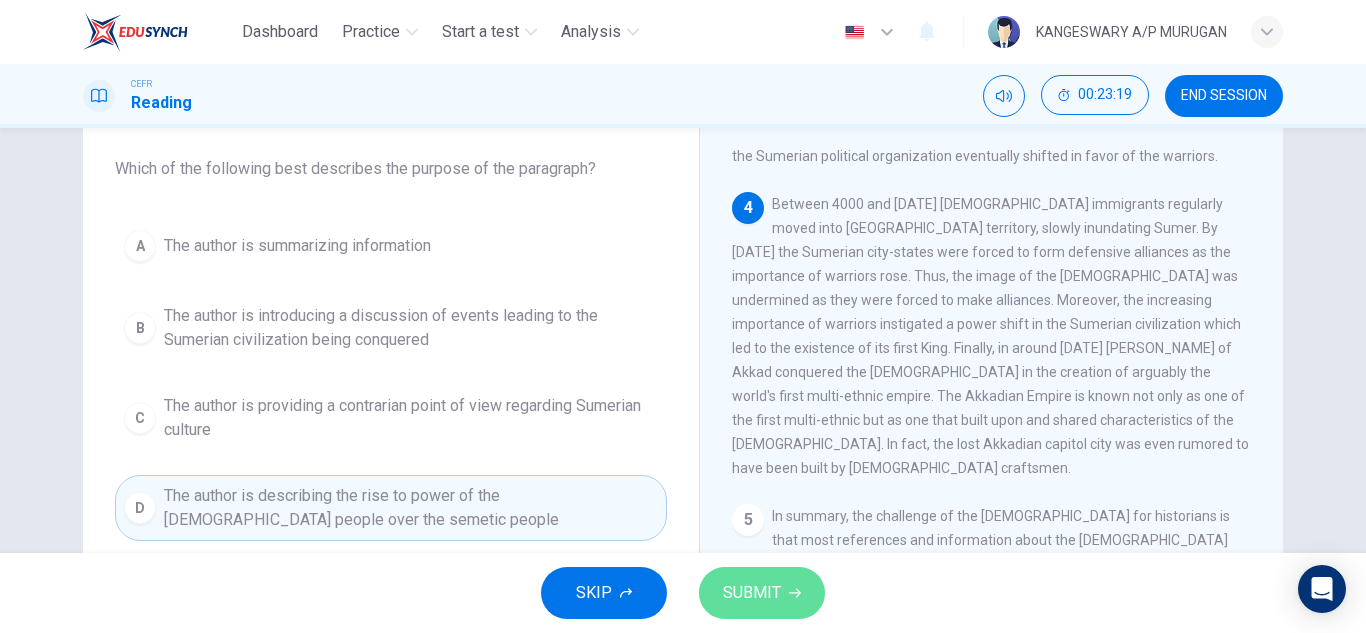 click on "SUBMIT" at bounding box center (752, 593) 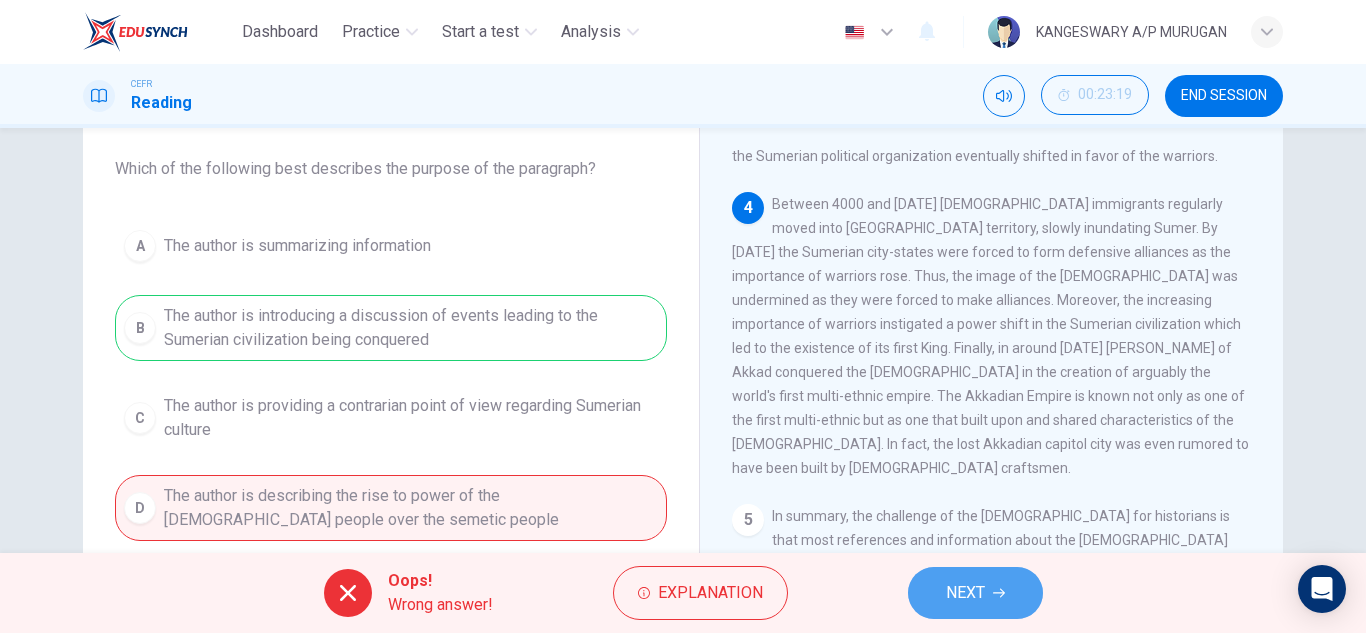 click on "NEXT" at bounding box center [965, 593] 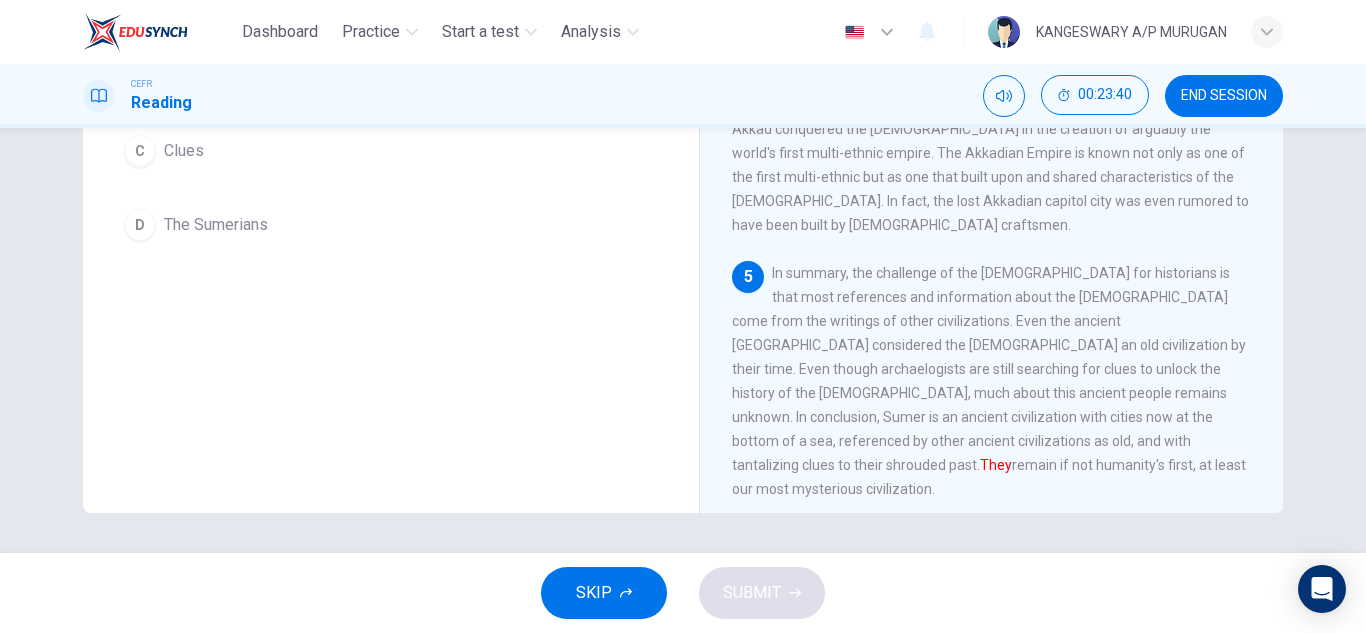 scroll, scrollTop: 317, scrollLeft: 0, axis: vertical 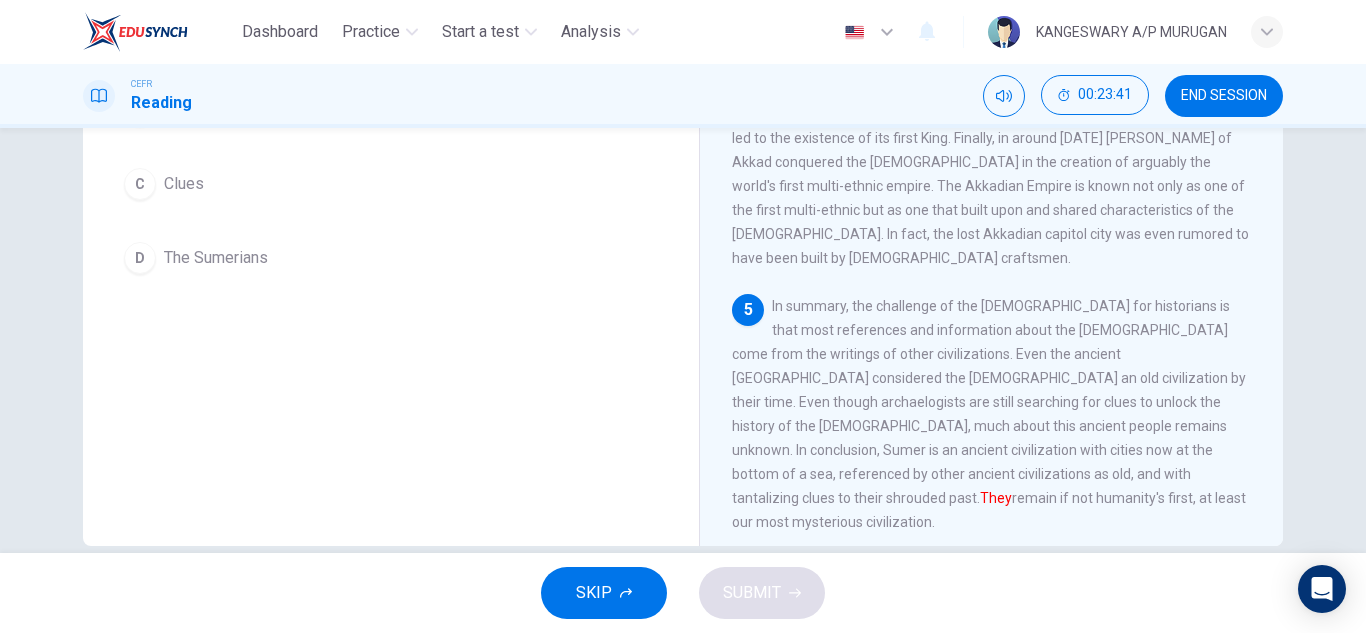 click on "D The Sumerians" at bounding box center [391, 258] 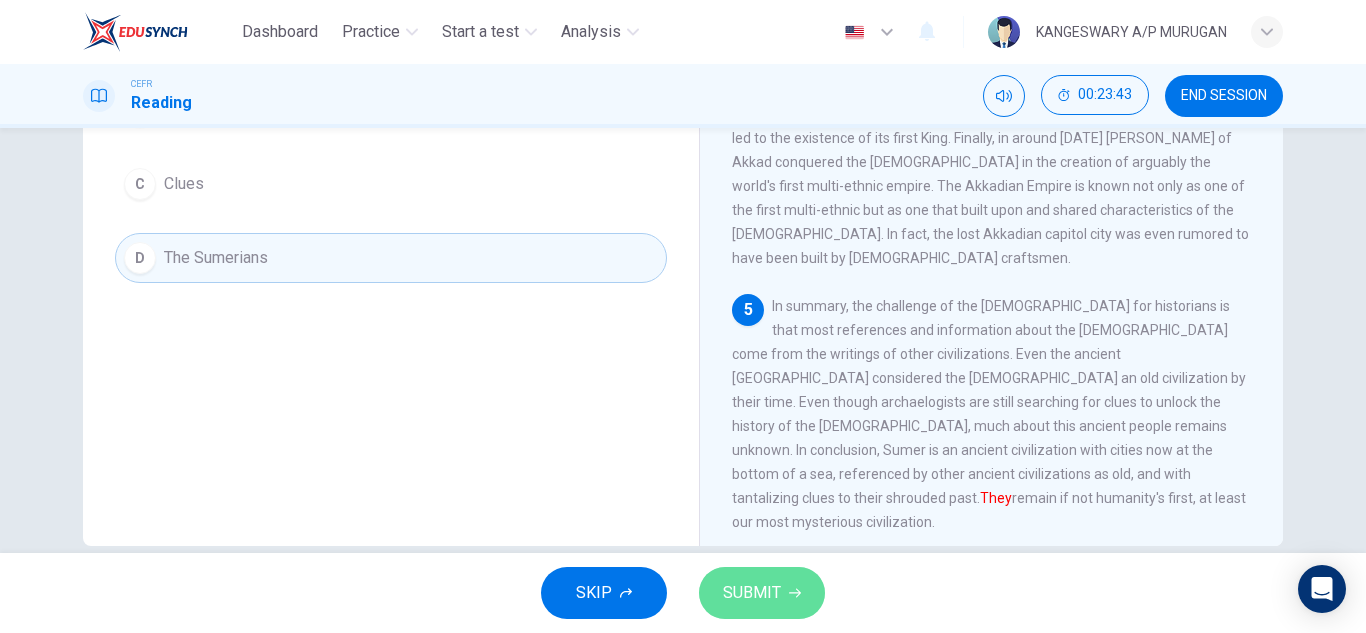 click on "SUBMIT" at bounding box center [762, 593] 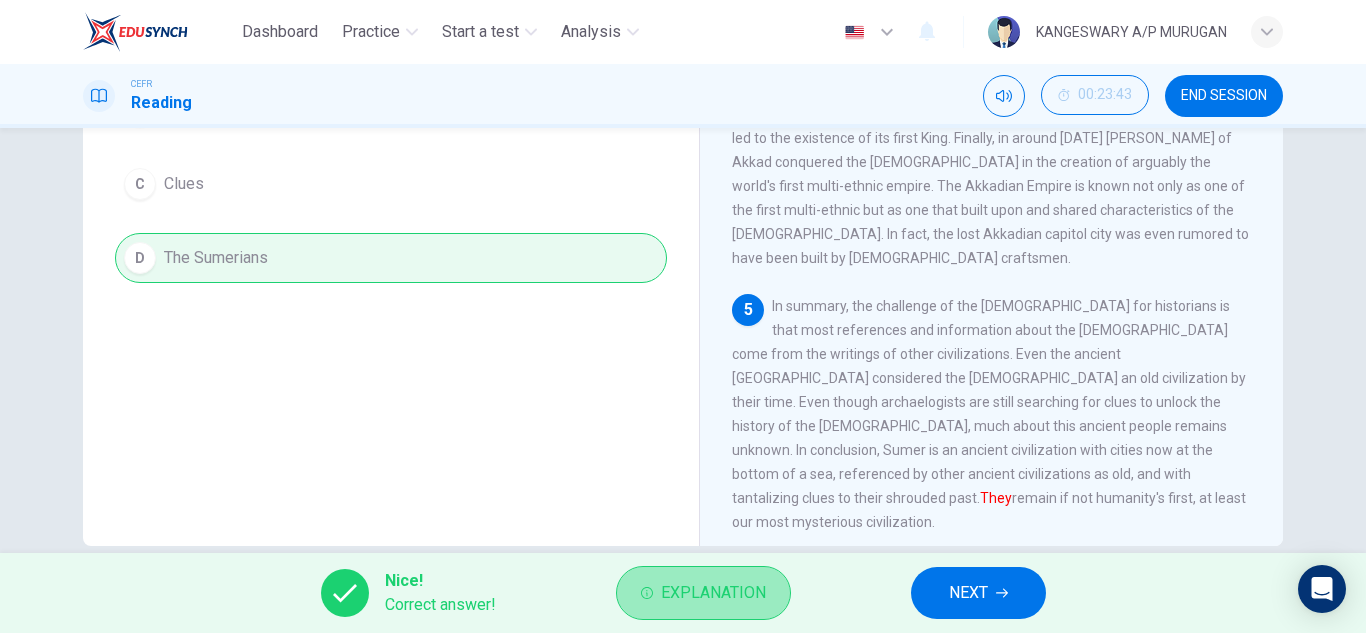 click on "Explanation" at bounding box center (713, 593) 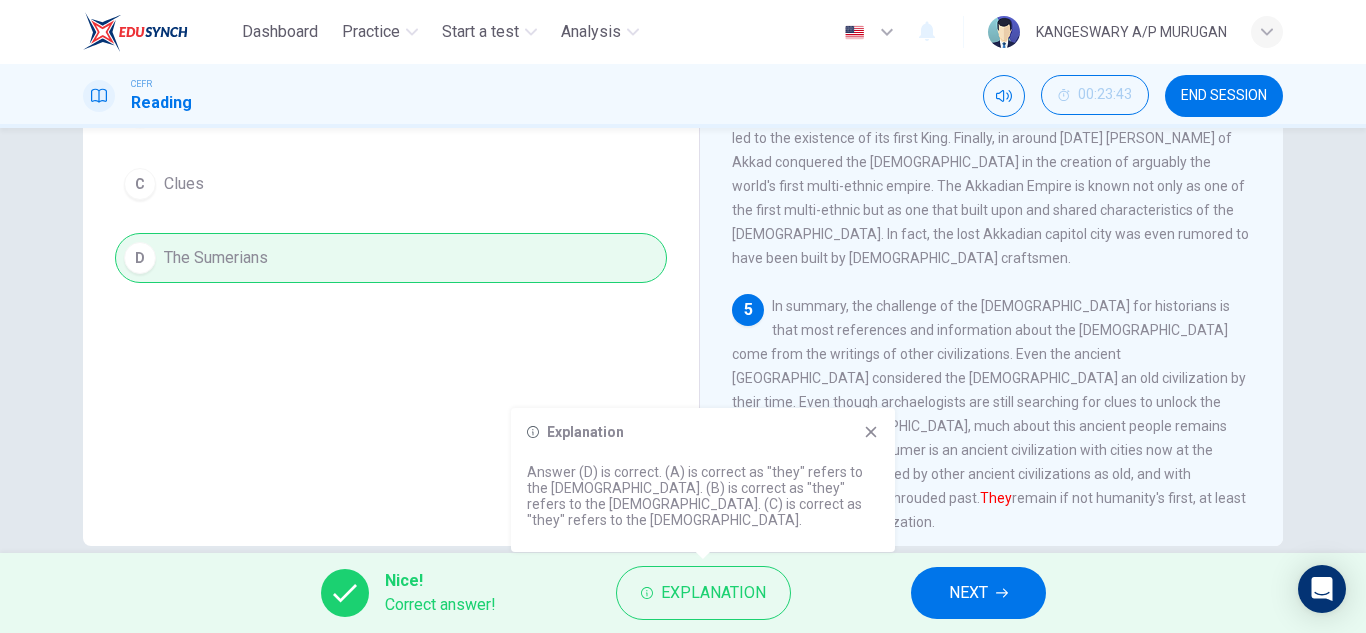 click 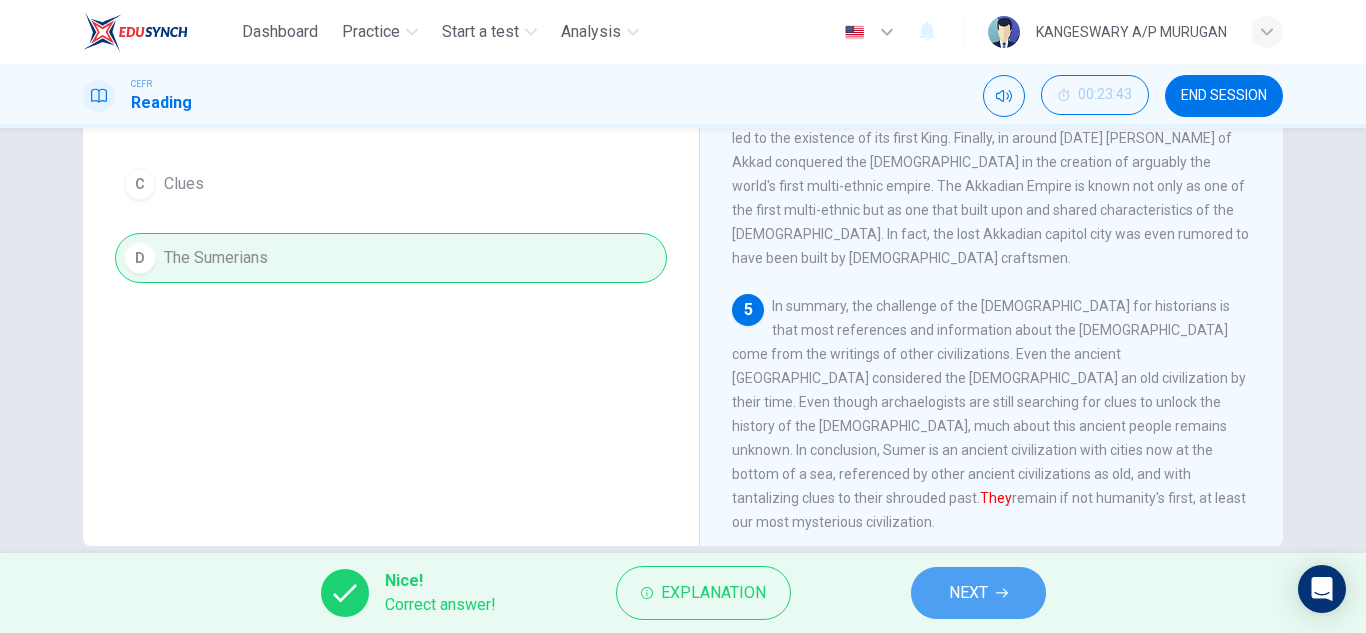 click on "NEXT" at bounding box center (978, 593) 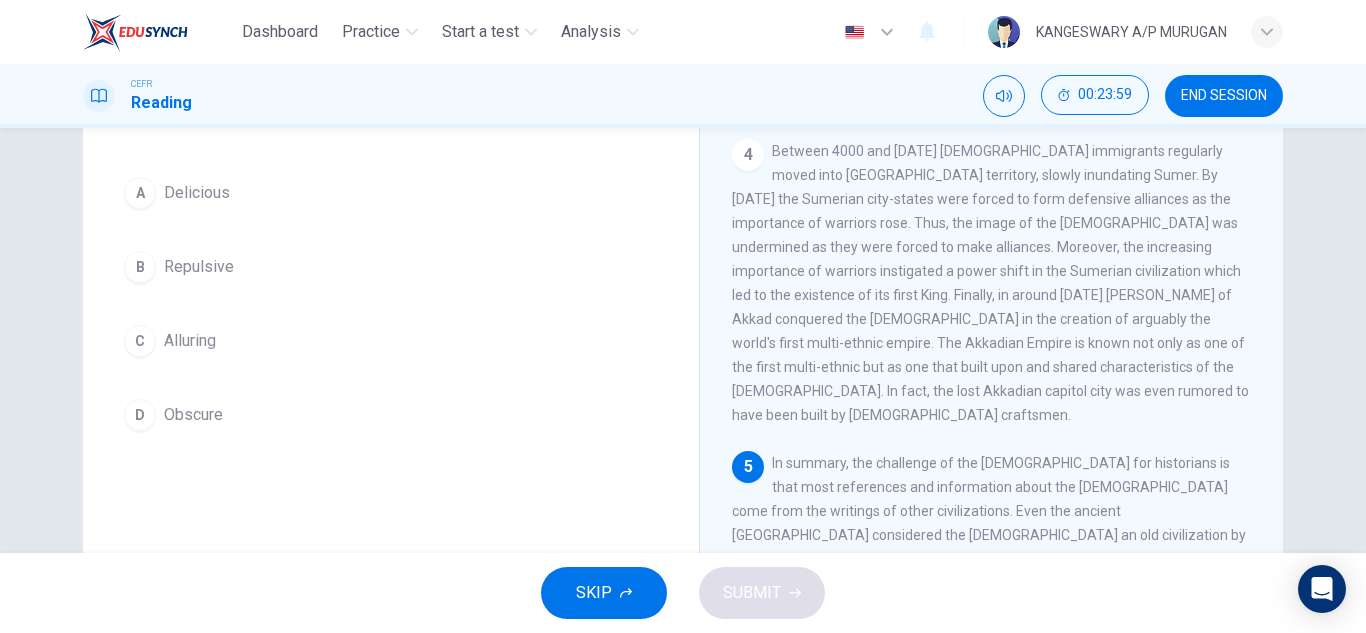 scroll, scrollTop: 158, scrollLeft: 0, axis: vertical 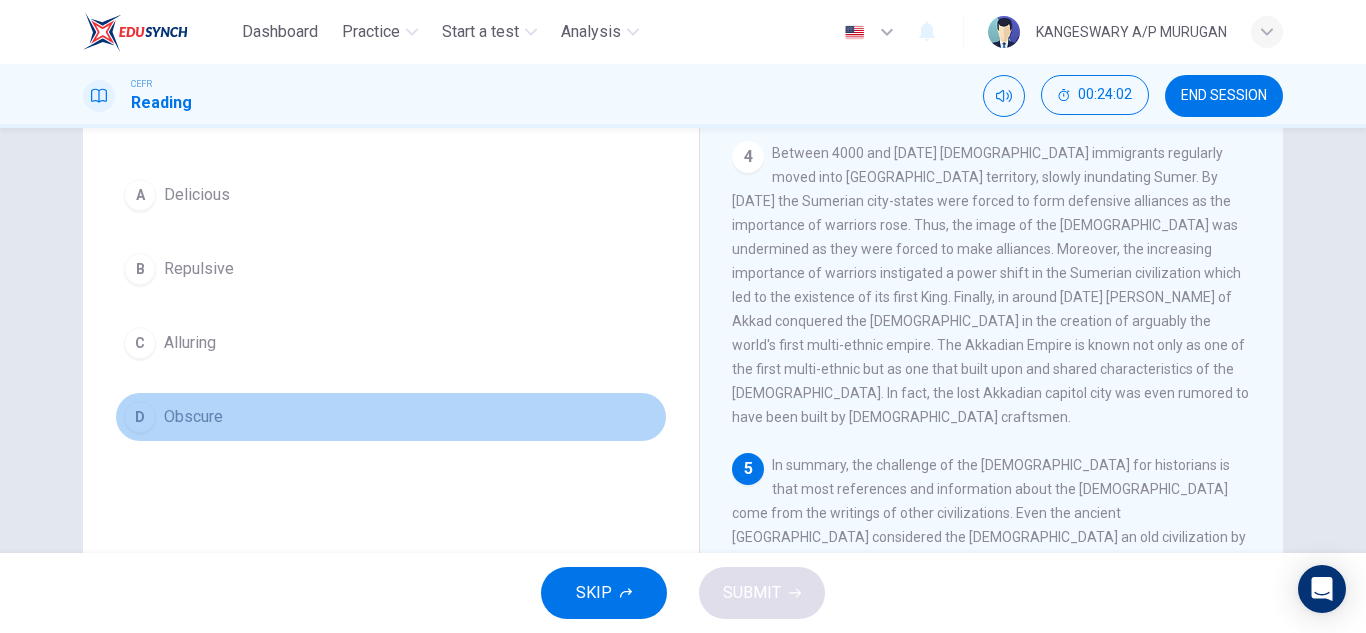 click on "D Obscure" at bounding box center [391, 417] 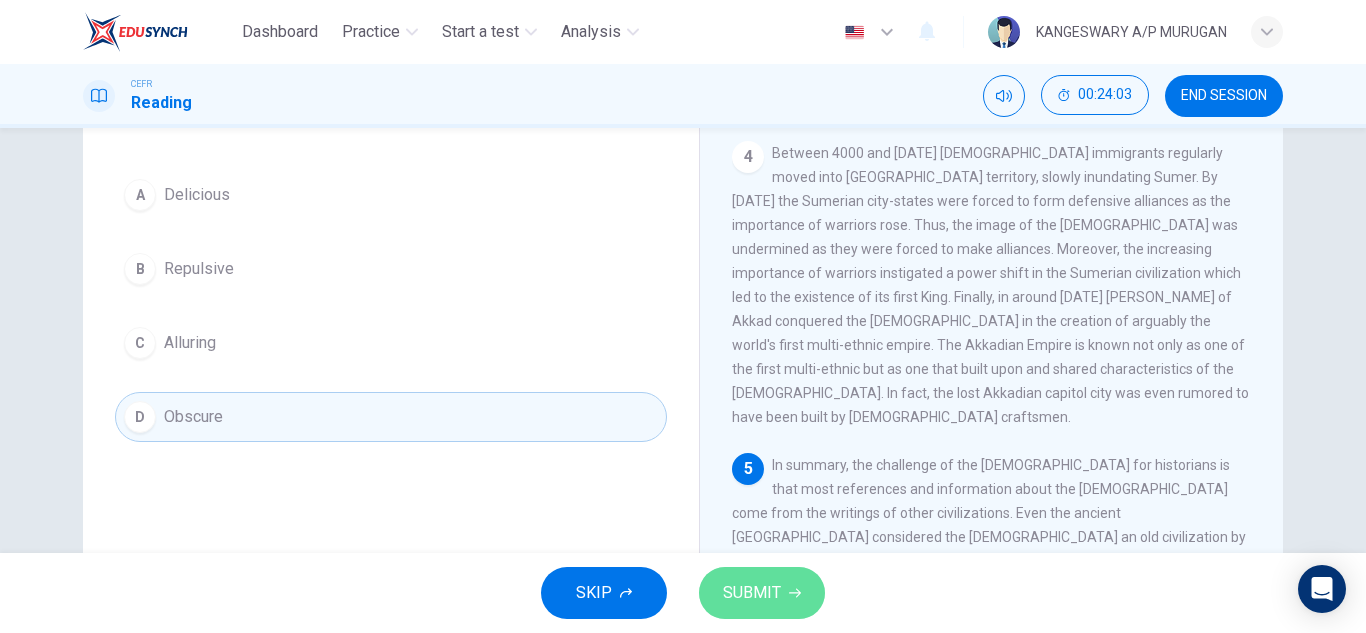 click on "SUBMIT" at bounding box center (762, 593) 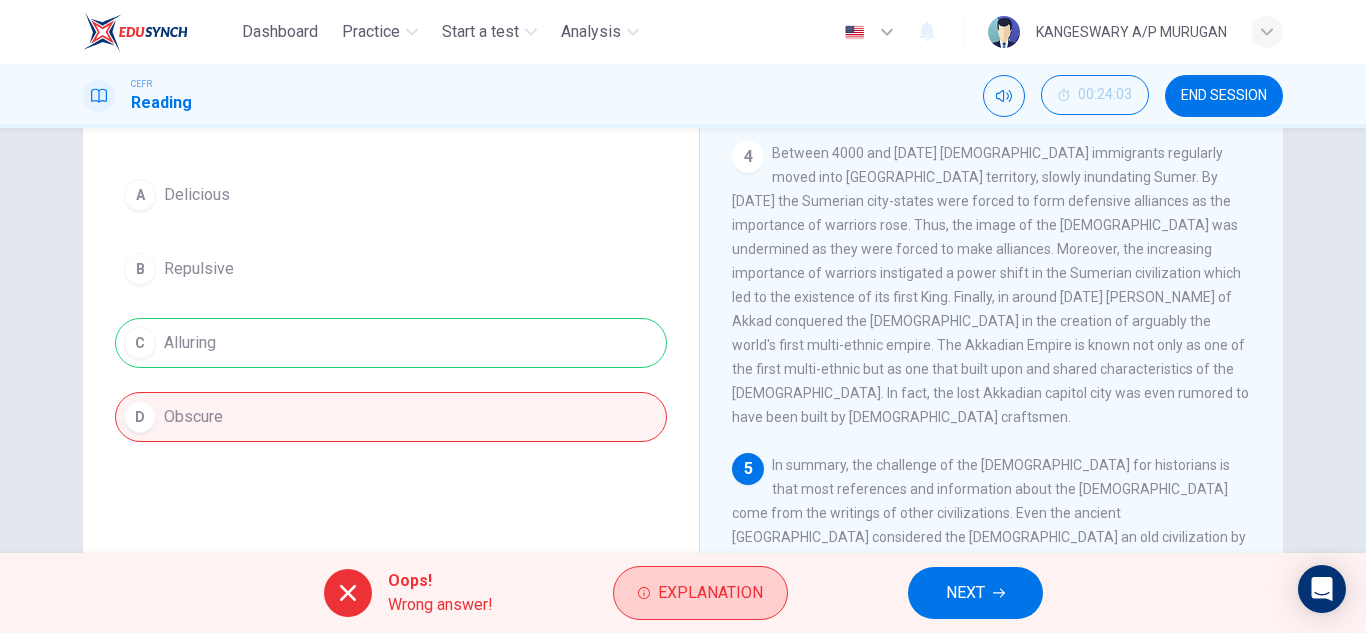 click on "Explanation" at bounding box center (710, 593) 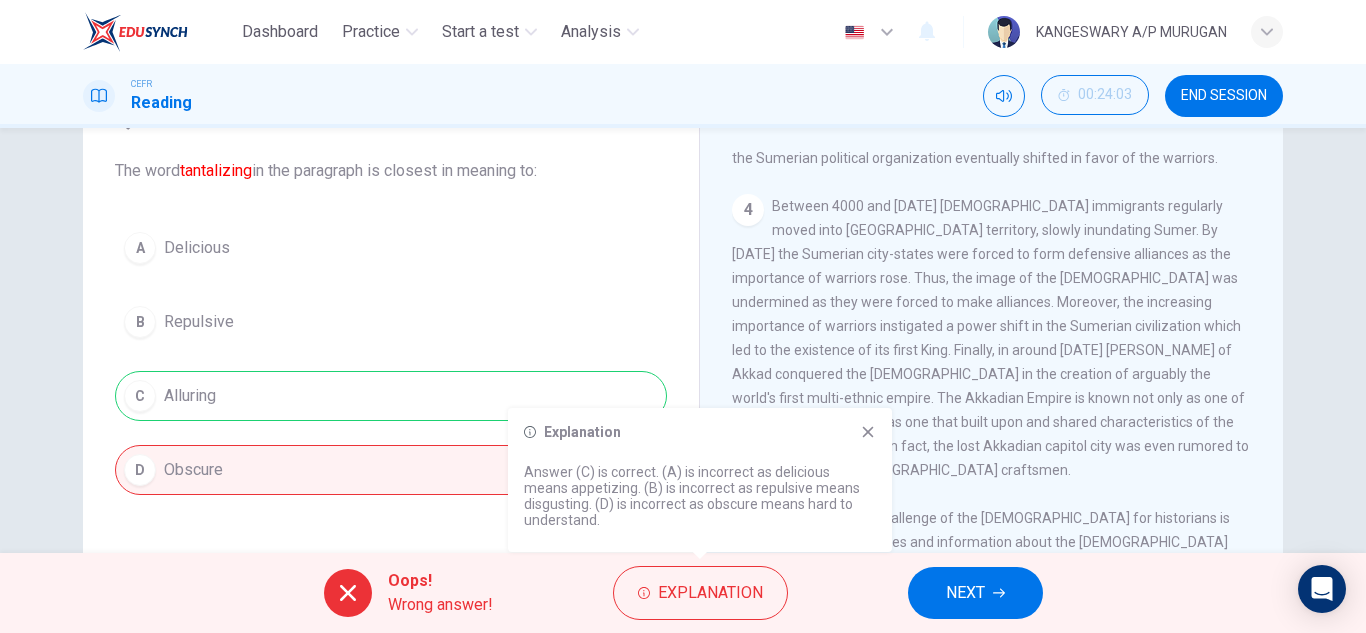 scroll, scrollTop: 104, scrollLeft: 0, axis: vertical 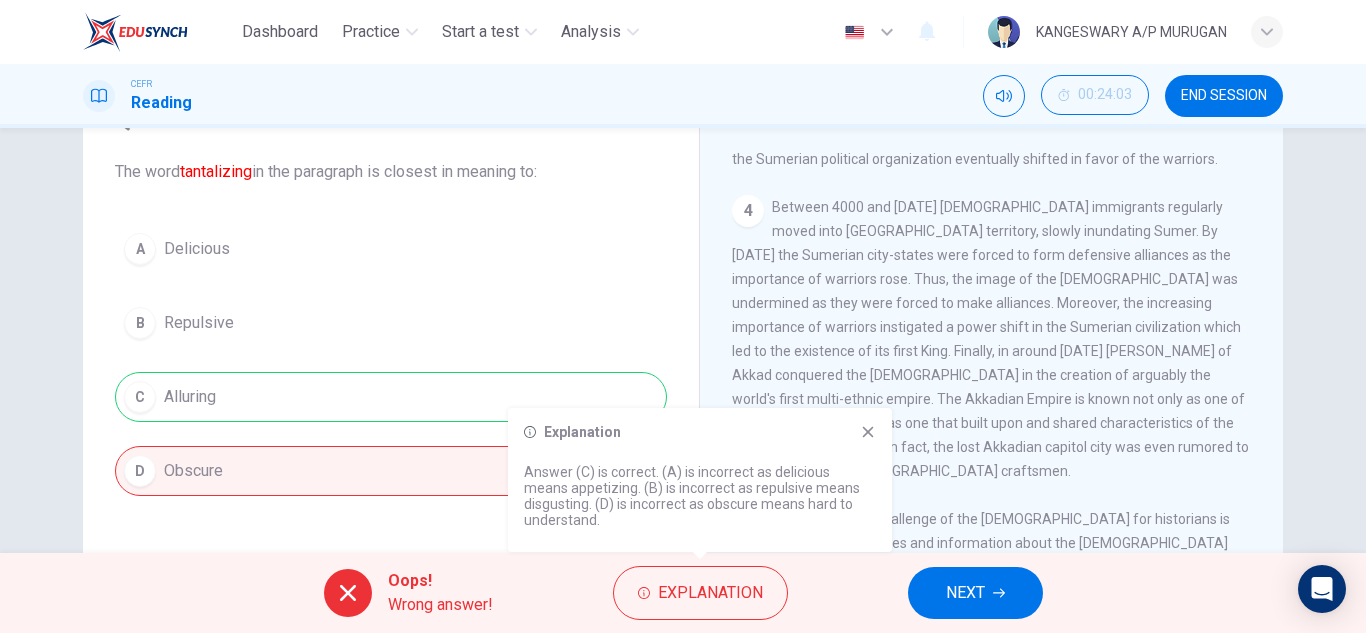 click 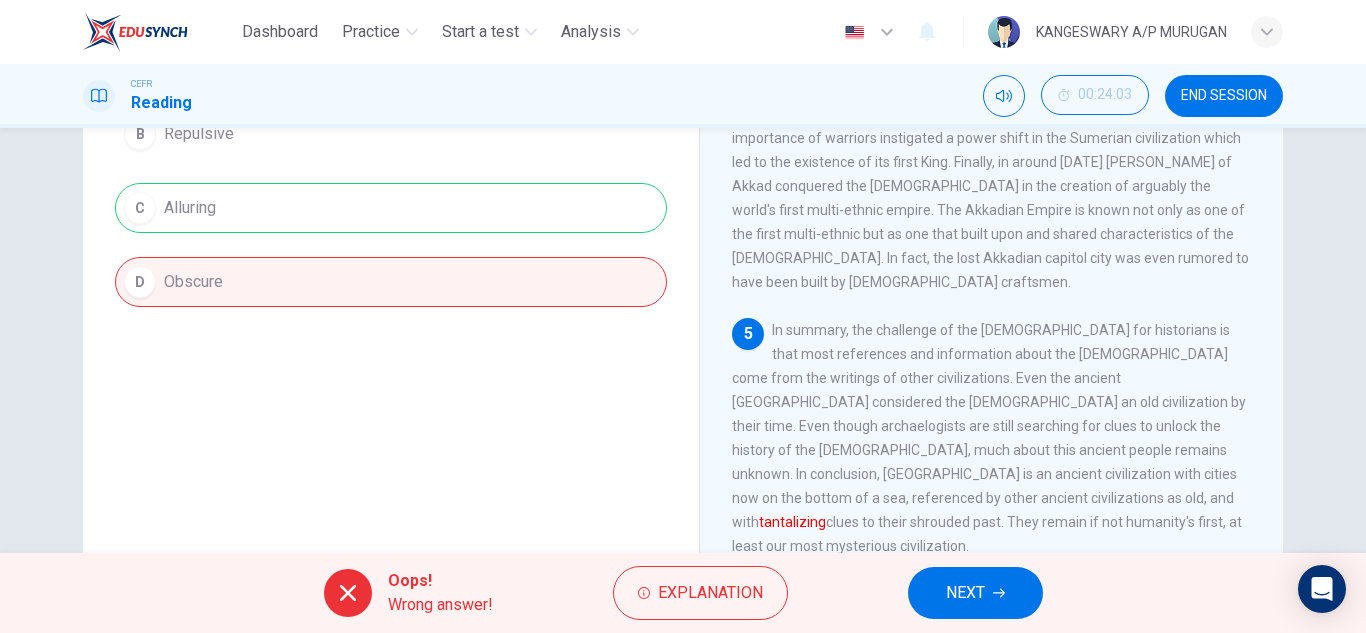 scroll, scrollTop: 320, scrollLeft: 0, axis: vertical 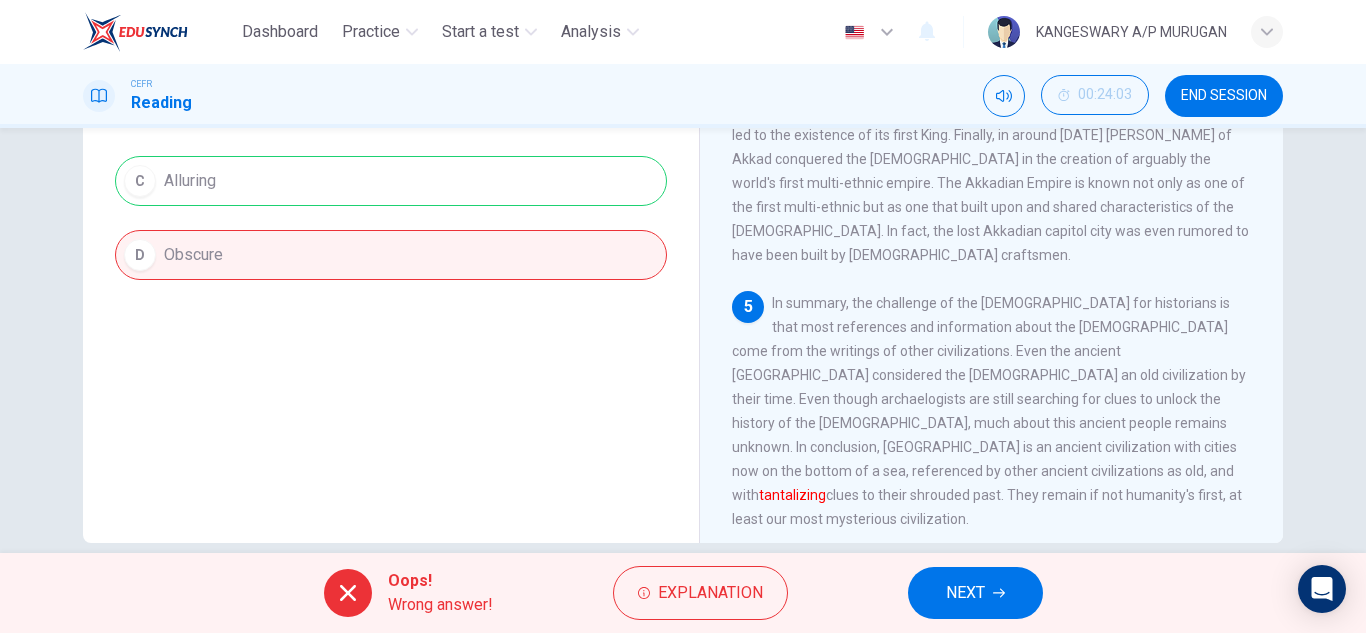 click on "NEXT" at bounding box center [965, 593] 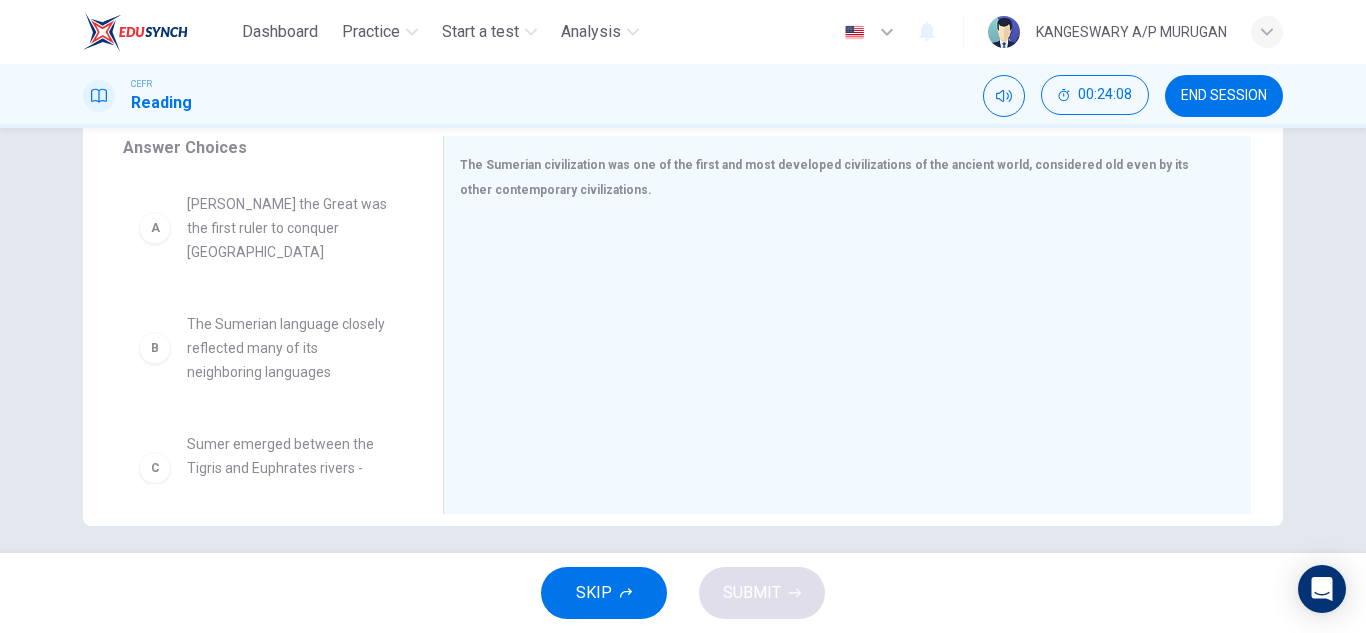 scroll, scrollTop: 350, scrollLeft: 0, axis: vertical 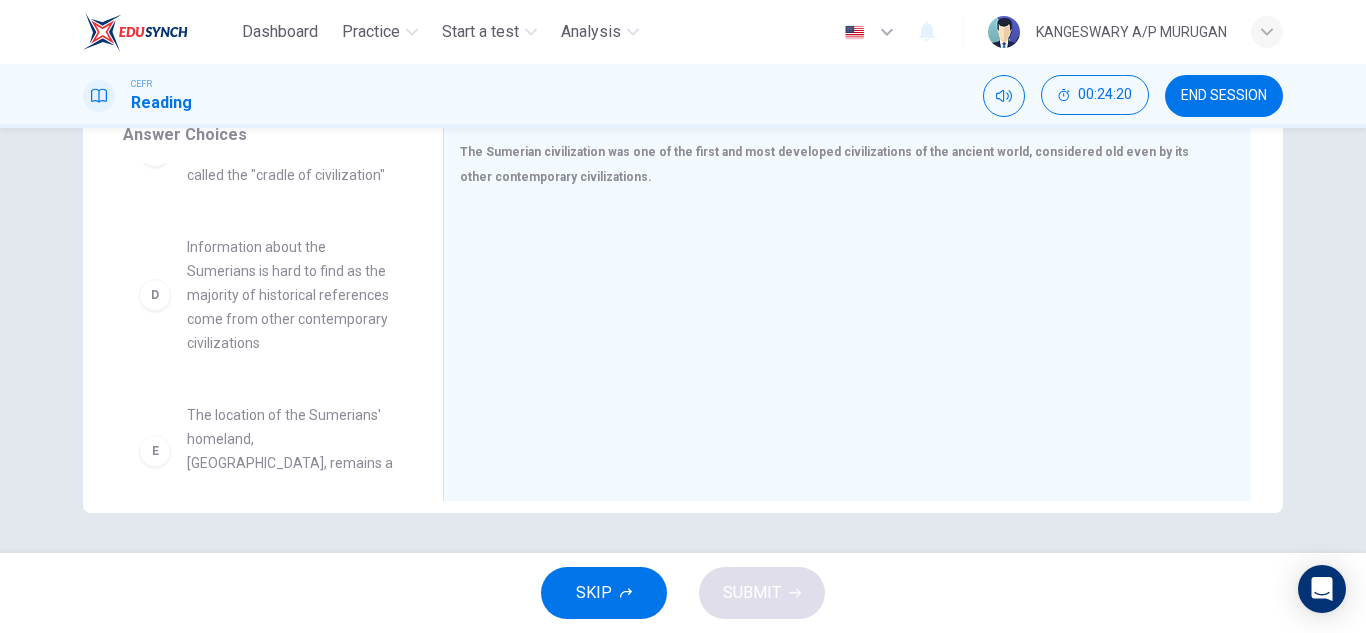 click on "Information about the Sumerians is hard to find as the majority of historical references come from other contemporary civilizations" at bounding box center (291, 295) 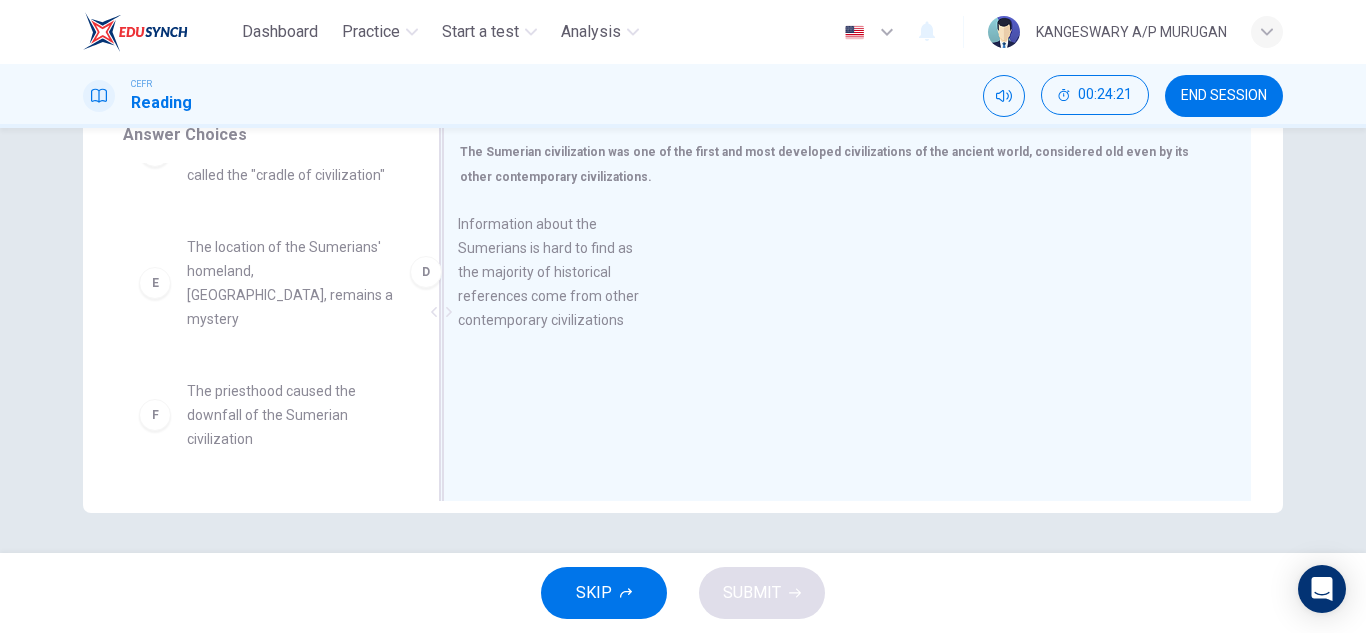 drag, startPoint x: 265, startPoint y: 309, endPoint x: 564, endPoint y: 310, distance: 299.00168 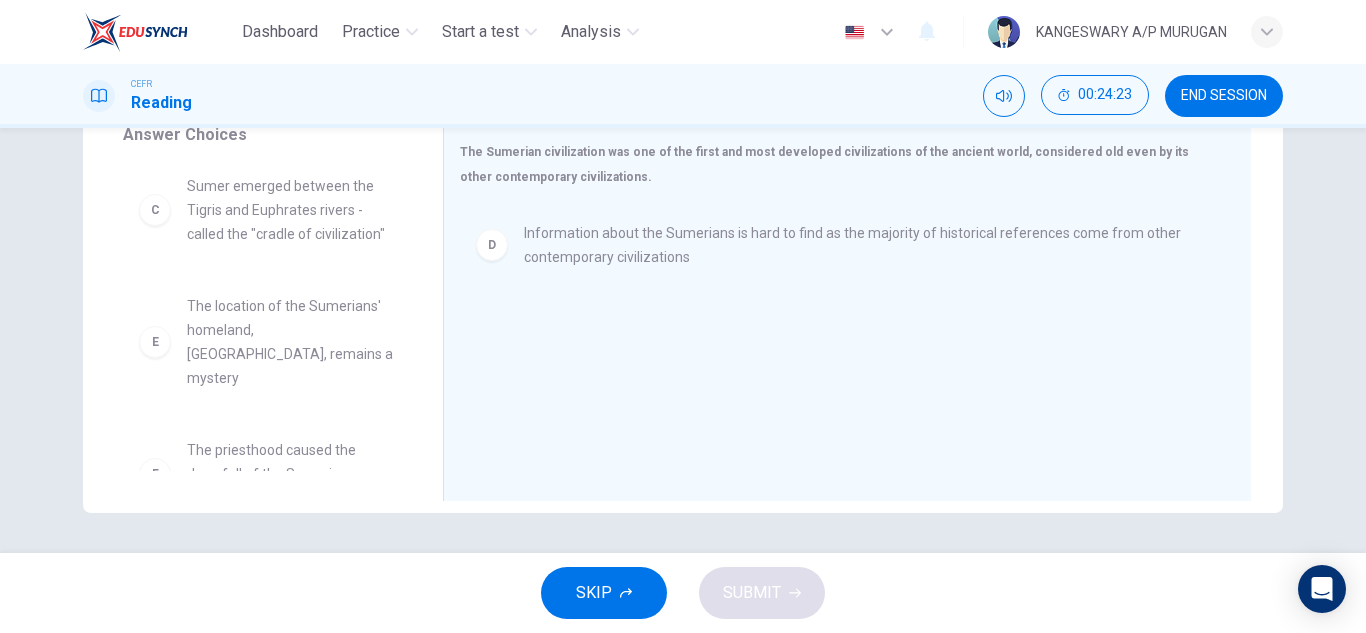 scroll, scrollTop: 252, scrollLeft: 0, axis: vertical 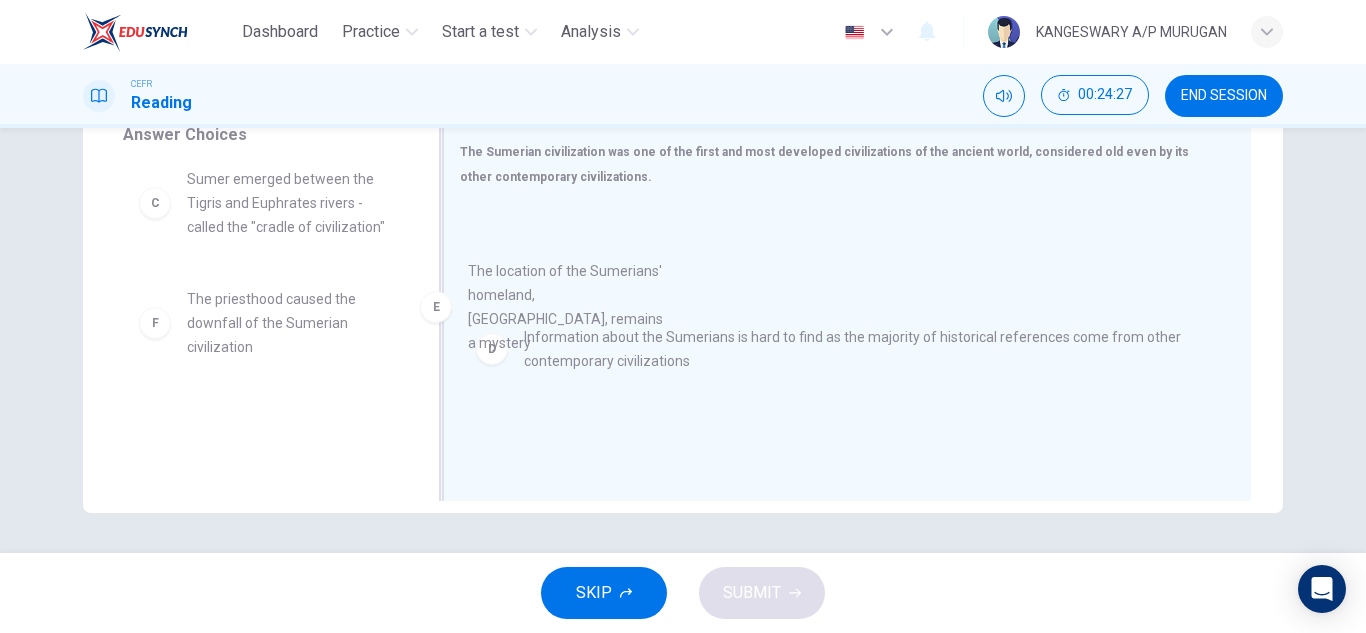 drag, startPoint x: 276, startPoint y: 309, endPoint x: 658, endPoint y: 311, distance: 382.00525 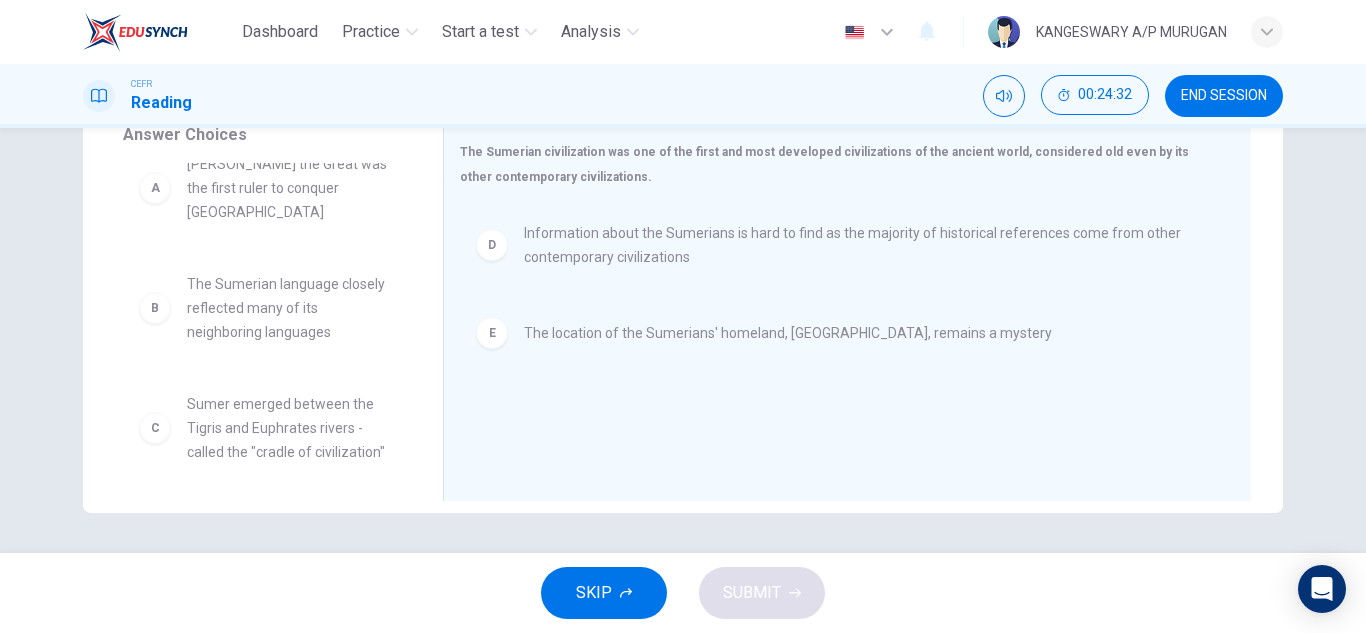 scroll, scrollTop: 0, scrollLeft: 0, axis: both 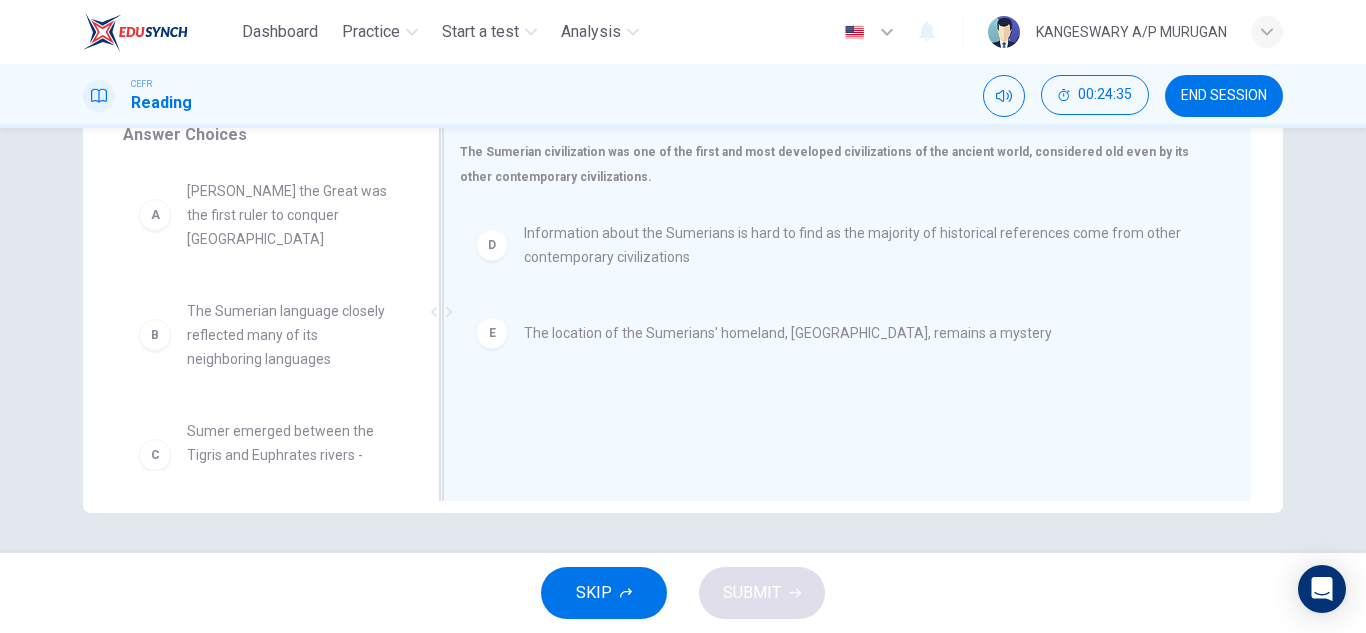 drag, startPoint x: 298, startPoint y: 326, endPoint x: 644, endPoint y: 325, distance: 346.00143 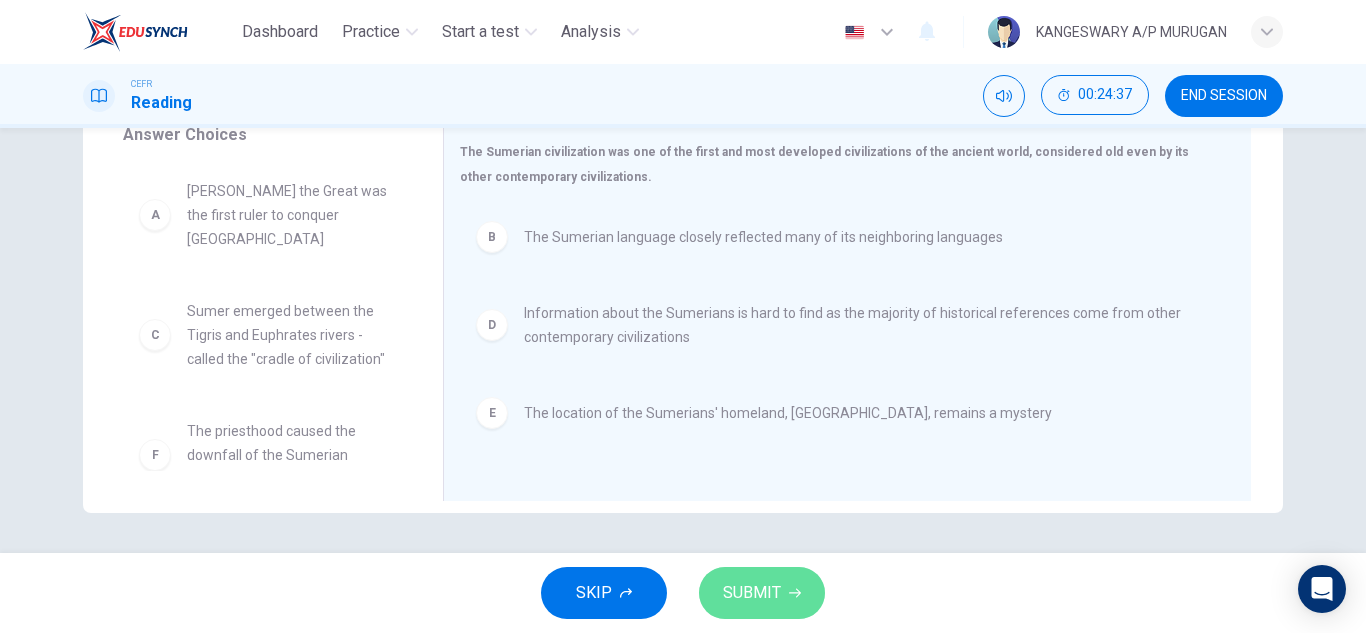 click on "SUBMIT" at bounding box center (752, 593) 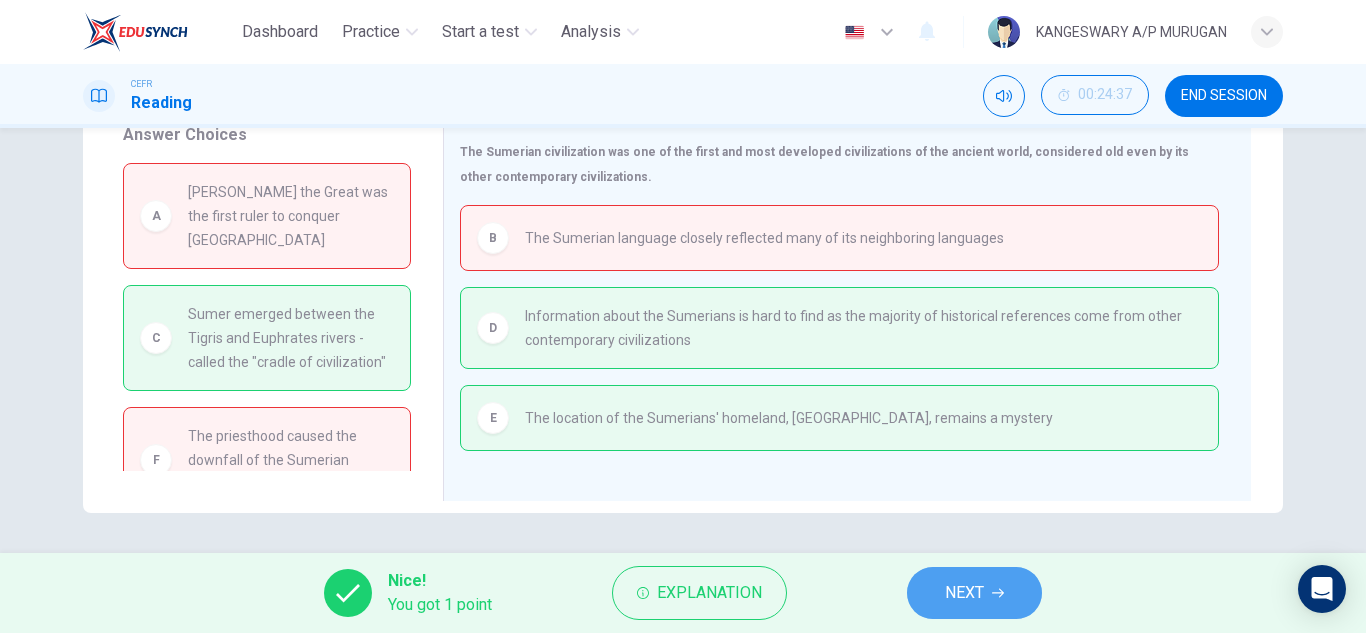 click 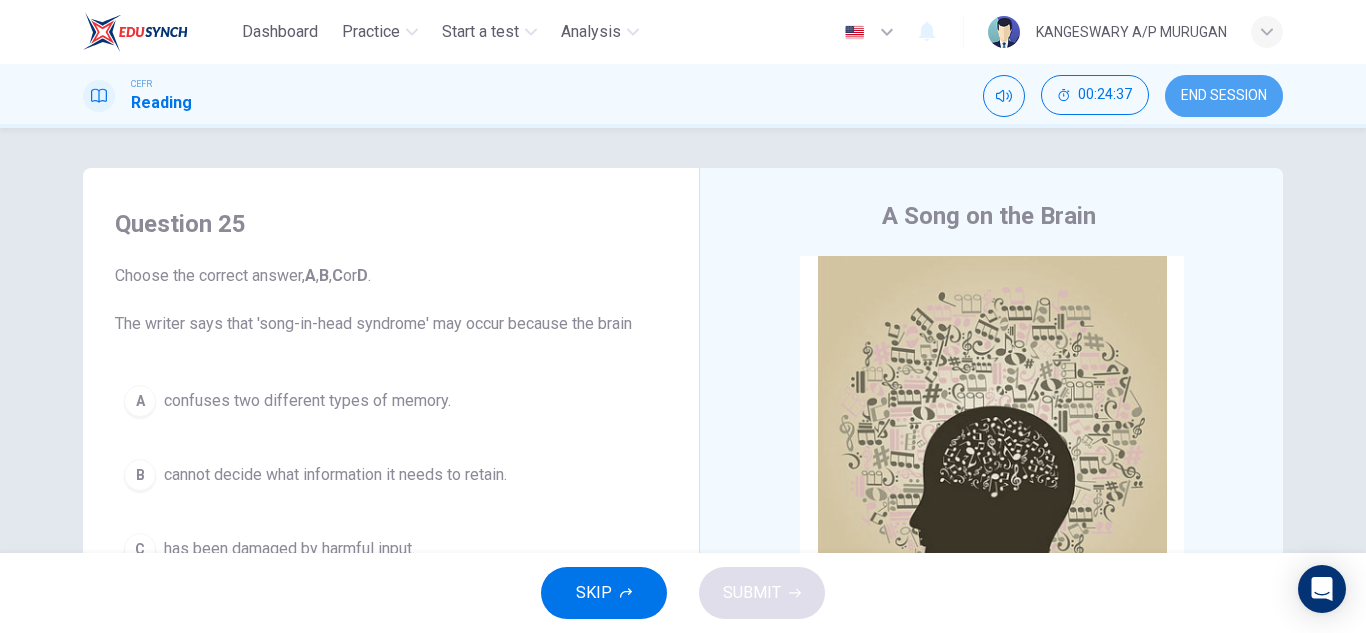 click on "END SESSION" at bounding box center (1224, 96) 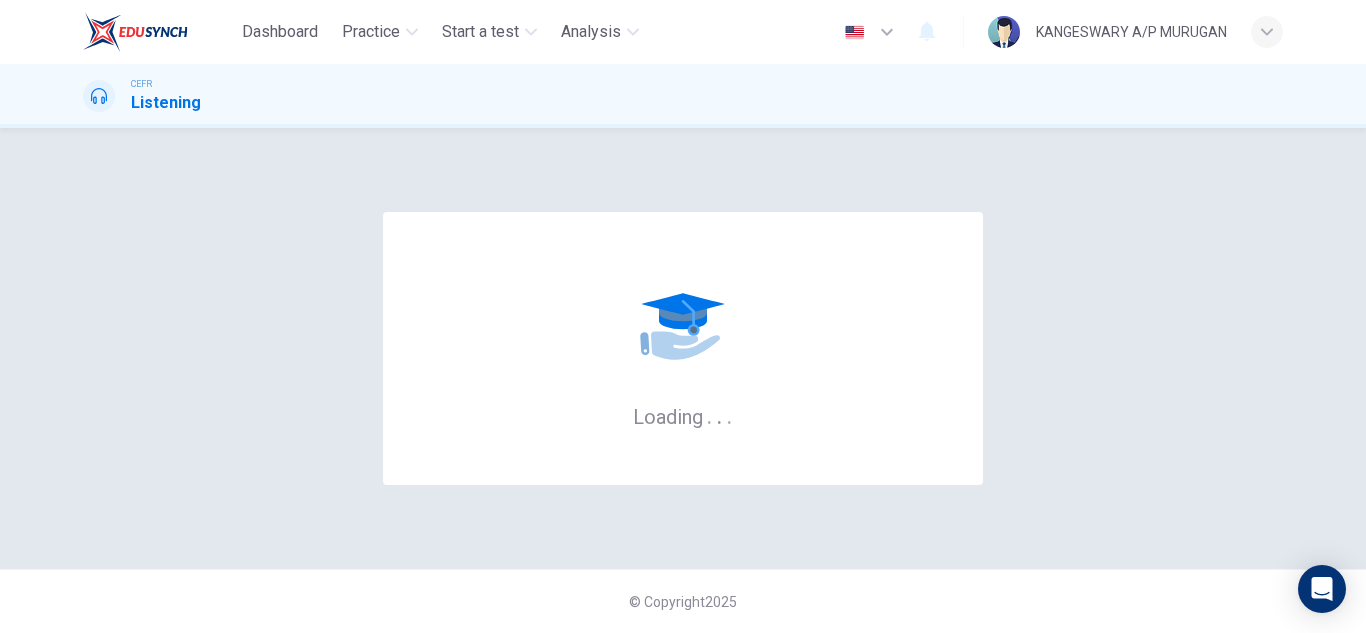 scroll, scrollTop: 0, scrollLeft: 0, axis: both 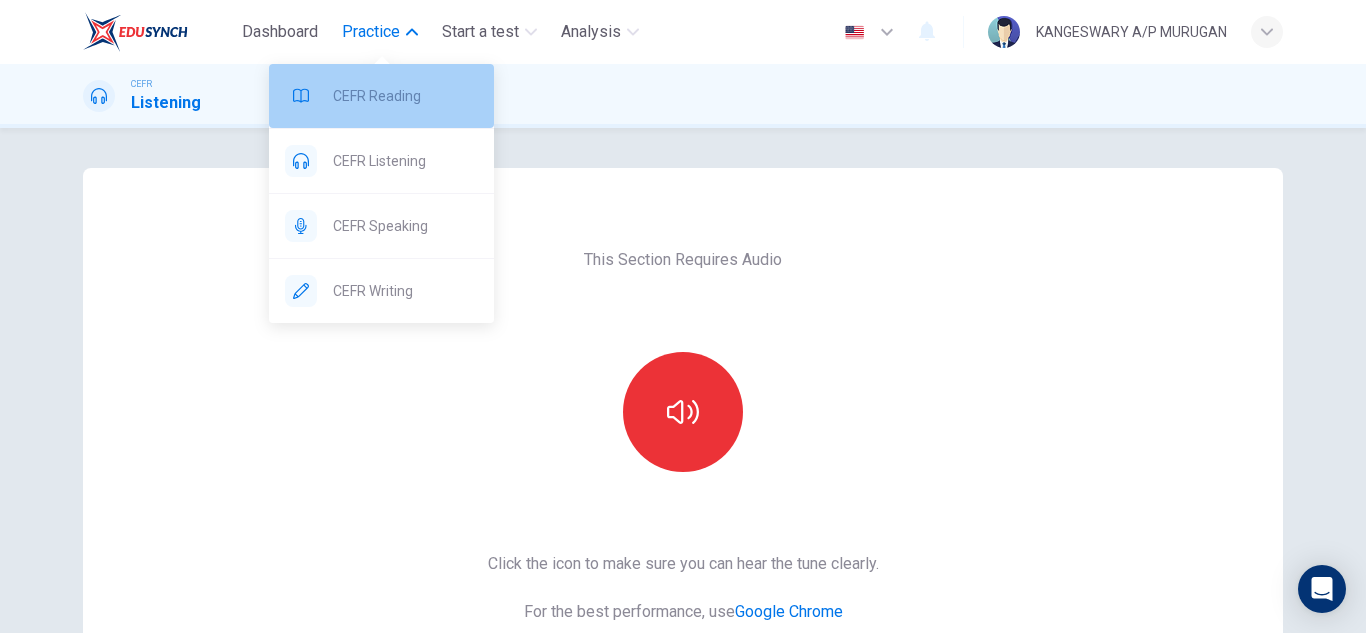 click on "CEFR Reading" at bounding box center [405, 96] 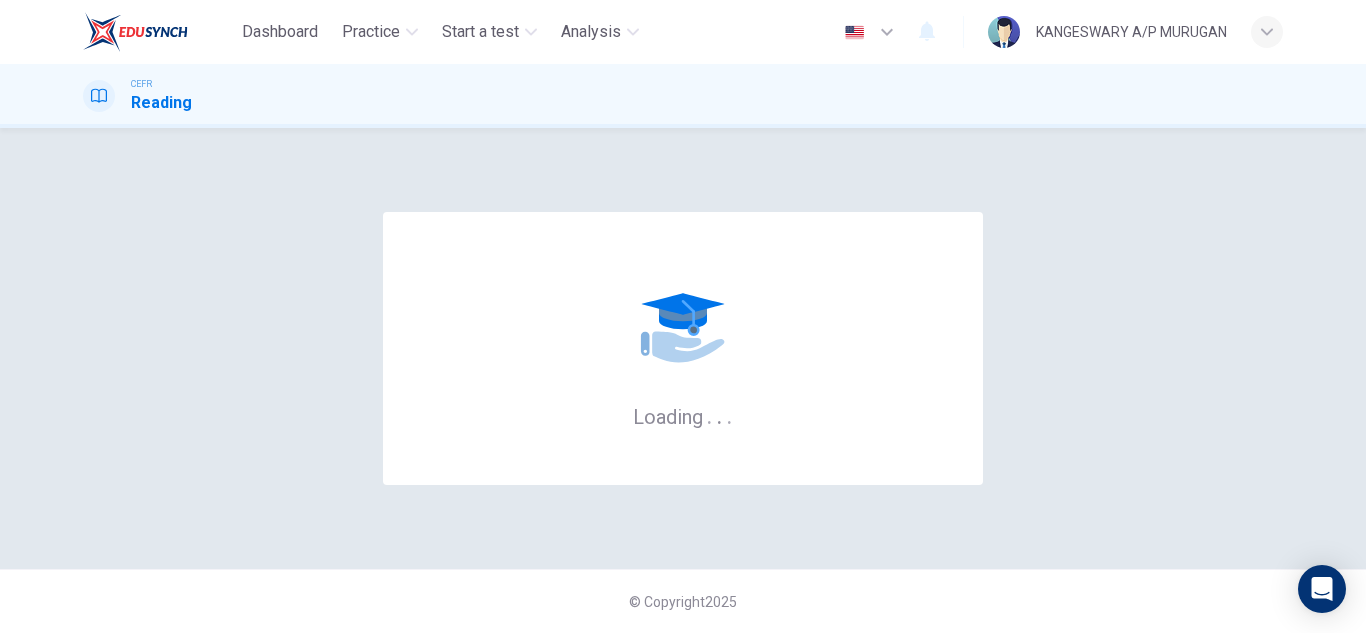 scroll, scrollTop: 0, scrollLeft: 0, axis: both 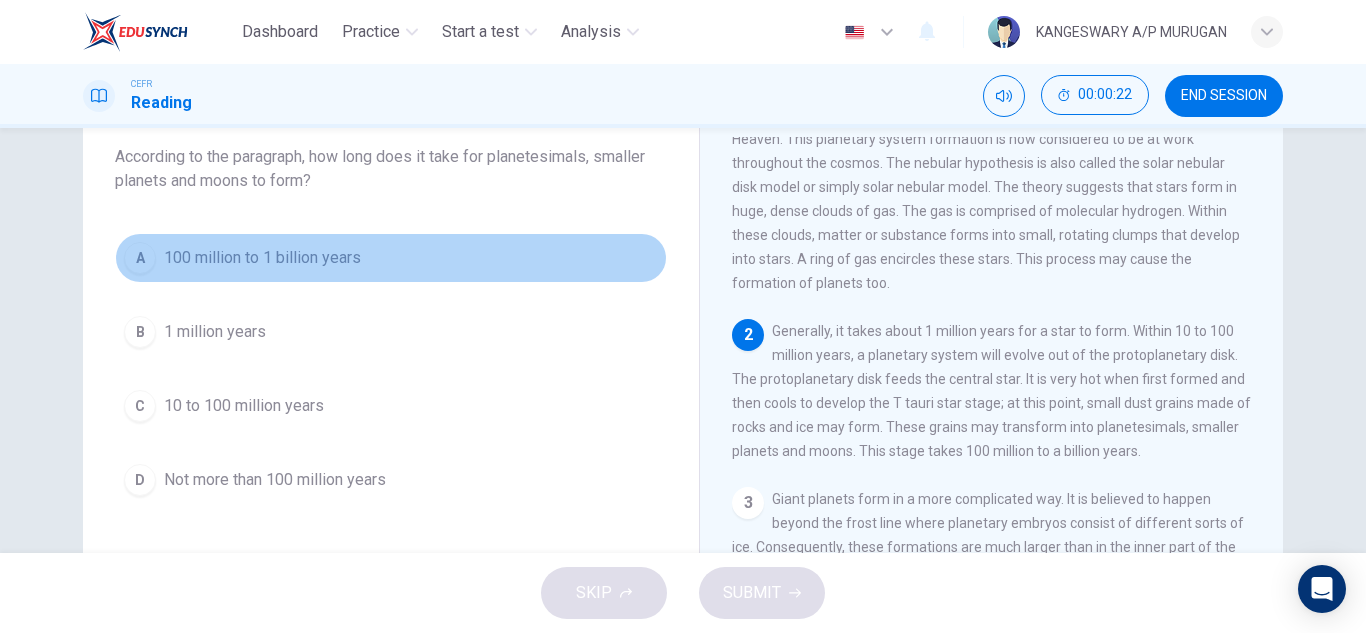 click on "A 100 million to 1 billion years" at bounding box center (391, 258) 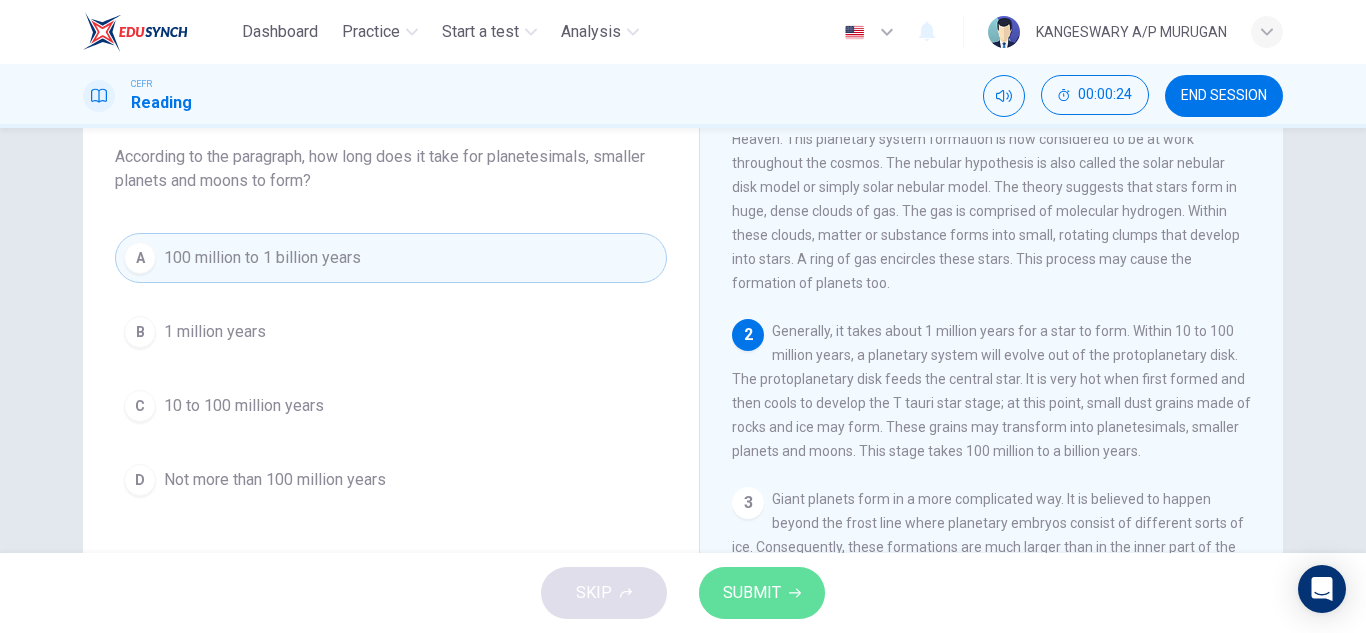 click on "SUBMIT" at bounding box center (752, 593) 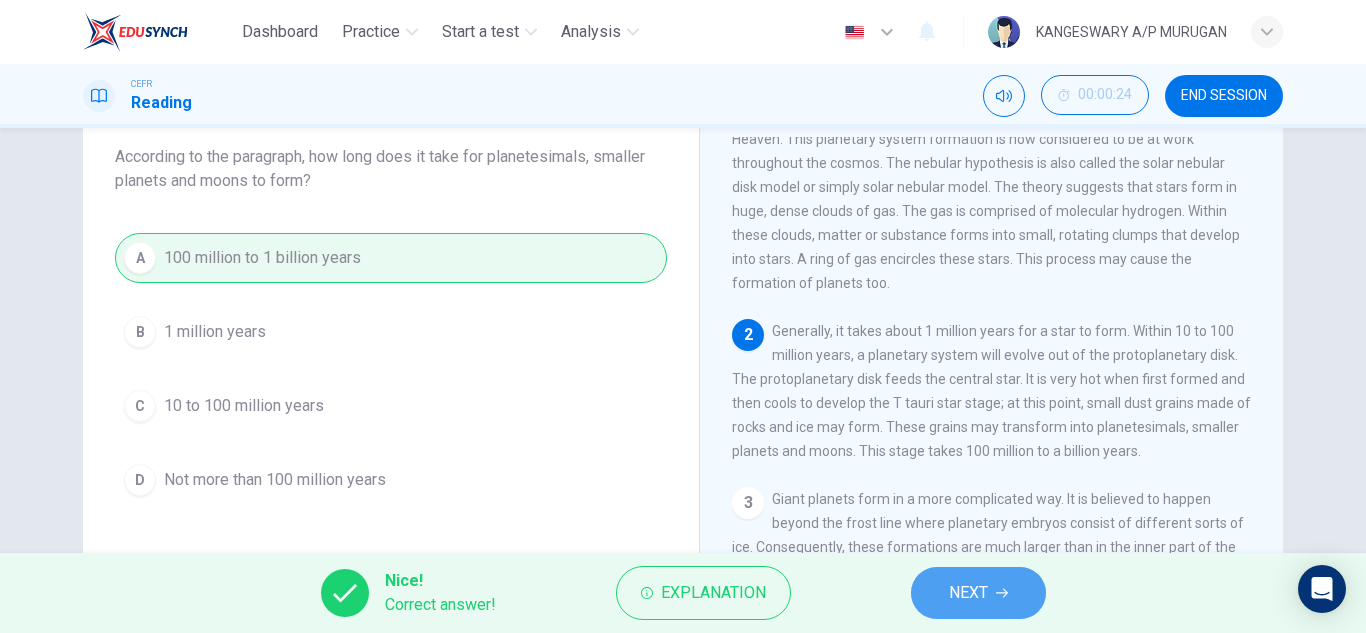click on "NEXT" at bounding box center [968, 593] 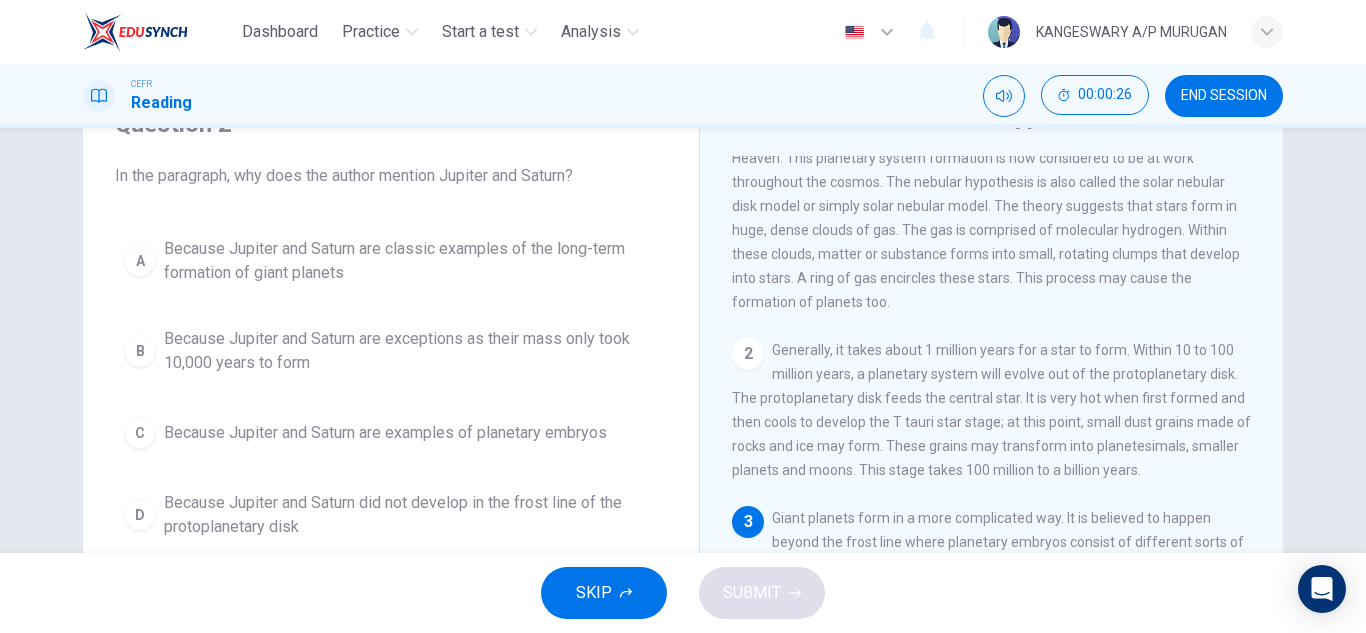 scroll, scrollTop: 114, scrollLeft: 0, axis: vertical 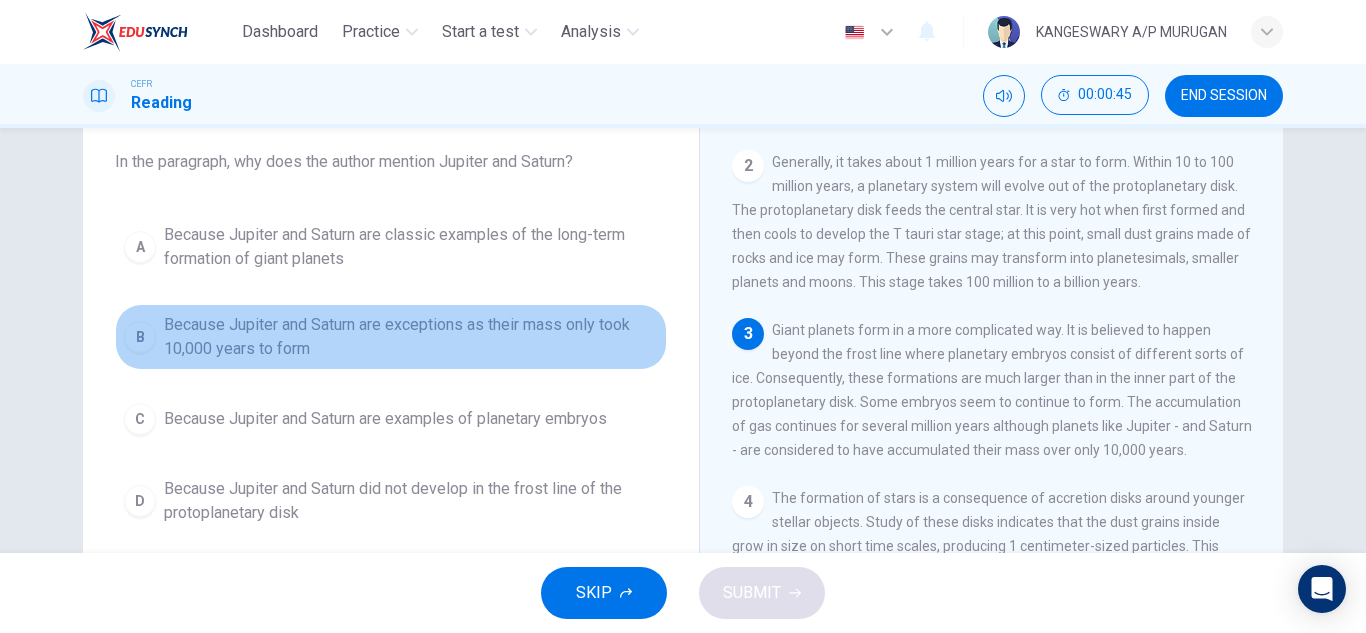click on "Because Jupiter and Saturn are exceptions as their mass only took 10,000 years to form" at bounding box center [411, 337] 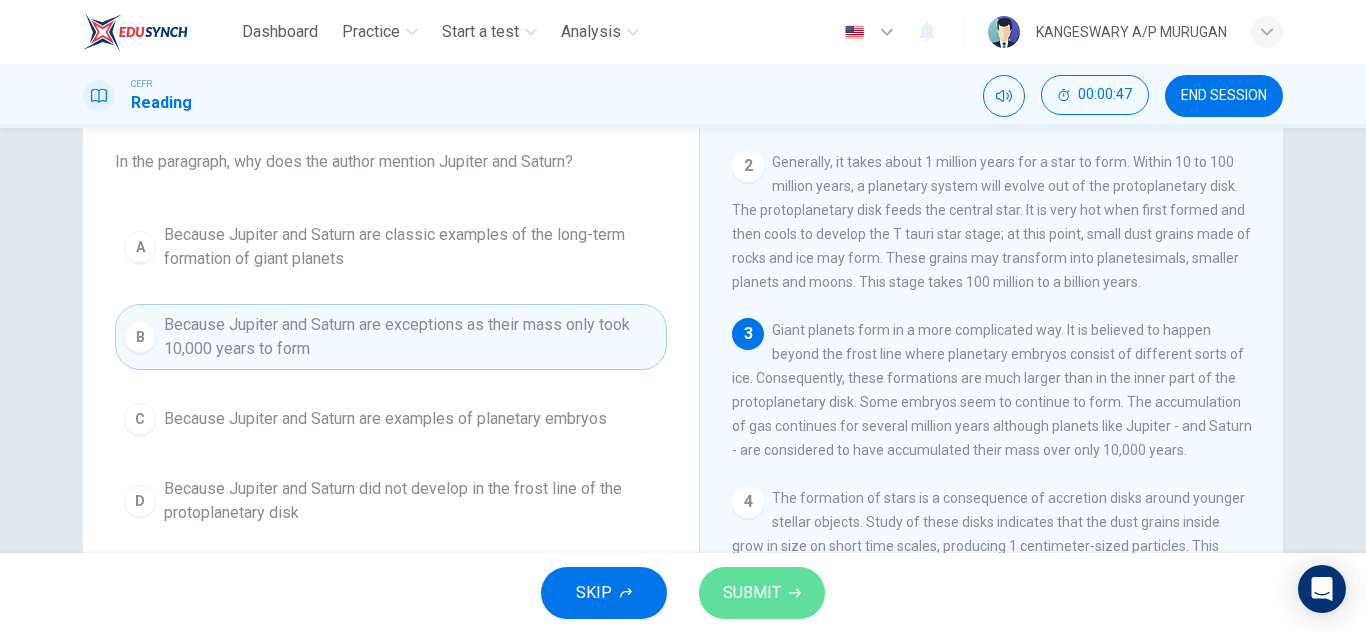 click on "SUBMIT" at bounding box center (762, 593) 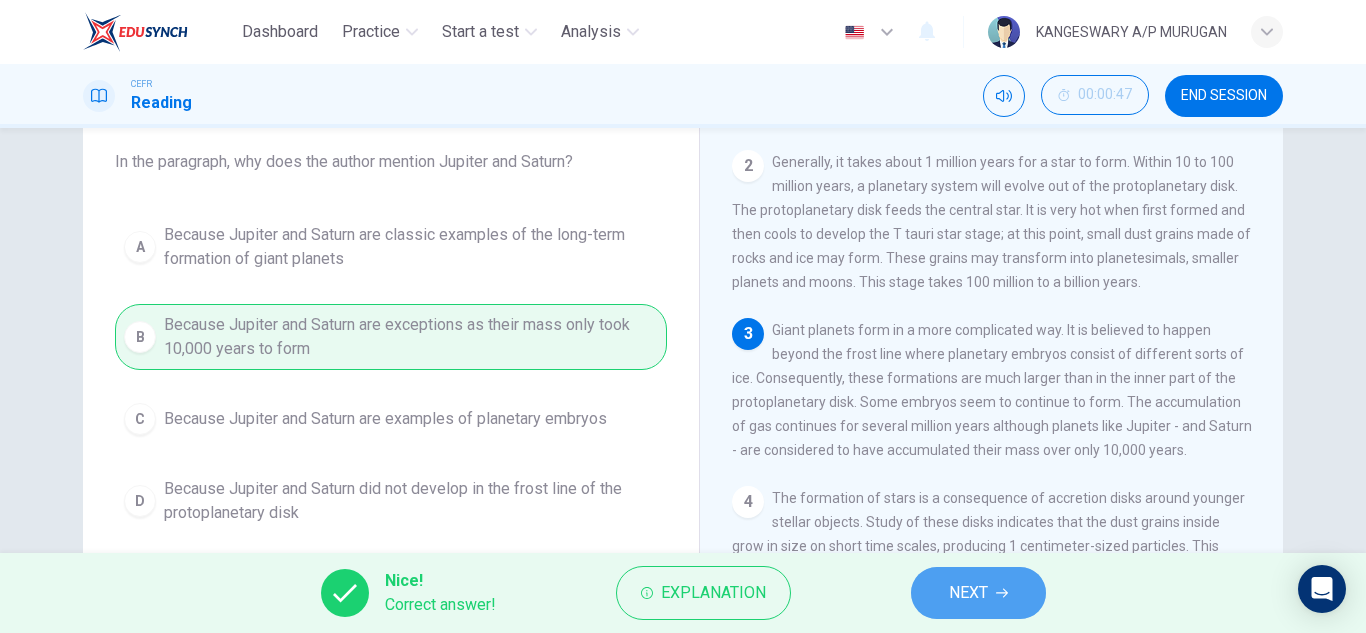 click on "NEXT" at bounding box center [968, 593] 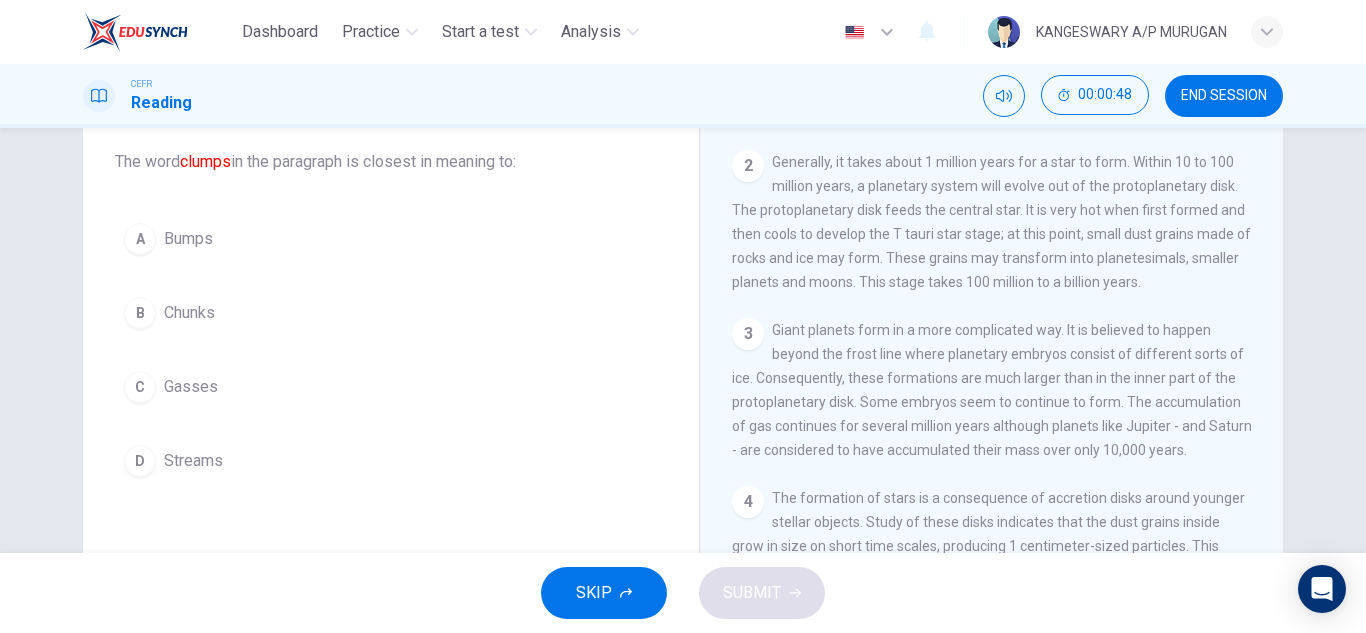 scroll, scrollTop: 587, scrollLeft: 0, axis: vertical 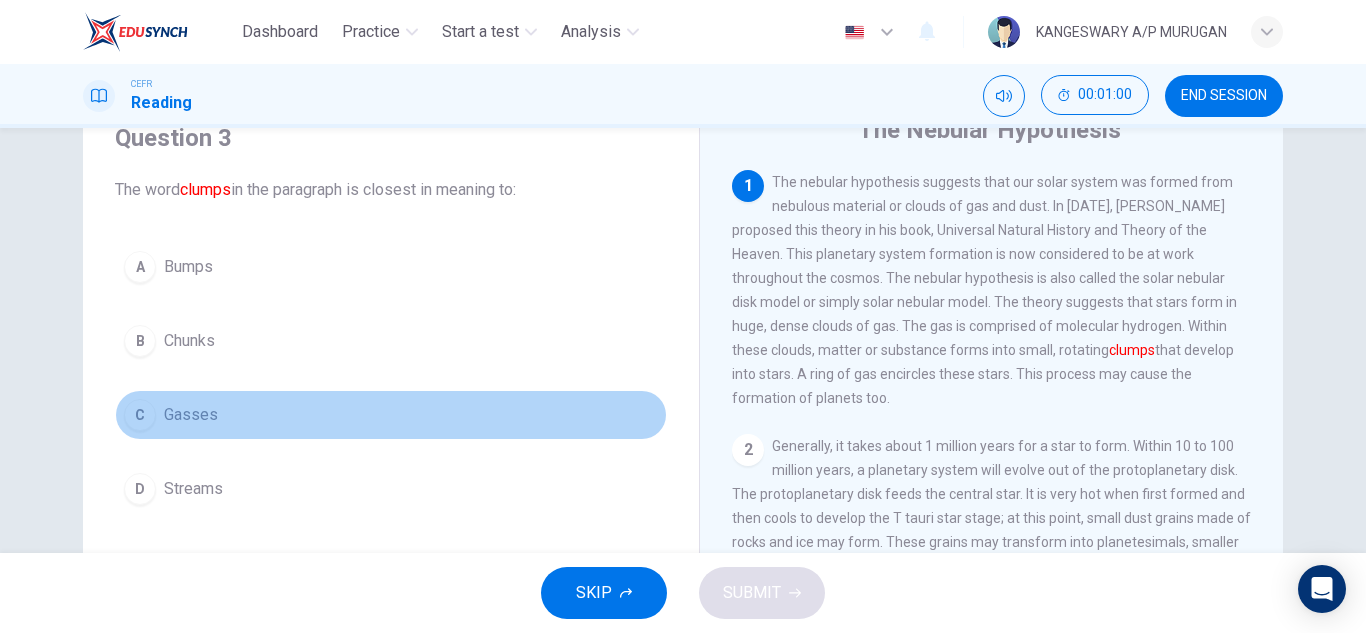 click on "C Gasses" at bounding box center [391, 415] 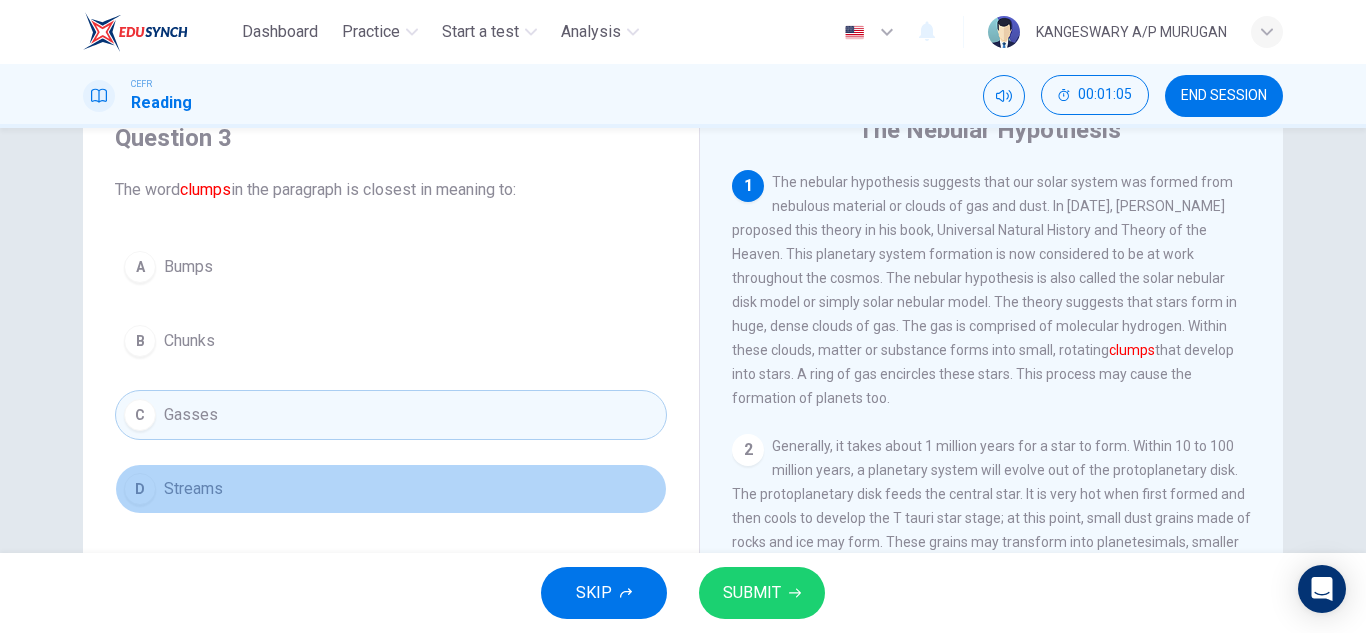 click on "D Streams" at bounding box center (391, 489) 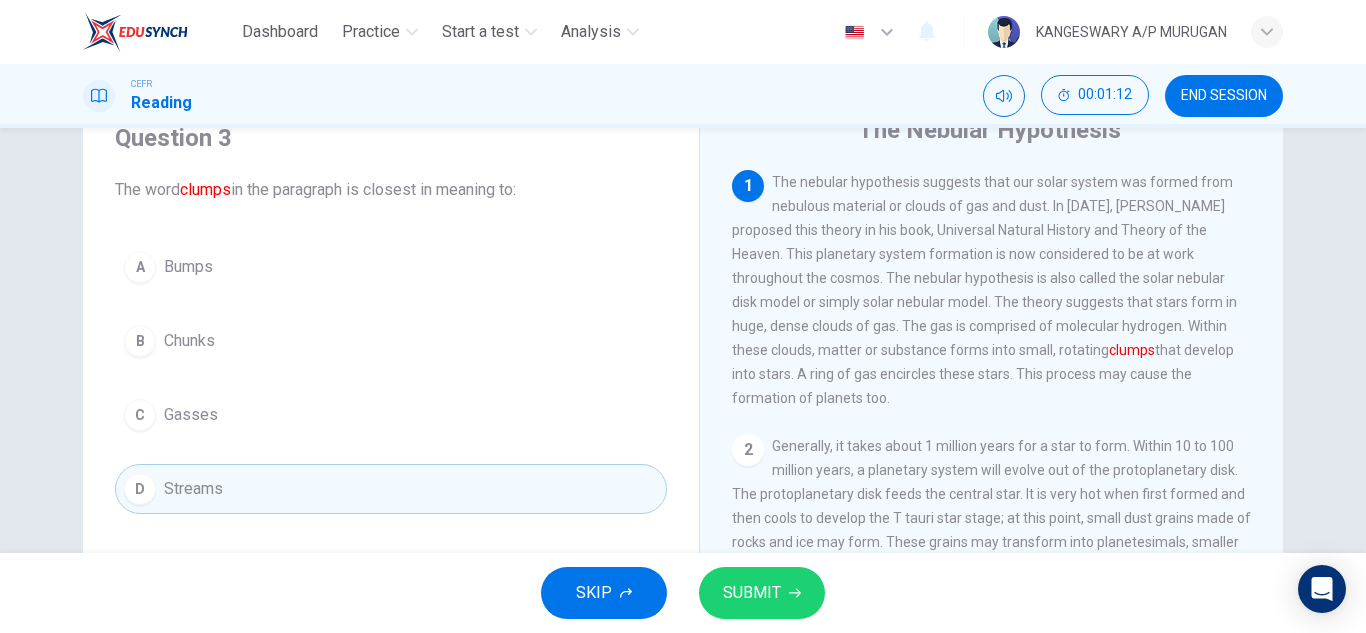 click on "SUBMIT" at bounding box center (752, 593) 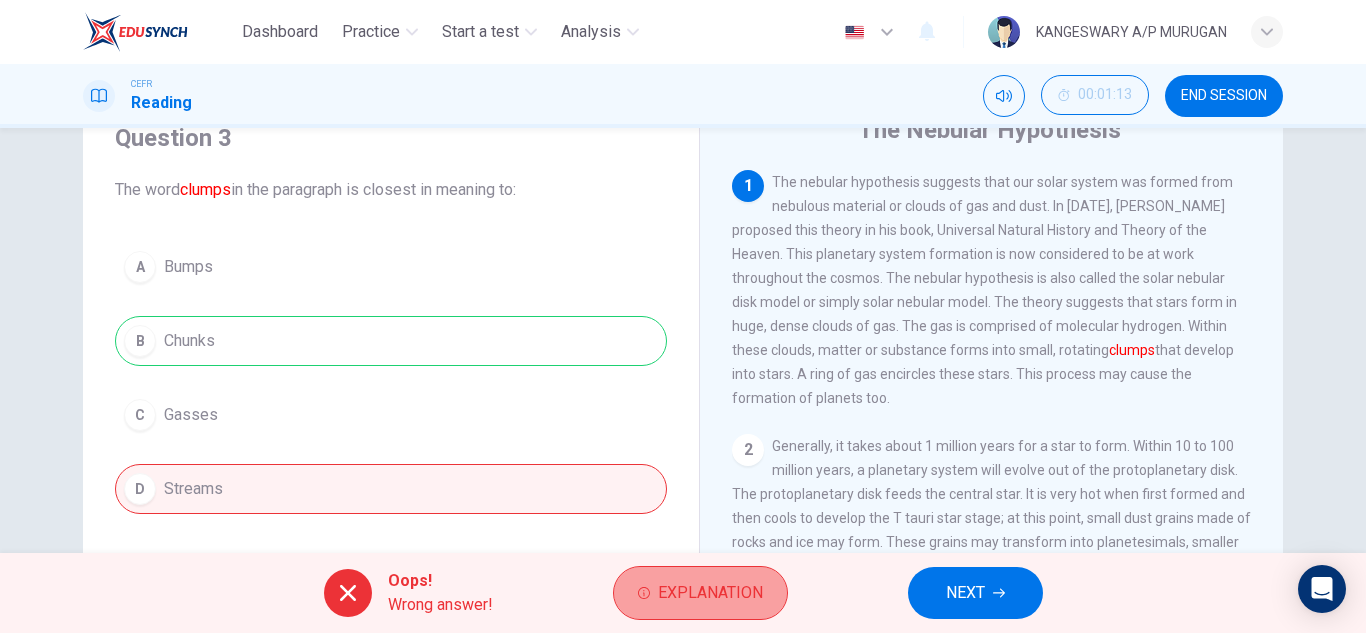 click on "Explanation" at bounding box center [710, 593] 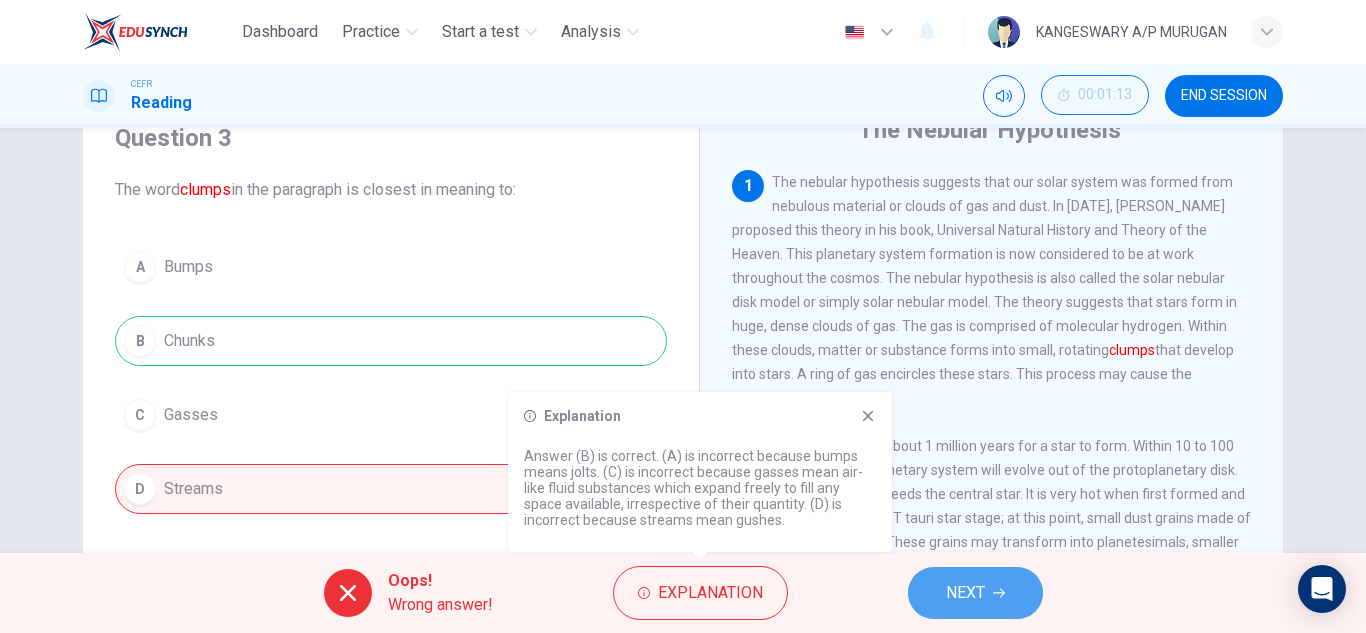 click on "NEXT" at bounding box center (965, 593) 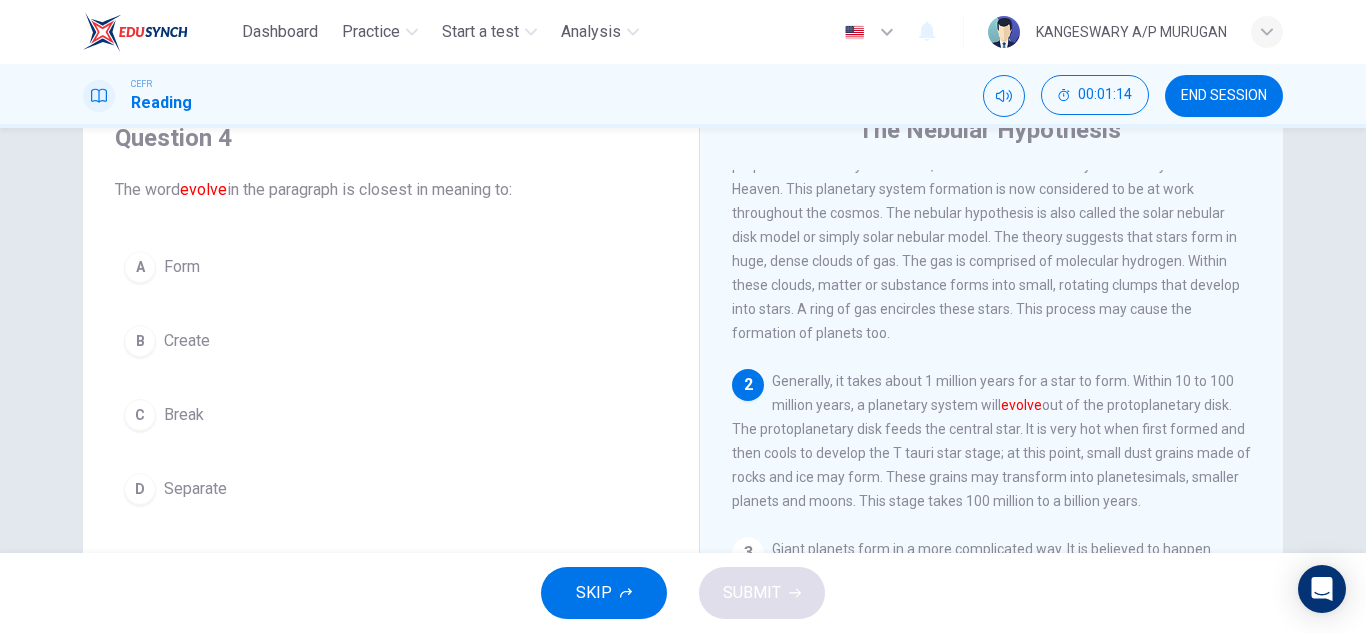 scroll, scrollTop: 66, scrollLeft: 0, axis: vertical 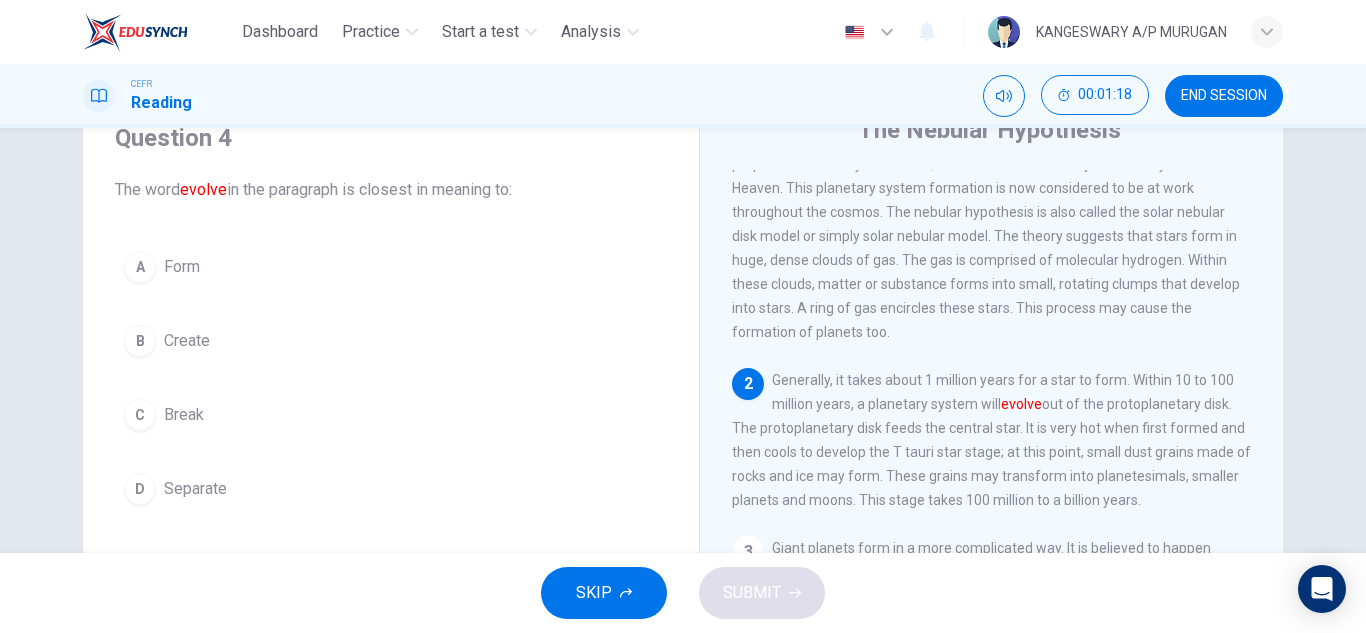click on "B Create" at bounding box center (391, 341) 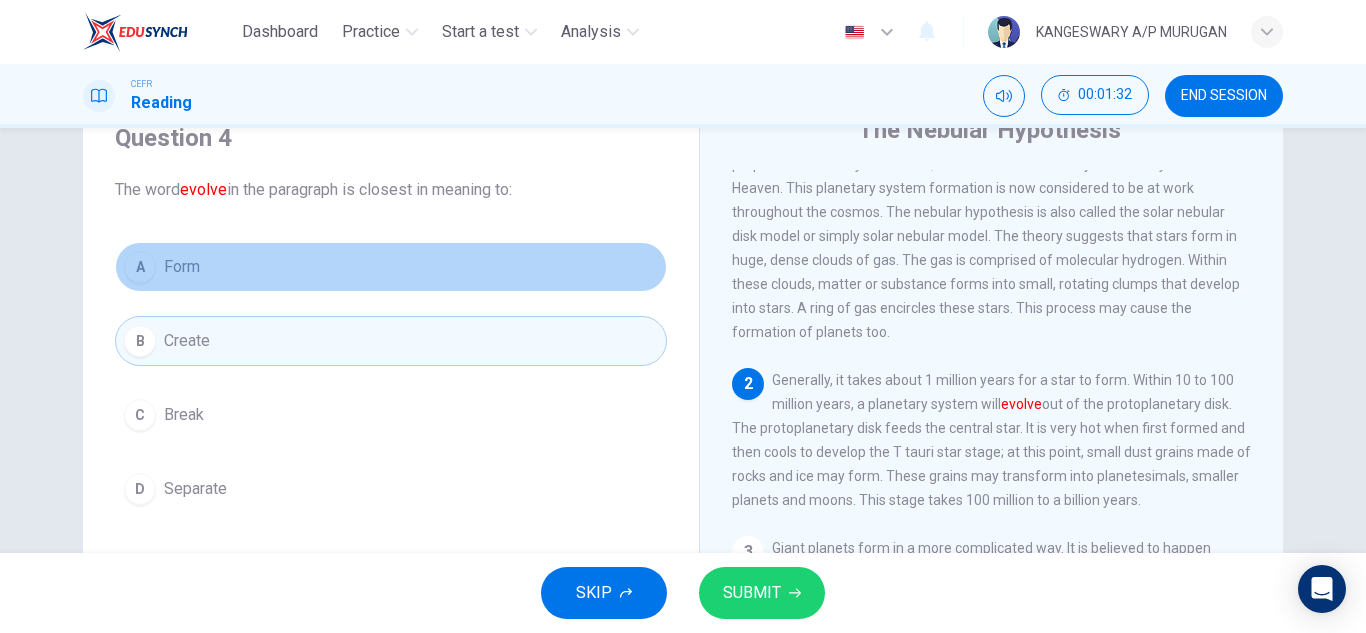 click on "A Form" at bounding box center (391, 267) 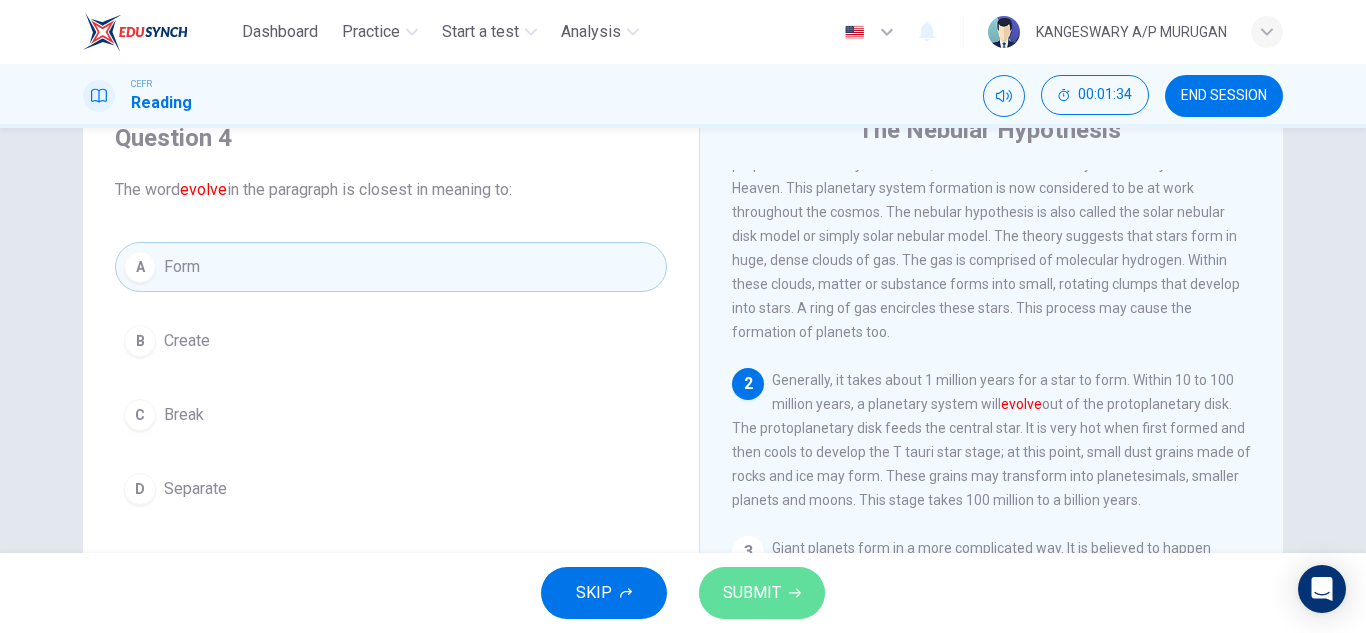 click on "SUBMIT" at bounding box center [762, 593] 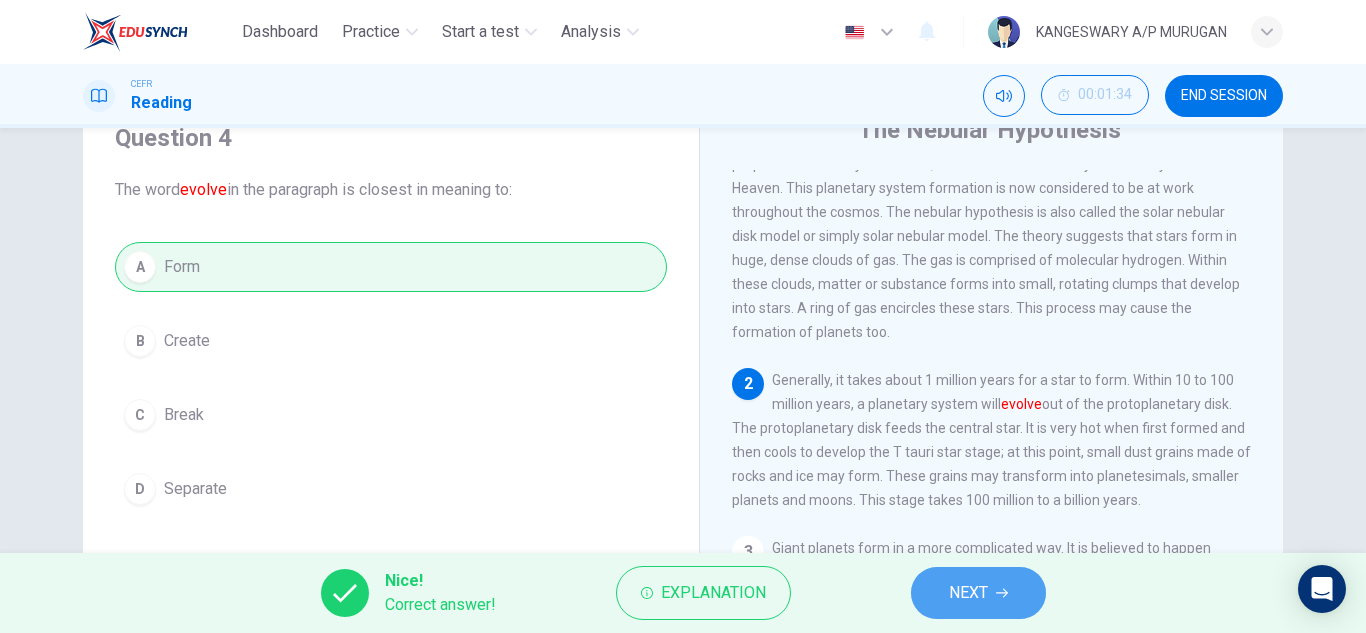 click on "NEXT" at bounding box center [968, 593] 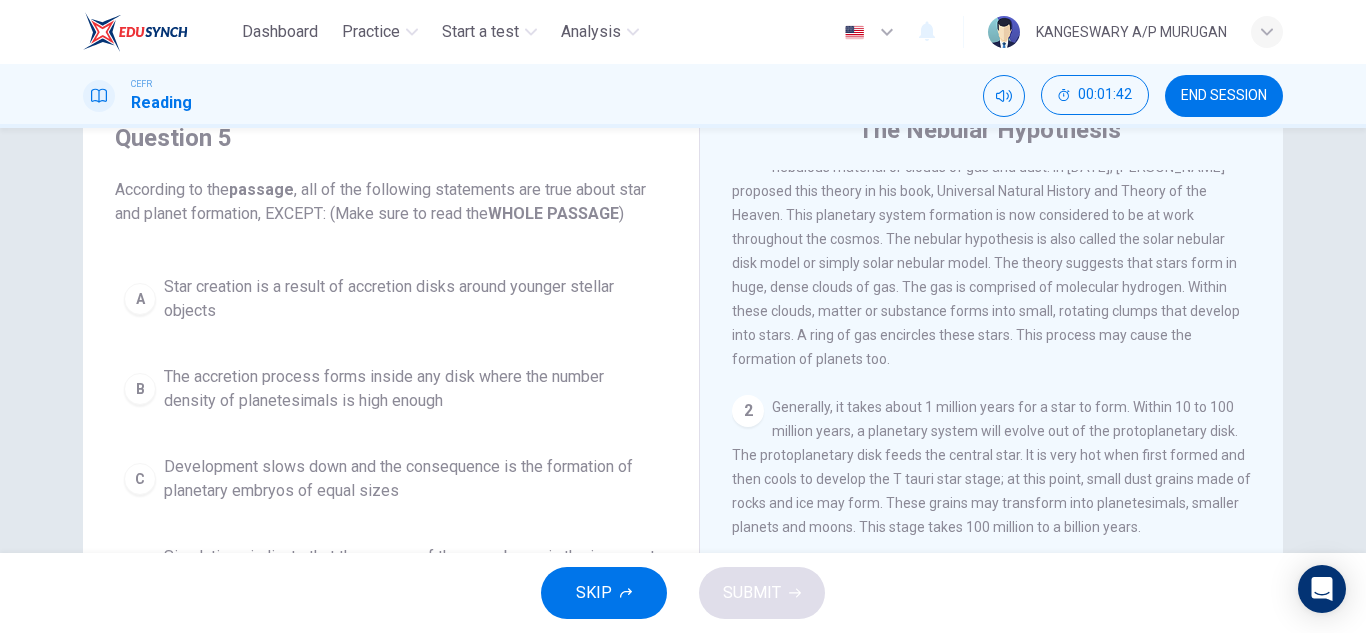 scroll, scrollTop: 0, scrollLeft: 0, axis: both 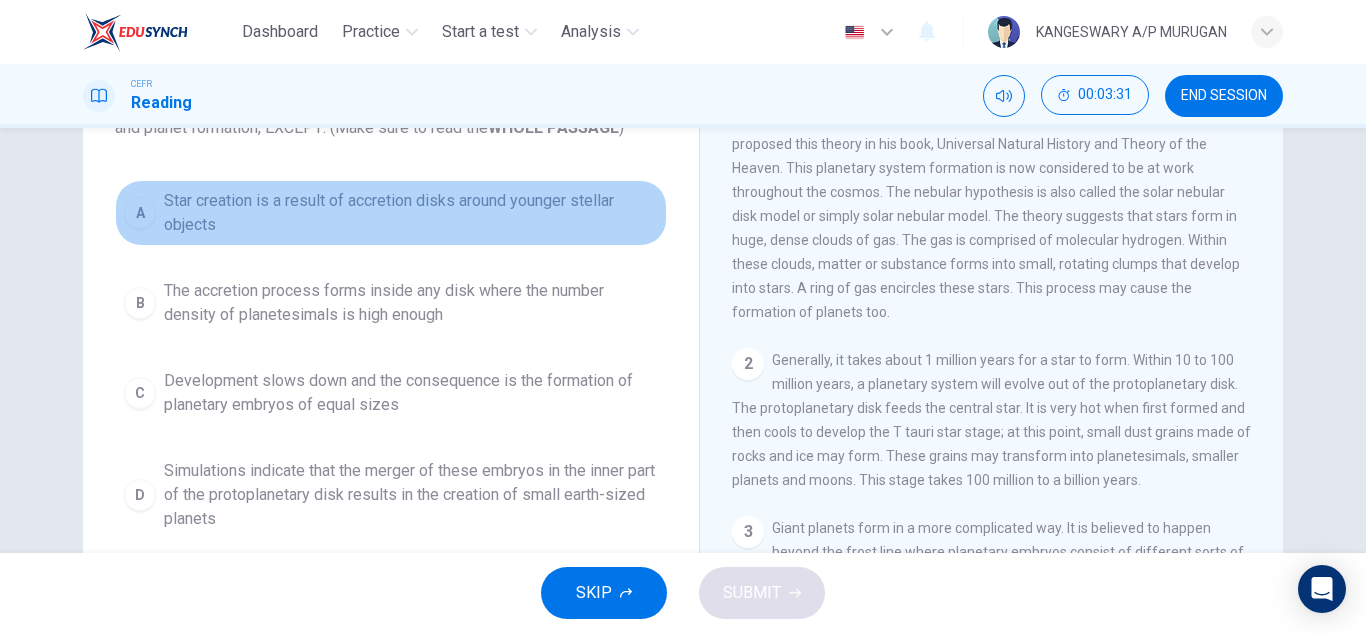 click on "Star creation is a result of accretion disks around younger stellar objects" at bounding box center (411, 213) 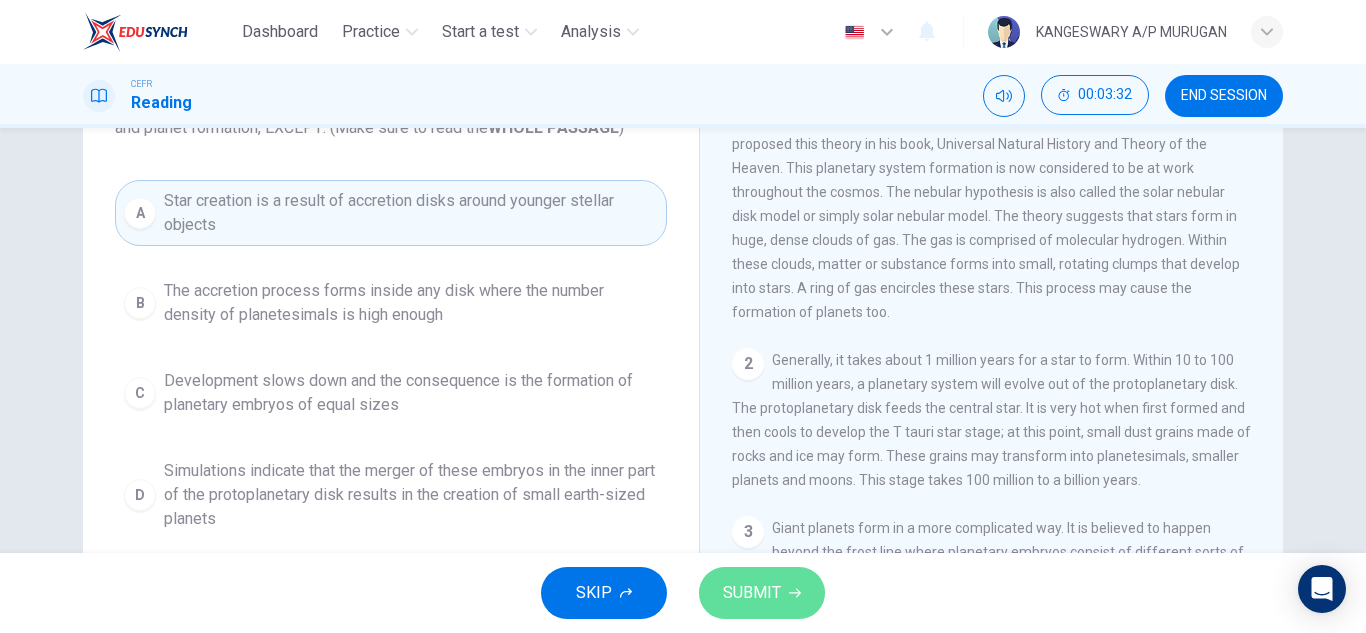 click on "SUBMIT" at bounding box center (752, 593) 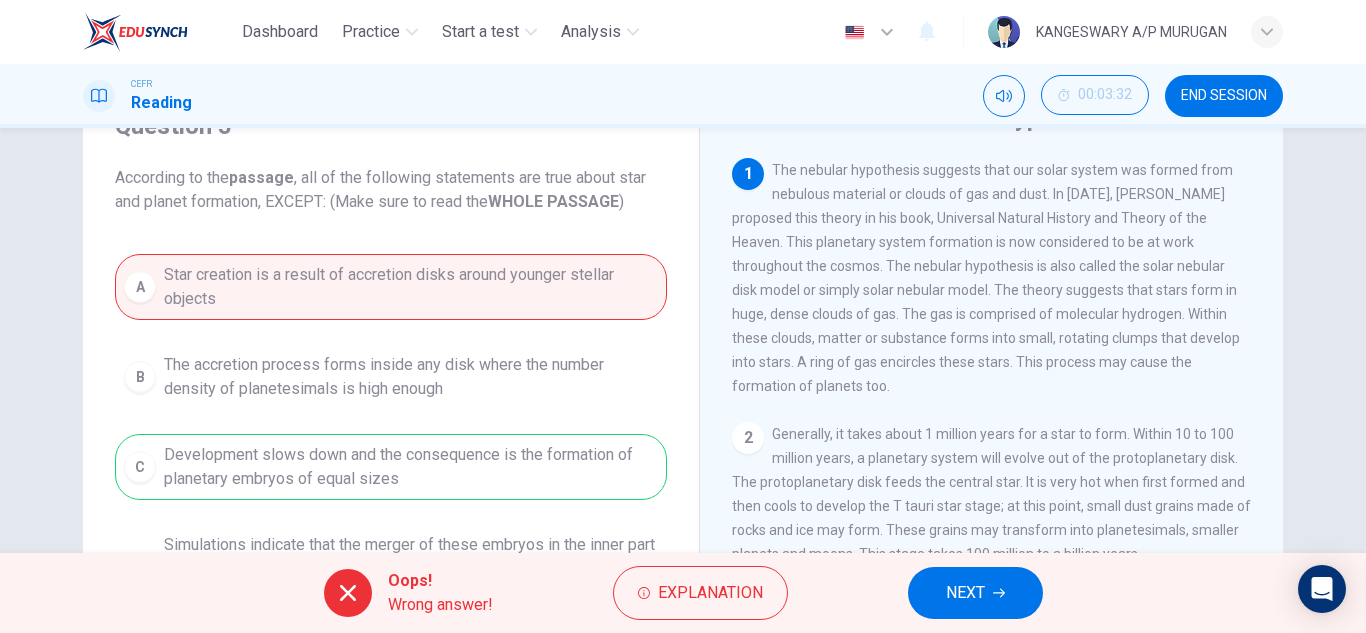 scroll, scrollTop: 97, scrollLeft: 0, axis: vertical 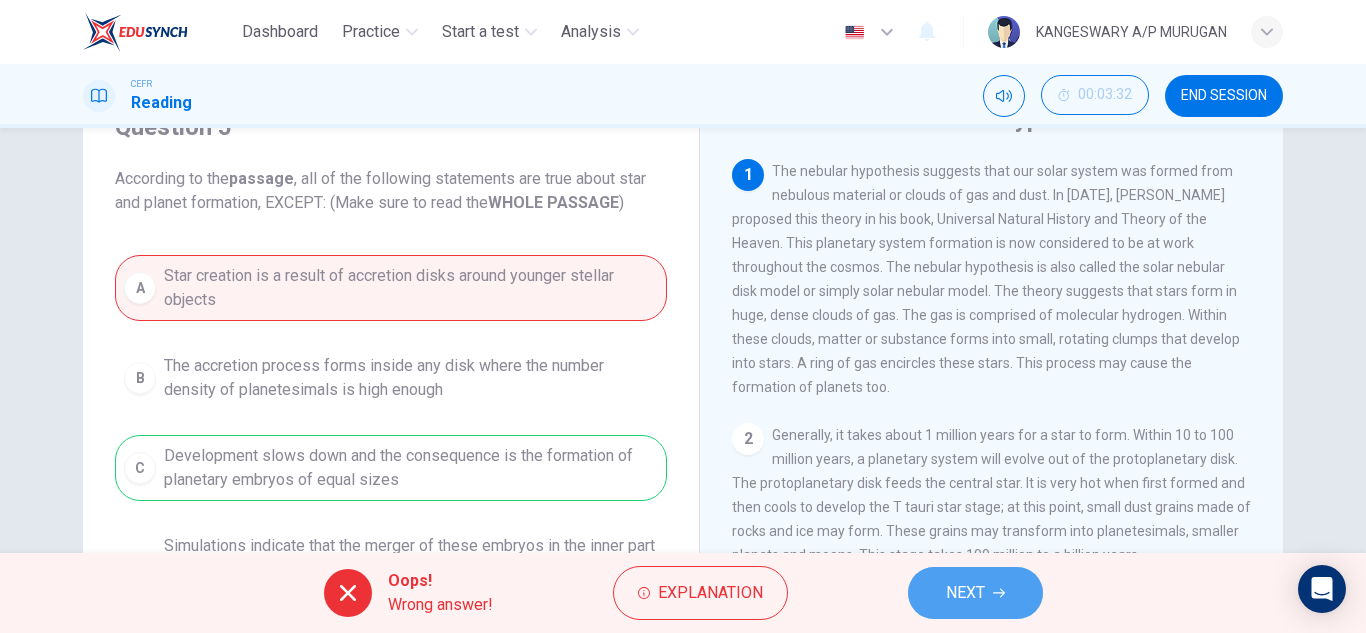 click 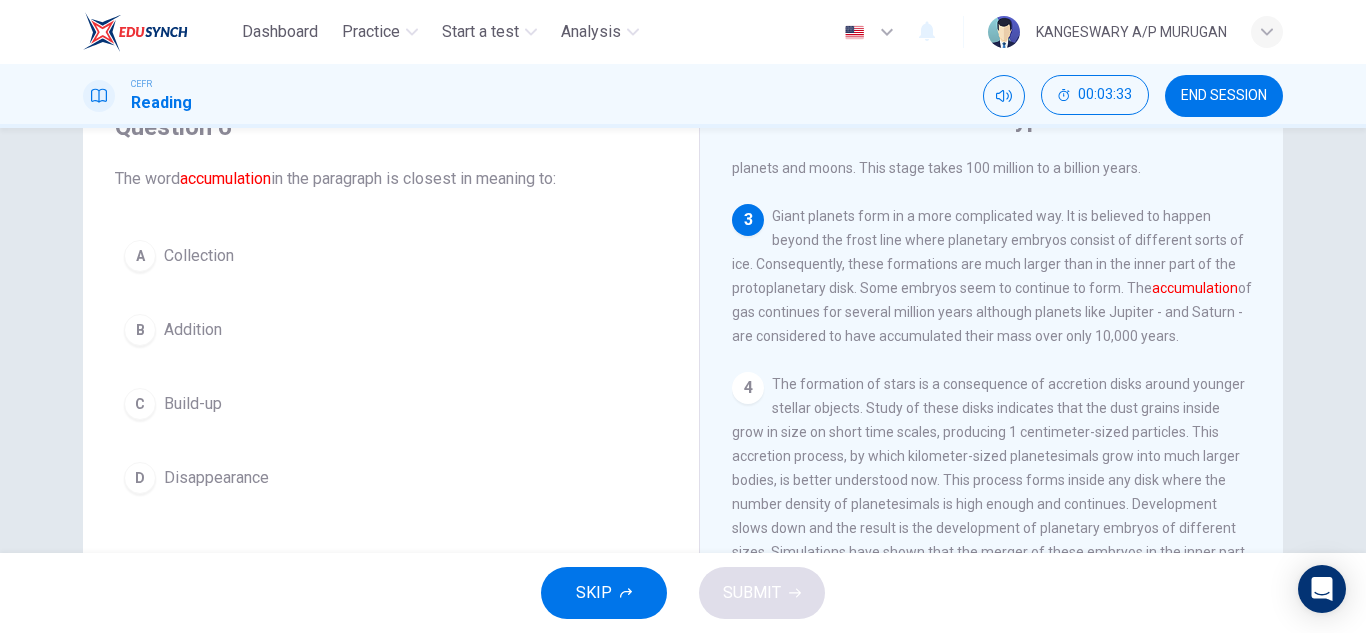 scroll, scrollTop: 388, scrollLeft: 0, axis: vertical 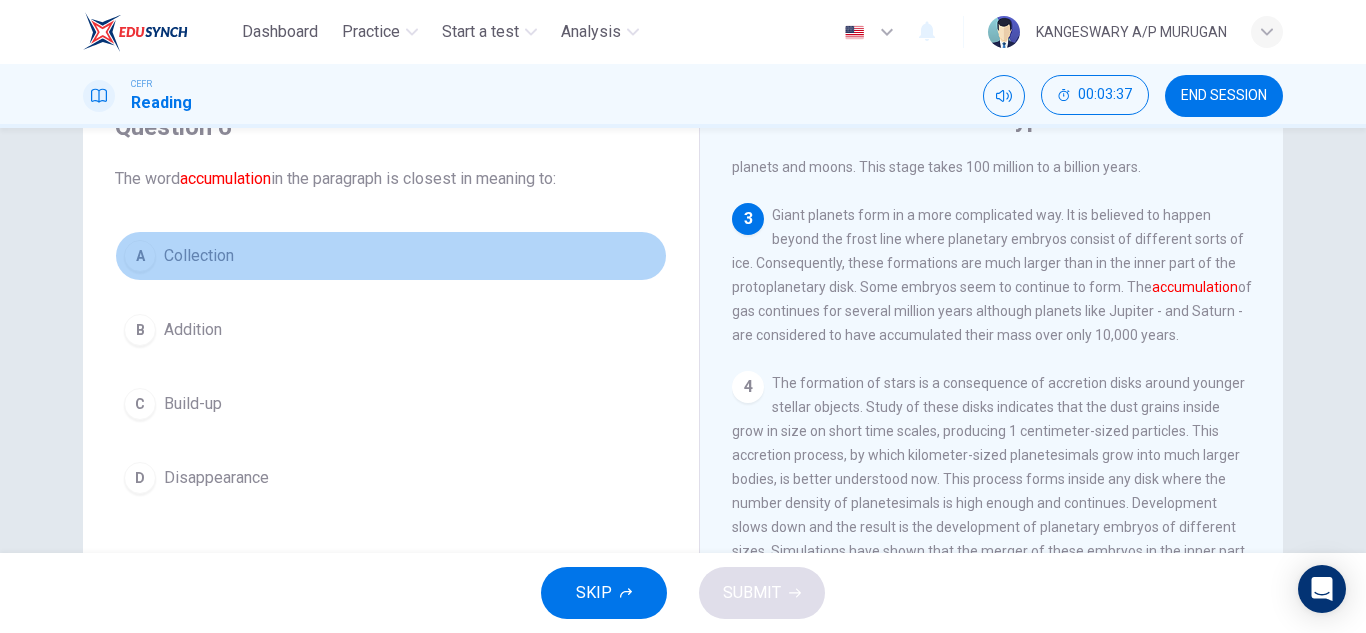 click on "A Collection" at bounding box center (391, 256) 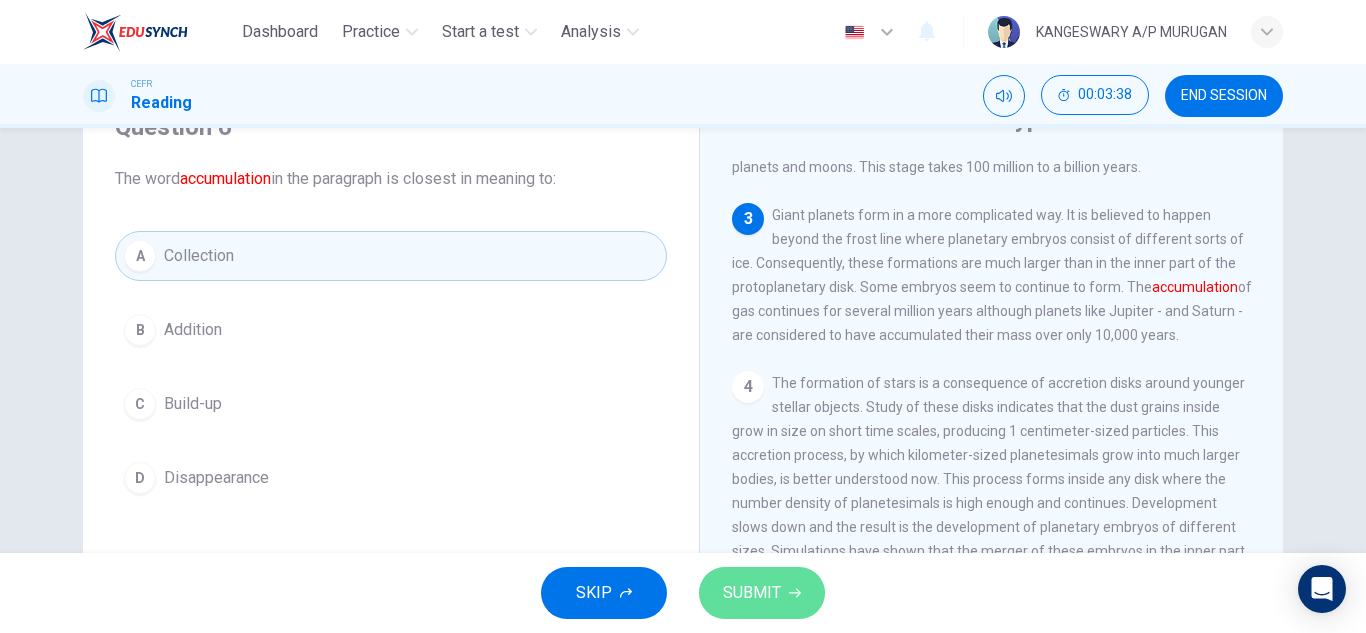 click on "SUBMIT" at bounding box center [752, 593] 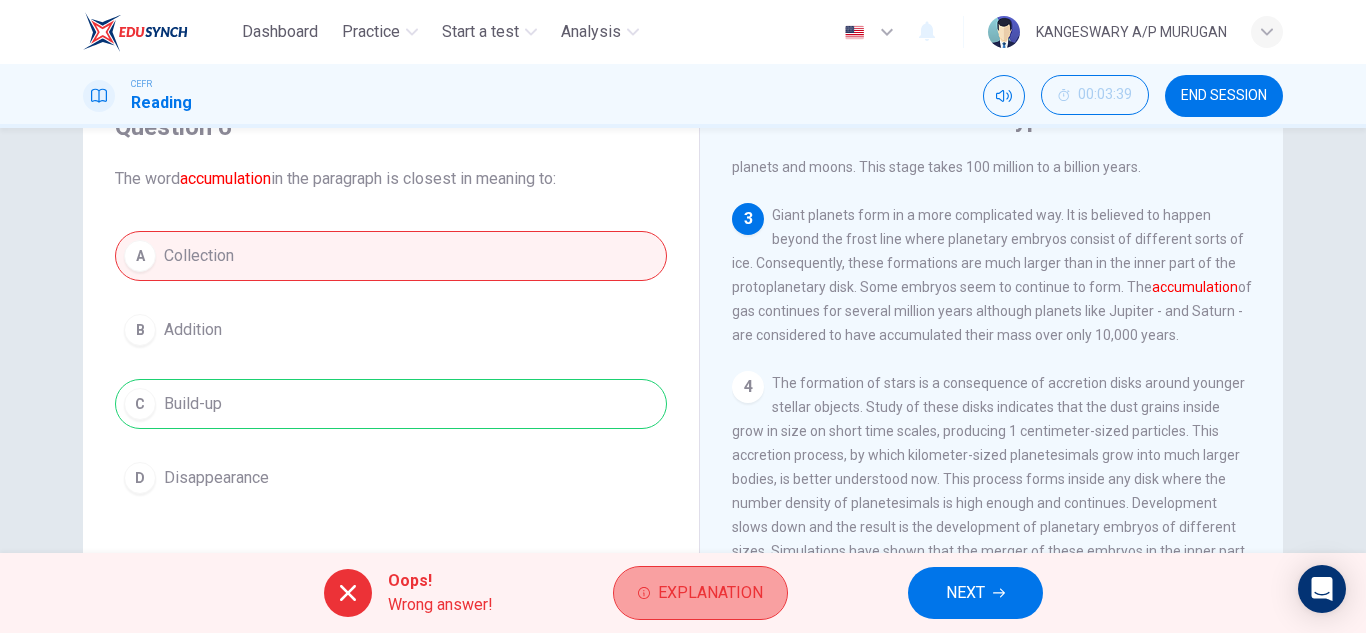 click on "Explanation" at bounding box center (710, 593) 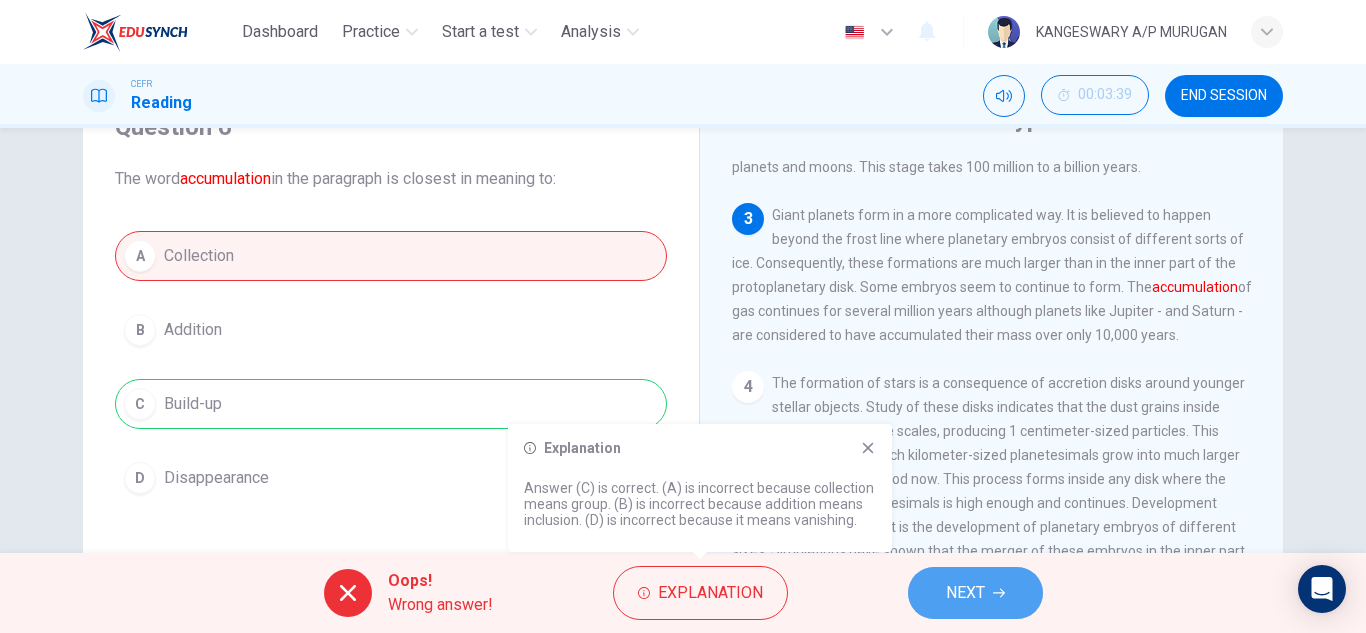 click on "NEXT" at bounding box center (965, 593) 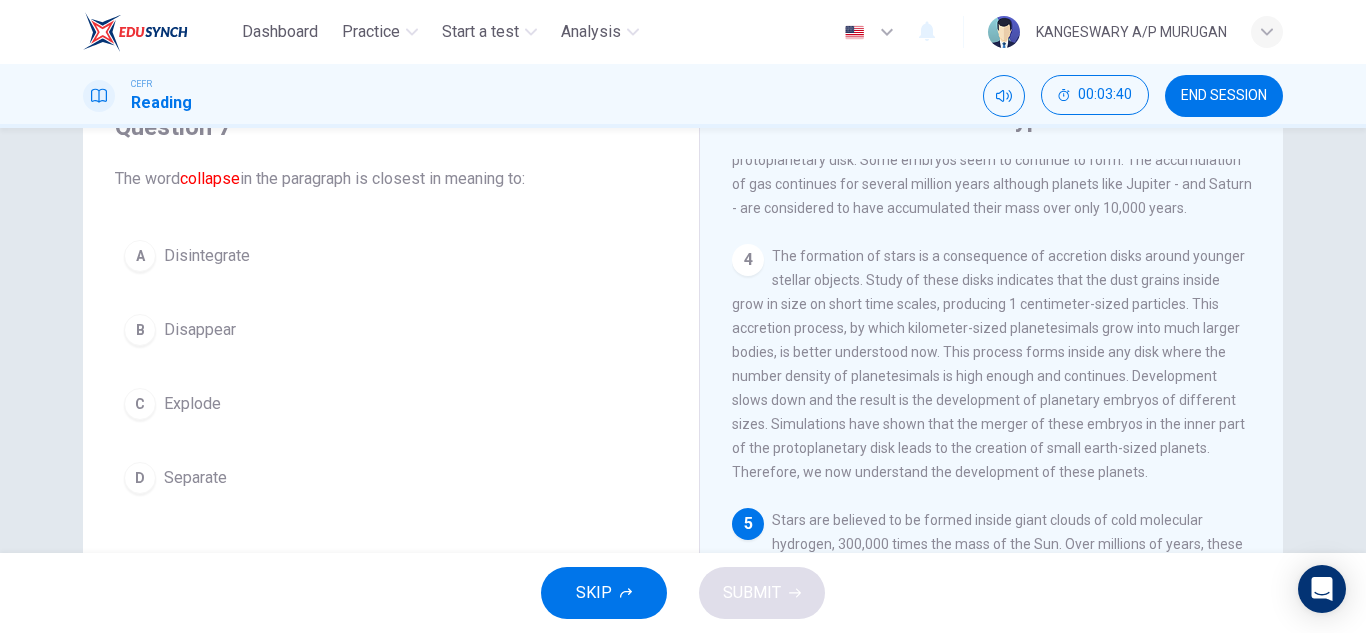 scroll, scrollTop: 587, scrollLeft: 0, axis: vertical 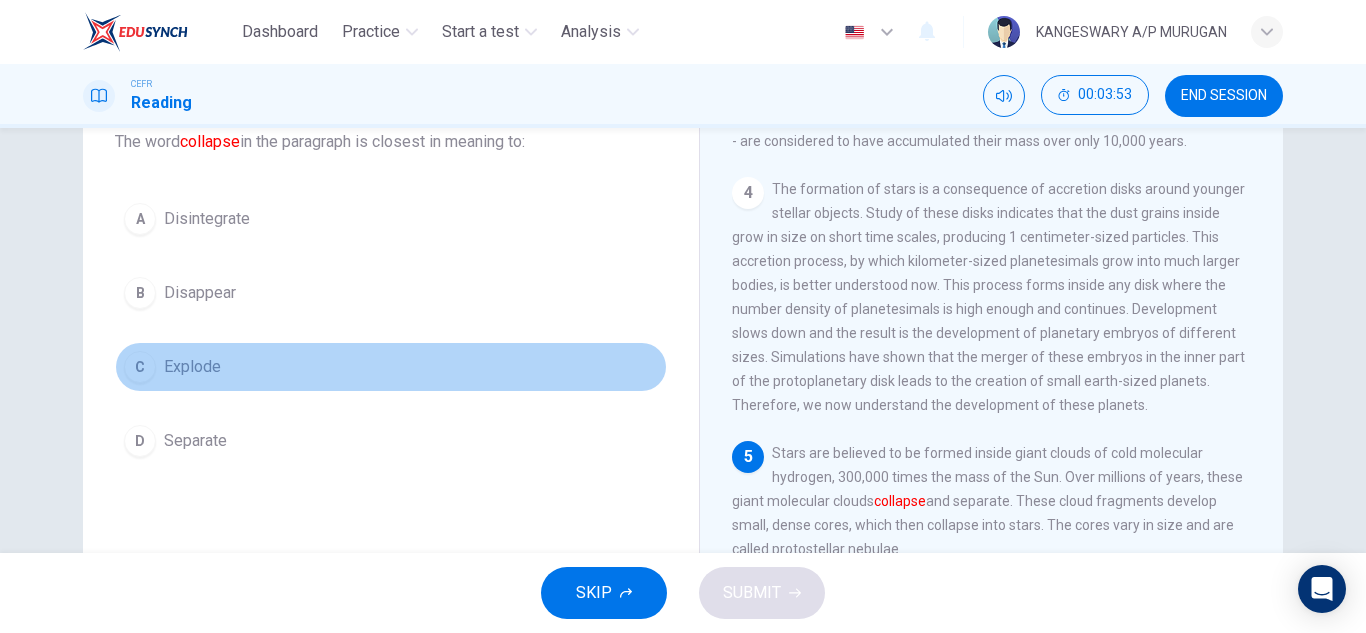 click on "C Explode" at bounding box center [391, 367] 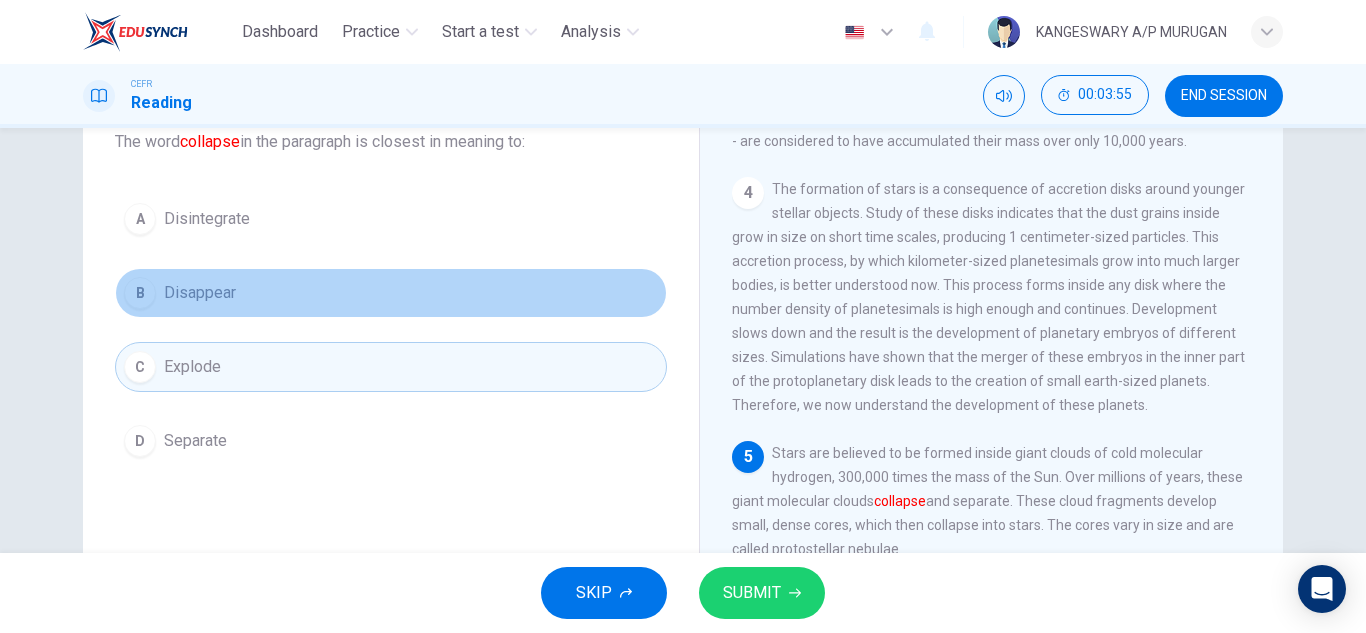 click on "B Disappear" at bounding box center (391, 293) 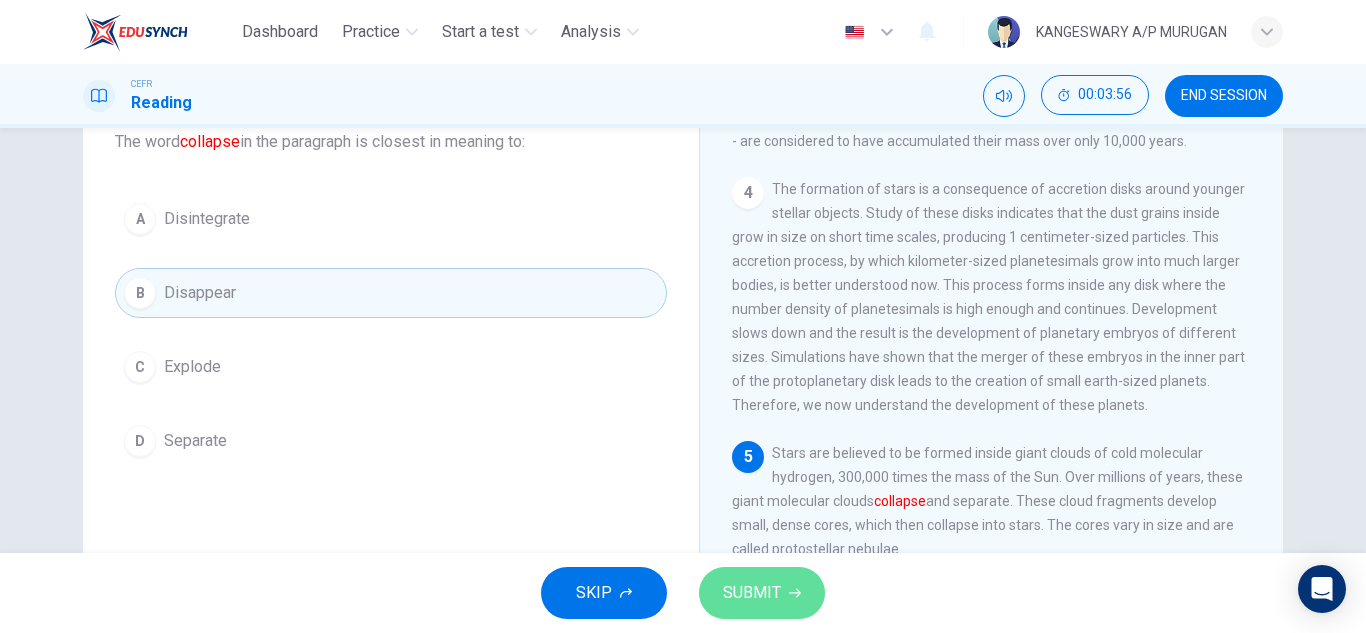 click on "SUBMIT" at bounding box center [752, 593] 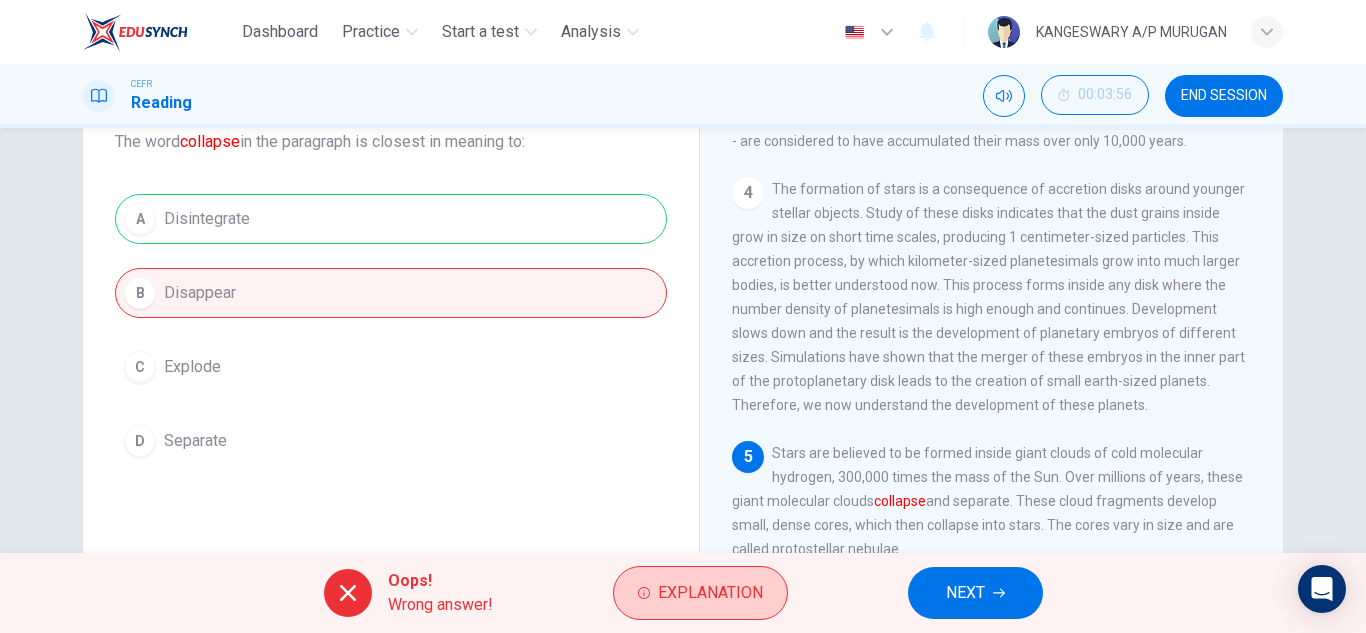 click on "Explanation" at bounding box center (710, 593) 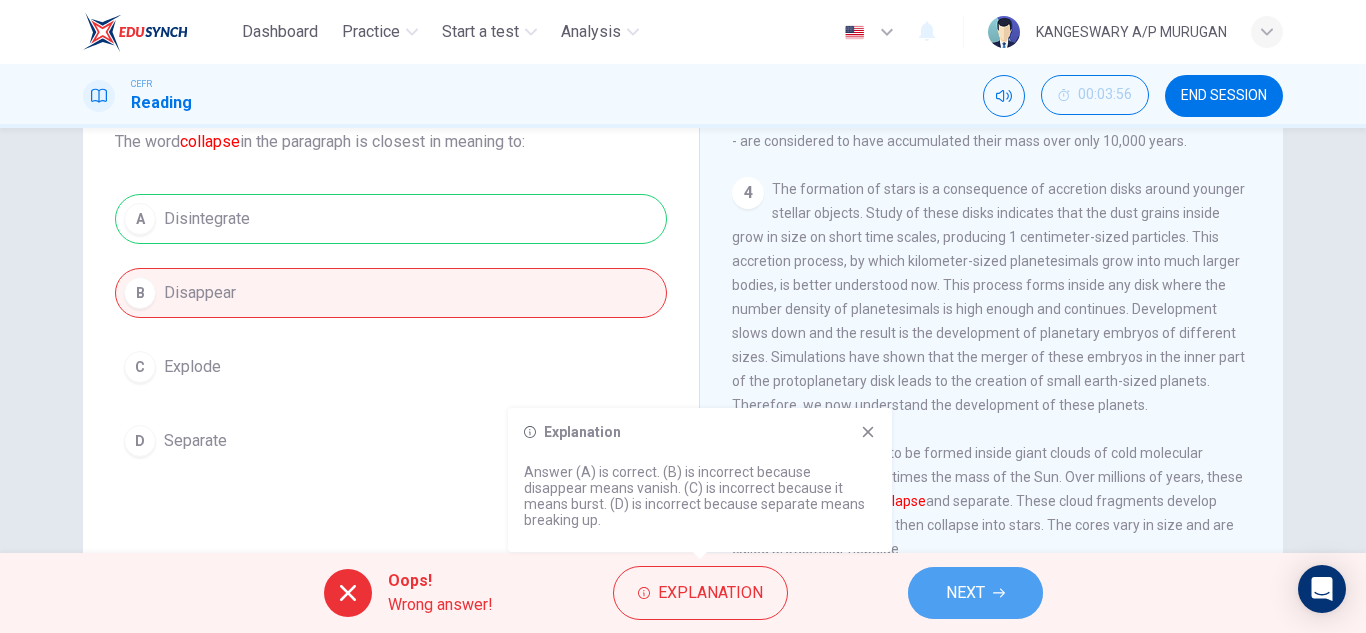 click on "NEXT" at bounding box center (965, 593) 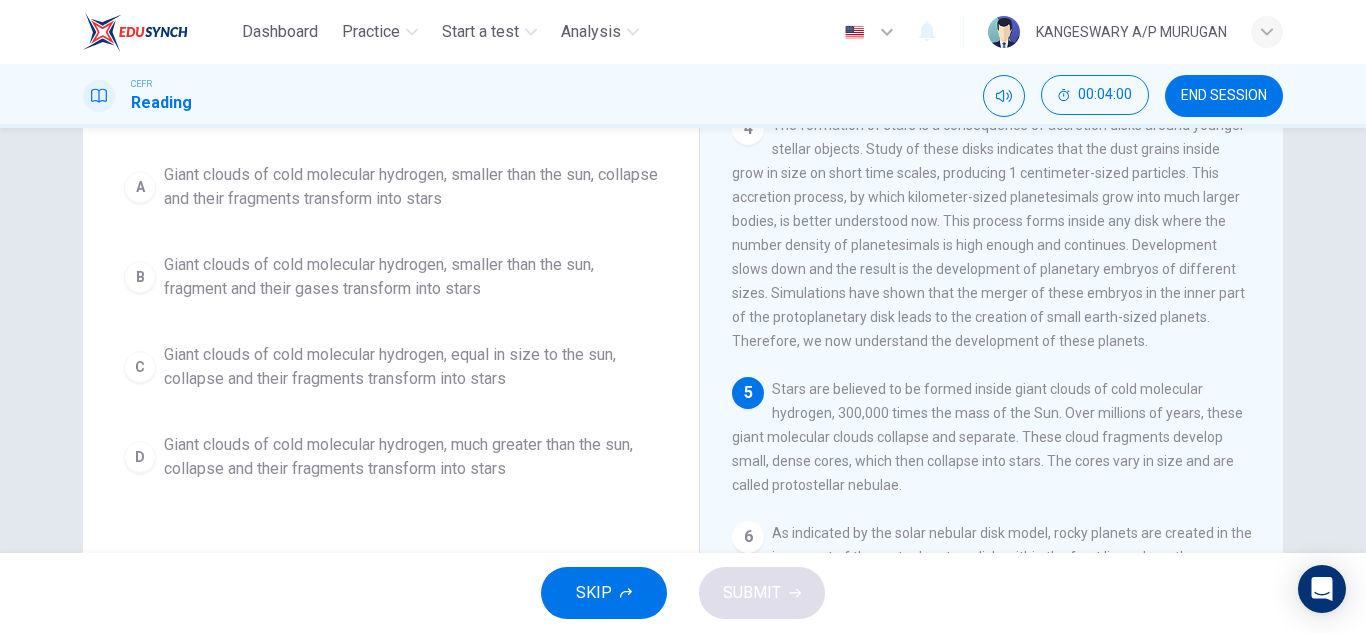 scroll, scrollTop: 197, scrollLeft: 0, axis: vertical 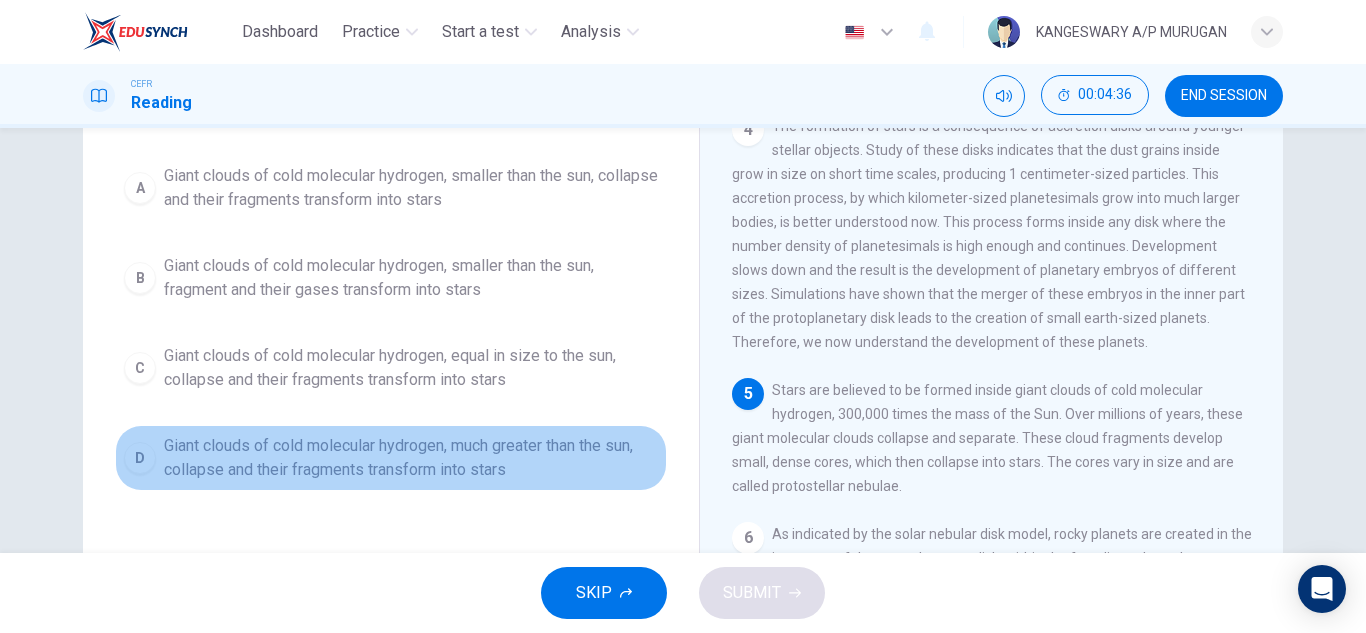 click on "Giant clouds of cold molecular hydrogen, much greater than the sun, collapse and their fragments transform into stars" at bounding box center (411, 458) 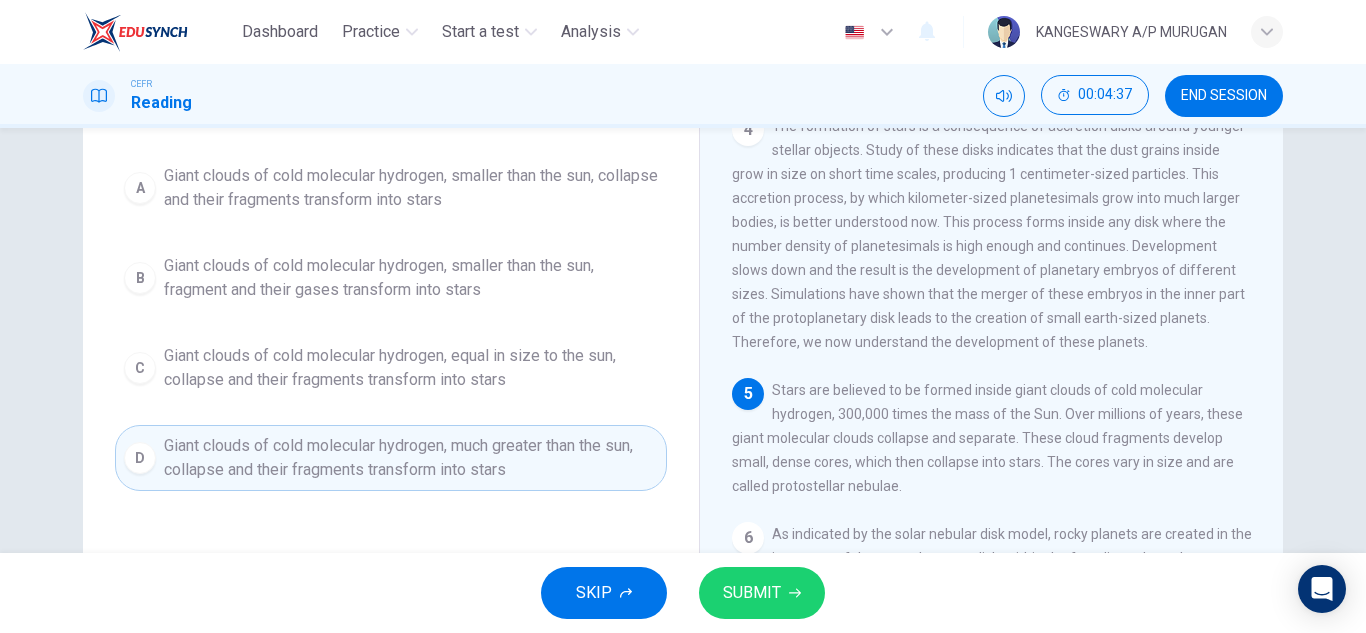 drag, startPoint x: 738, startPoint y: 564, endPoint x: 756, endPoint y: 596, distance: 36.71512 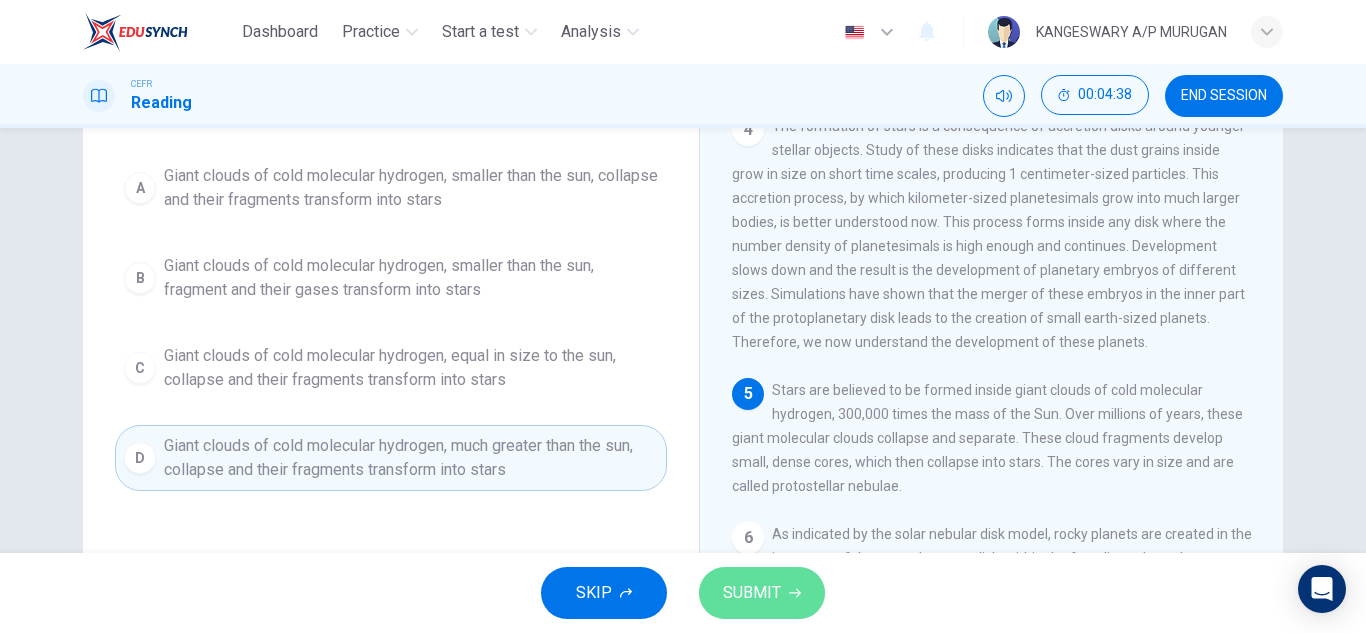 click on "SUBMIT" at bounding box center (752, 593) 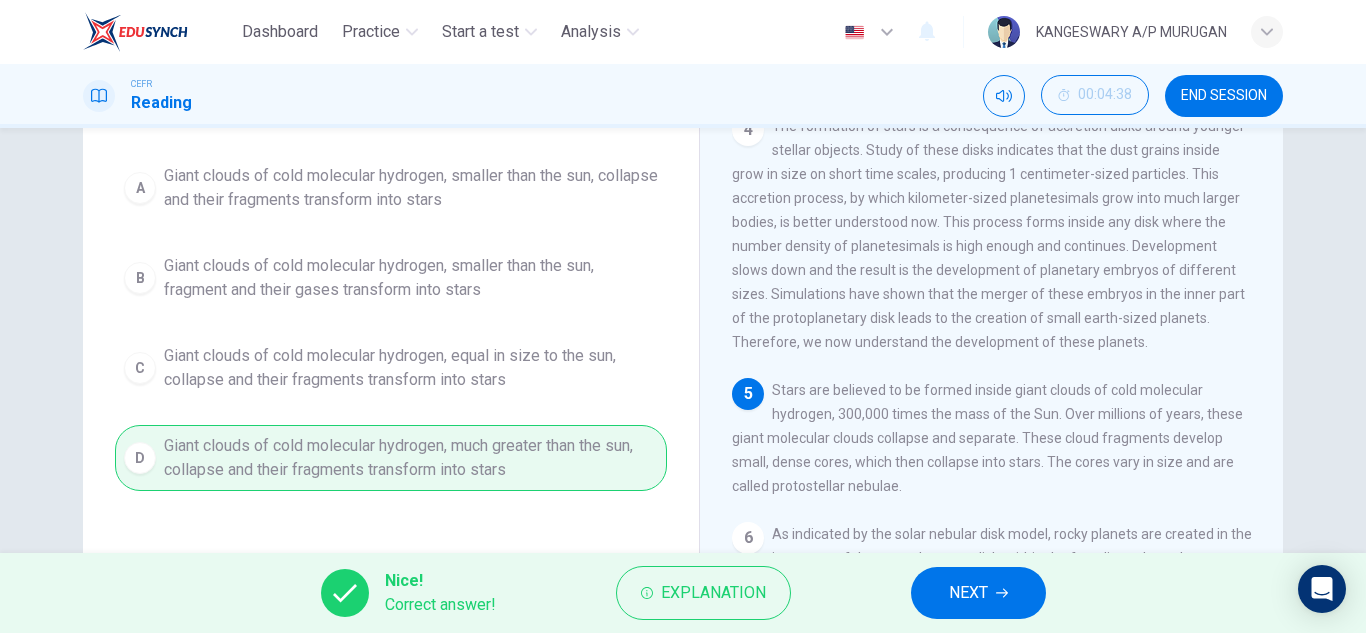 scroll, scrollTop: 587, scrollLeft: 0, axis: vertical 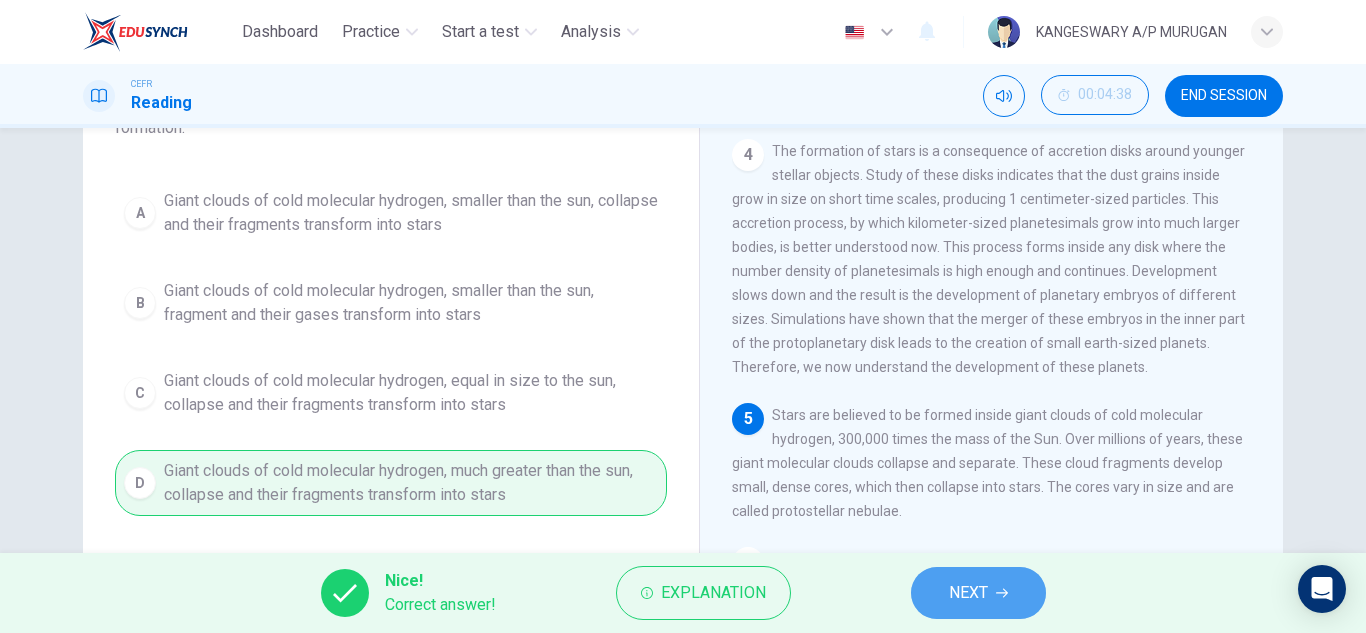 click on "NEXT" at bounding box center [968, 593] 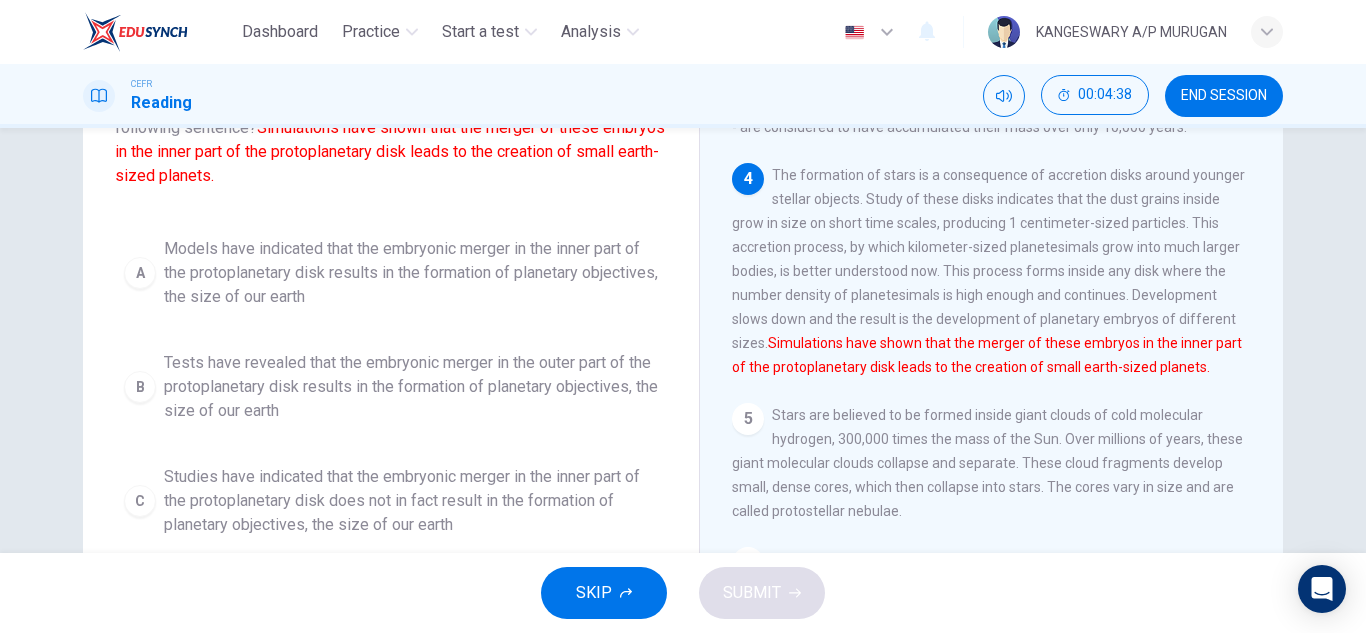 scroll, scrollTop: 562, scrollLeft: 0, axis: vertical 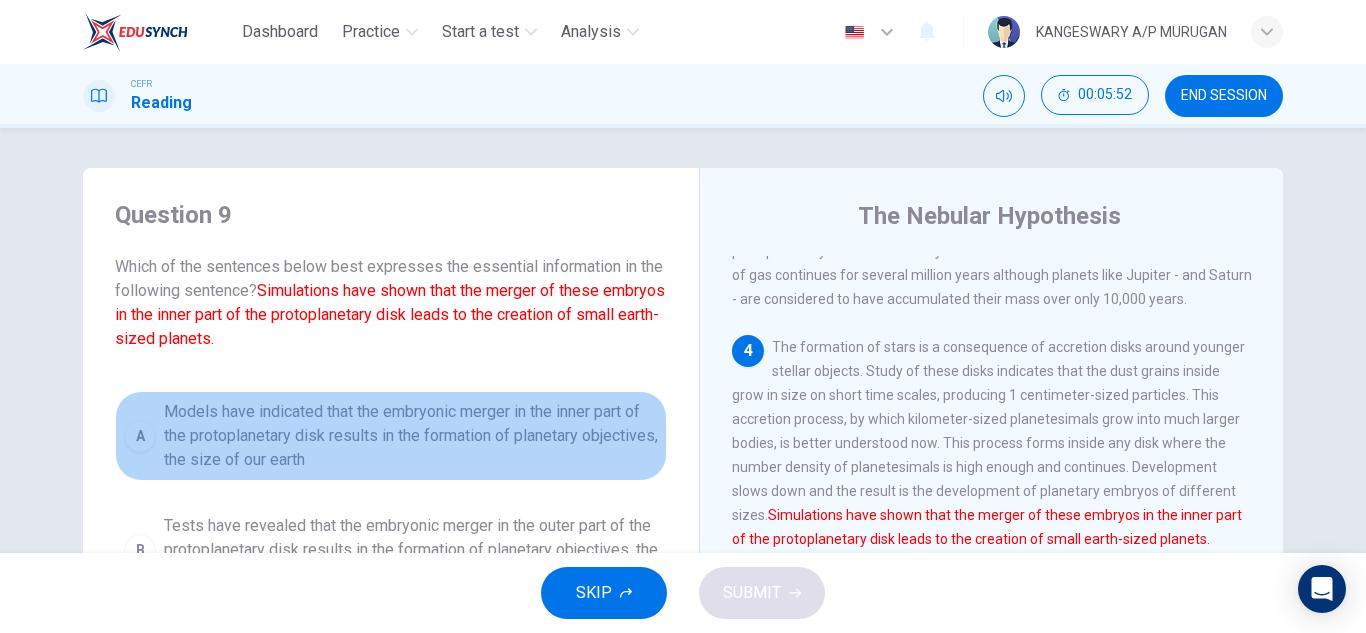 click on "Models have indicated that the embryonic merger in the inner part of the protoplanetary disk results in the formation of planetary objectives, the size of our earth" at bounding box center (411, 436) 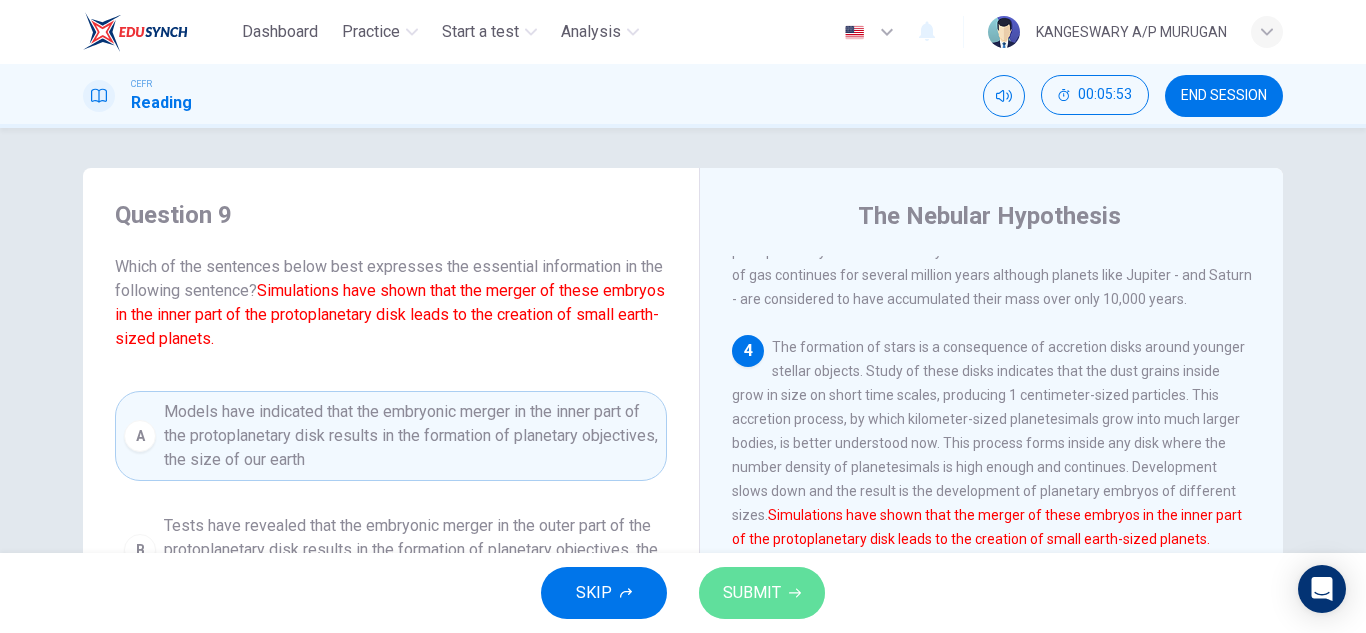 click on "SUBMIT" at bounding box center (762, 593) 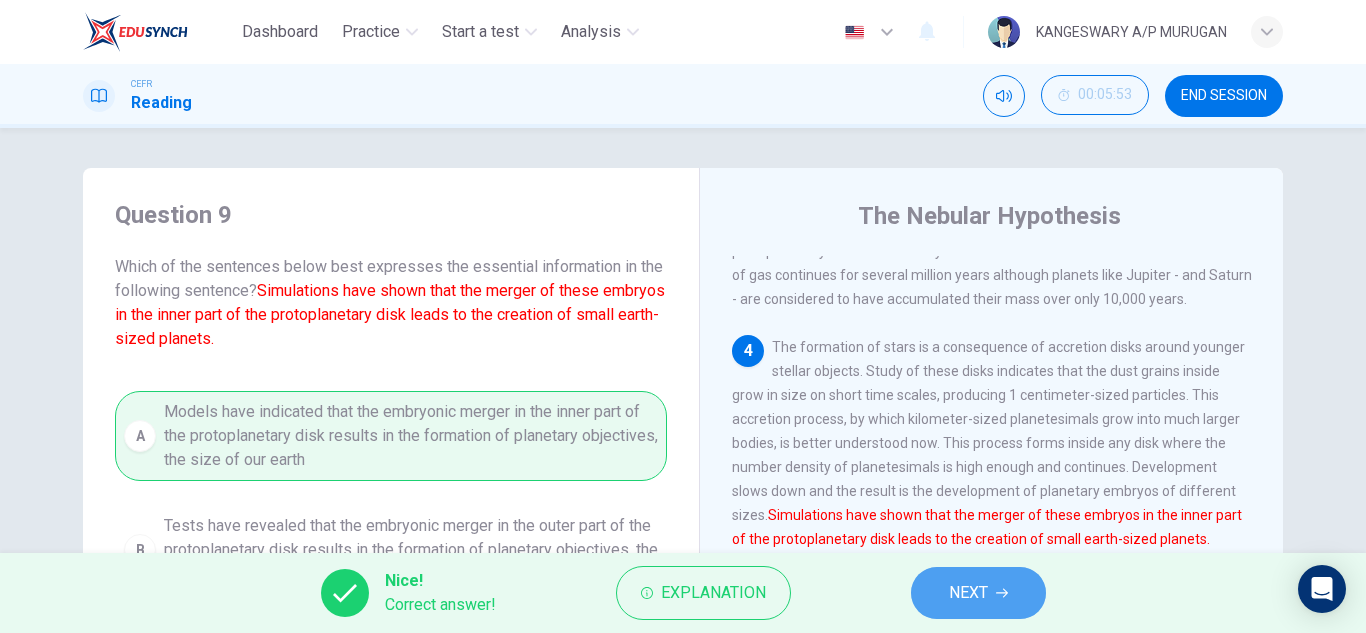 click on "NEXT" at bounding box center [968, 593] 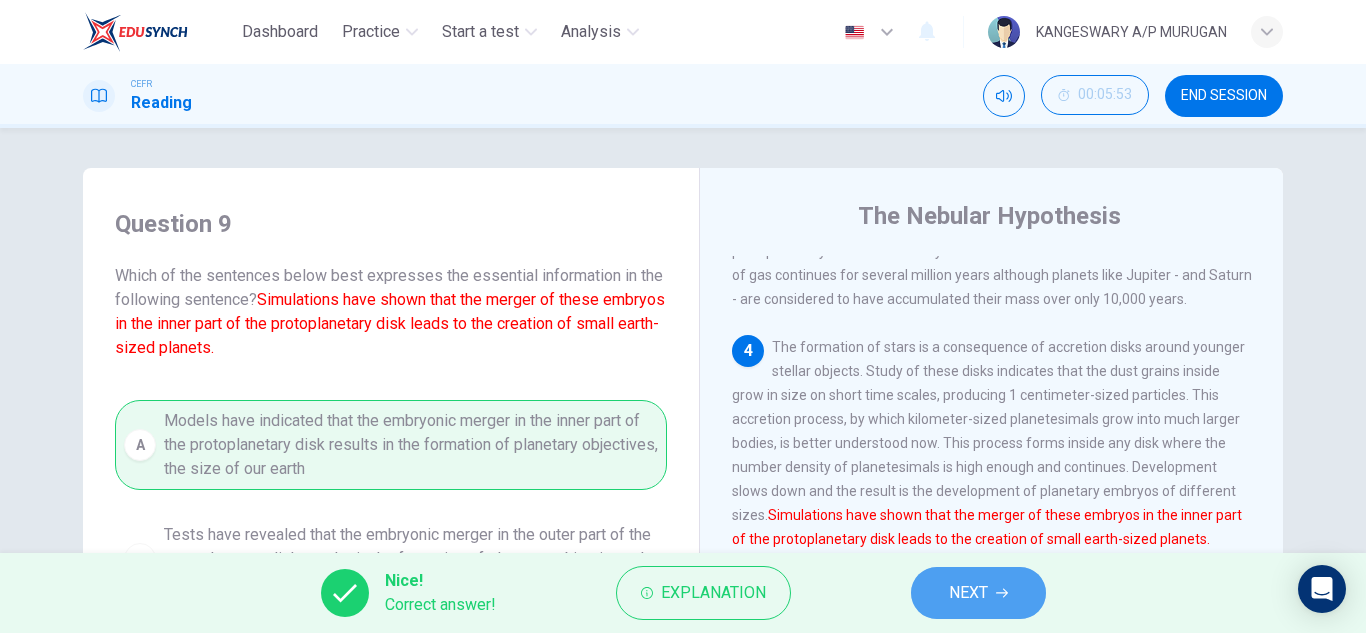 scroll, scrollTop: 587, scrollLeft: 0, axis: vertical 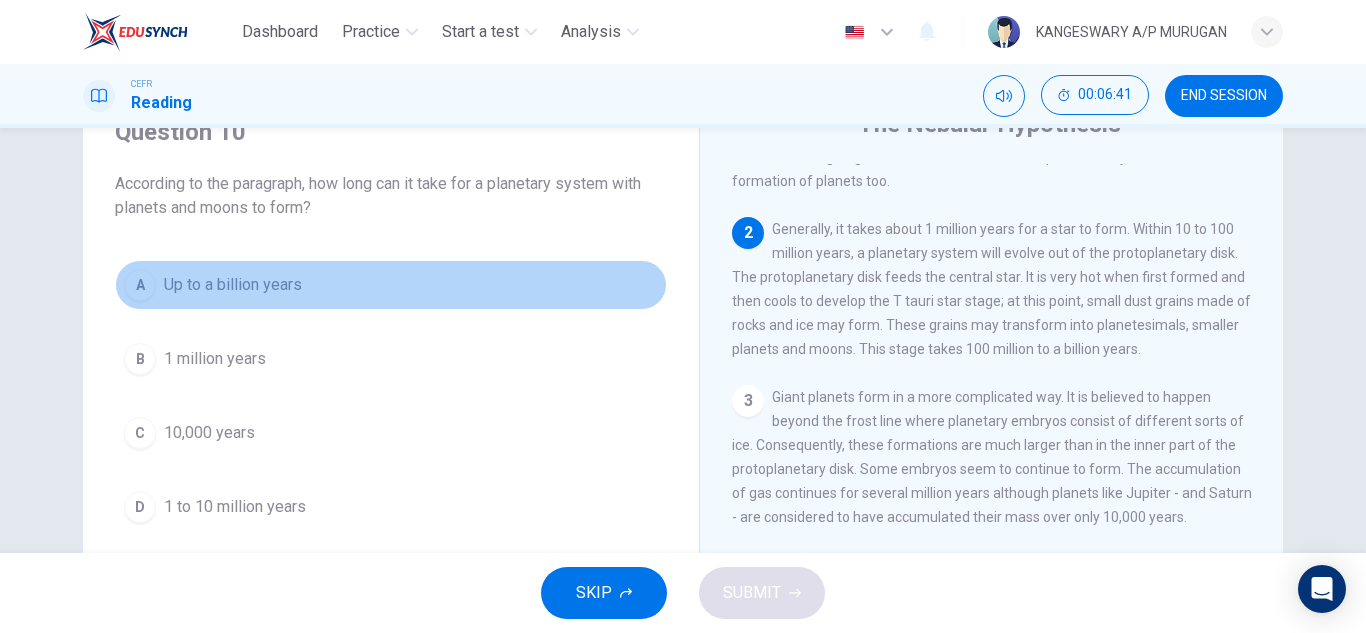 click on "A Up to a billion years" at bounding box center (391, 285) 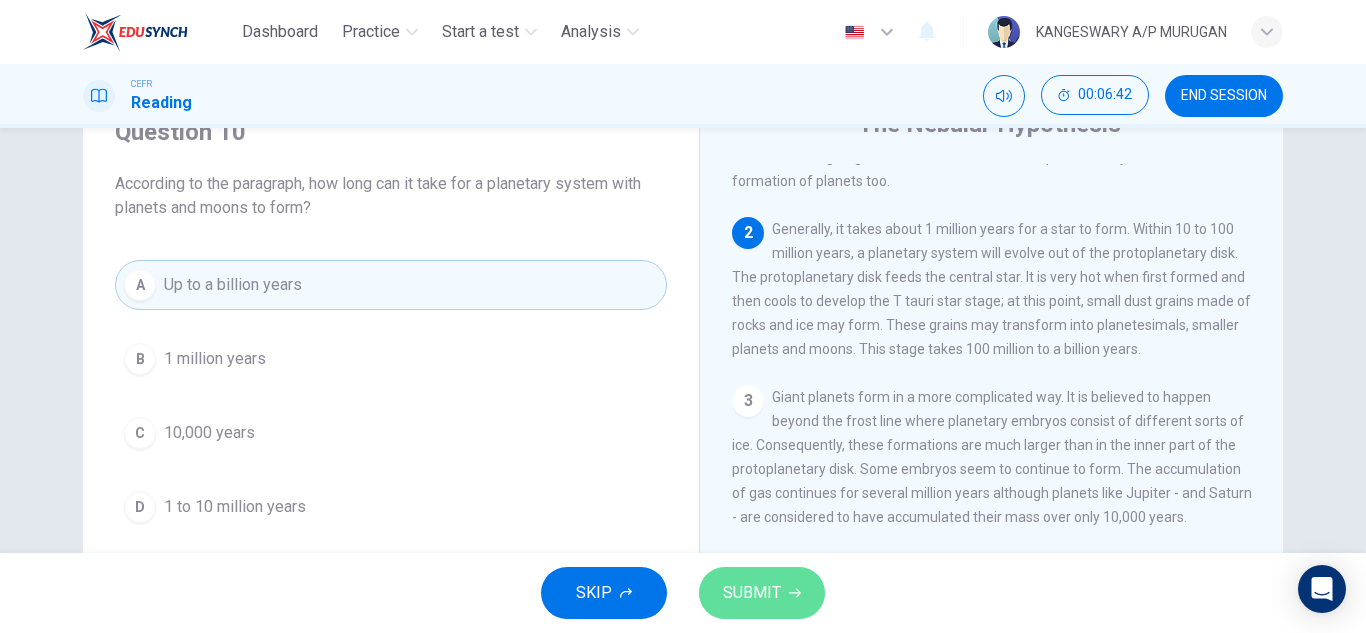 click on "SUBMIT" at bounding box center (752, 593) 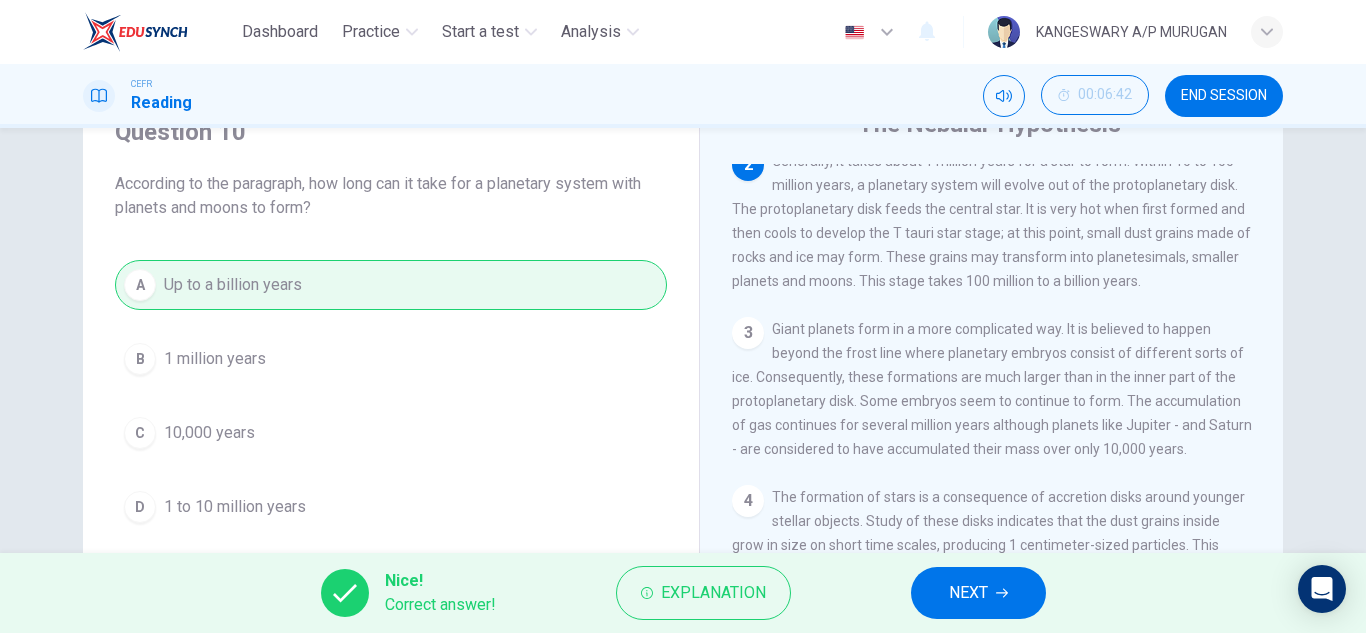 scroll, scrollTop: 280, scrollLeft: 0, axis: vertical 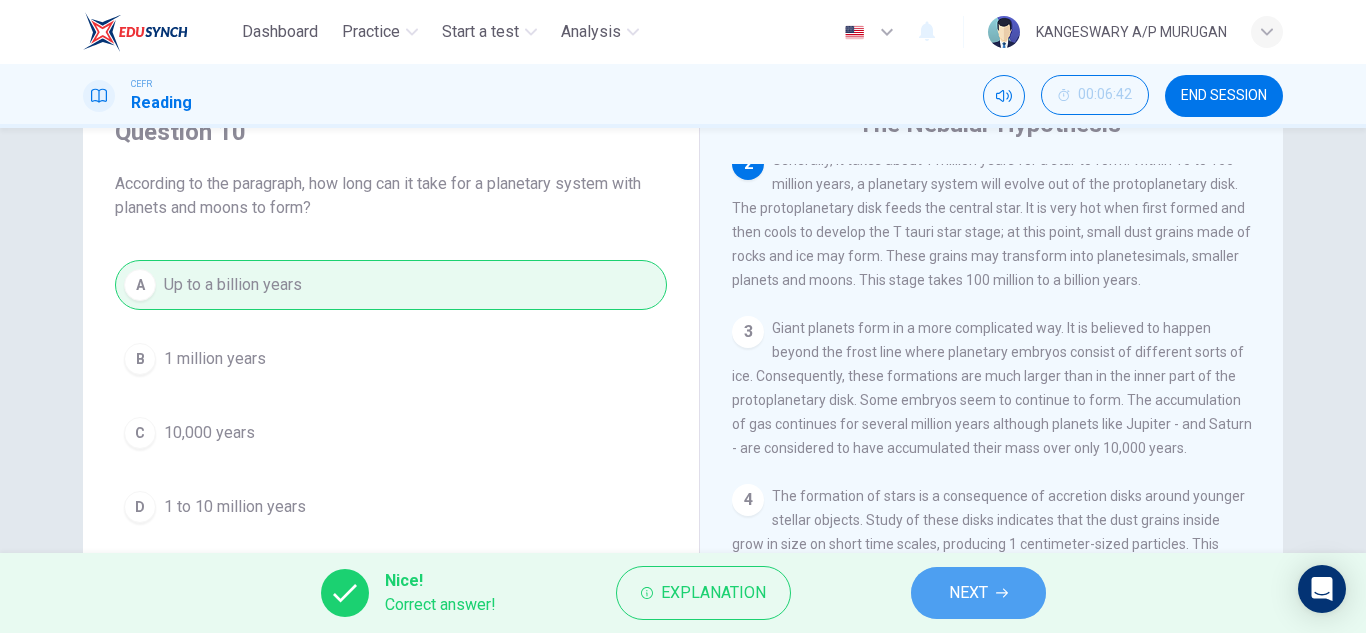 click on "NEXT" at bounding box center (968, 593) 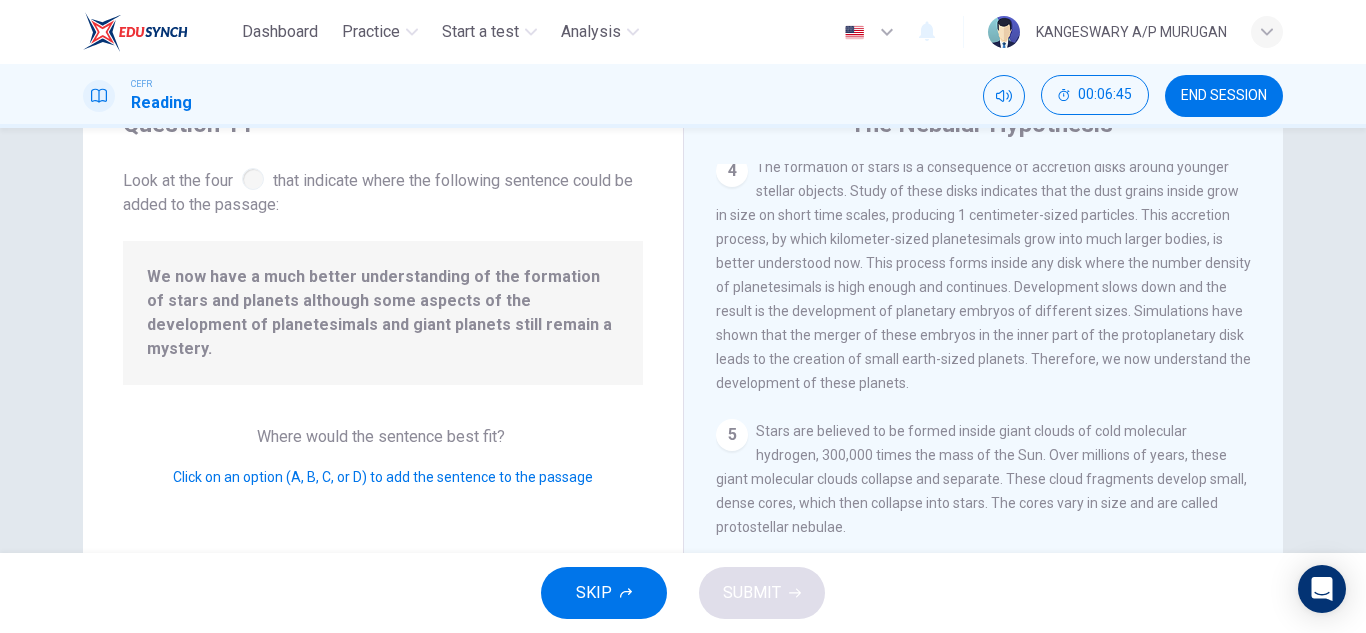 scroll, scrollTop: 621, scrollLeft: 0, axis: vertical 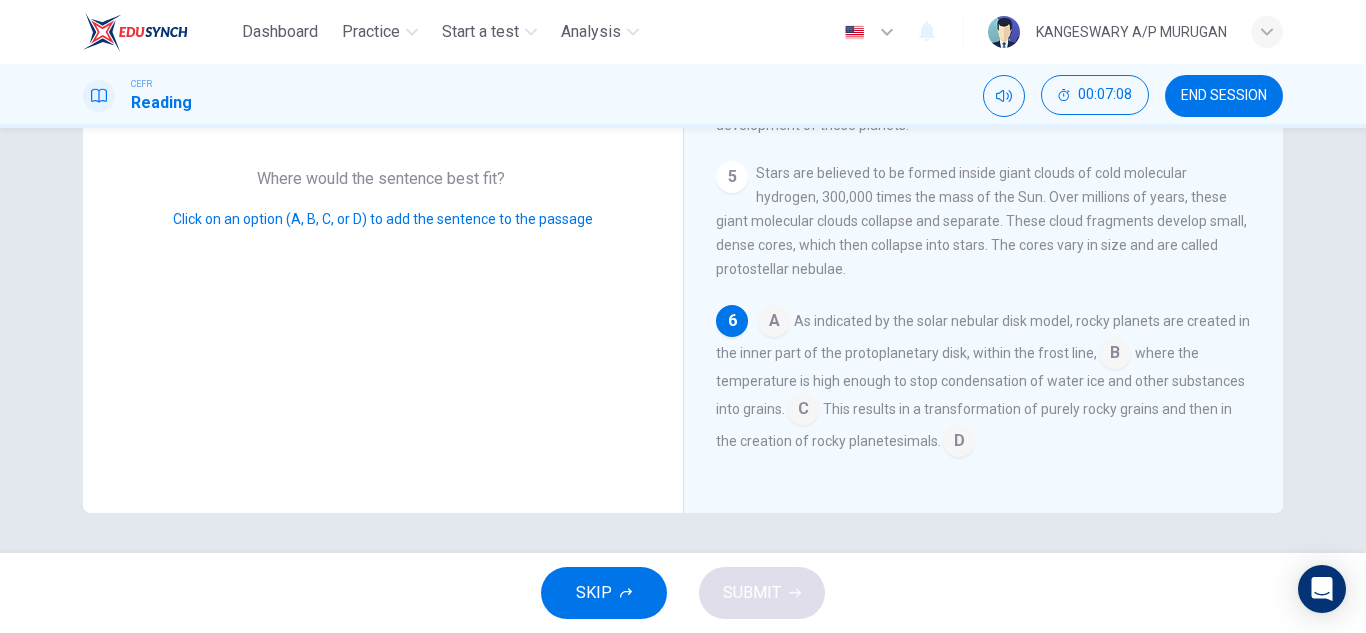 click at bounding box center (774, 323) 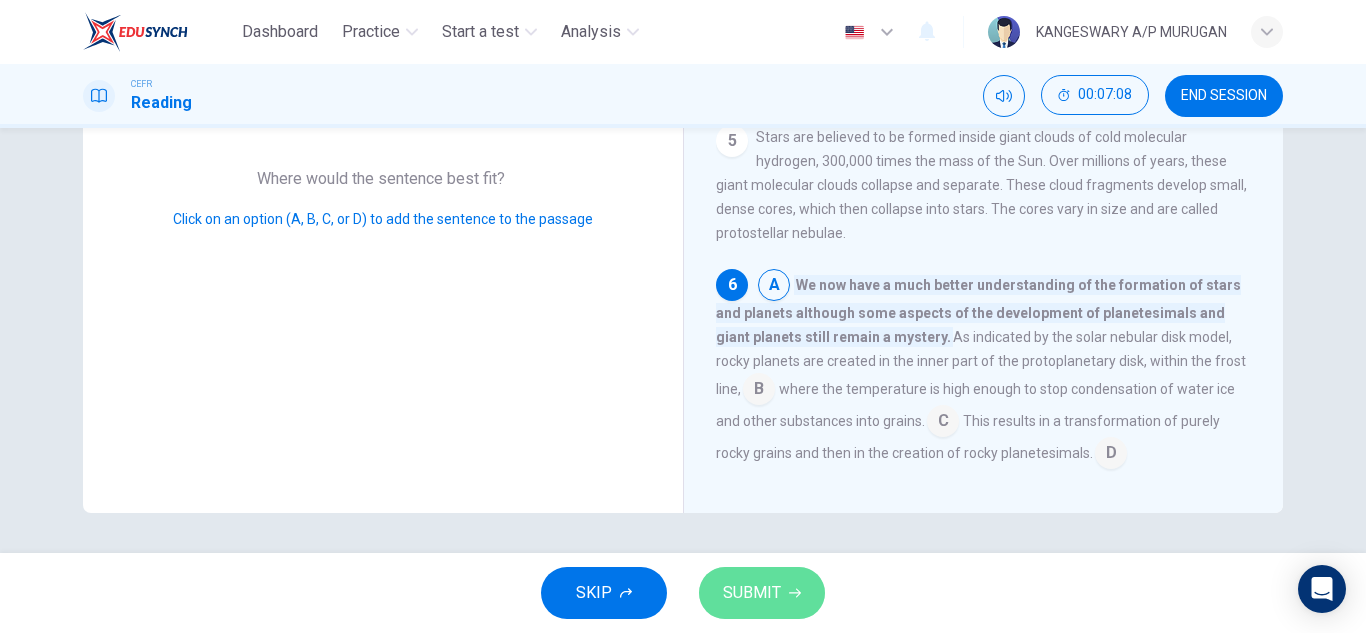 click on "SUBMIT" at bounding box center [762, 593] 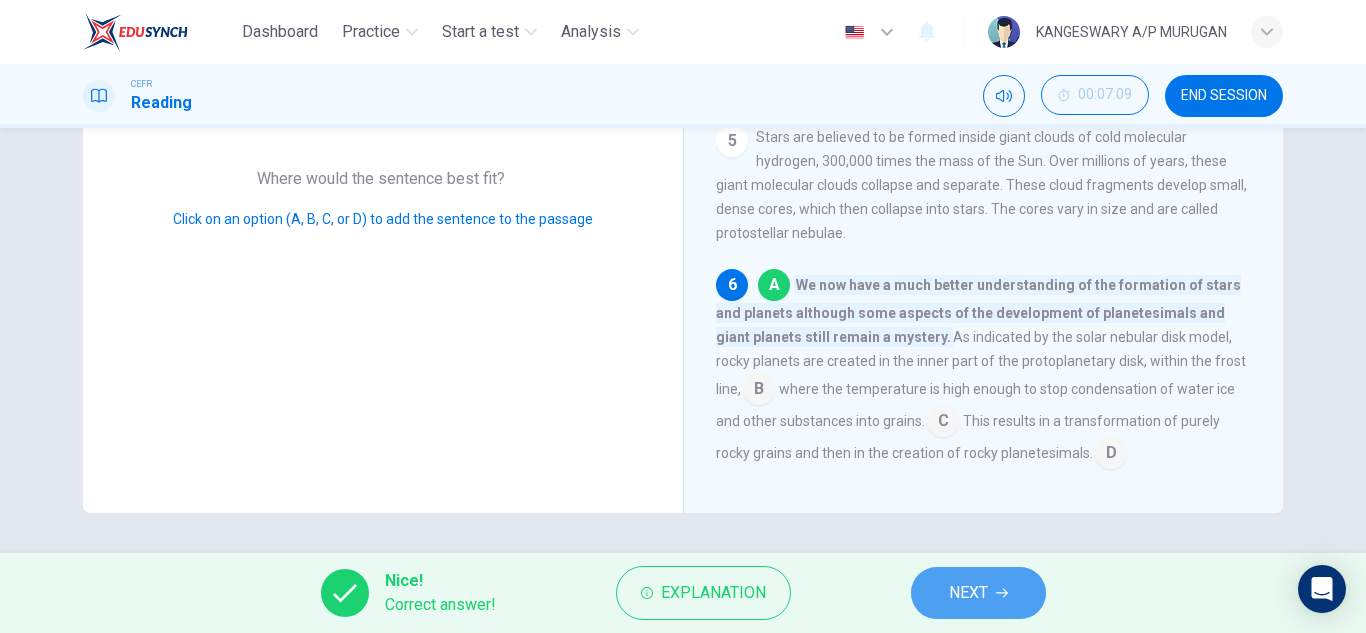 click on "NEXT" at bounding box center (968, 593) 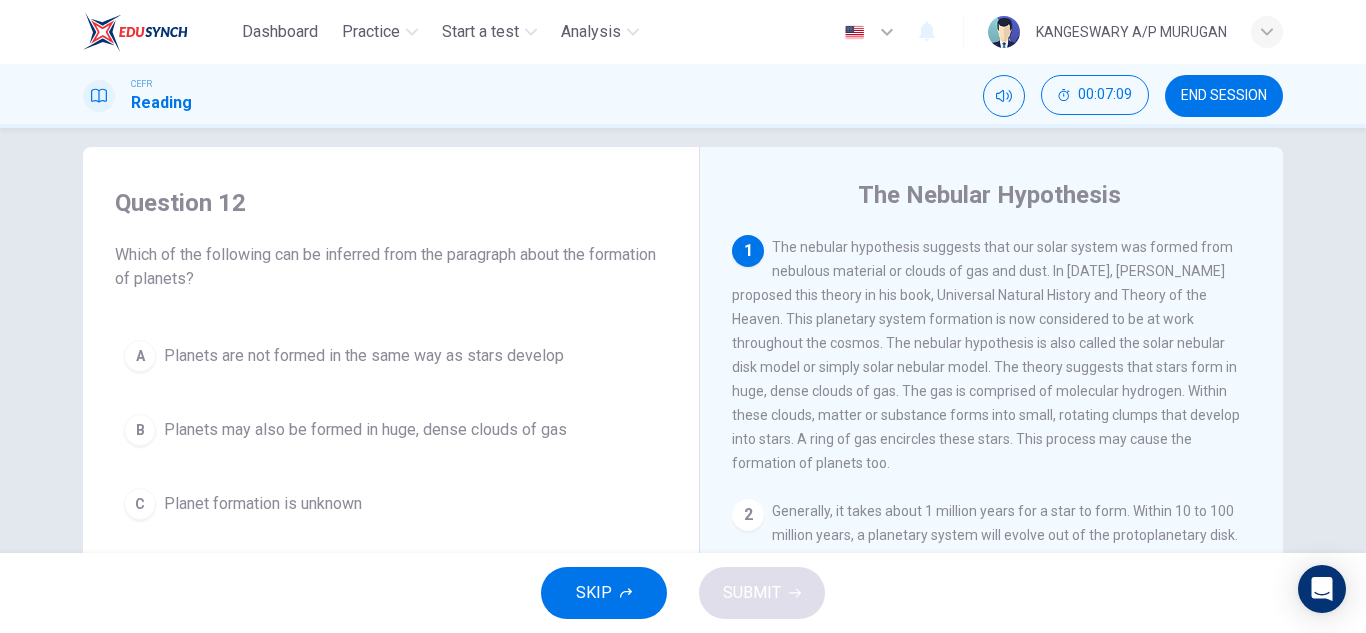 scroll, scrollTop: 19, scrollLeft: 0, axis: vertical 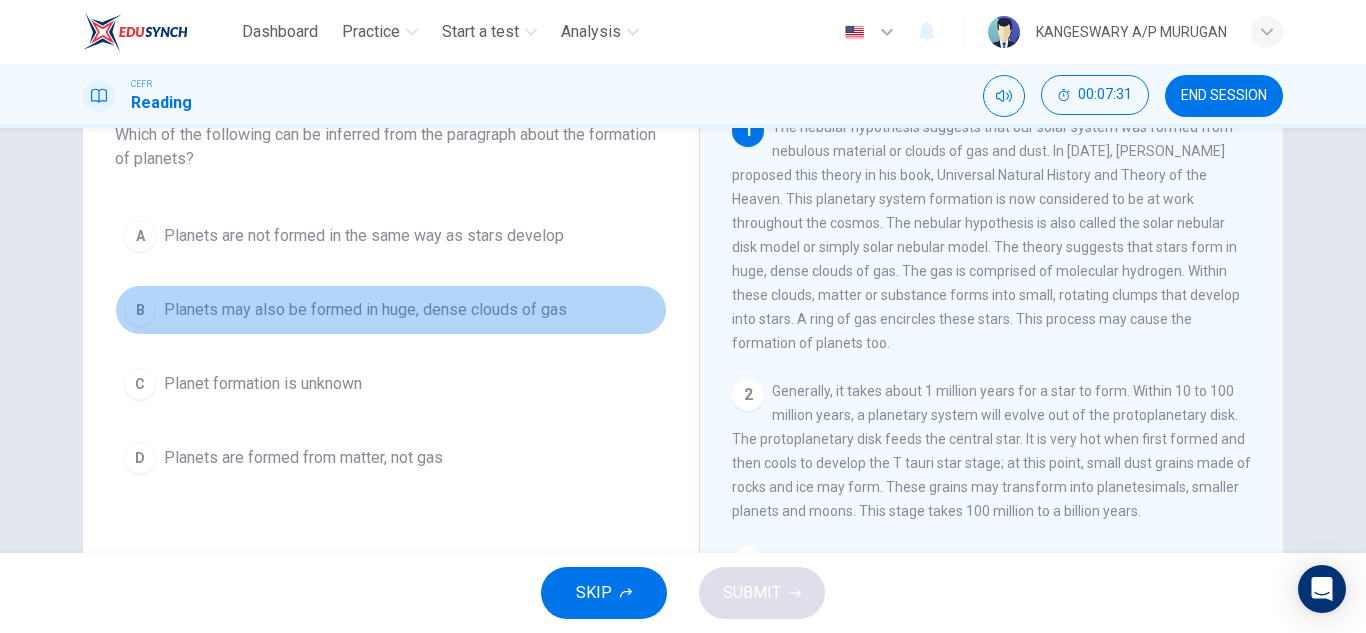 click on "Planets may also be formed in huge, dense clouds of gas" at bounding box center (365, 310) 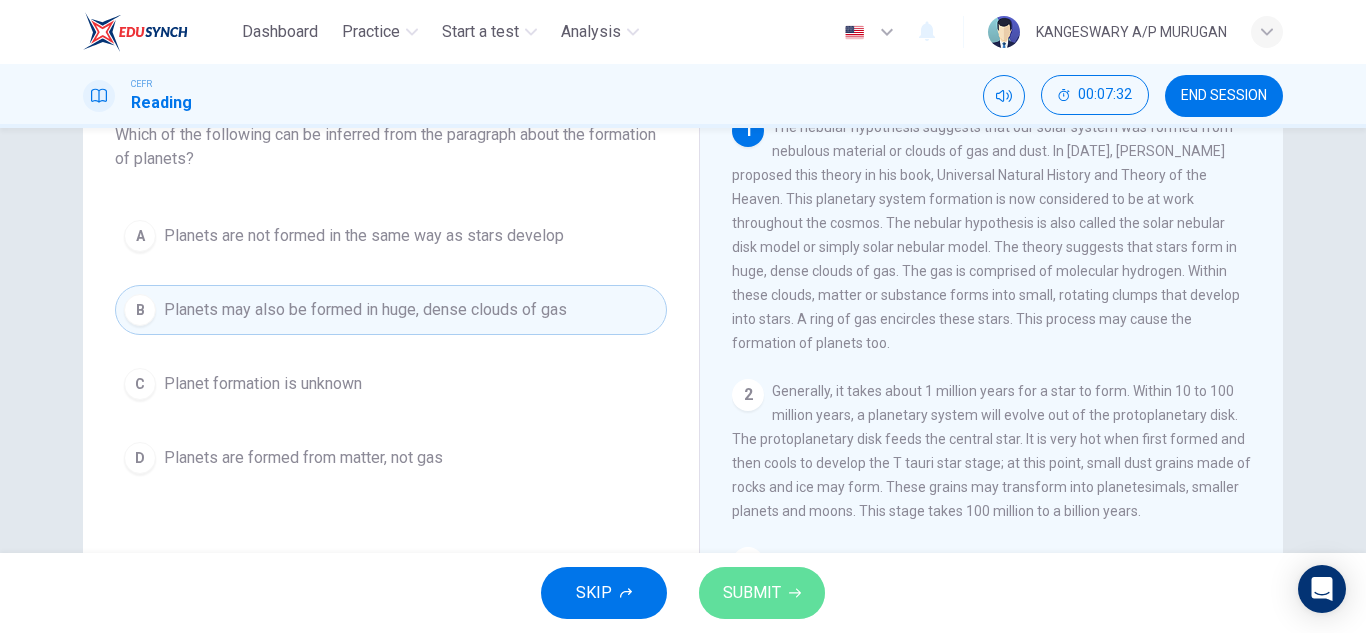 click on "SUBMIT" at bounding box center [752, 593] 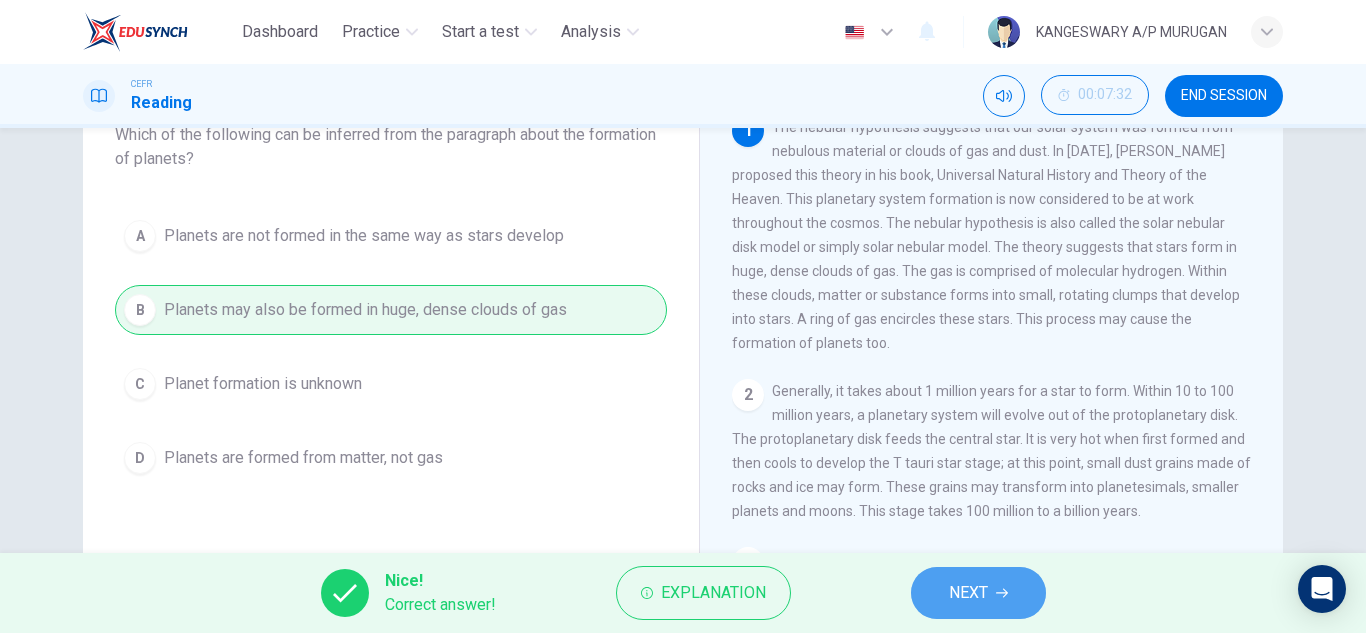 click on "NEXT" at bounding box center [968, 593] 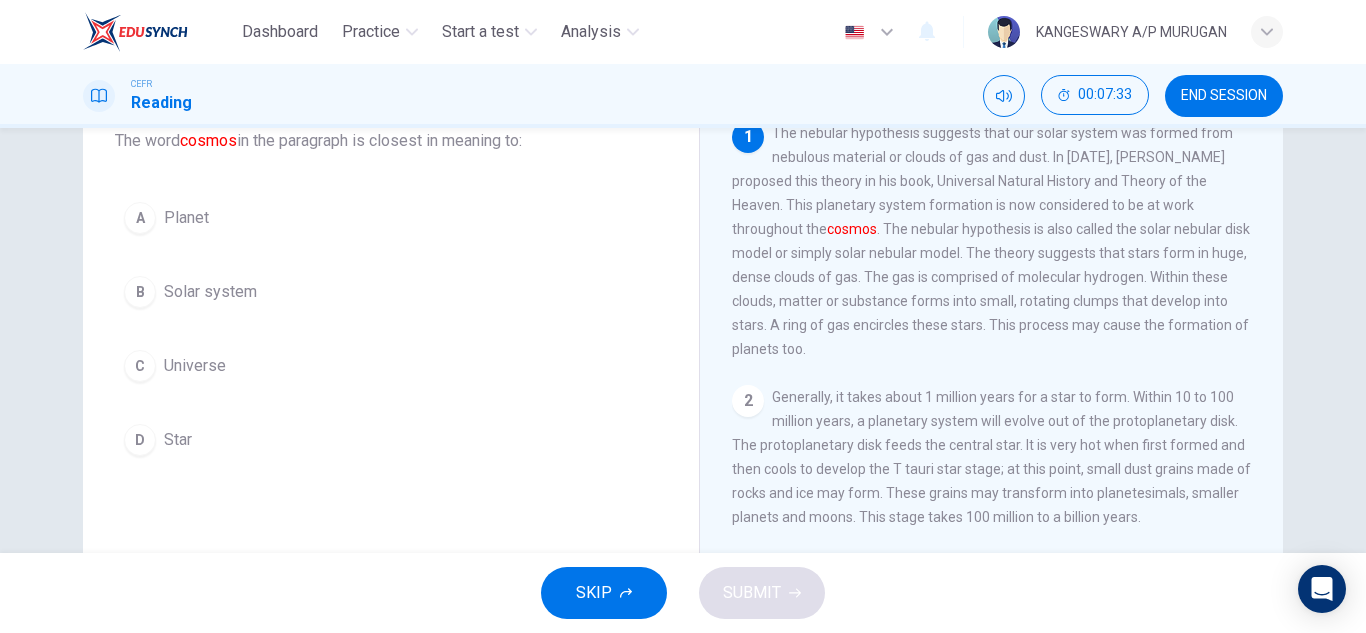 scroll, scrollTop: 133, scrollLeft: 0, axis: vertical 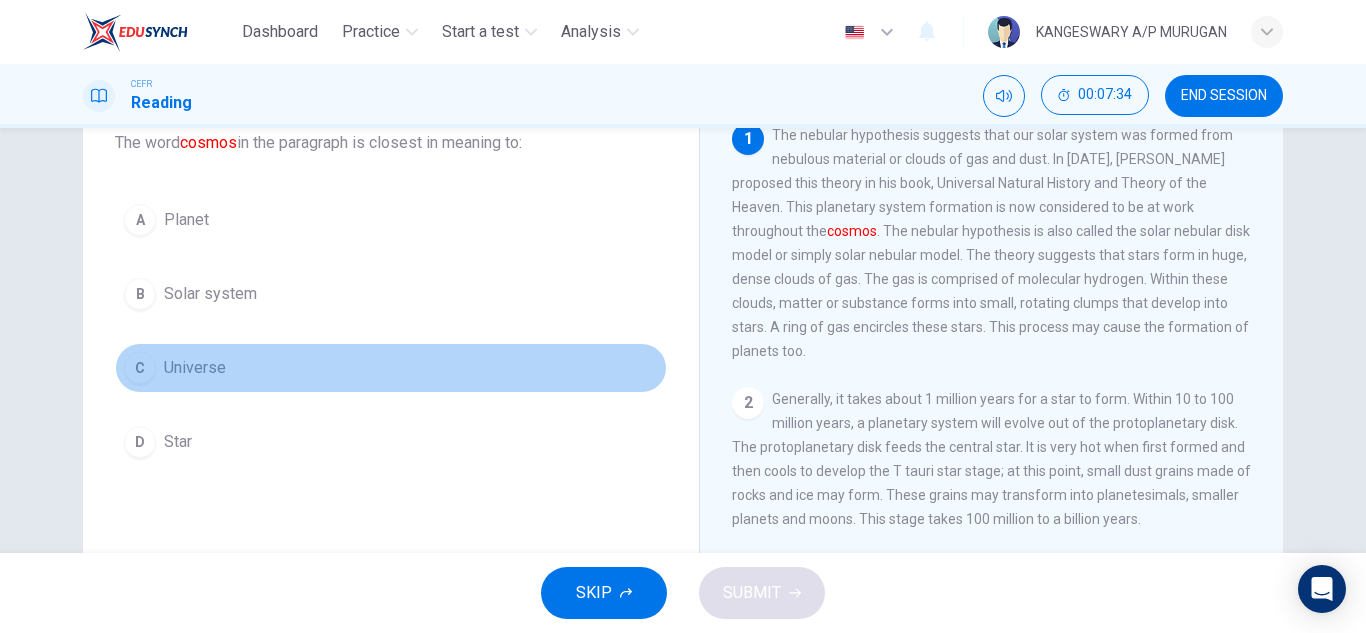 click on "C Universe" at bounding box center [391, 368] 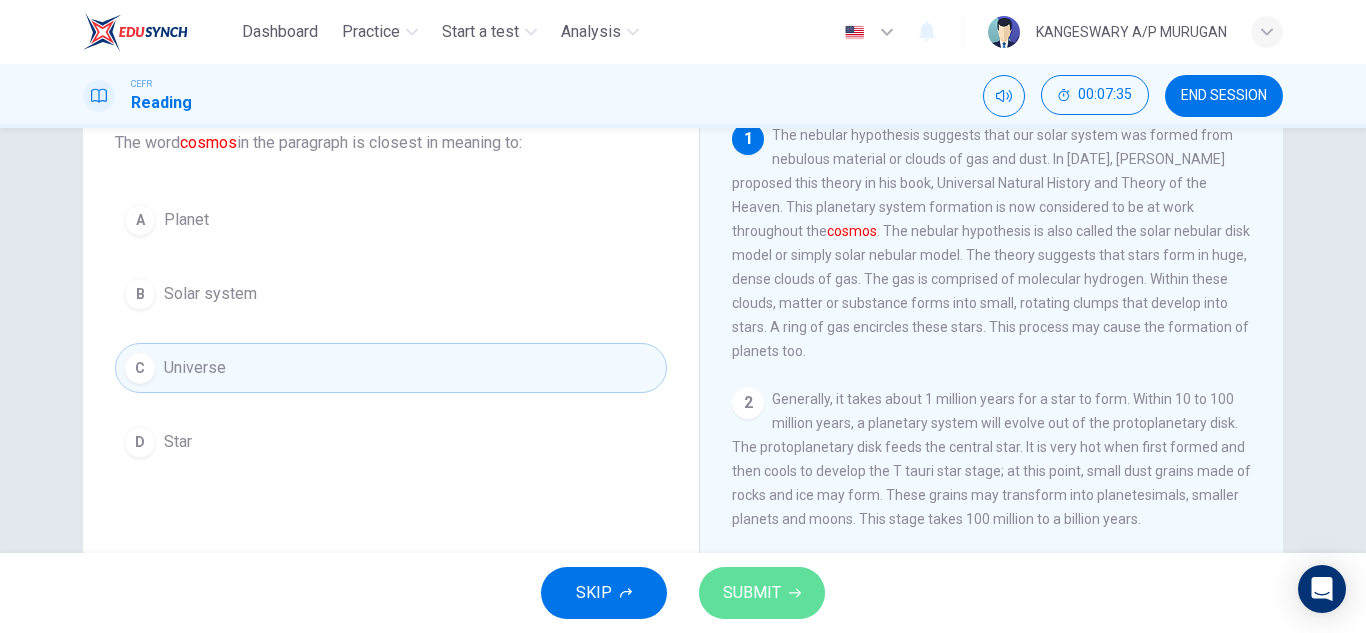 click on "SUBMIT" at bounding box center (762, 593) 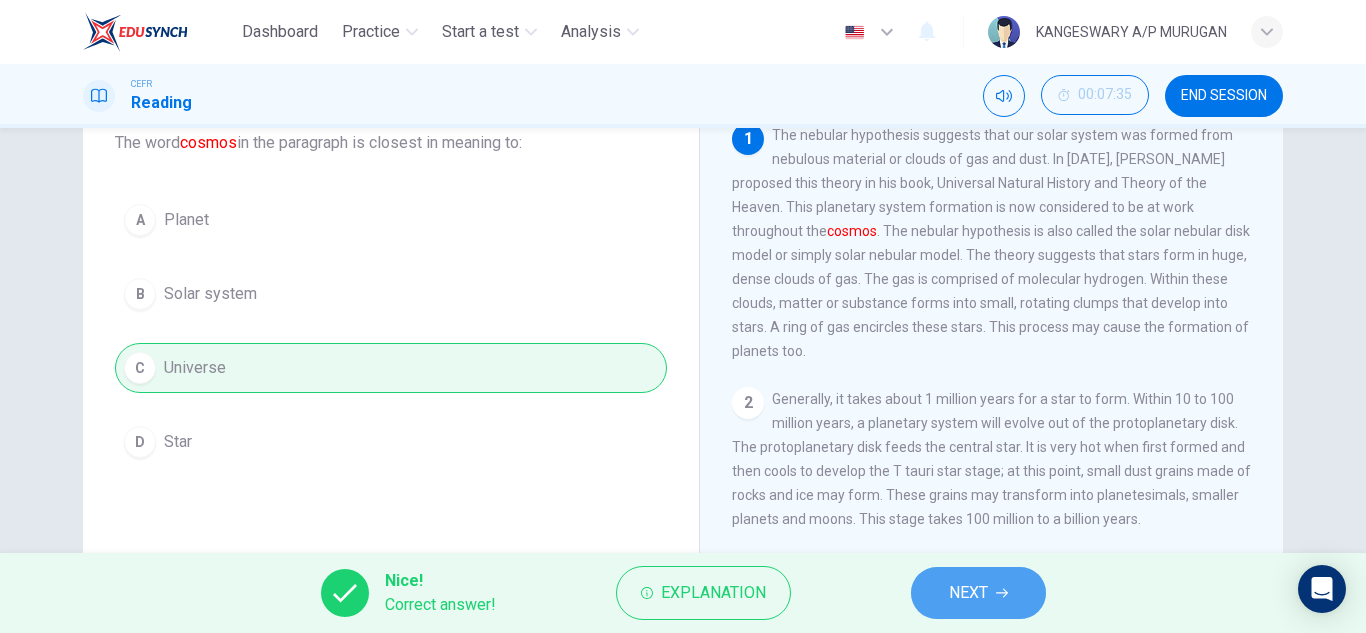 click on "NEXT" at bounding box center (968, 593) 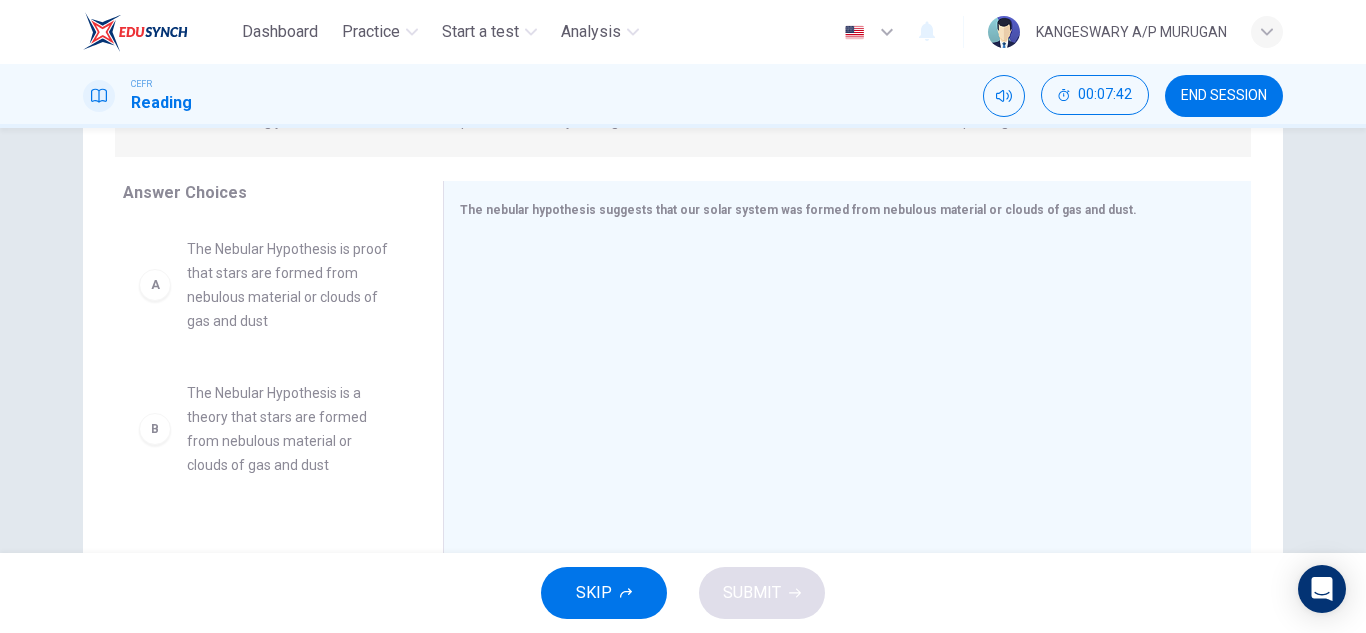 scroll, scrollTop: 292, scrollLeft: 0, axis: vertical 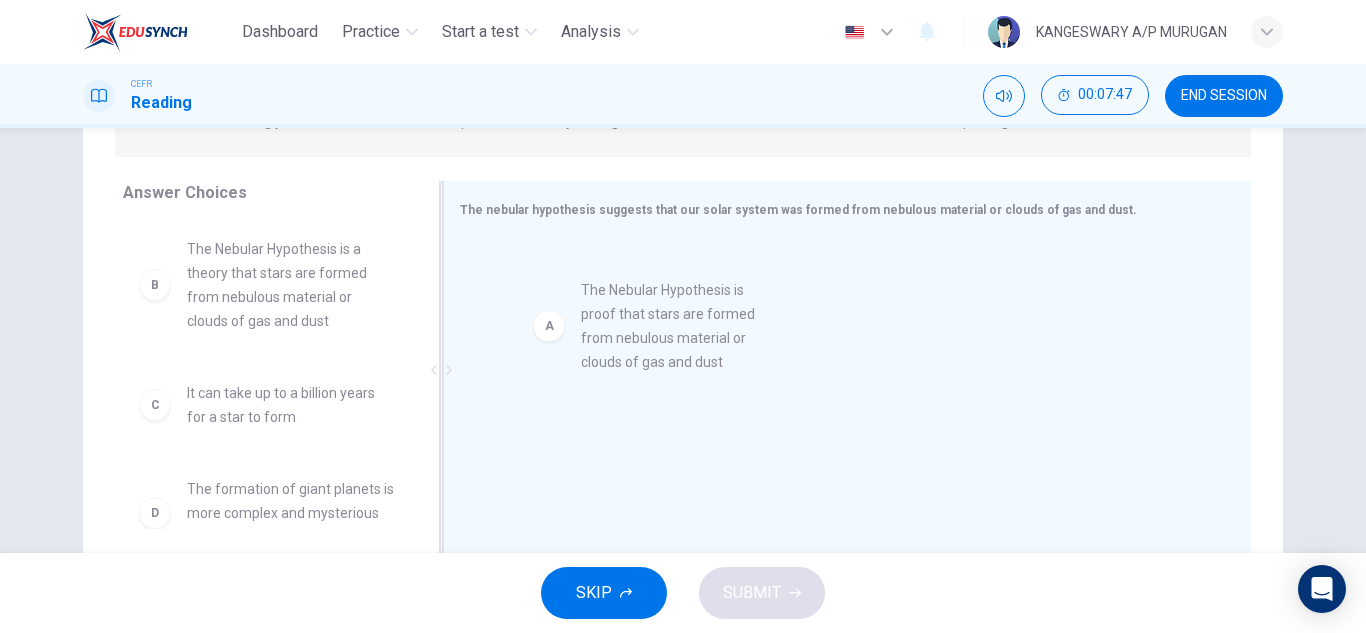 drag, startPoint x: 278, startPoint y: 298, endPoint x: 692, endPoint y: 341, distance: 416.2271 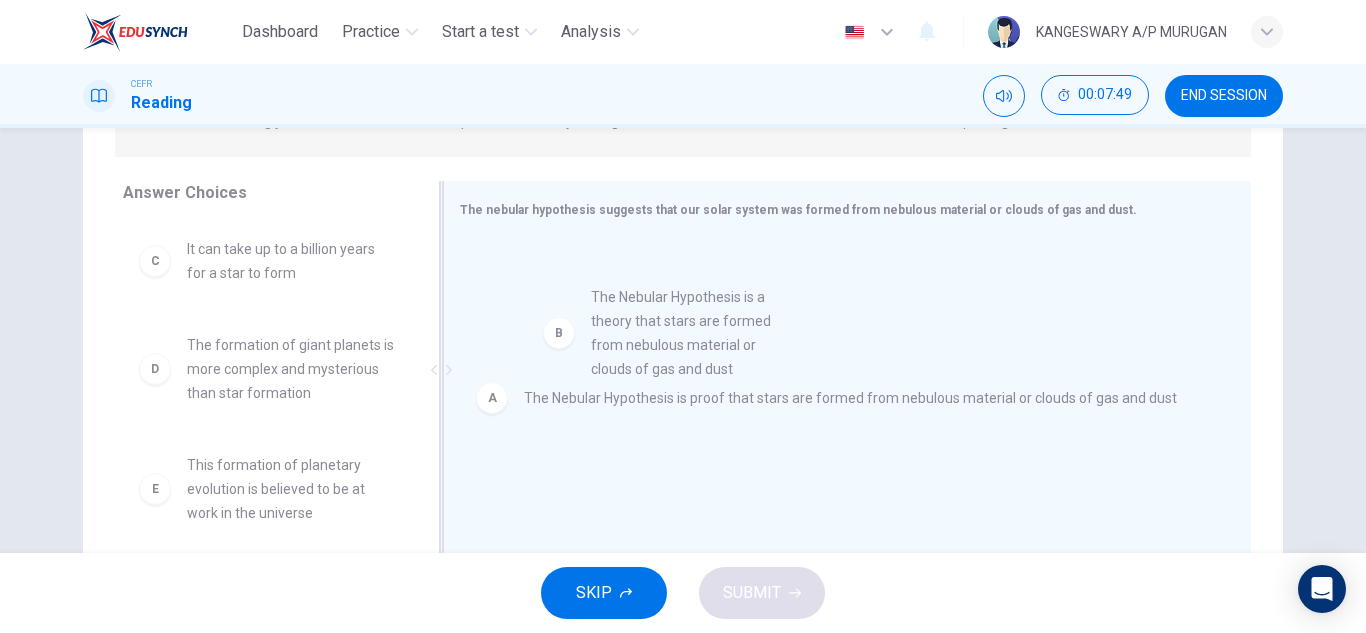 drag, startPoint x: 307, startPoint y: 309, endPoint x: 730, endPoint y: 359, distance: 425.94482 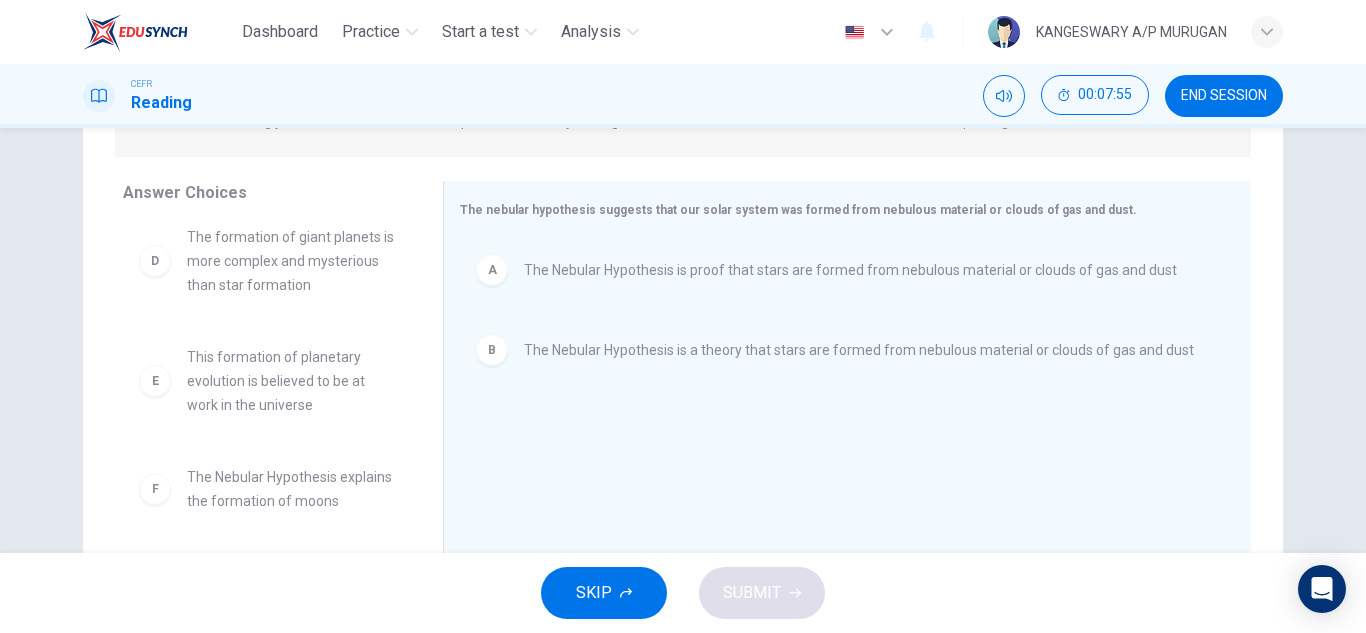 scroll, scrollTop: 132, scrollLeft: 0, axis: vertical 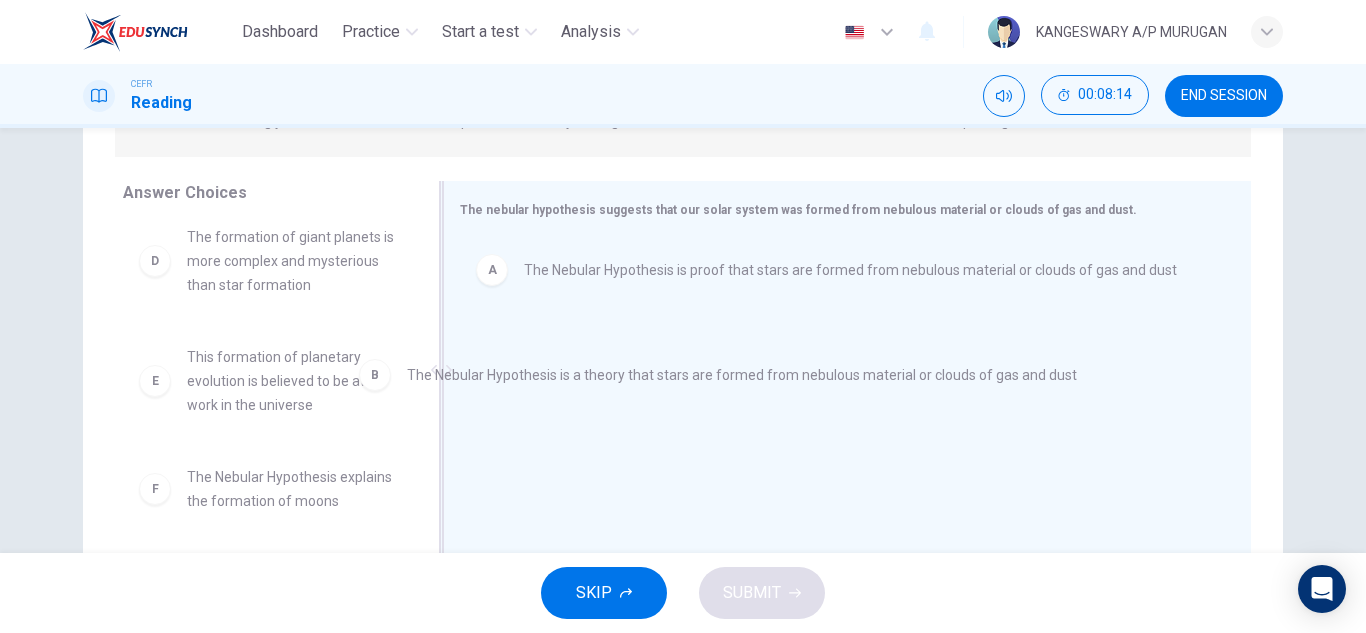drag, startPoint x: 662, startPoint y: 358, endPoint x: 612, endPoint y: 364, distance: 50.358715 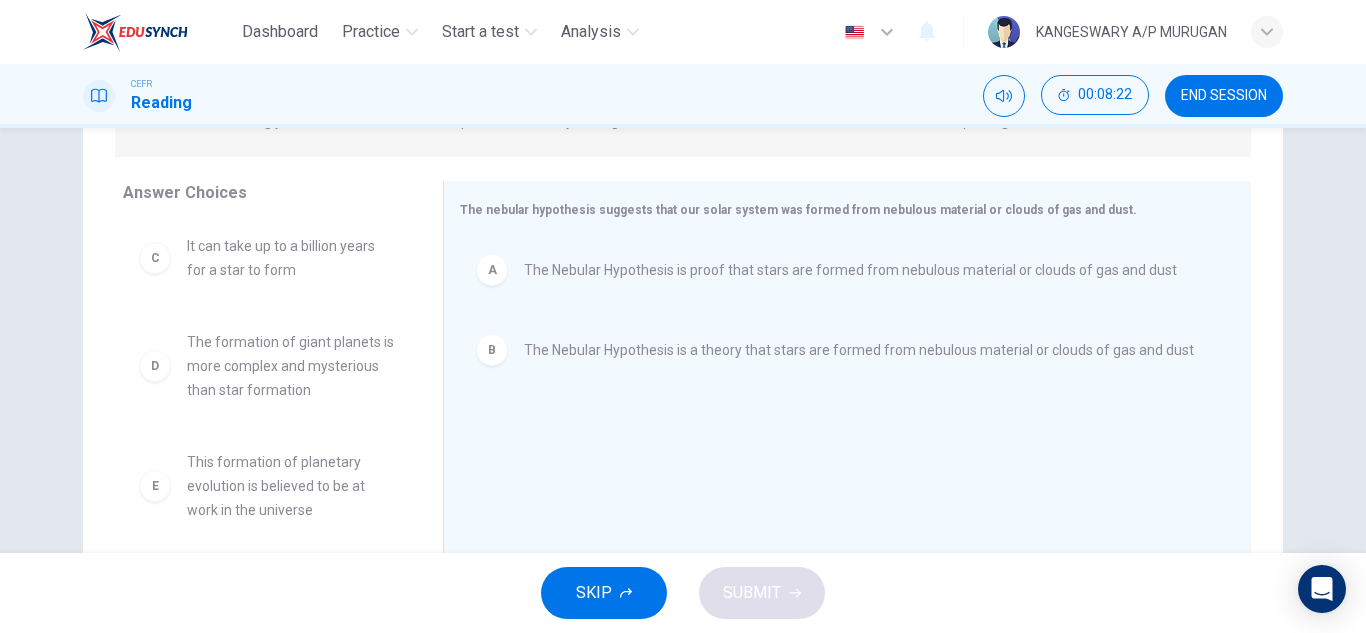 scroll, scrollTop: 0, scrollLeft: 0, axis: both 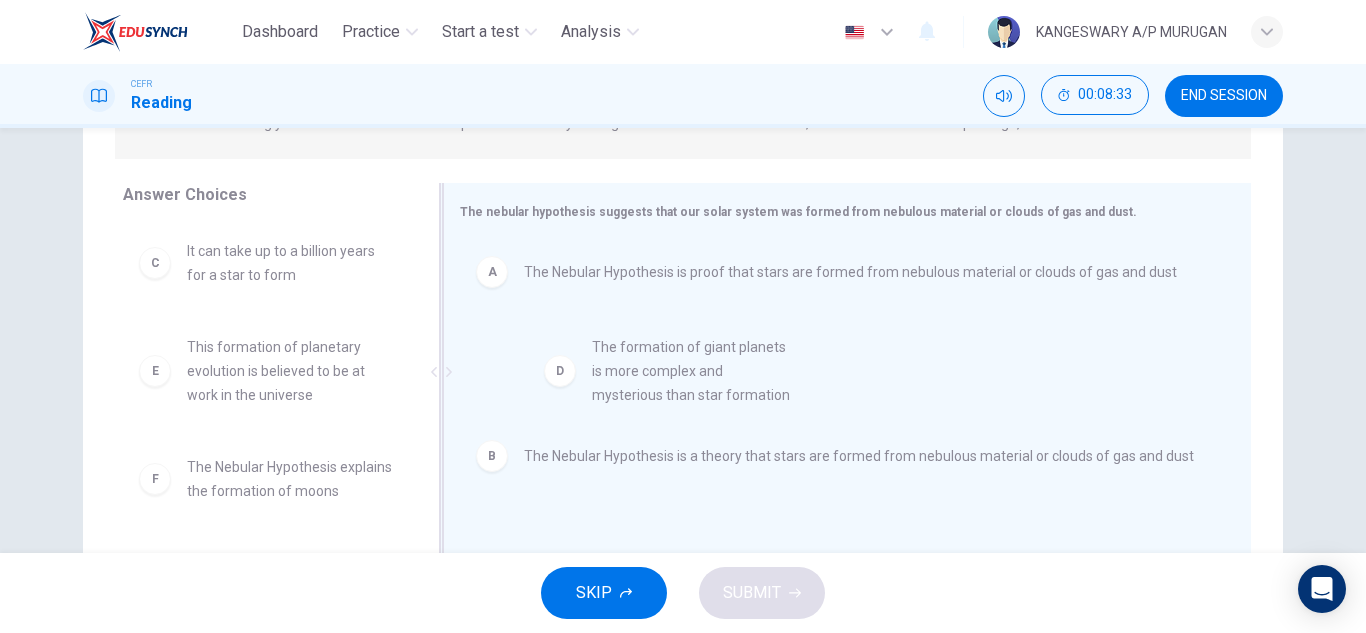 drag, startPoint x: 276, startPoint y: 385, endPoint x: 715, endPoint y: 385, distance: 439 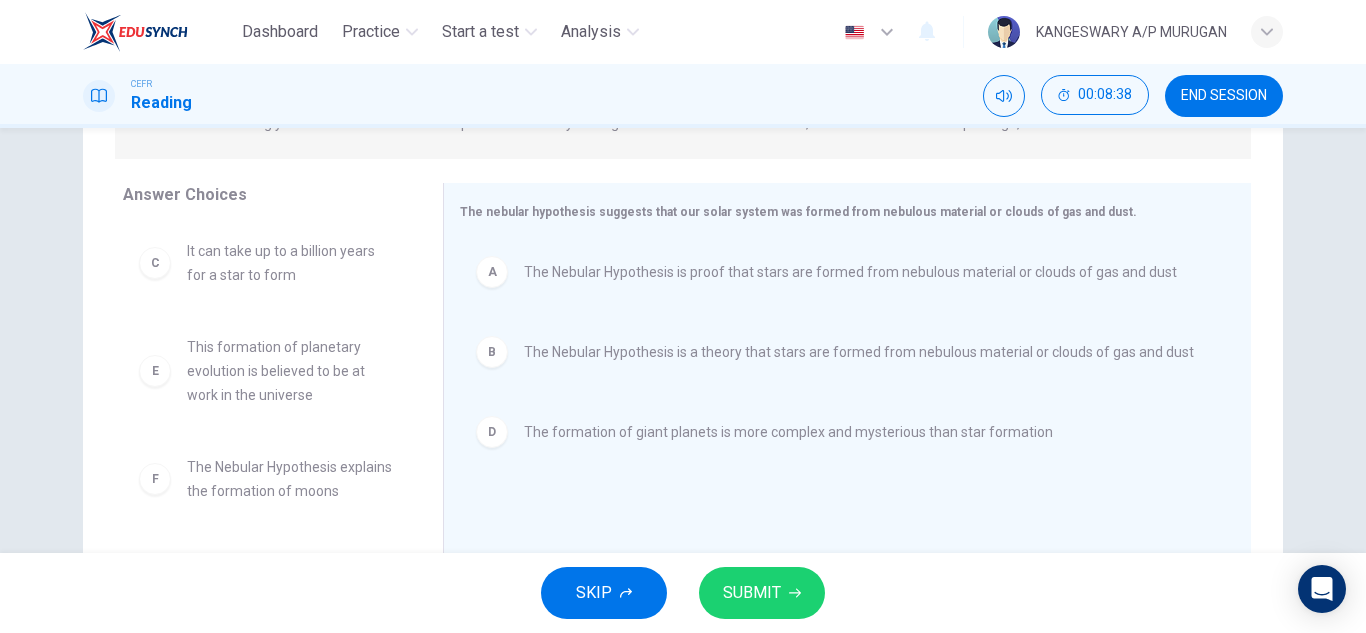 scroll, scrollTop: 12, scrollLeft: 0, axis: vertical 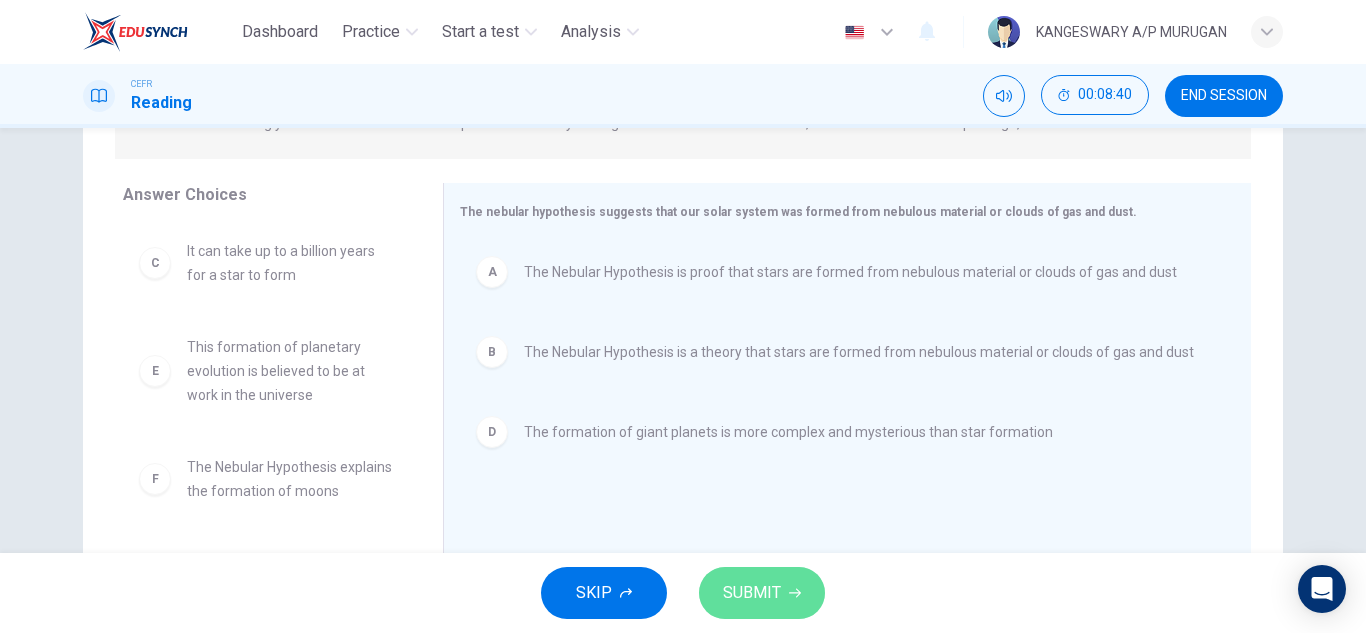 click on "SUBMIT" at bounding box center [752, 593] 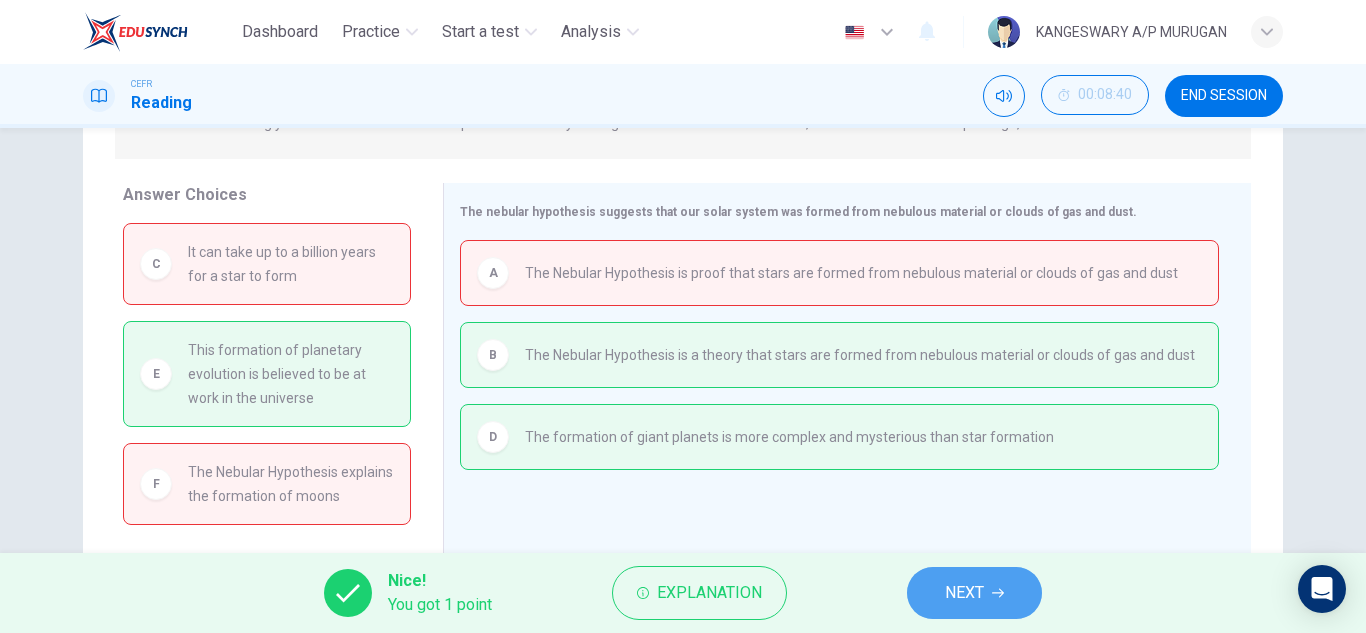 click on "NEXT" at bounding box center [974, 593] 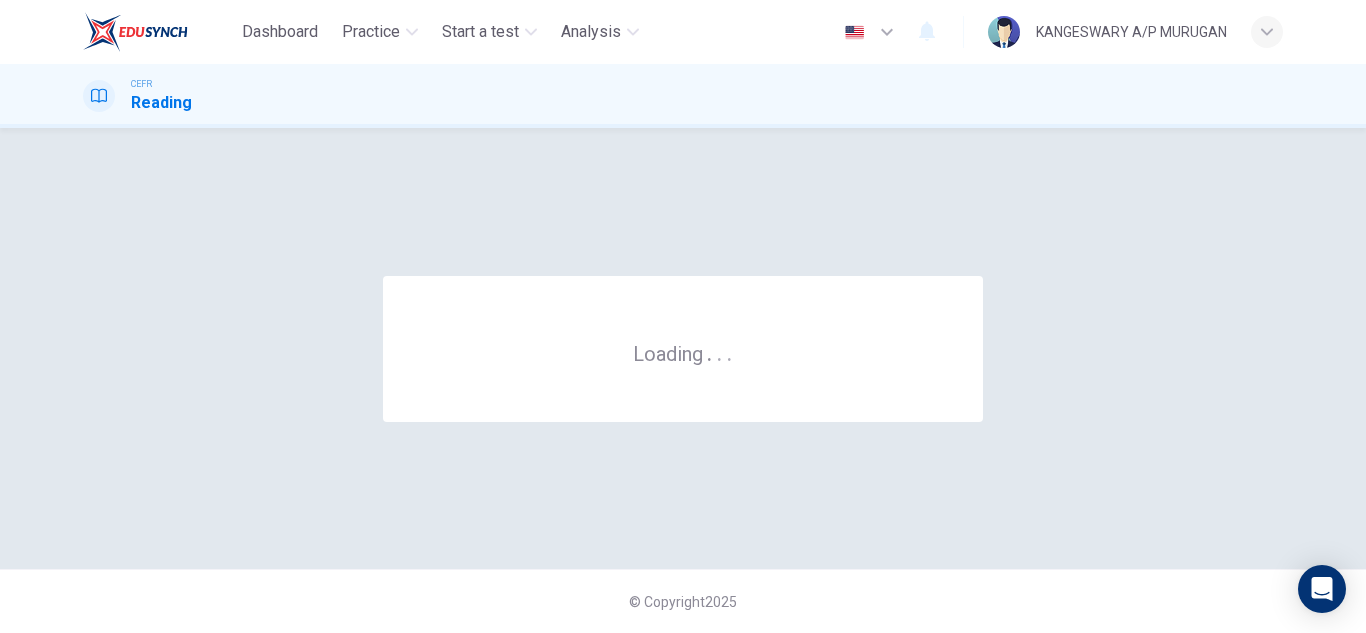 scroll, scrollTop: 0, scrollLeft: 0, axis: both 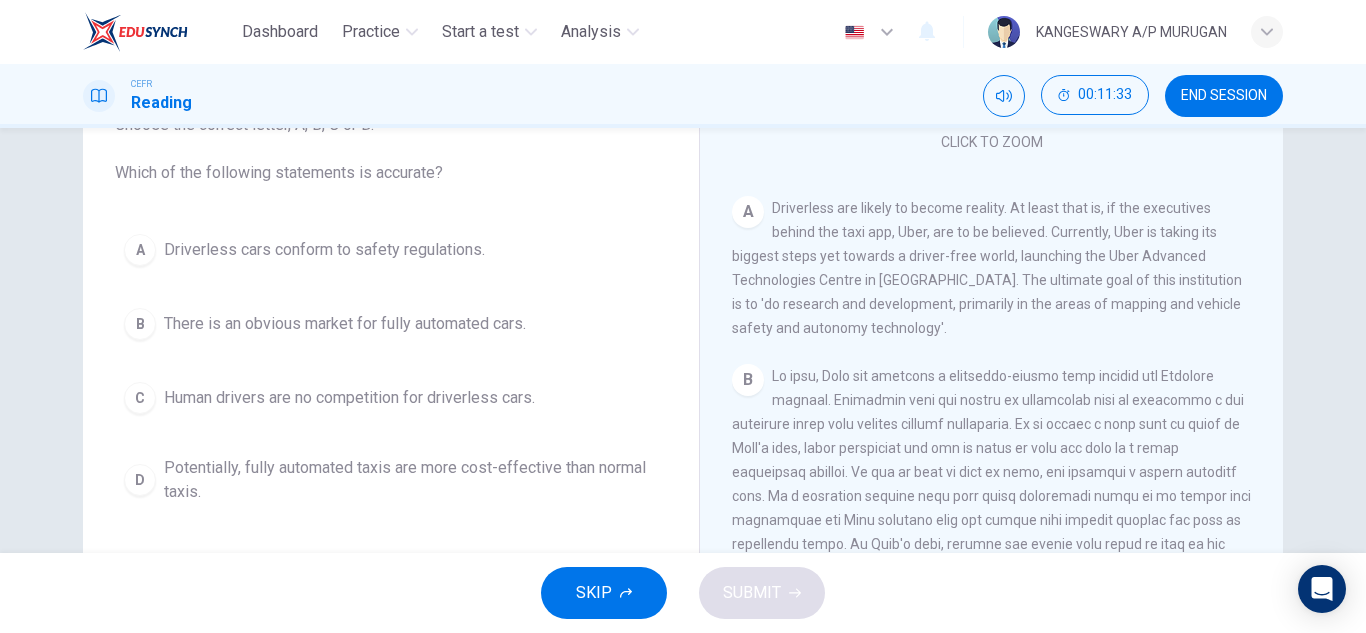 click on "B There is an obvious market for fully automated cars." at bounding box center (391, 324) 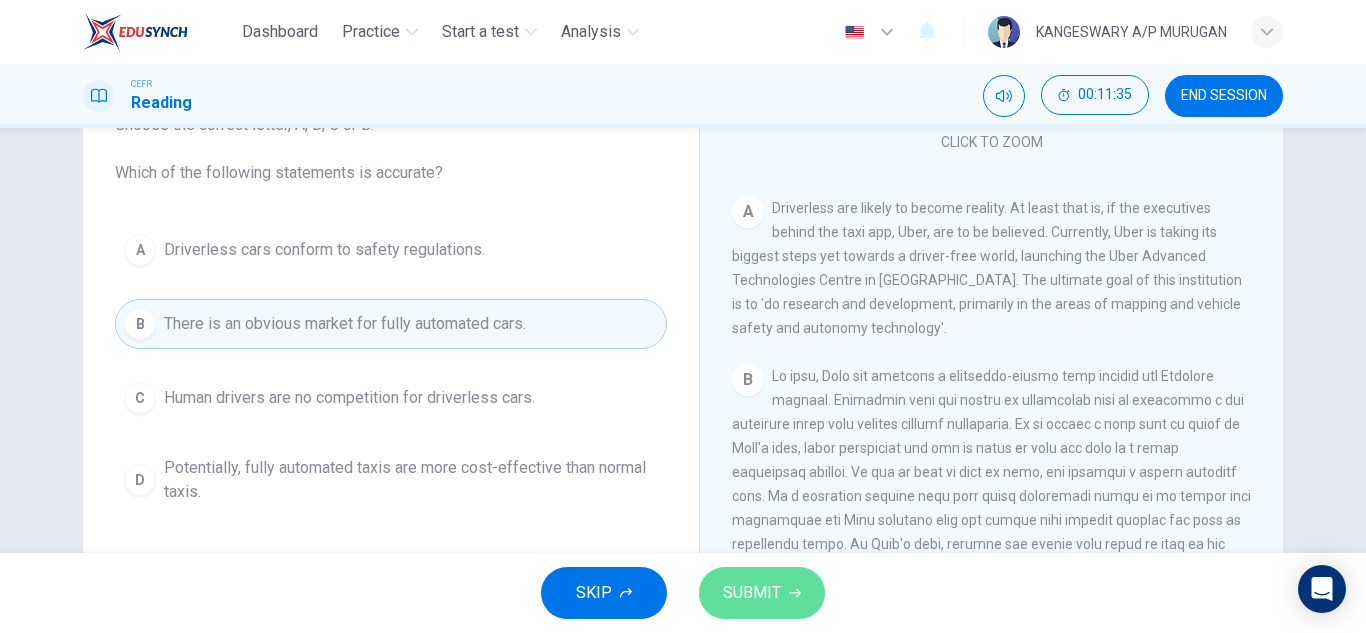 click on "SUBMIT" at bounding box center (762, 593) 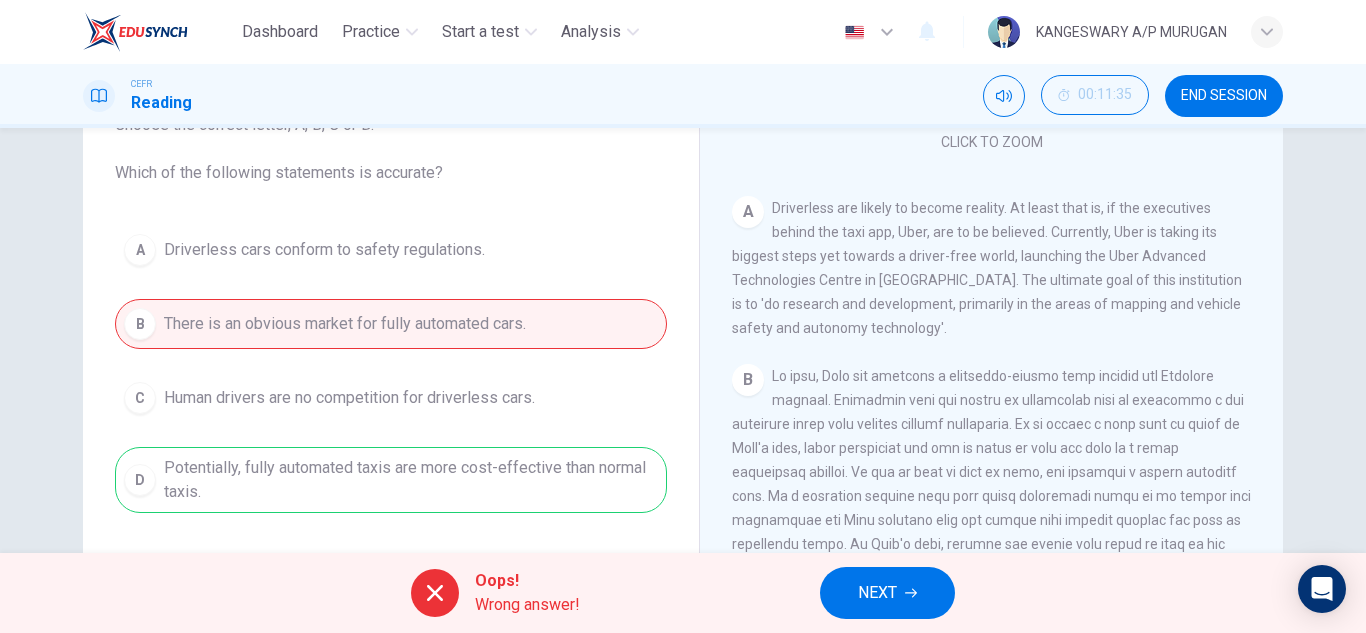 click on "Oops! Wrong answer! NEXT" at bounding box center [683, 593] 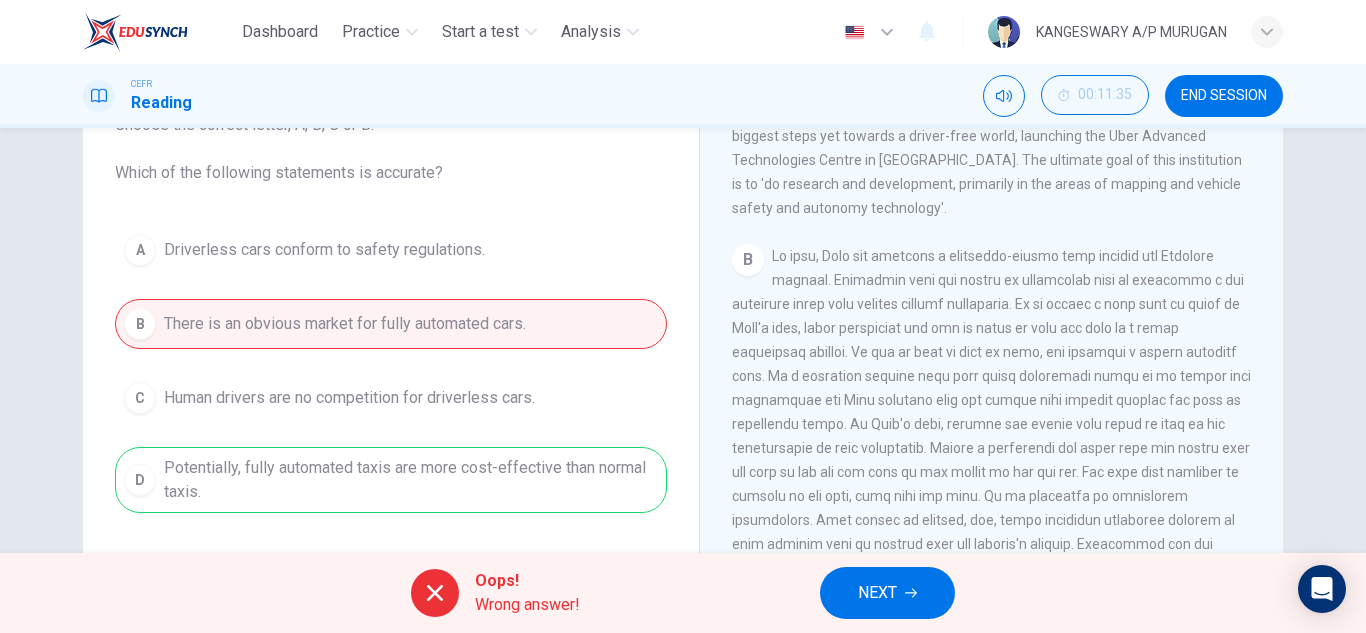 scroll, scrollTop: 451, scrollLeft: 0, axis: vertical 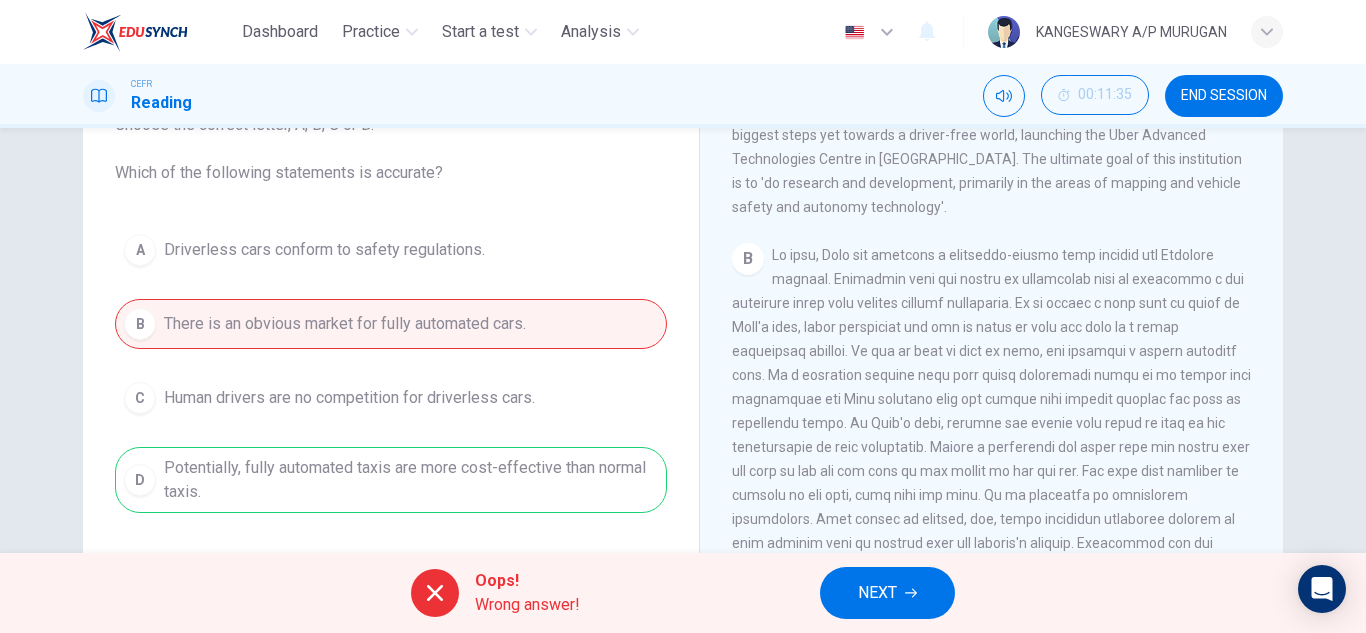 click on "NEXT" at bounding box center (887, 593) 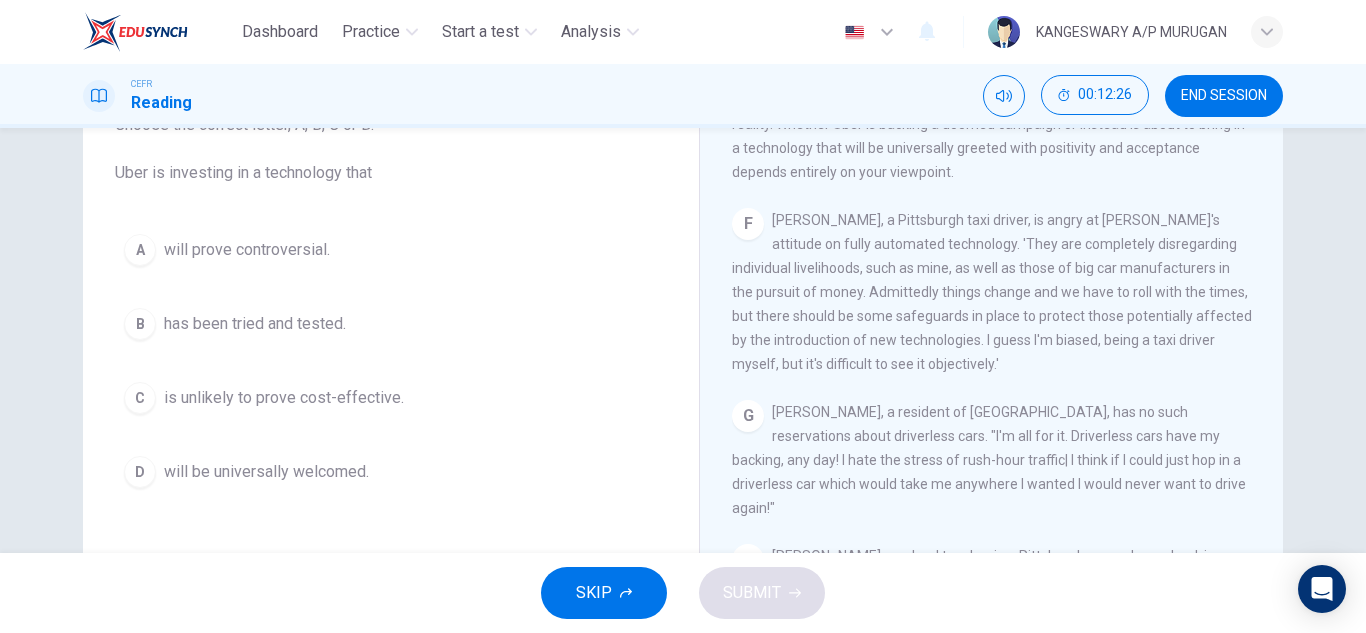 scroll, scrollTop: 1481, scrollLeft: 0, axis: vertical 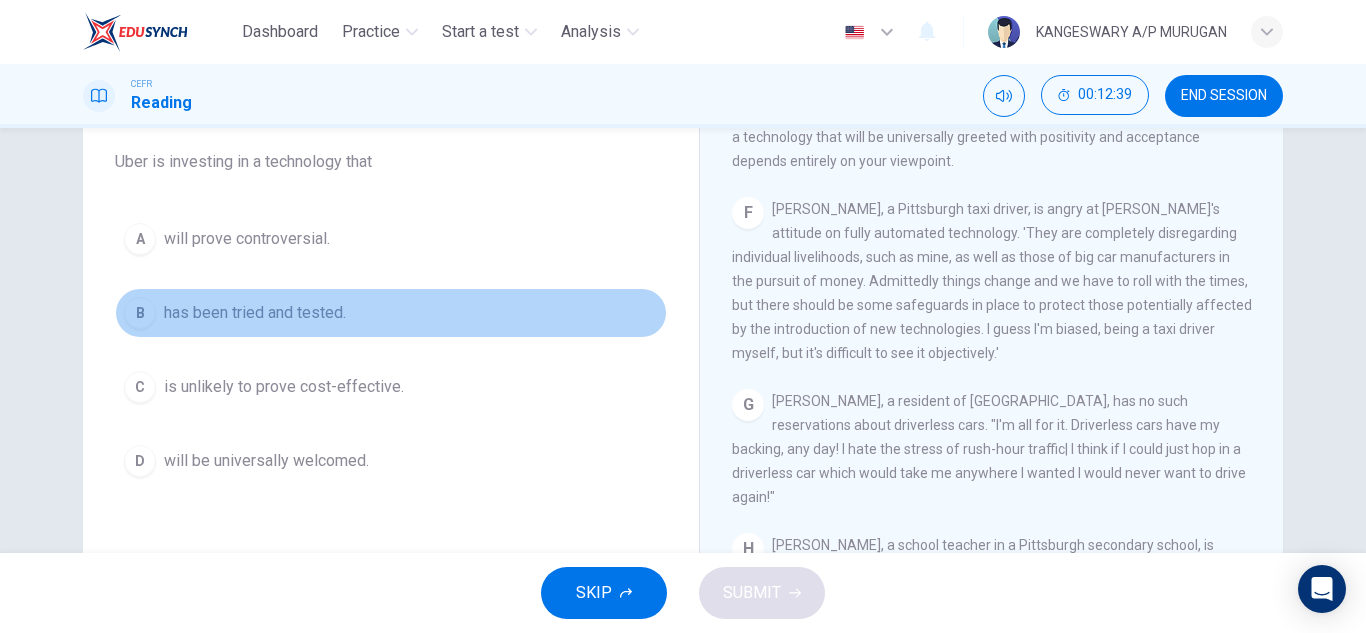 click on "B has been tried and tested." at bounding box center [391, 313] 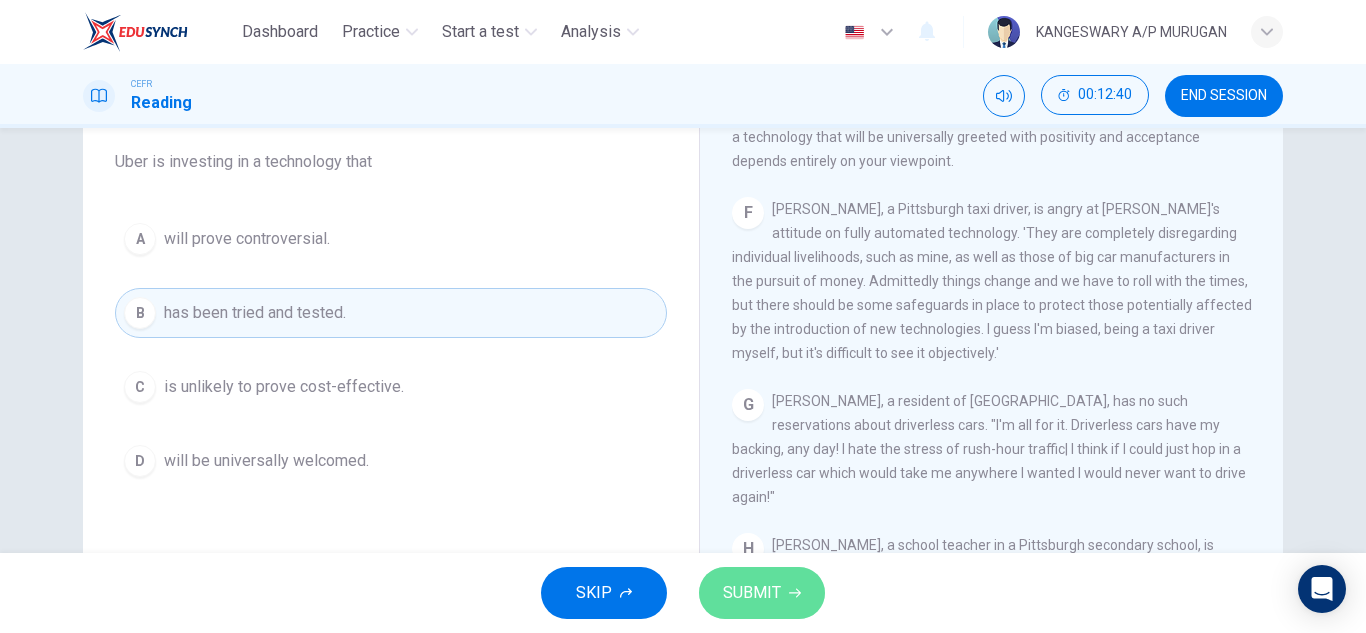 click on "SUBMIT" at bounding box center (762, 593) 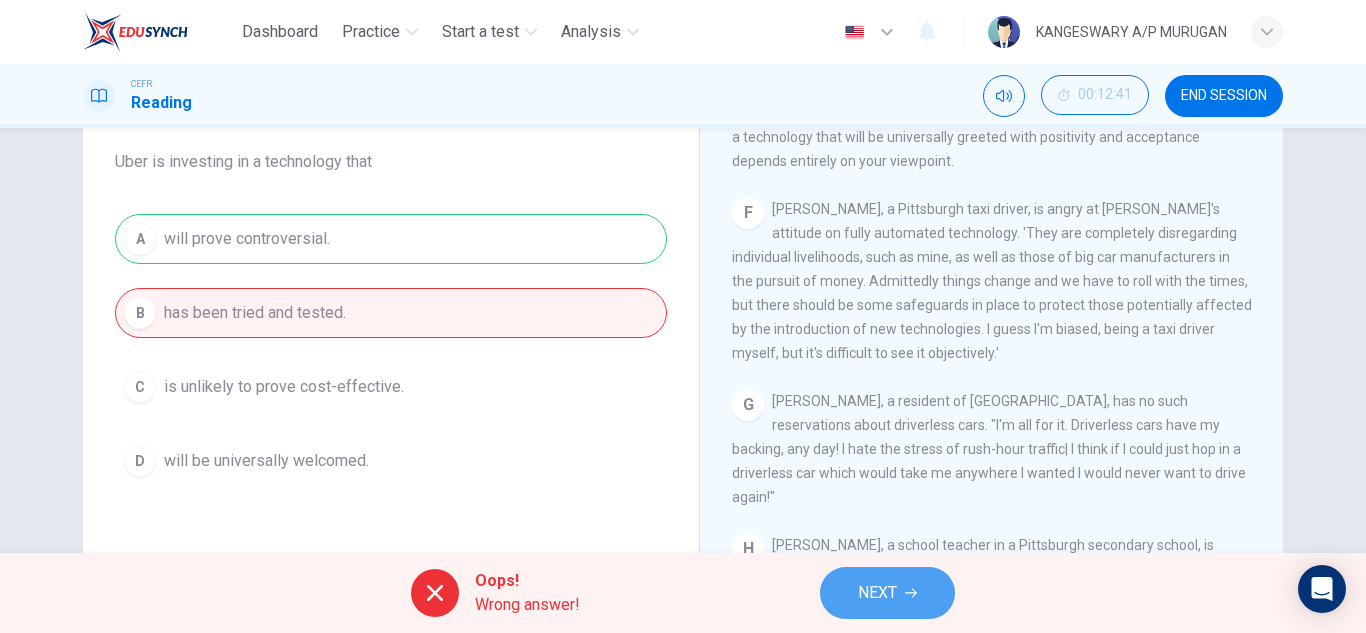 click on "NEXT" at bounding box center (877, 593) 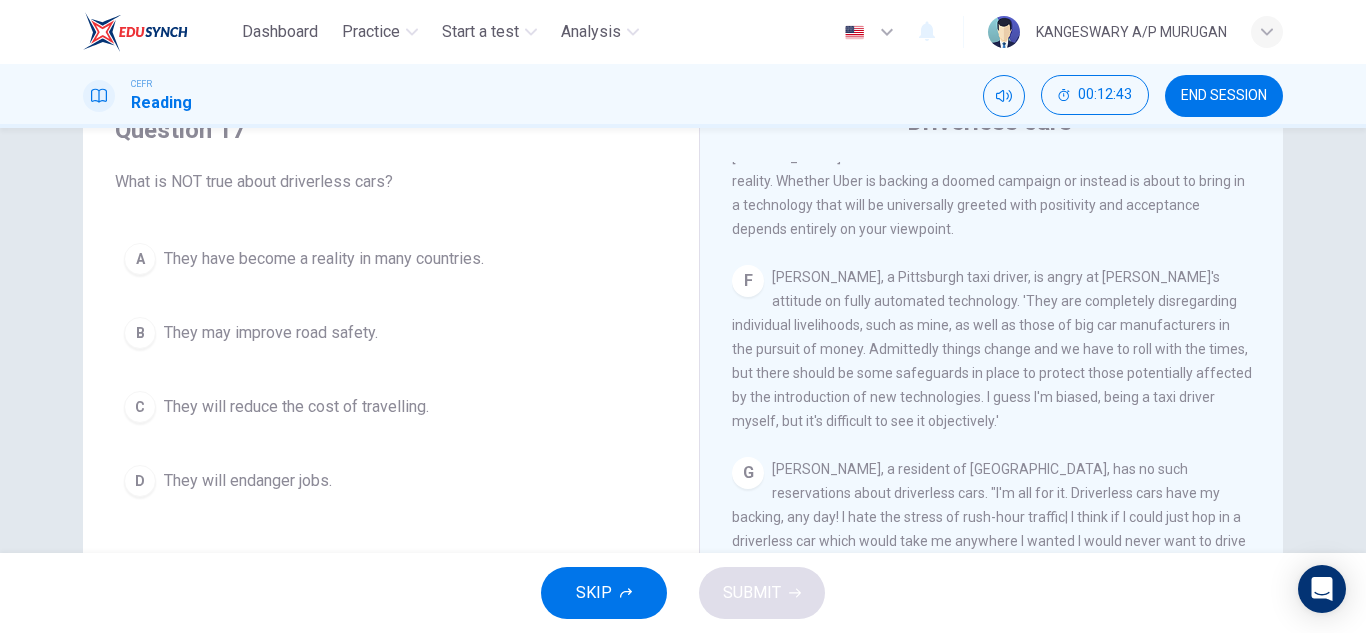 scroll, scrollTop: 95, scrollLeft: 0, axis: vertical 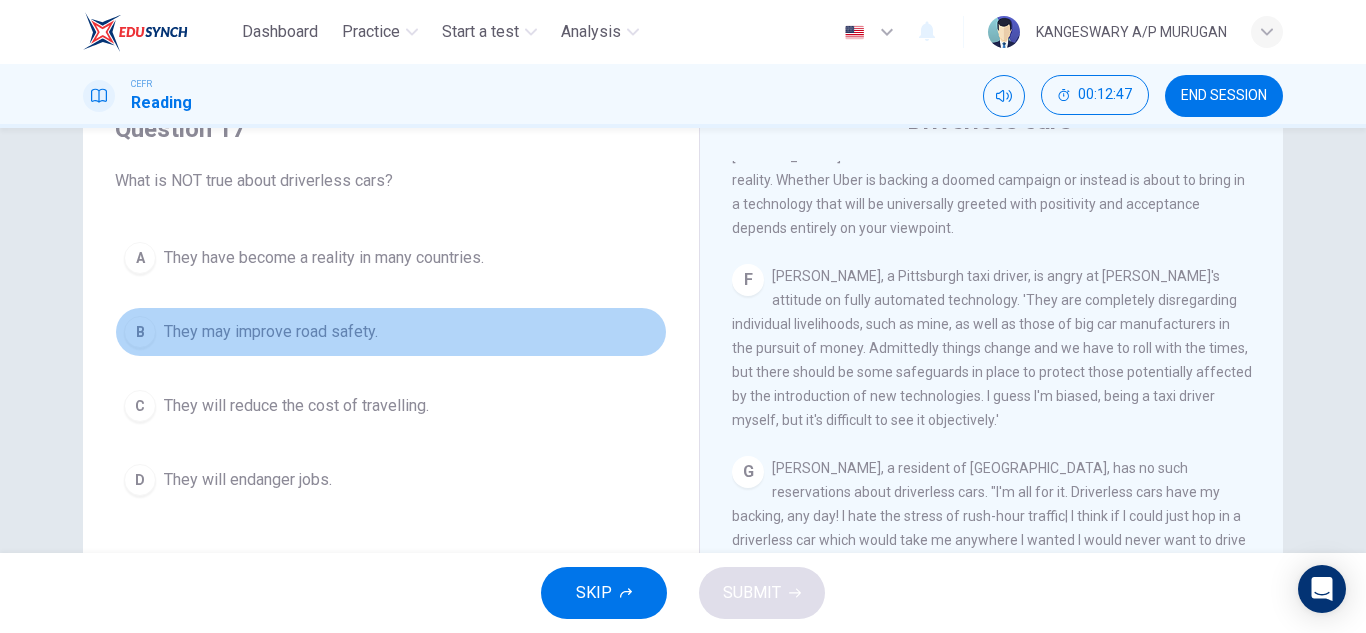 click on "B They may improve road safety." at bounding box center (391, 332) 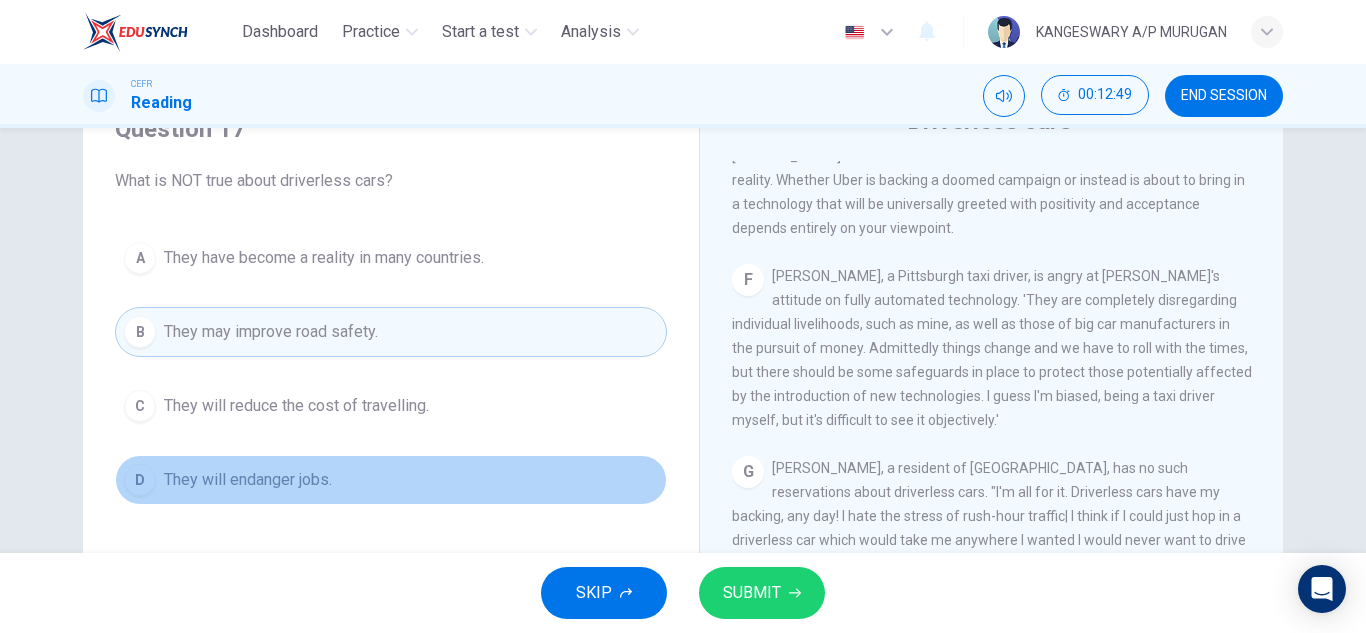 click on "They will endanger jobs." at bounding box center [248, 480] 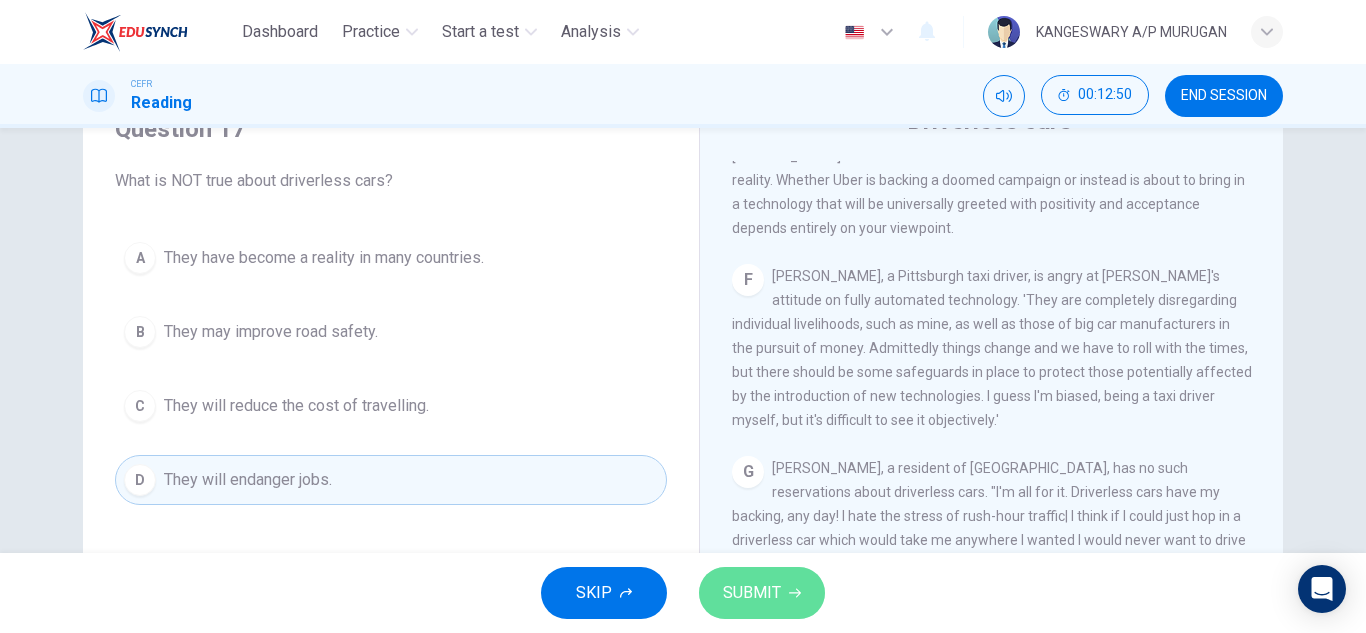 click on "SUBMIT" at bounding box center [752, 593] 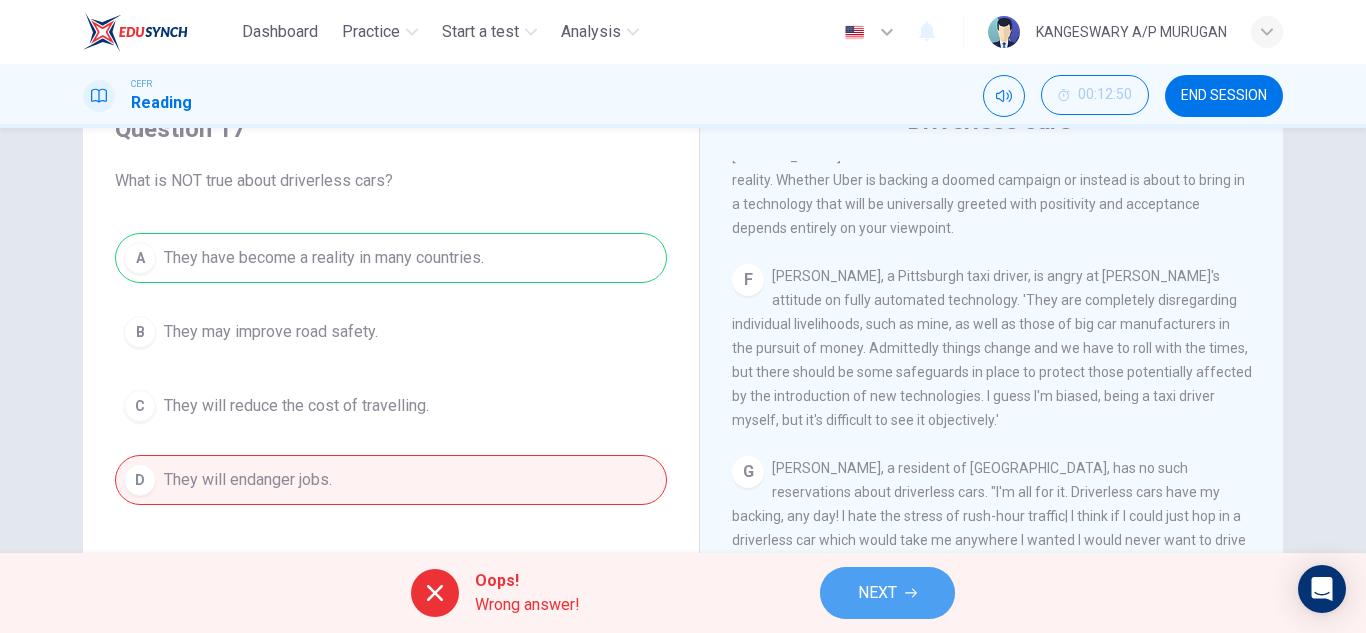 click on "NEXT" at bounding box center [877, 593] 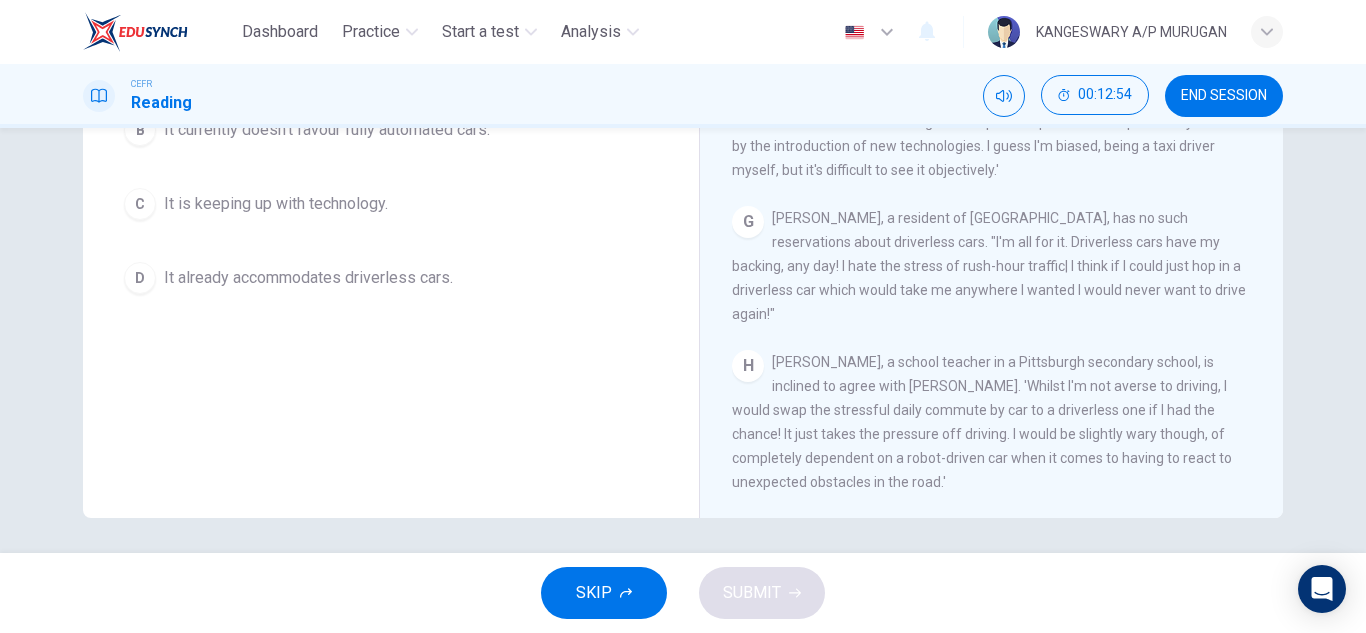 scroll, scrollTop: 350, scrollLeft: 0, axis: vertical 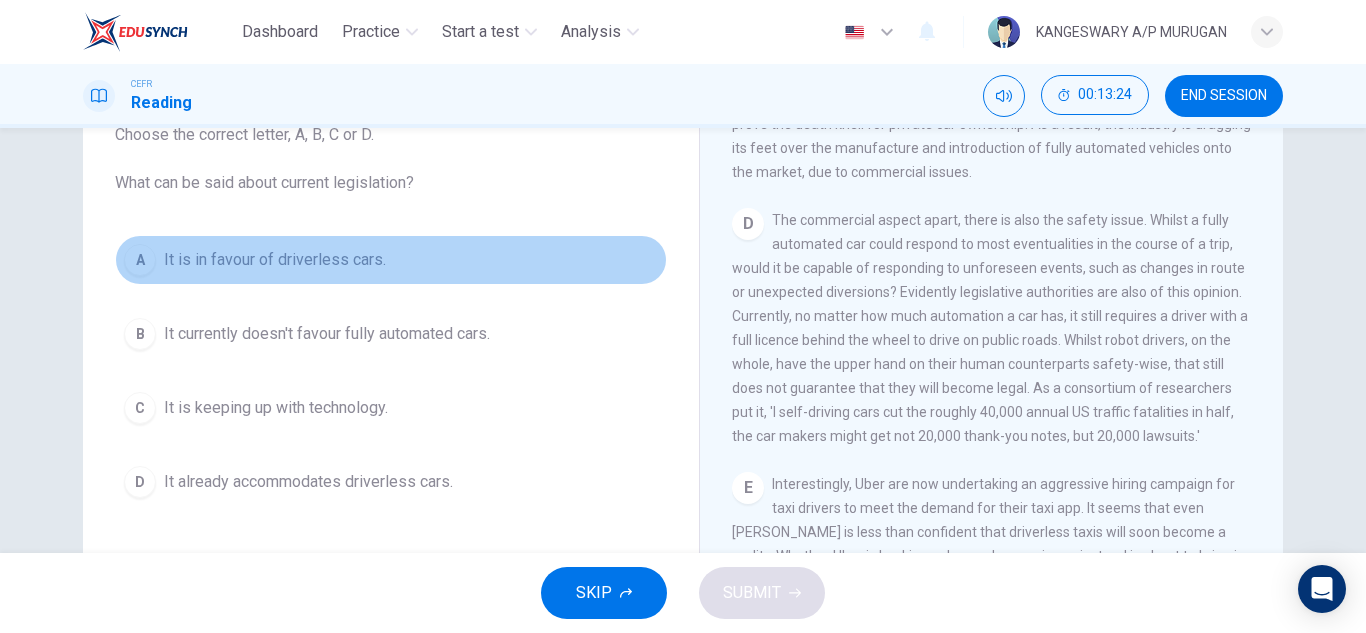 click on "A It is in favour of driverless cars." at bounding box center [391, 260] 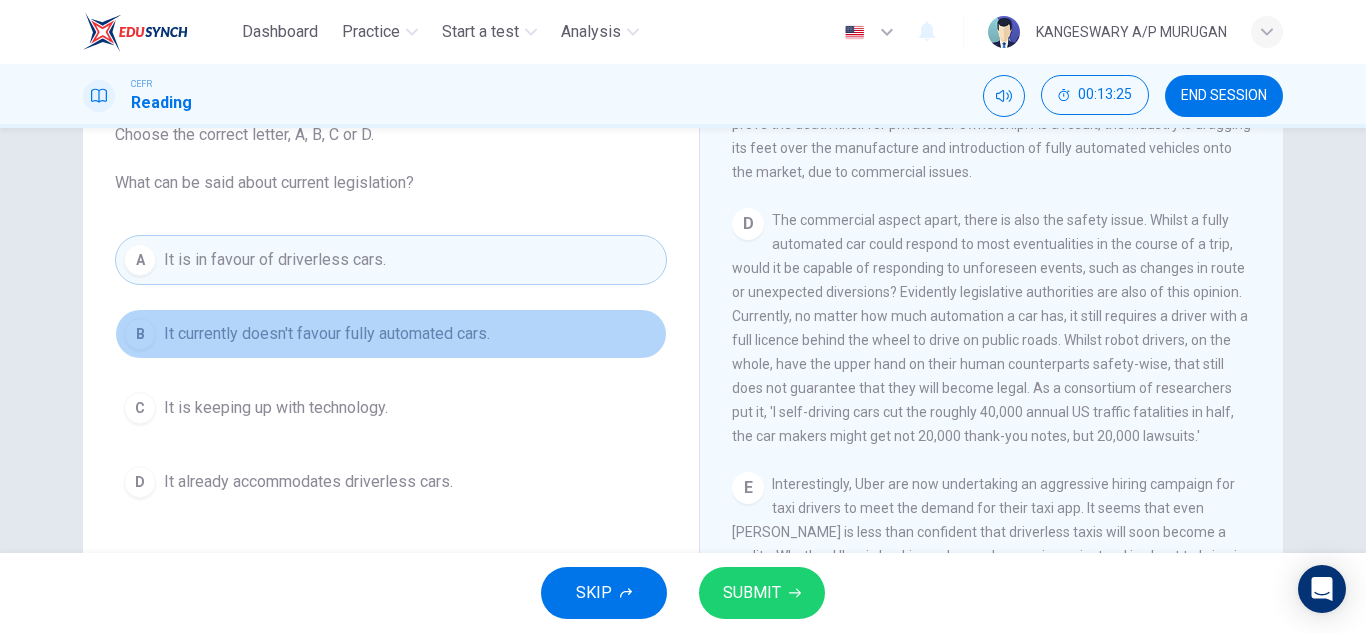 click on "B It currently doesn't favour fully automated cars." at bounding box center [391, 334] 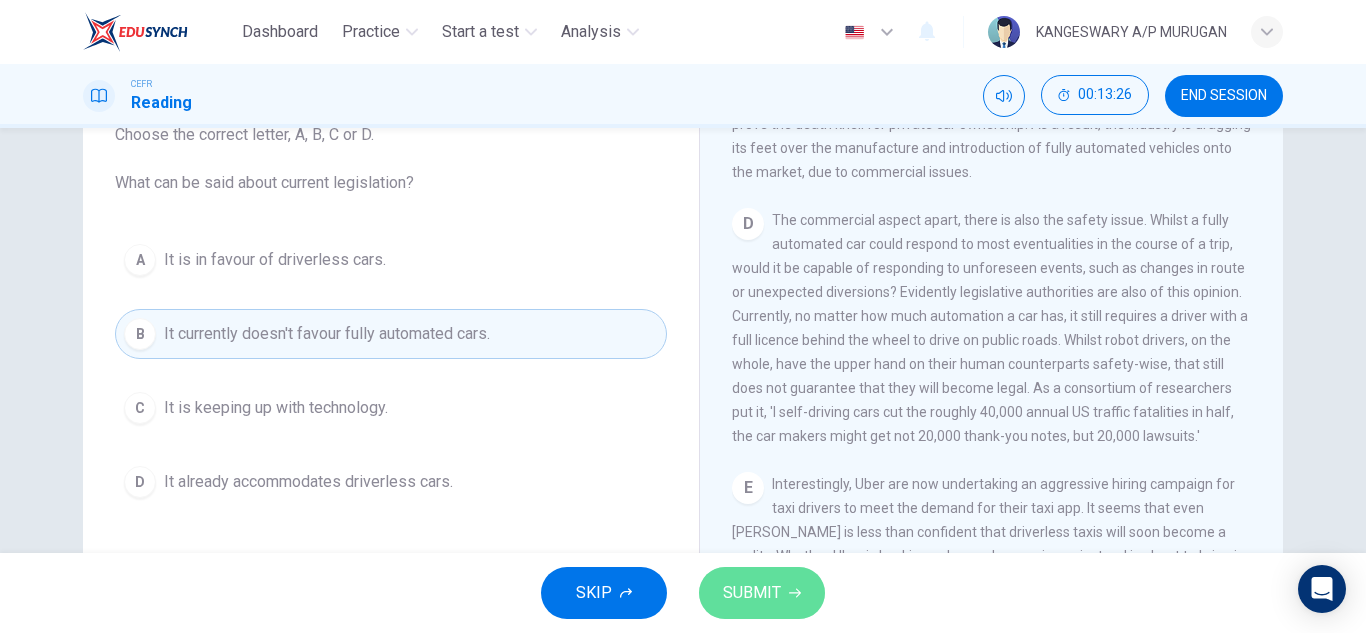 click on "SUBMIT" at bounding box center [752, 593] 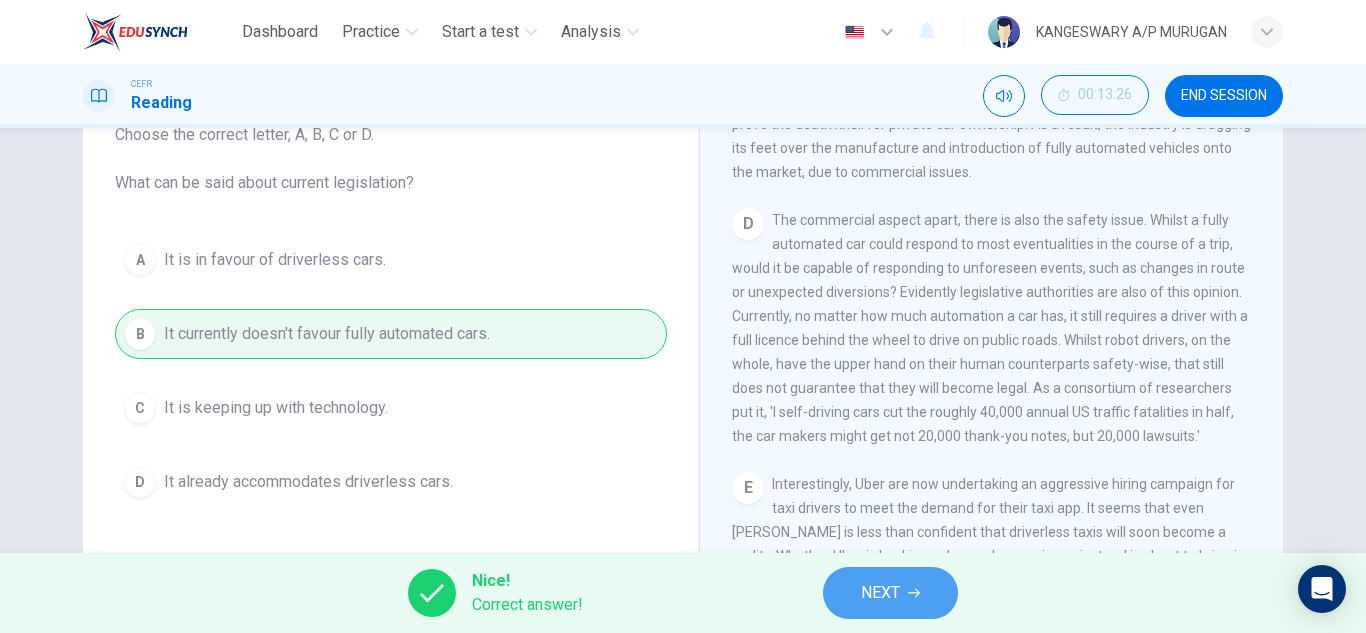 click on "NEXT" at bounding box center [880, 593] 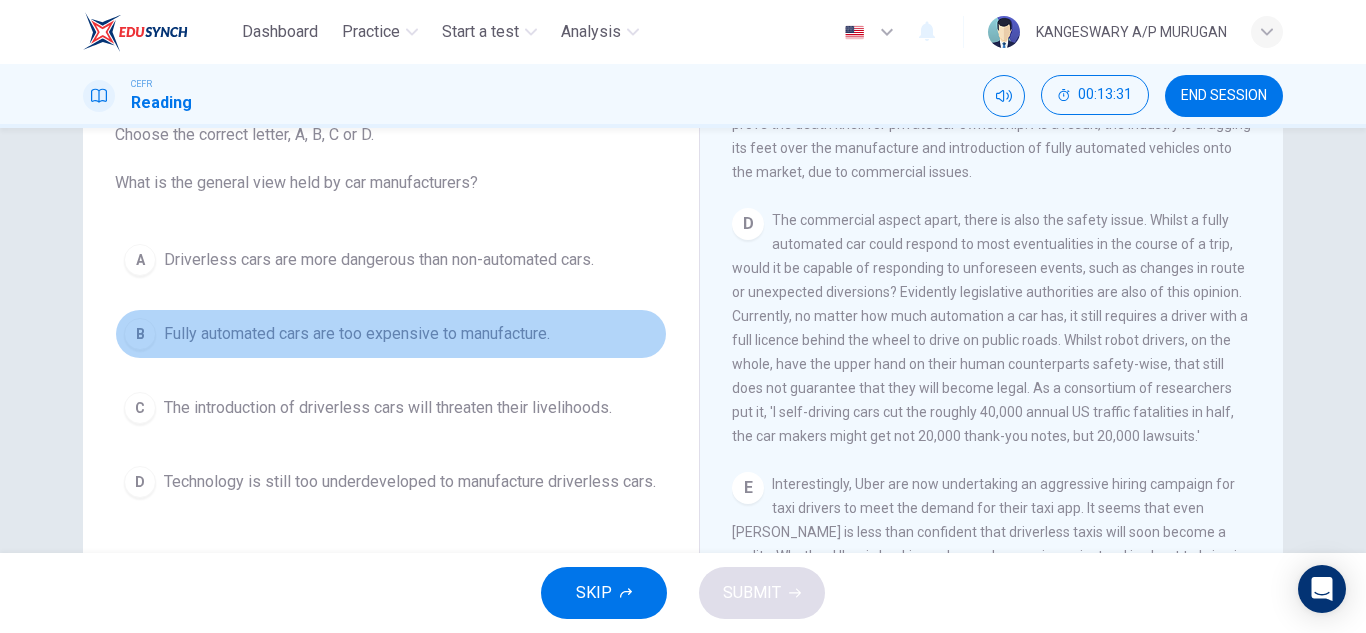 click on "Fully automated cars are too expensive to manufacture." at bounding box center (357, 334) 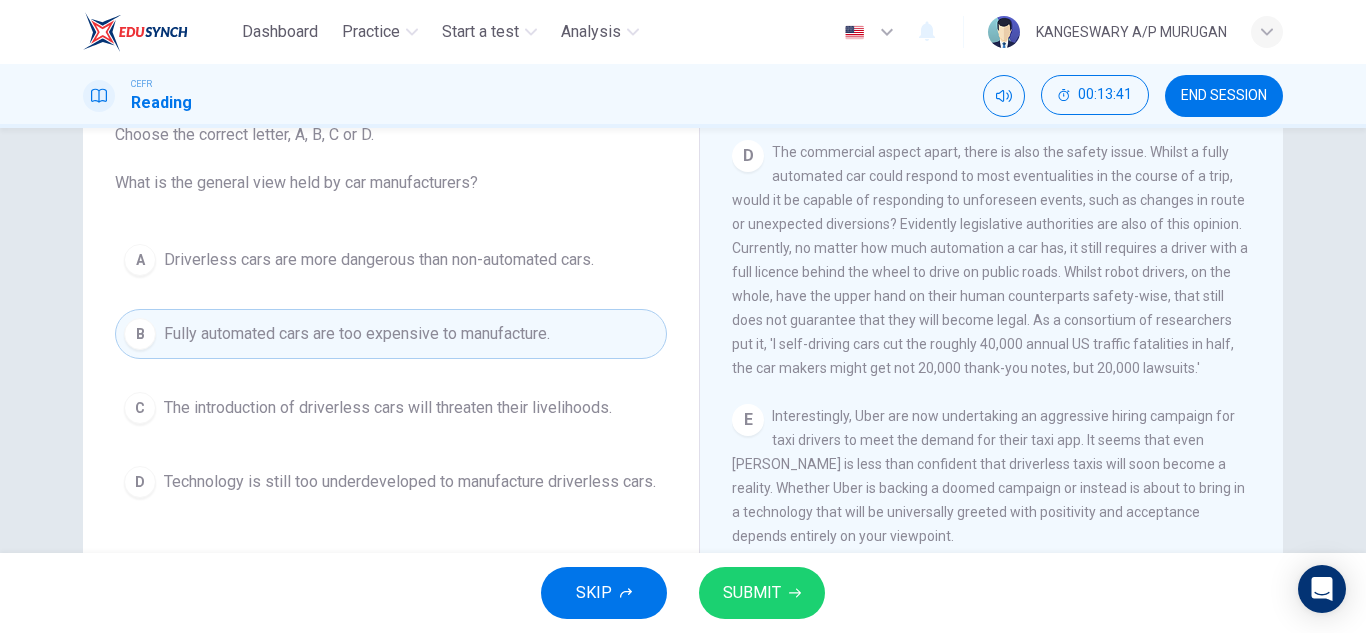 scroll, scrollTop: 1091, scrollLeft: 0, axis: vertical 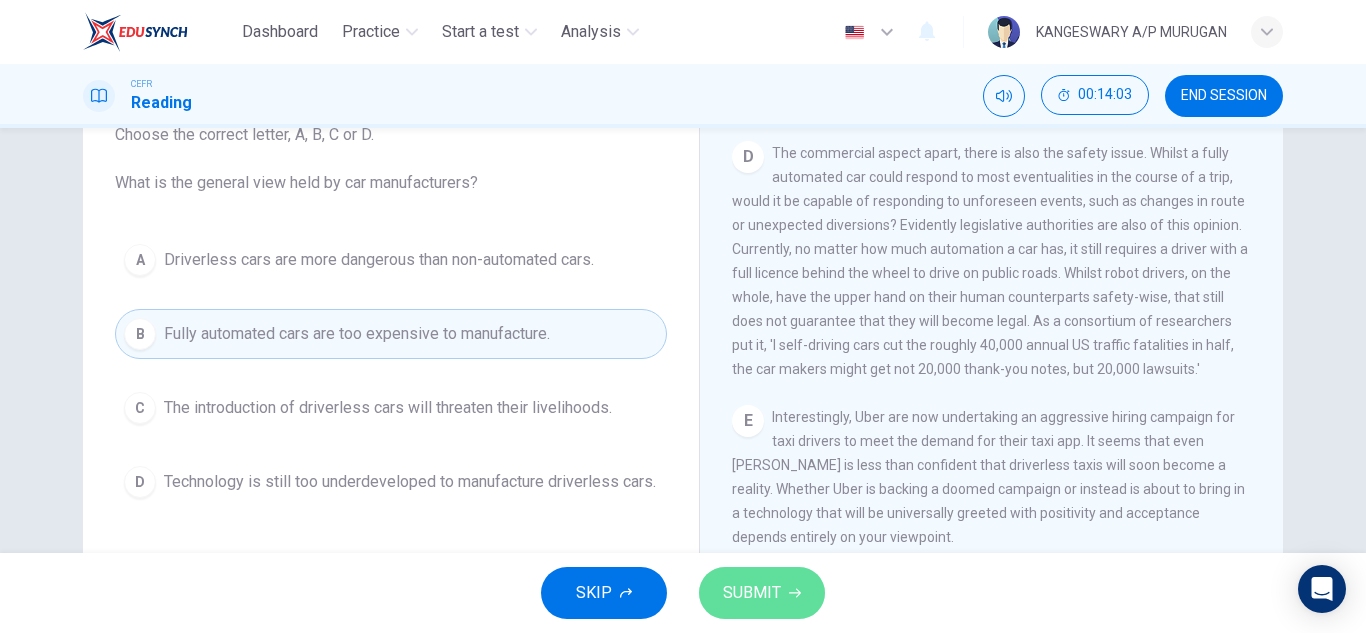 click on "SUBMIT" at bounding box center [762, 593] 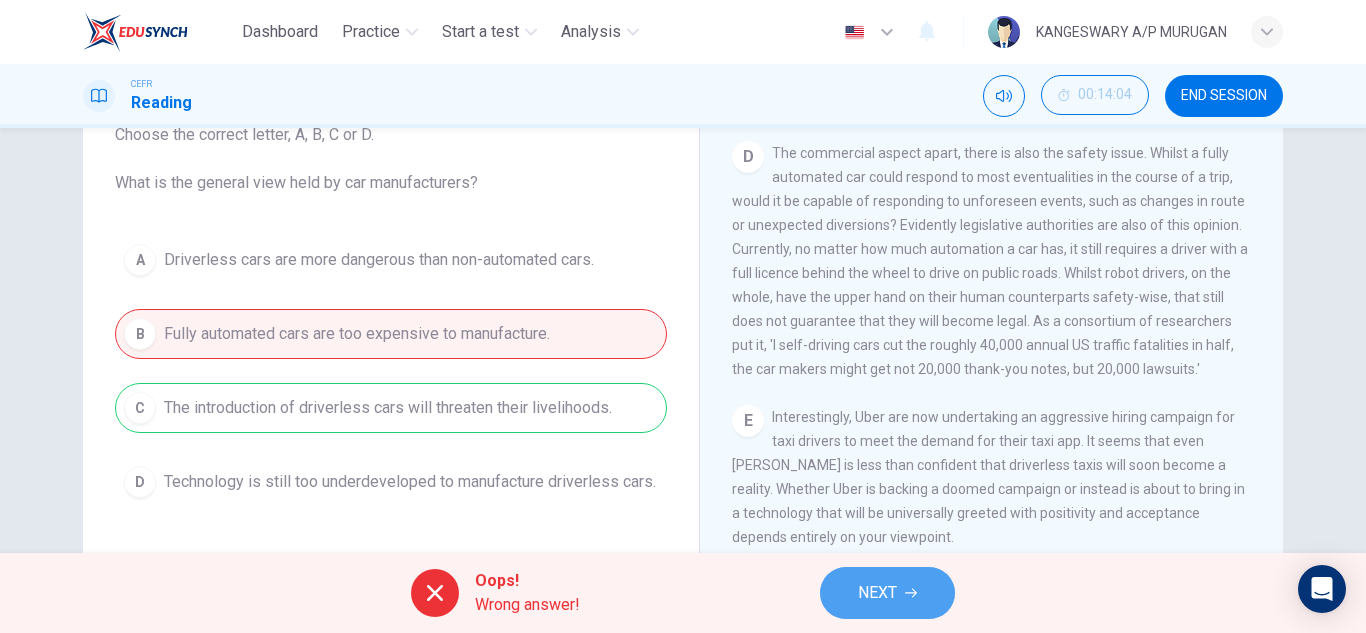 click on "NEXT" at bounding box center (887, 593) 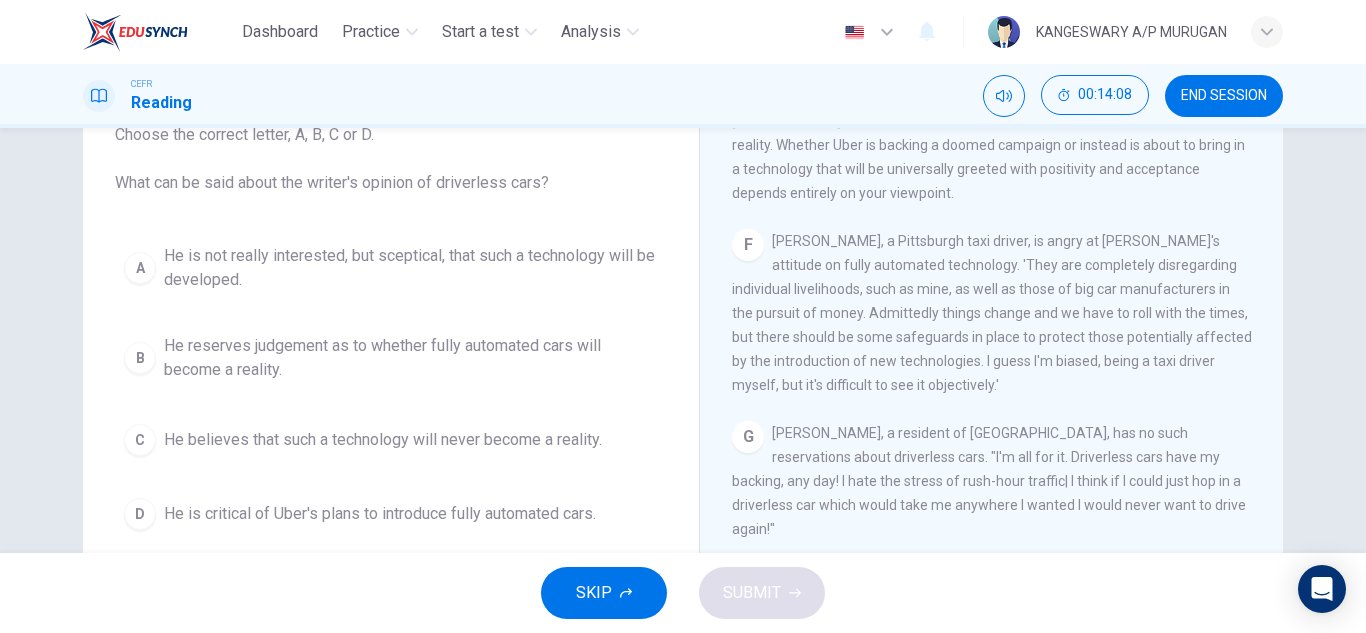 scroll, scrollTop: 1481, scrollLeft: 0, axis: vertical 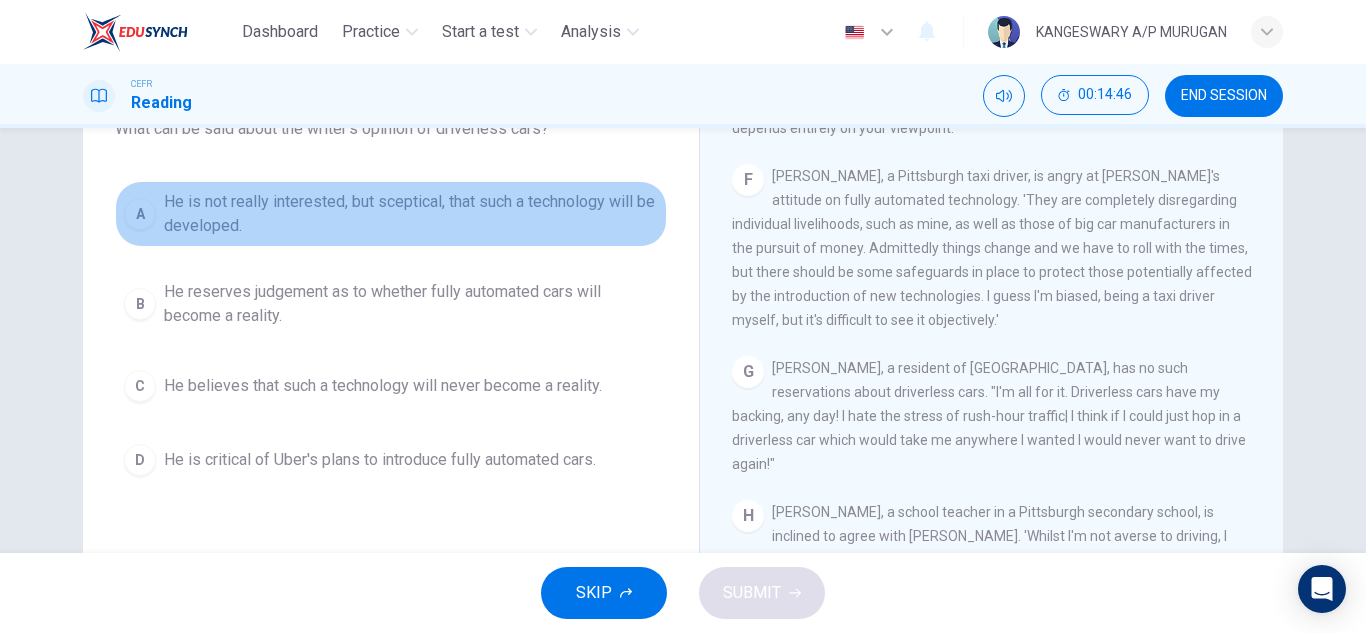 click on "He is not really interested, but sceptical, that such a technology will be developed." at bounding box center [411, 214] 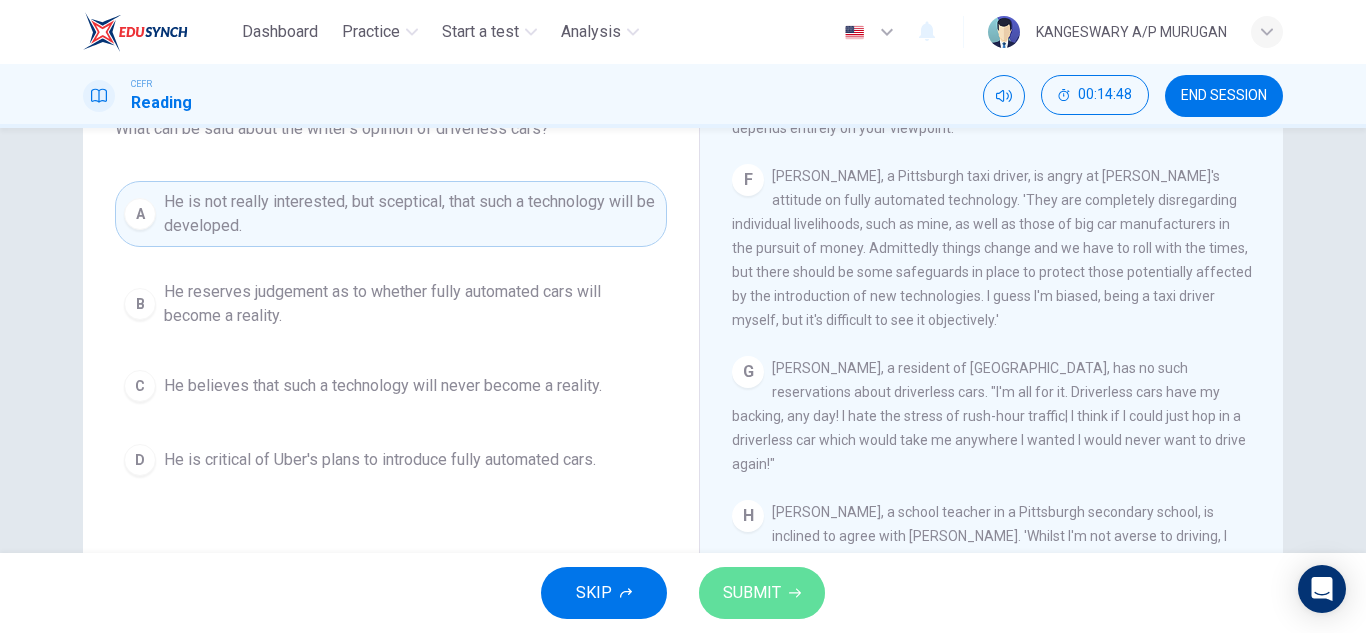 click on "SUBMIT" at bounding box center (752, 593) 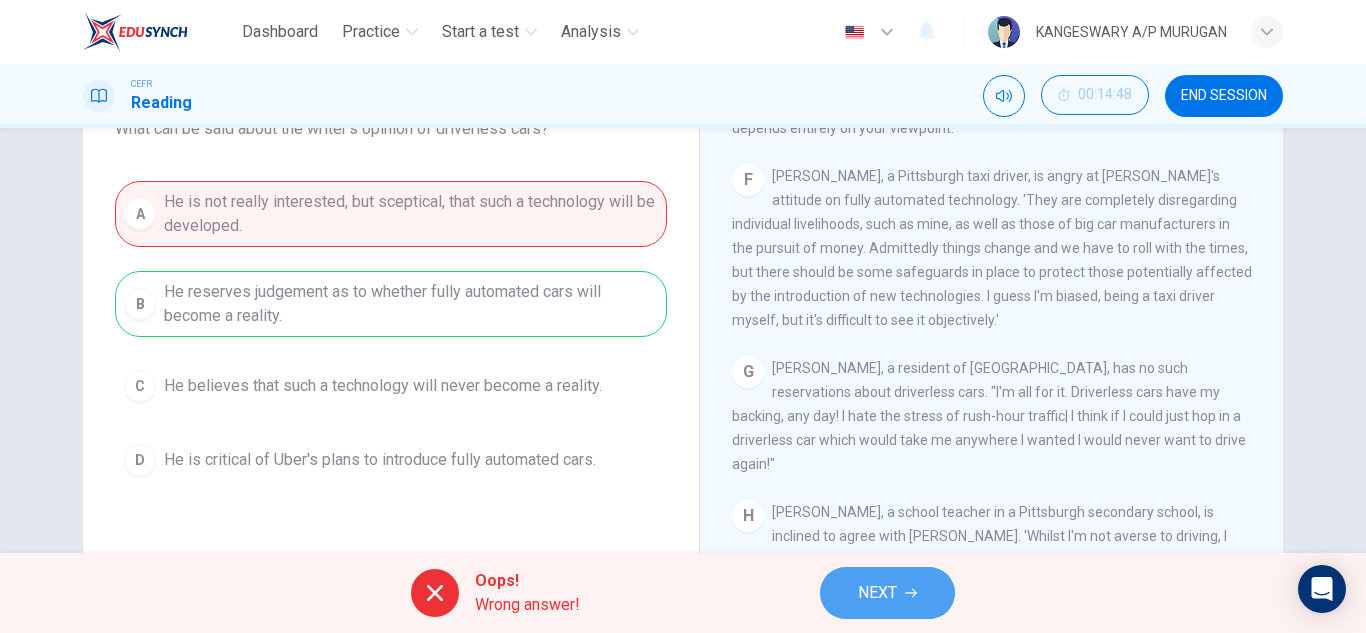 click on "NEXT" at bounding box center [877, 593] 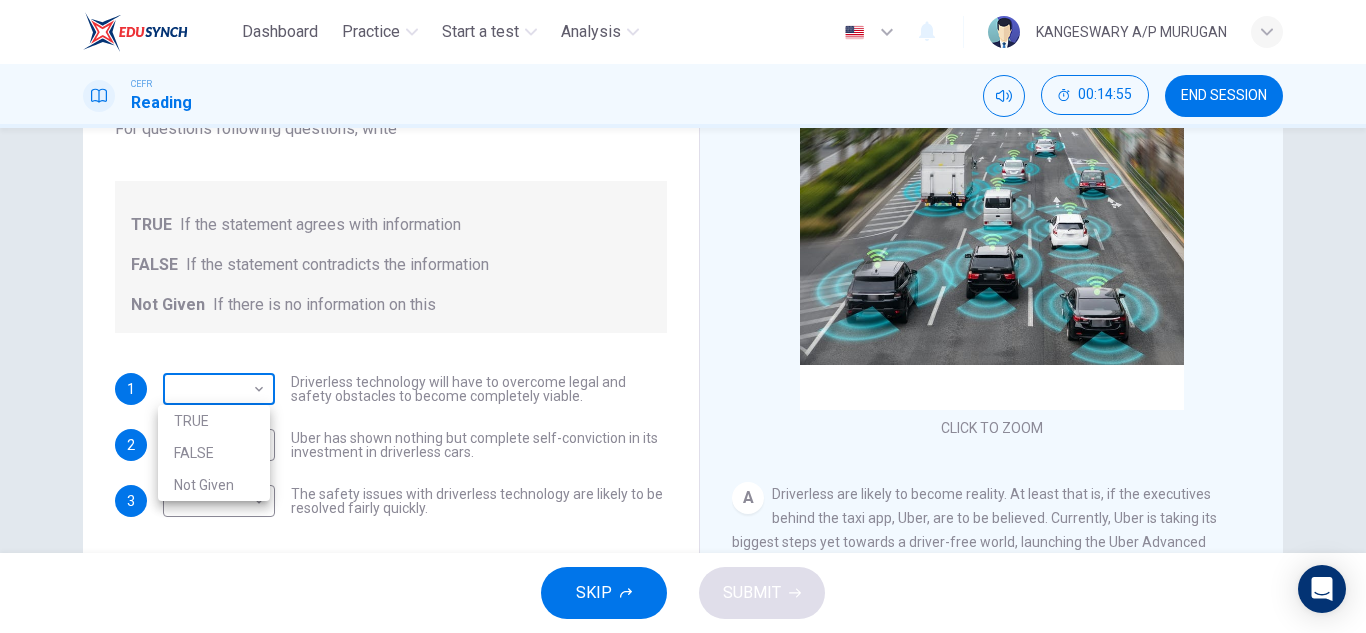 click on "Dashboard Practice Start a test Analysis English en ​ KANGESWARY A/P MURUGAN CEFR Reading 00:14:55 END SESSION Question 21 Do the following statements agree with the information given in the text? For questions following questions, write TRUE If the statement agrees with information FALSE If the statement contradicts the information Not Given If there is no information on this 1 ​ ​ Driverless technology will have to overcome legal and safety obstacles to become completely viable. 2 ​ ​ Uber has shown nothing but complete self-conviction in its investment in driverless cars. 3 ​ ​ The safety issues with driverless technology are likely to be resolved fairly quickly. Driverless cars CLICK TO ZOOM Click to Zoom A B C D E F G H SKIP SUBMIT EduSynch - Online Language Proficiency Testing
Dashboard Practice Start a test Analysis Notifications © Copyright  2025 TRUE FALSE Not Given" at bounding box center [683, 316] 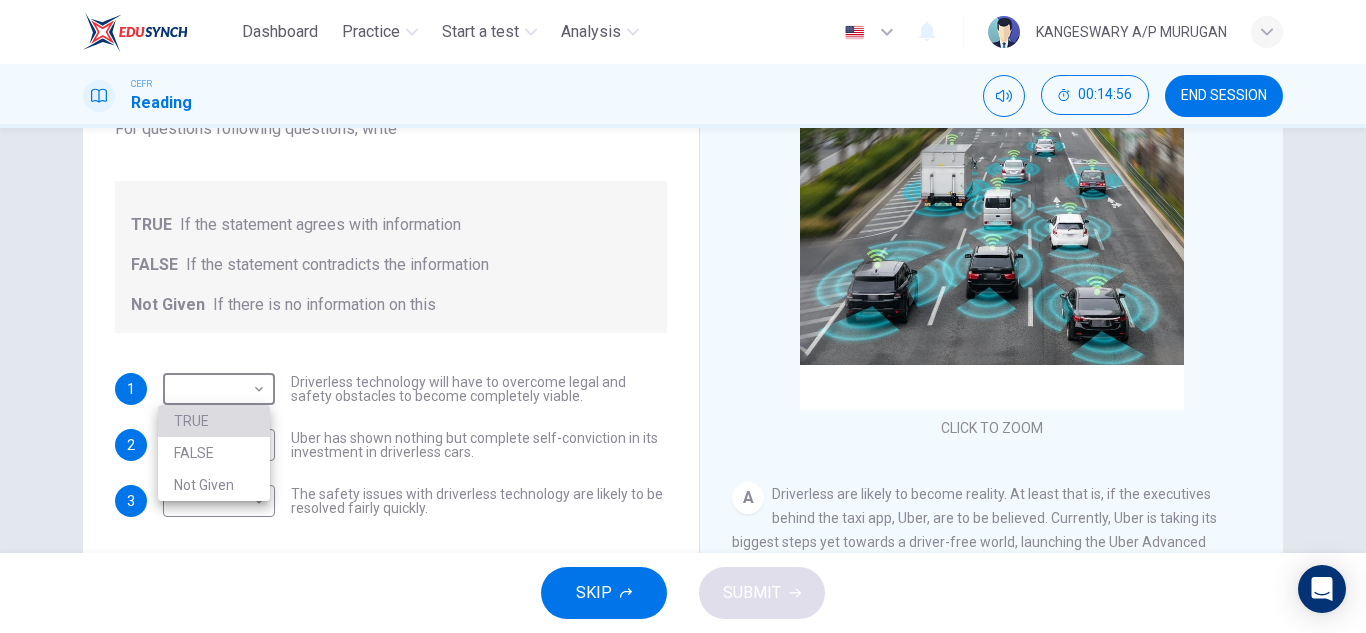 click on "TRUE" at bounding box center [214, 421] 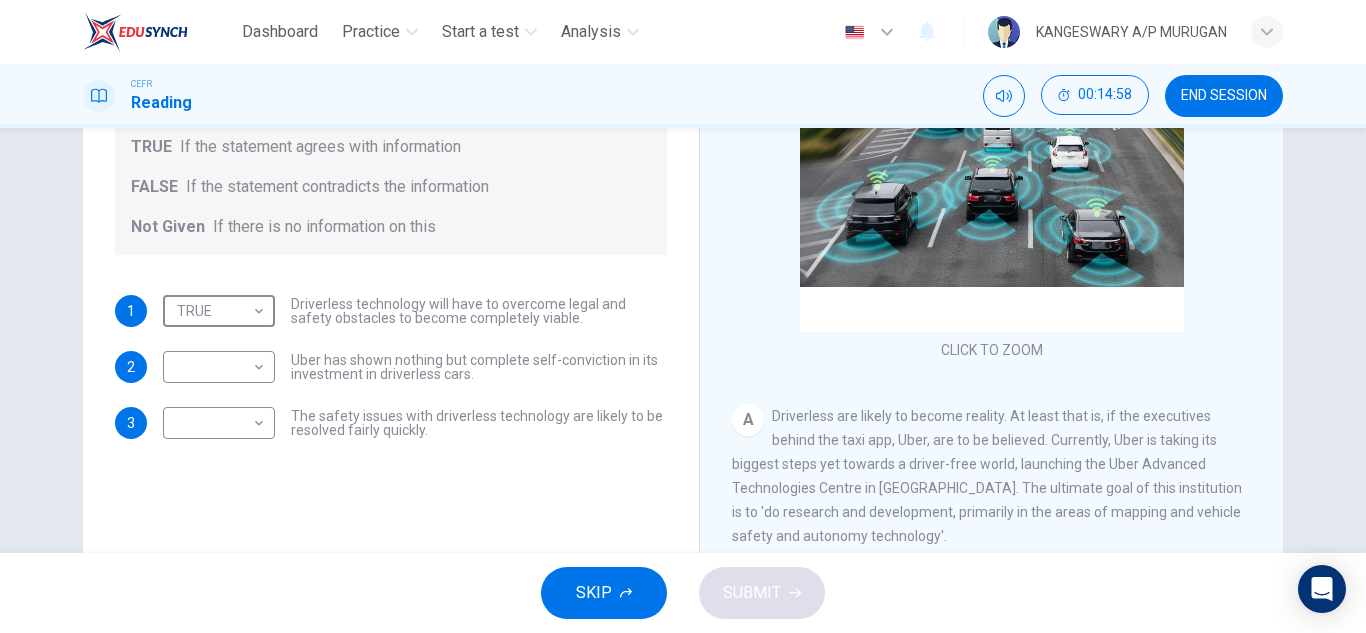 scroll, scrollTop: 274, scrollLeft: 0, axis: vertical 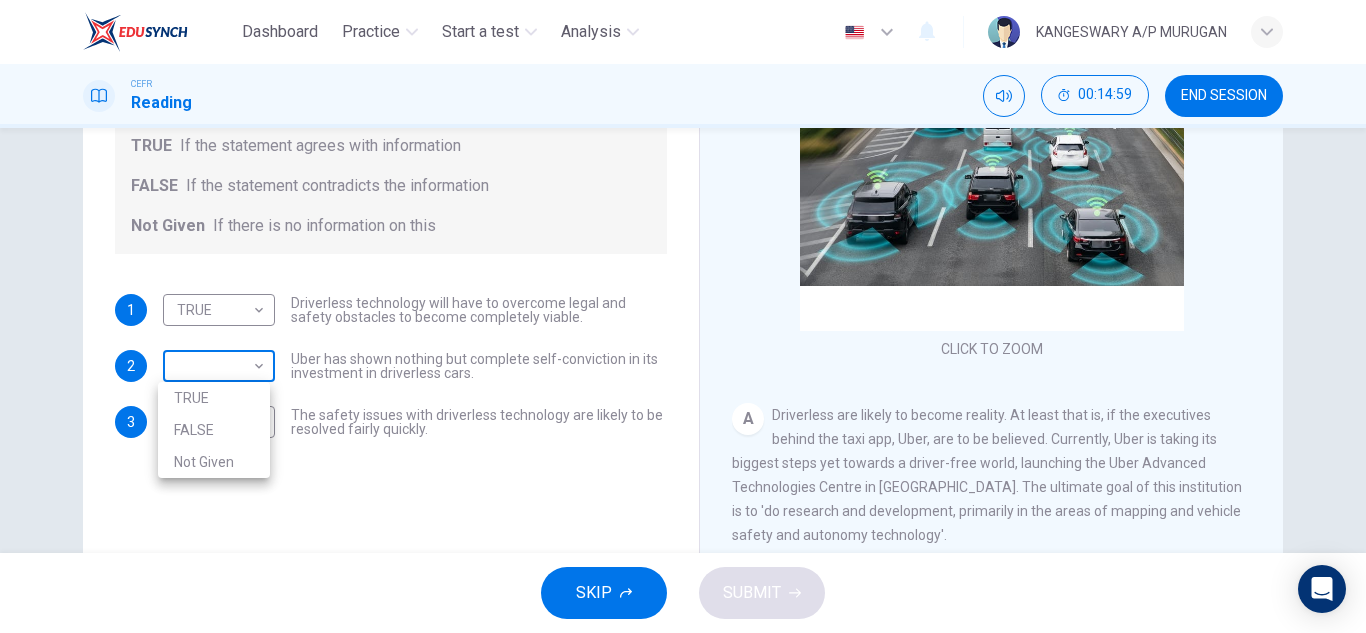 click on "Dashboard Practice Start a test Analysis English en ​ KANGESWARY A/P MURUGAN CEFR Reading 00:14:59 END SESSION Question 21 Do the following statements agree with the information given in the text? For questions following questions, write TRUE If the statement agrees with information FALSE If the statement contradicts the information Not Given If there is no information on this 1 TRUE TRUE ​ Driverless technology will have to overcome legal and safety obstacles to become completely viable. 2 ​ ​ Uber has shown nothing but complete self-conviction in its investment in driverless cars. 3 ​ ​ The safety issues with driverless technology are likely to be resolved fairly quickly. Driverless cars CLICK TO ZOOM Click to Zoom A B C D E F G H SKIP SUBMIT EduSynch - Online Language Proficiency Testing
Dashboard Practice Start a test Analysis Notifications © Copyright  2025 TRUE FALSE Not Given" at bounding box center [683, 316] 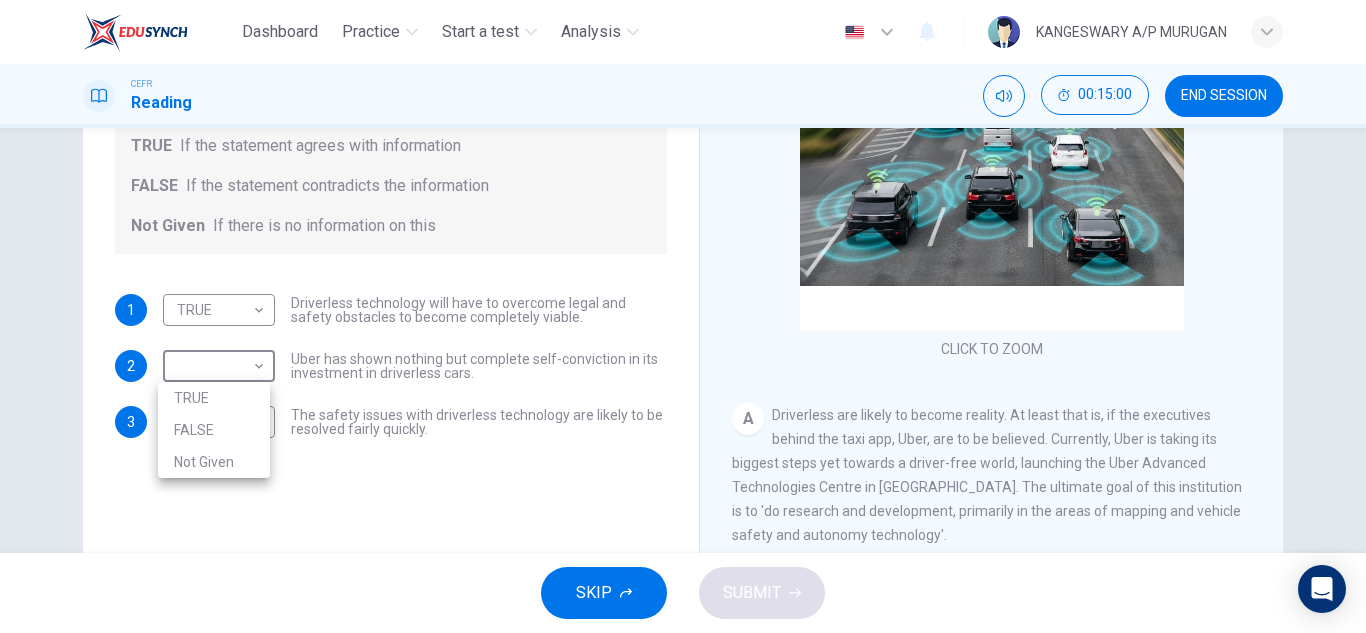 click on "FALSE" at bounding box center [214, 430] 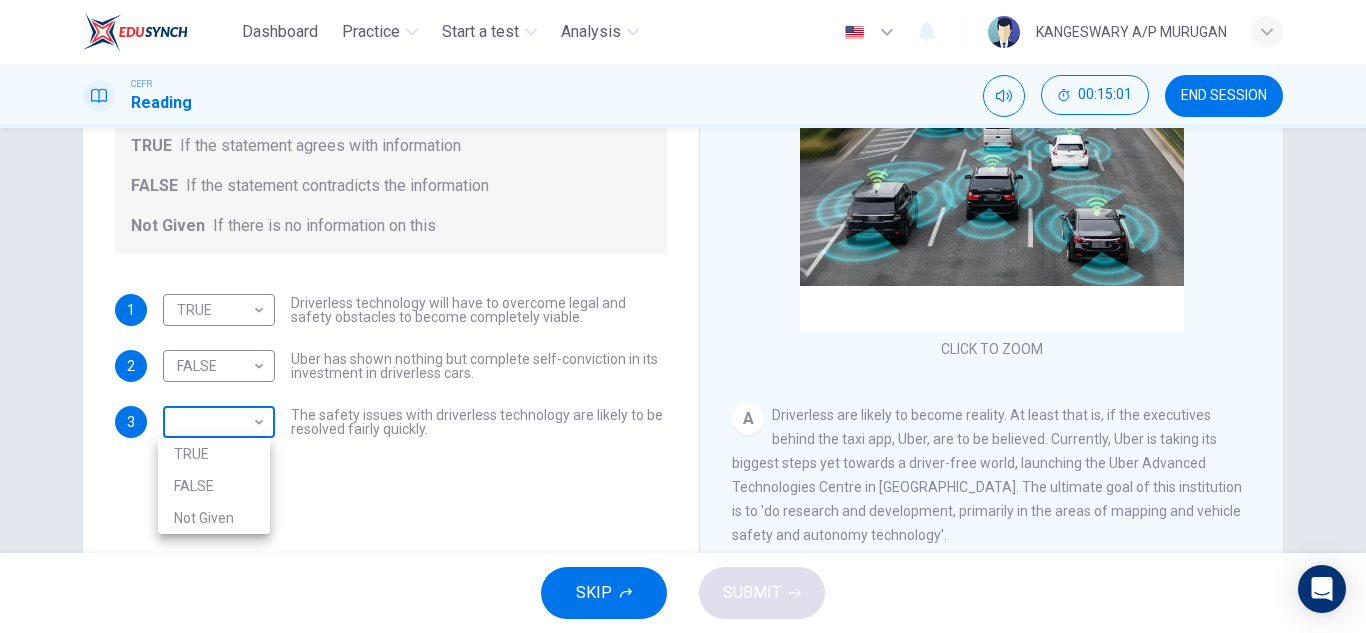 click on "Dashboard Practice Start a test Analysis English en ​ KANGESWARY A/P MURUGAN CEFR Reading 00:15:01 END SESSION Question 21 Do the following statements agree with the information given in the text? For questions following questions, write TRUE If the statement agrees with information FALSE If the statement contradicts the information Not Given If there is no information on this 1 TRUE TRUE ​ Driverless technology will have to overcome legal and safety obstacles to become completely viable. 2 FALSE FALSE ​ Uber has shown nothing but complete self-conviction in its investment in driverless cars. 3 ​ ​ The safety issues with driverless technology are likely to be resolved fairly quickly. Driverless cars CLICK TO ZOOM Click to Zoom A B C D E F G H SKIP SUBMIT EduSynch - Online Language Proficiency Testing
Dashboard Practice Start a test Analysis Notifications © Copyright  2025 TRUE FALSE Not Given" at bounding box center (683, 316) 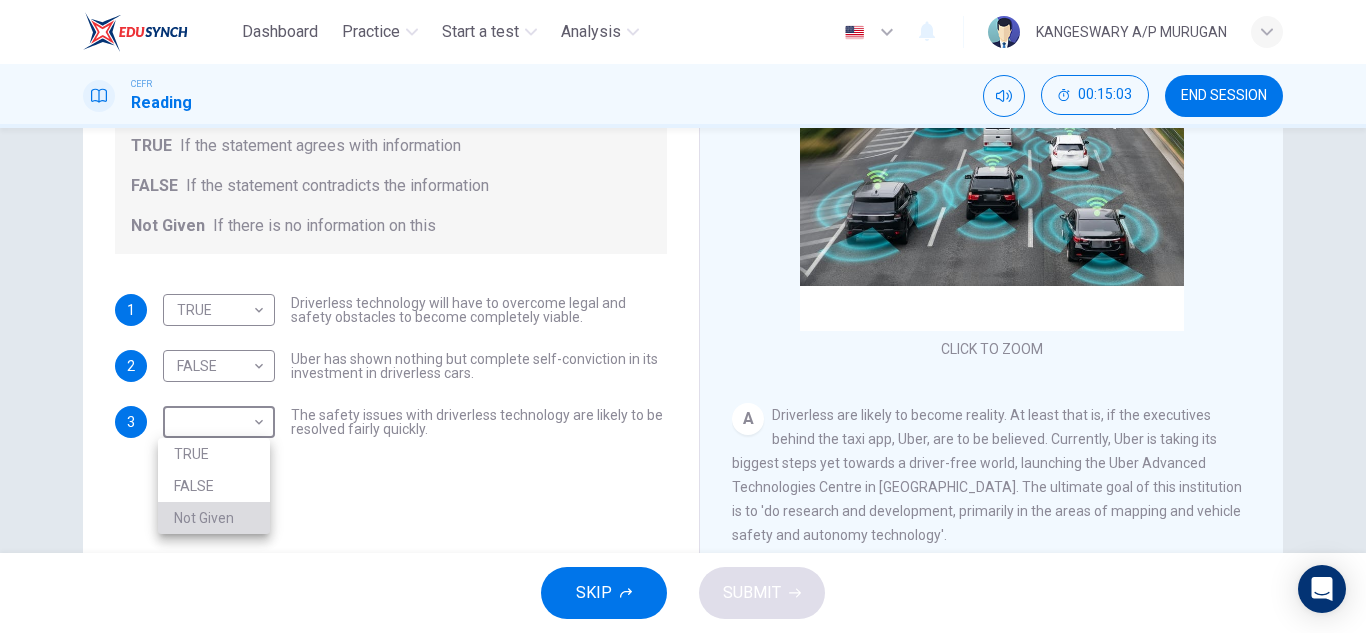 click on "Not Given" at bounding box center (214, 518) 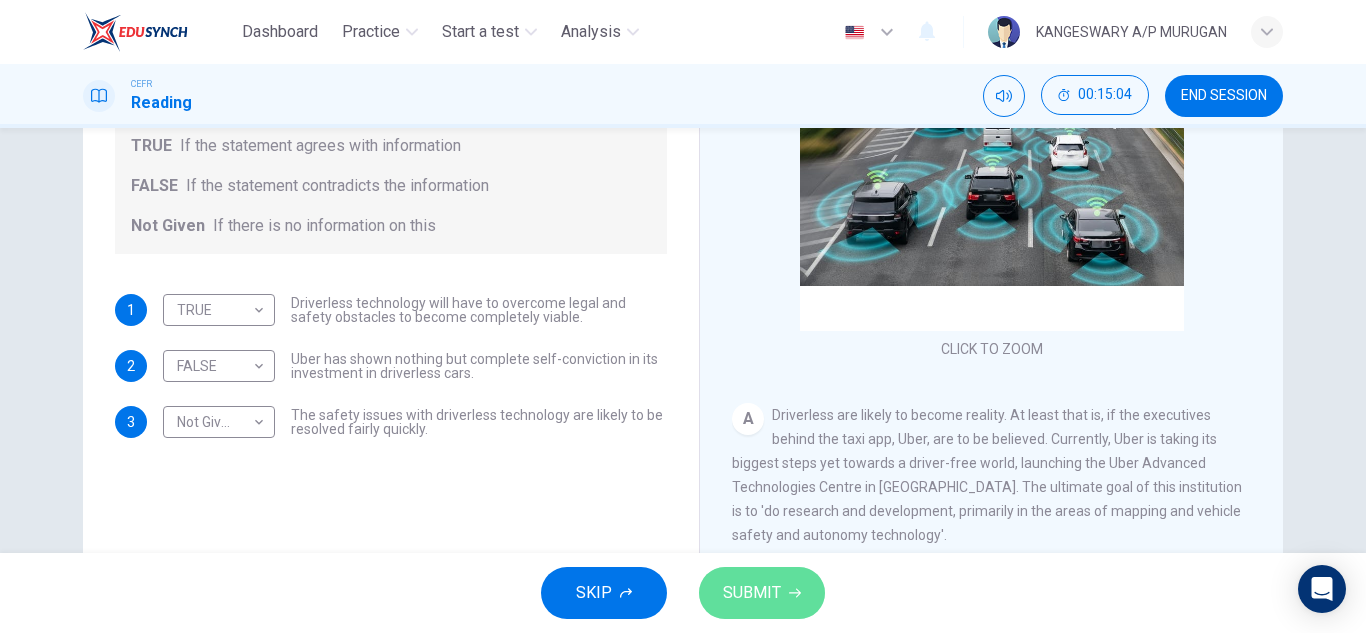 click on "SUBMIT" at bounding box center [752, 593] 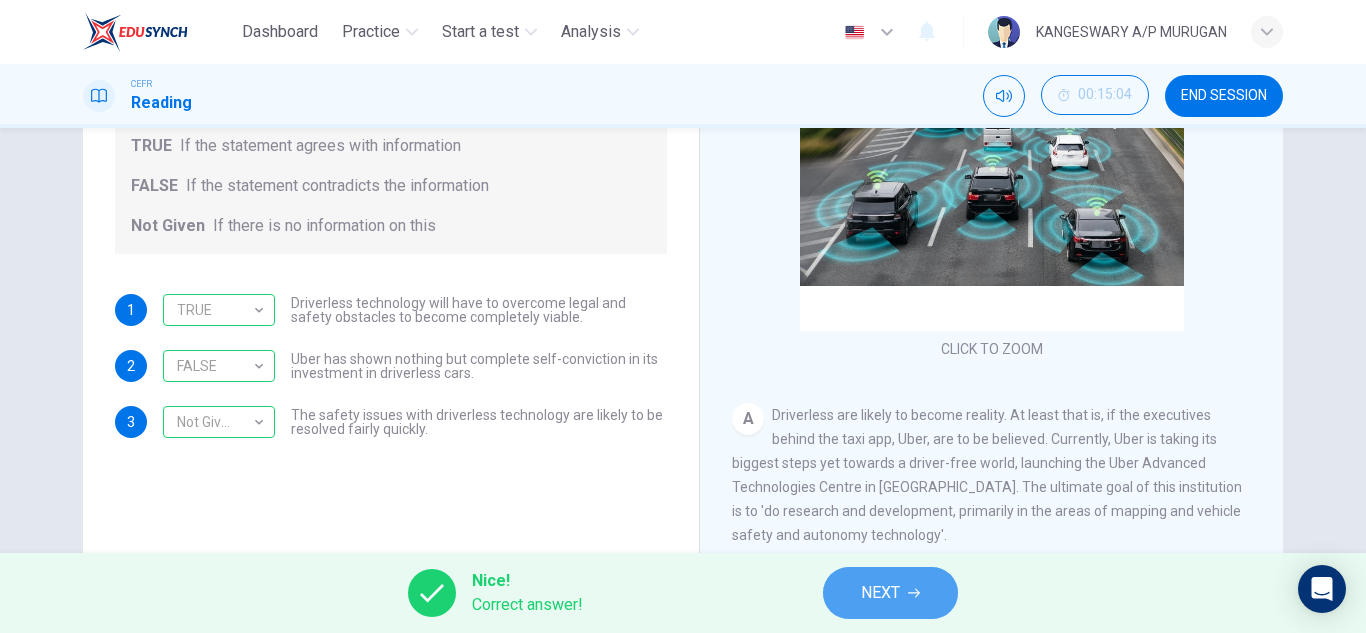 click on "NEXT" at bounding box center [880, 593] 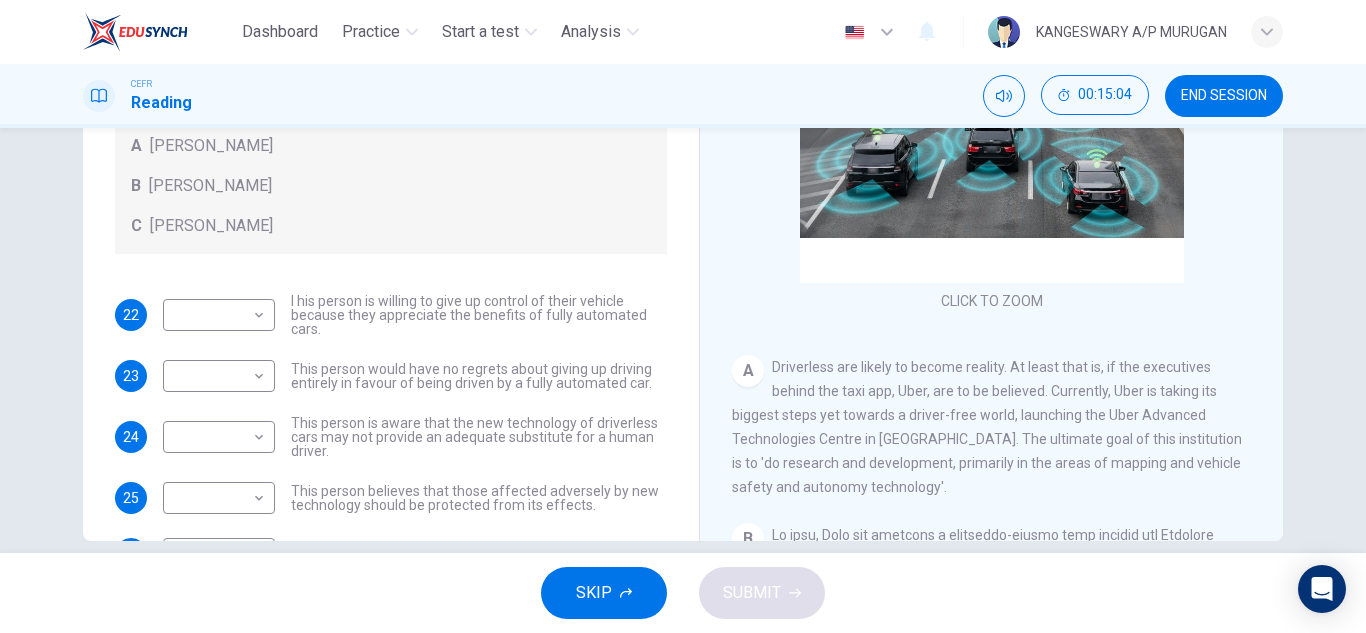 scroll, scrollTop: 0, scrollLeft: 0, axis: both 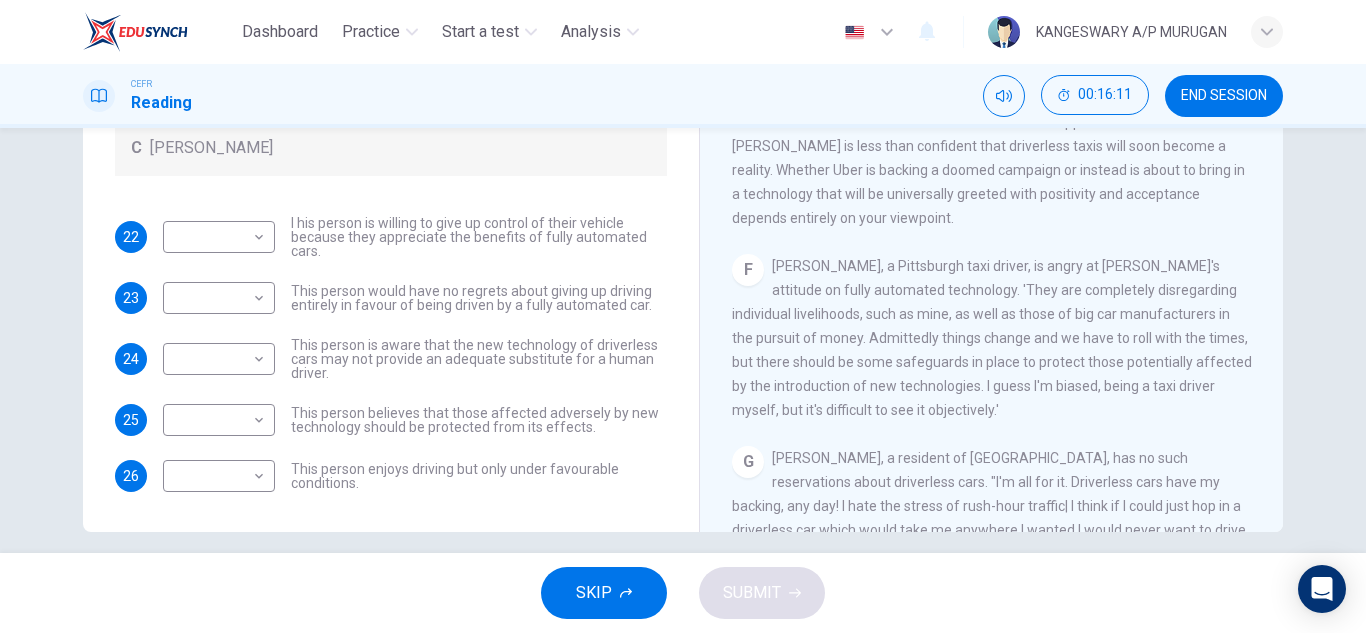 click on "This person believes that those affected adversely by new technology should be protected from its effects." at bounding box center [479, 420] 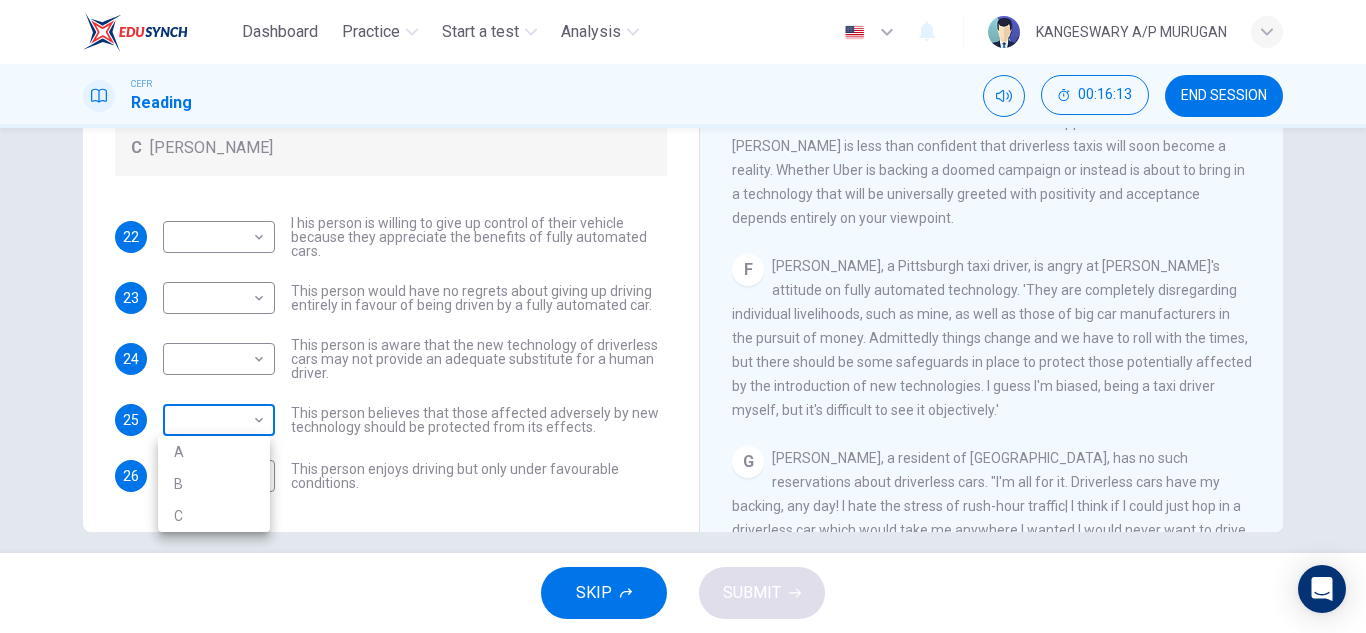 click on "Dashboard Practice Start a test Analysis English en ​ KANGESWARY A/P MURUGAN CEFR Reading 00:16:13 END SESSION Questions 22 - 26 Look at the following statements, and the list of people. Match each statement to the correct person, A-C. You may use any letter more than once.
A John Reynolds B Susie Greenacre C Jason Steiner 22 ​ ​ I his person is willing to give up control of their vehicle because they appreciate the benefits of fully automated cars. 23 ​ ​ This person would have no regrets about giving up driving entirely in favour of being driven by a fully automated car. 24 ​ ​ This person is aware that the new technology of driverless cars may not provide an adequate substitute for a human driver. 25 ​ ​ This person believes that those affected adversely by new technology should be protected from its effects. 26 ​ ​ This person enjoys driving but only under favourable conditions. Driverless cars CLICK TO ZOOM Click to Zoom A B C D E F G H SKIP SUBMIT
Dashboard Practice 2025 A" at bounding box center [683, 316] 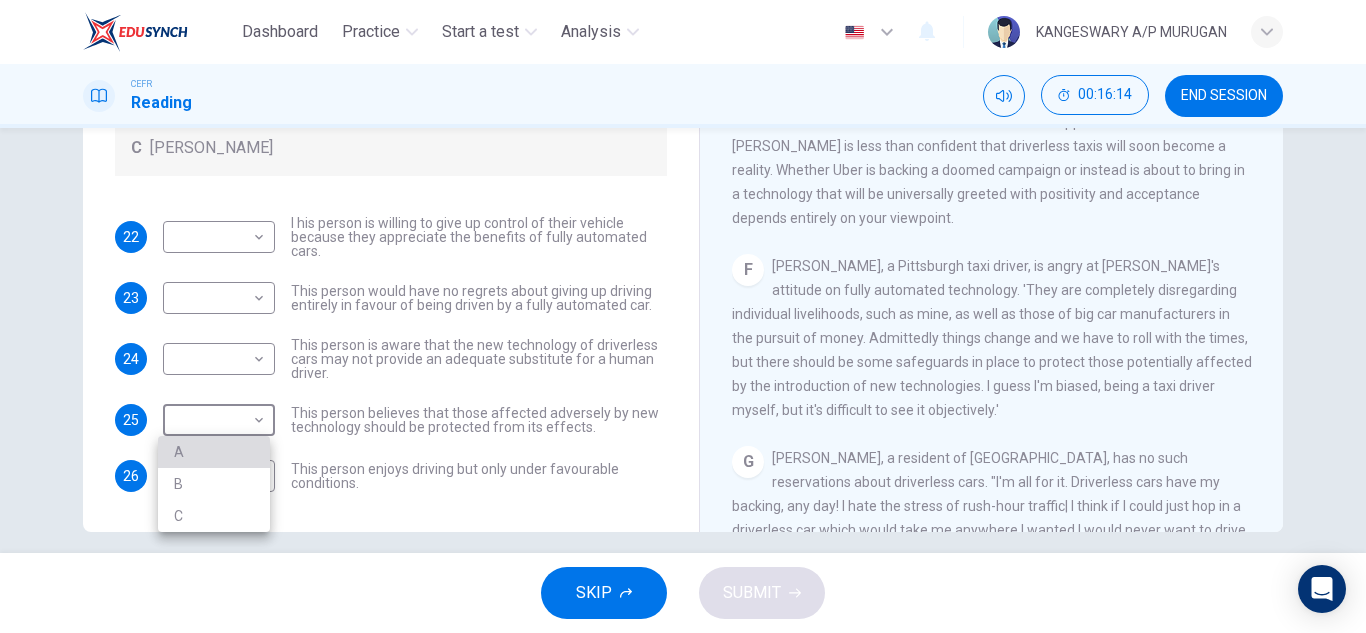 click on "A" at bounding box center [214, 452] 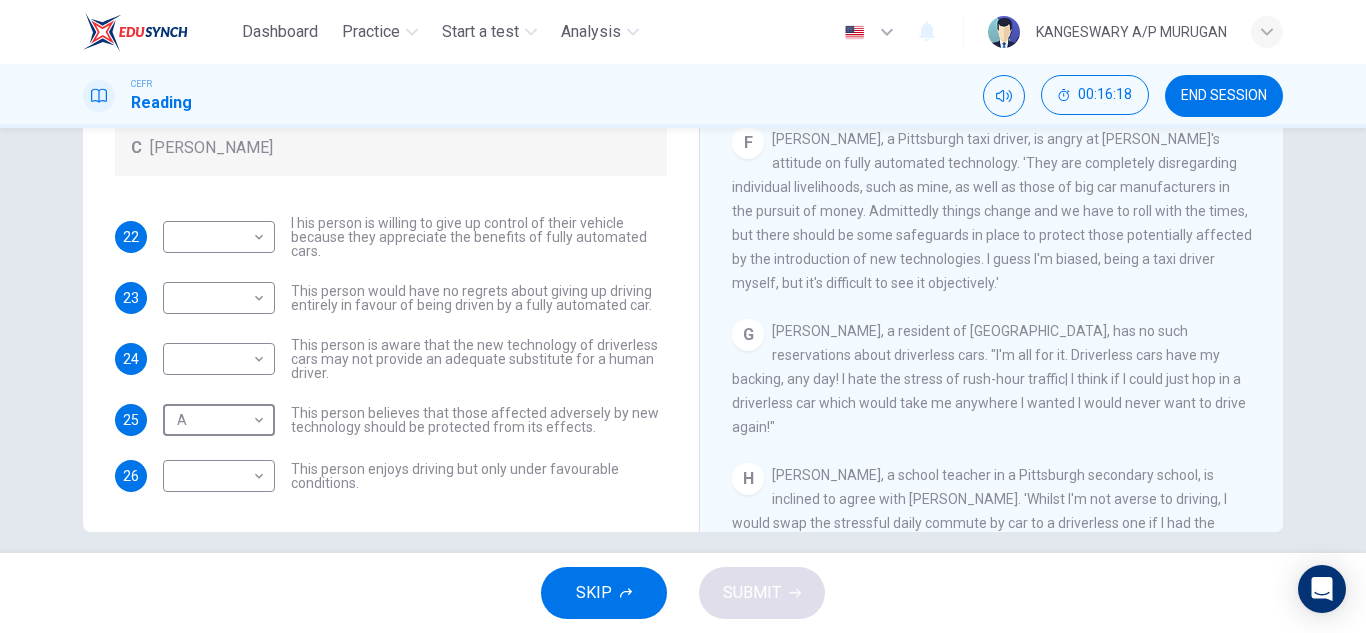scroll, scrollTop: 1349, scrollLeft: 0, axis: vertical 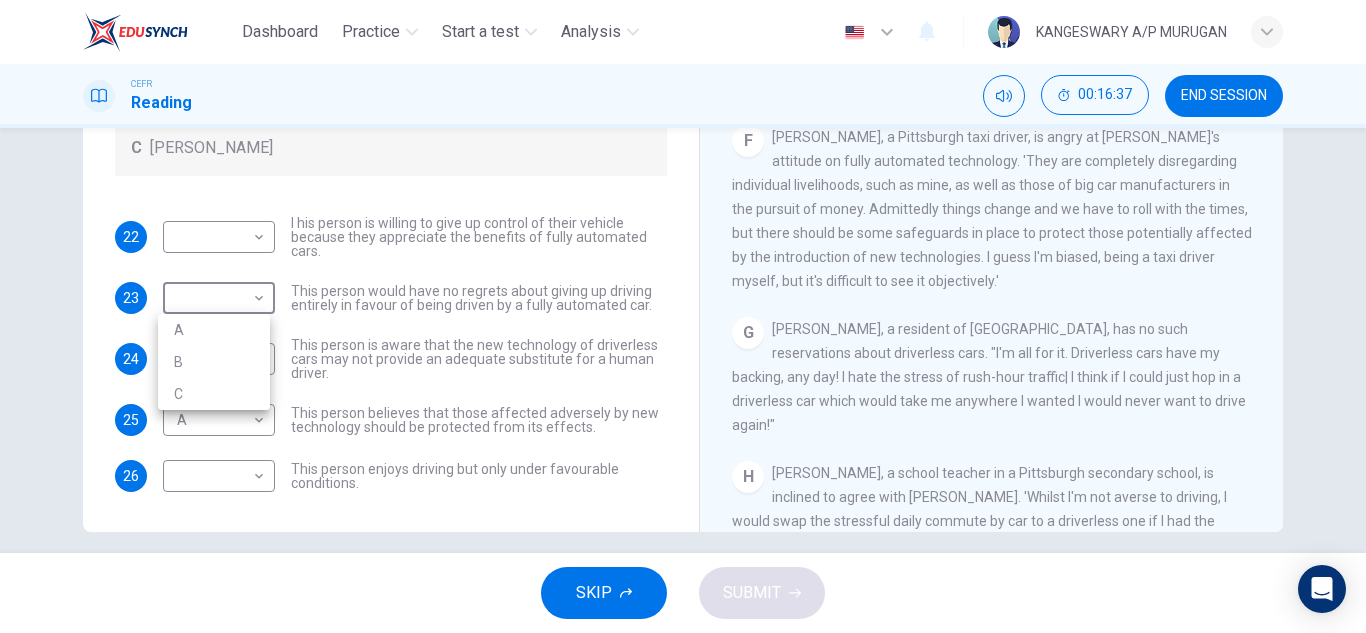 drag, startPoint x: 252, startPoint y: 299, endPoint x: 240, endPoint y: 343, distance: 45.607018 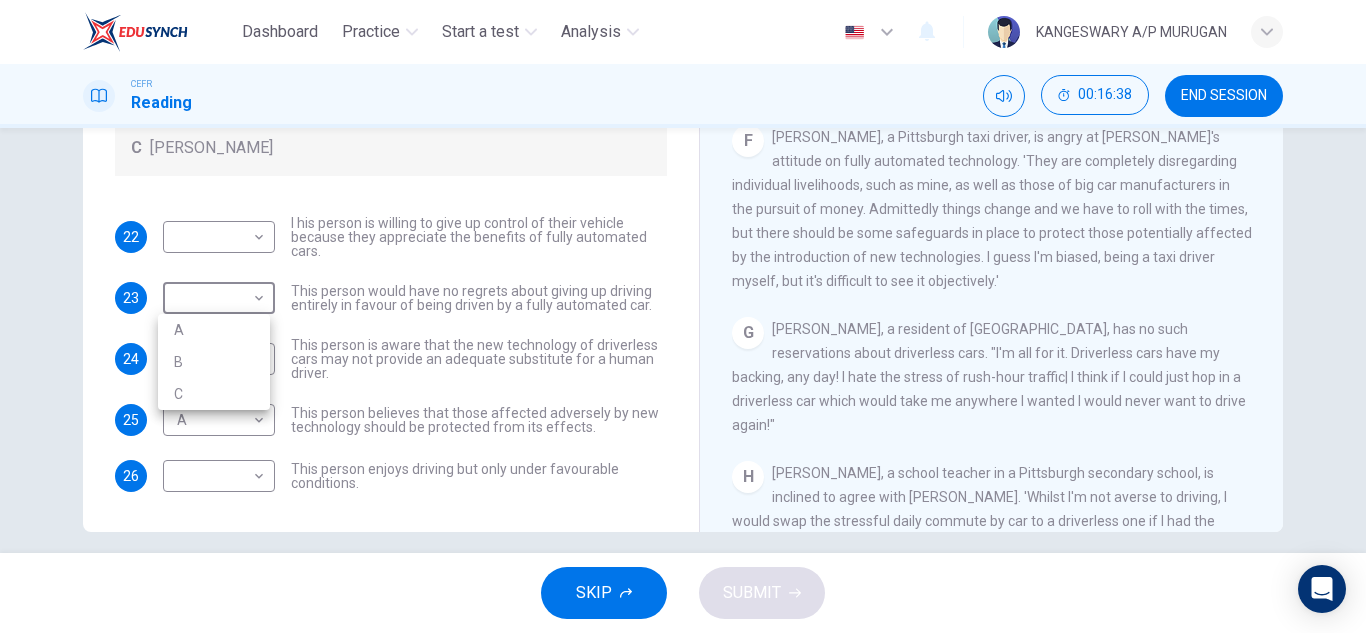 click on "B" at bounding box center [214, 362] 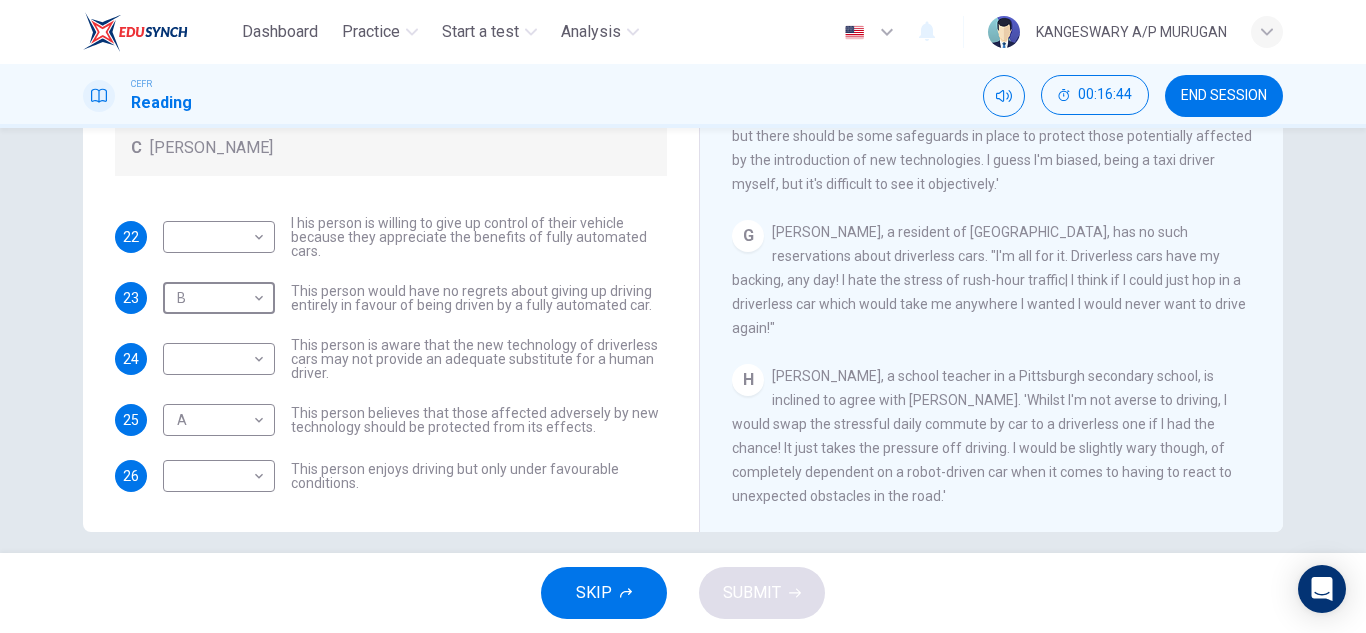 scroll, scrollTop: 1467, scrollLeft: 0, axis: vertical 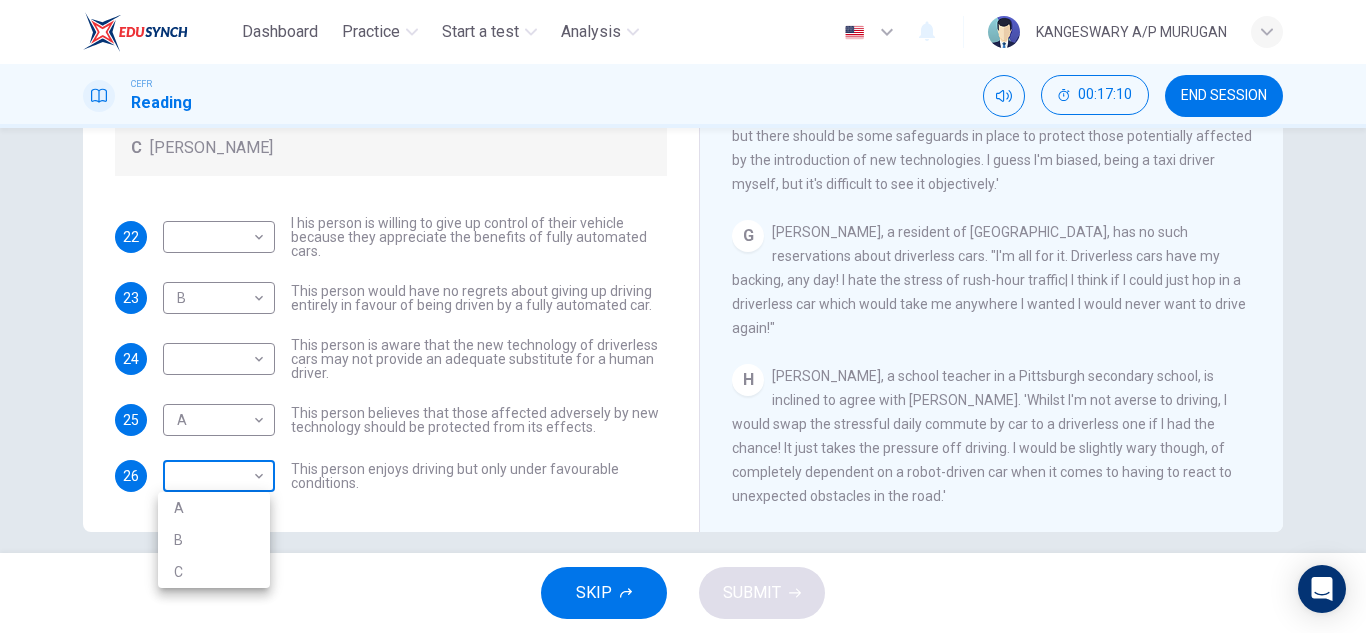 click on "Dashboard Practice Start a test Analysis English en ​ KANGESWARY A/P MURUGAN CEFR Reading 00:17:10 END SESSION Questions 22 - 26 Look at the following statements, and the list of people. Match each statement to the correct person, A-C. You may use any letter more than once.
A John Reynolds B Susie Greenacre C Jason Steiner 22 ​ ​ I his person is willing to give up control of their vehicle because they appreciate the benefits of fully automated cars. 23 B B ​ This person would have no regrets about giving up driving entirely in favour of being driven by a fully automated car. 24 ​ ​ This person is aware that the new technology of driverless cars may not provide an adequate substitute for a human driver. 25 A A ​ This person believes that those affected adversely by new technology should be protected from its effects. 26 ​ ​ This person enjoys driving but only under favourable conditions. Driverless cars CLICK TO ZOOM Click to Zoom A B C D E F G H SKIP SUBMIT
Dashboard Practice 2025 A" at bounding box center (683, 316) 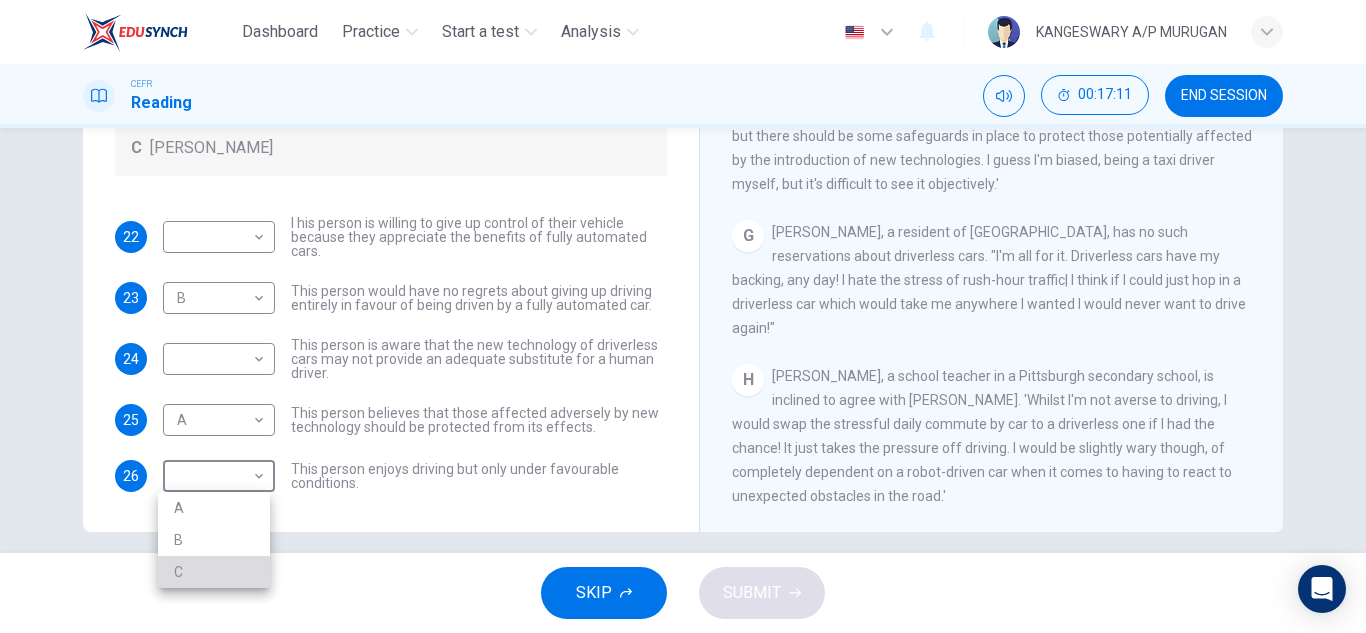 click on "C" at bounding box center [214, 572] 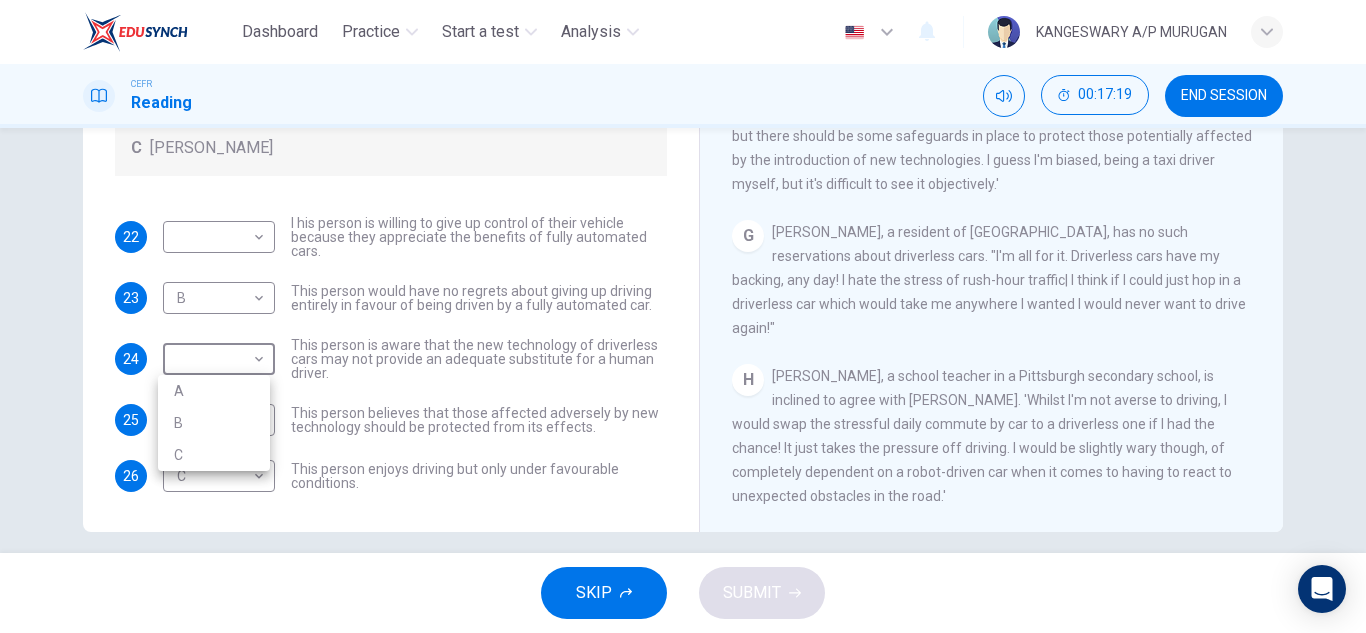 drag, startPoint x: 244, startPoint y: 353, endPoint x: 247, endPoint y: 462, distance: 109.041275 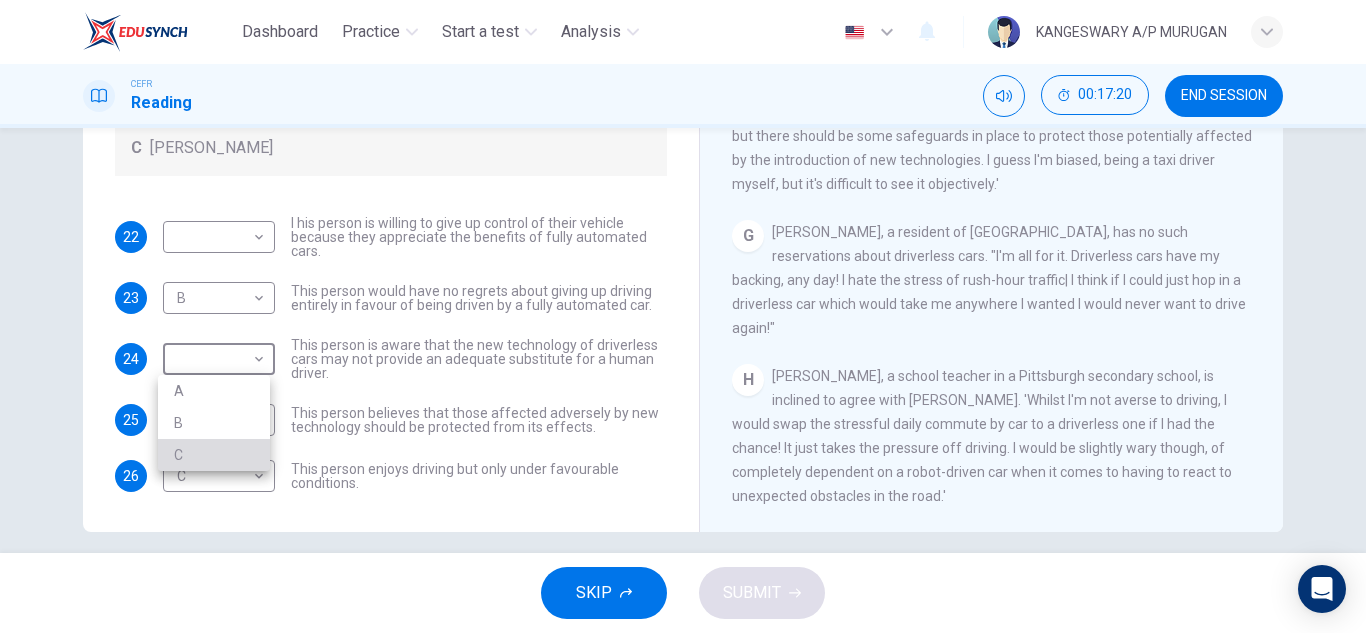click on "C" at bounding box center [214, 455] 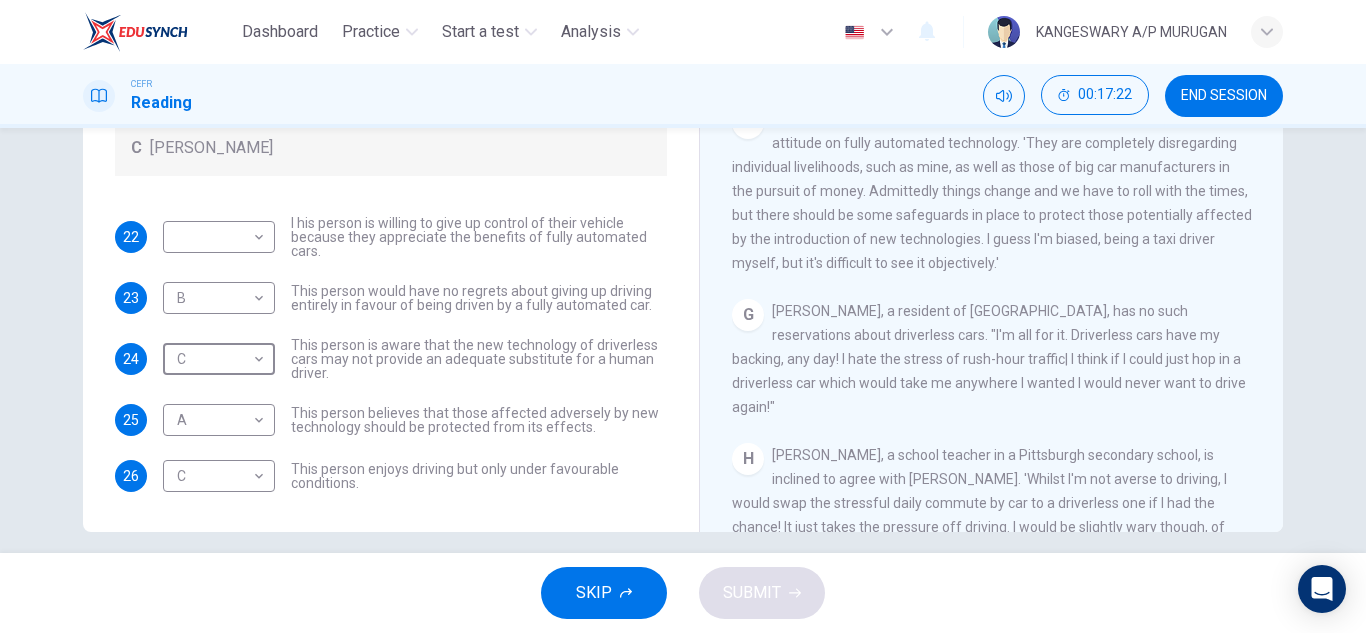 scroll, scrollTop: 1366, scrollLeft: 0, axis: vertical 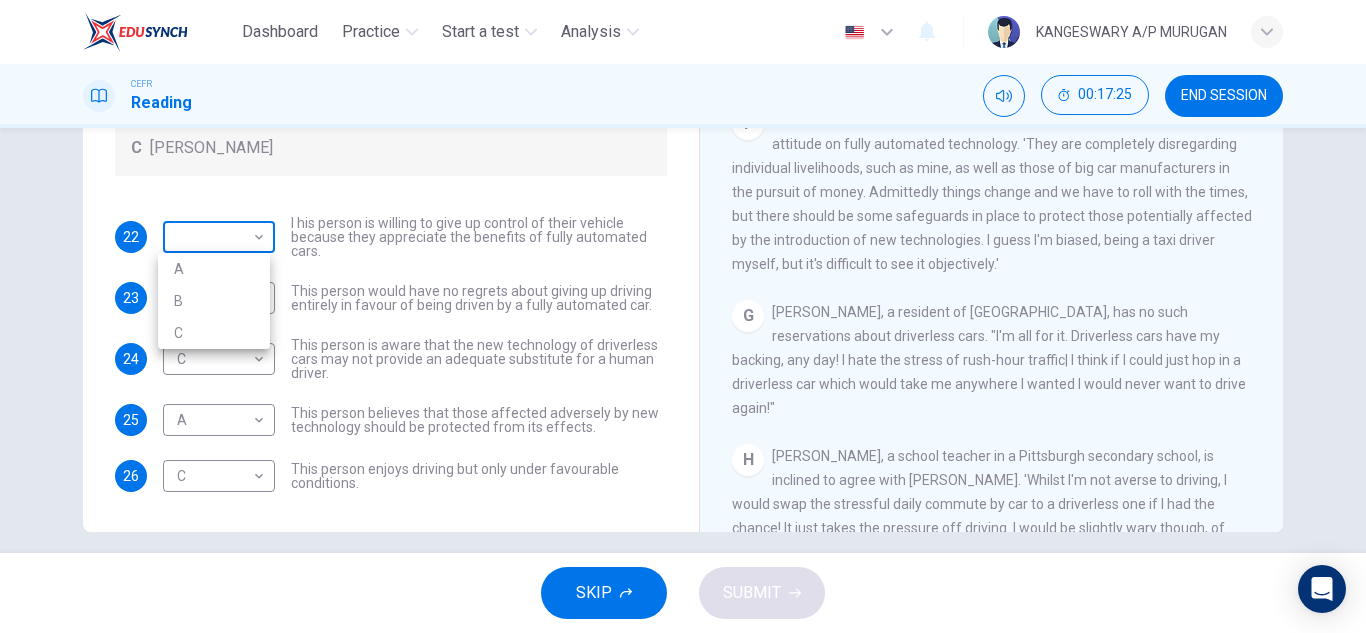 click on "Dashboard Practice Start a test Analysis English en ​ KANGESWARY A/P MURUGAN CEFR Reading 00:17:25 END SESSION Questions 22 - 26 Look at the following statements, and the list of people. Match each statement to the correct person, A-C. You may use any letter more than once.
A John Reynolds B Susie Greenacre C Jason Steiner 22 ​ ​ I his person is willing to give up control of their vehicle because they appreciate the benefits of fully automated cars. 23 B B ​ This person would have no regrets about giving up driving entirely in favour of being driven by a fully automated car. 24 C C ​ This person is aware that the new technology of driverless cars may not provide an adequate substitute for a human driver. 25 A A ​ This person believes that those affected adversely by new technology should be protected from its effects. 26 C C ​ This person enjoys driving but only under favourable conditions. Driverless cars CLICK TO ZOOM Click to Zoom A B C D E F G H SKIP SUBMIT
Dashboard Practice 2025 A" at bounding box center (683, 316) 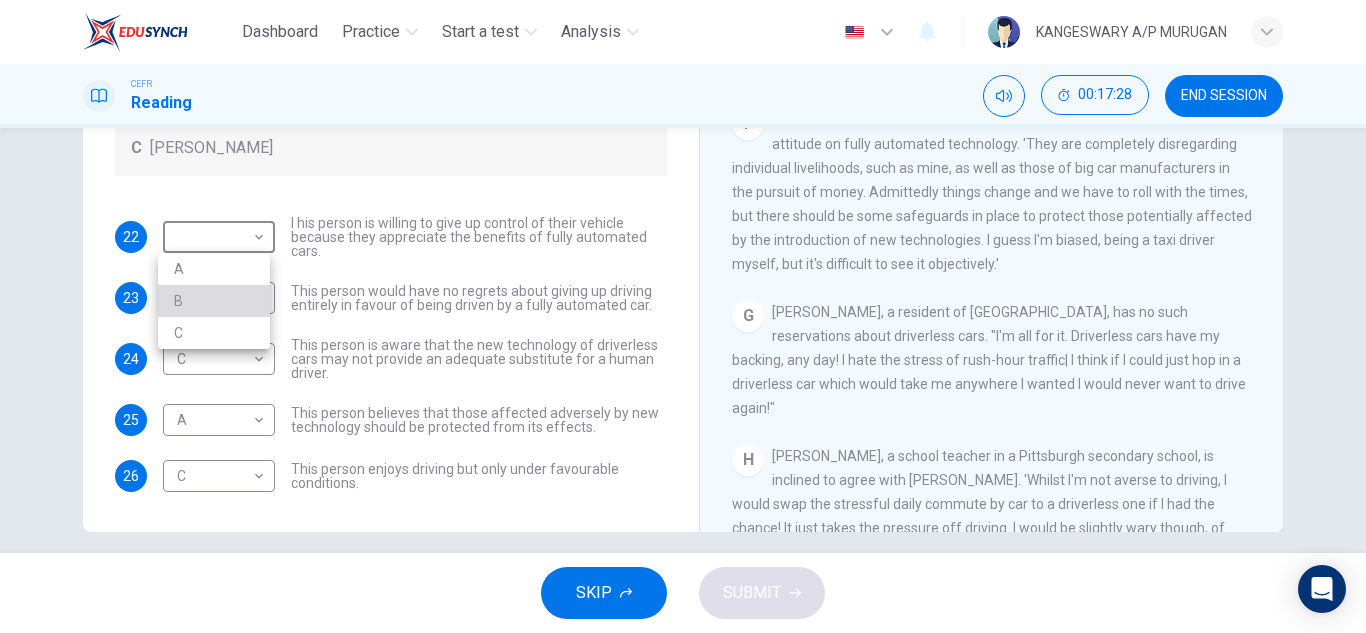 click on "B" at bounding box center (214, 301) 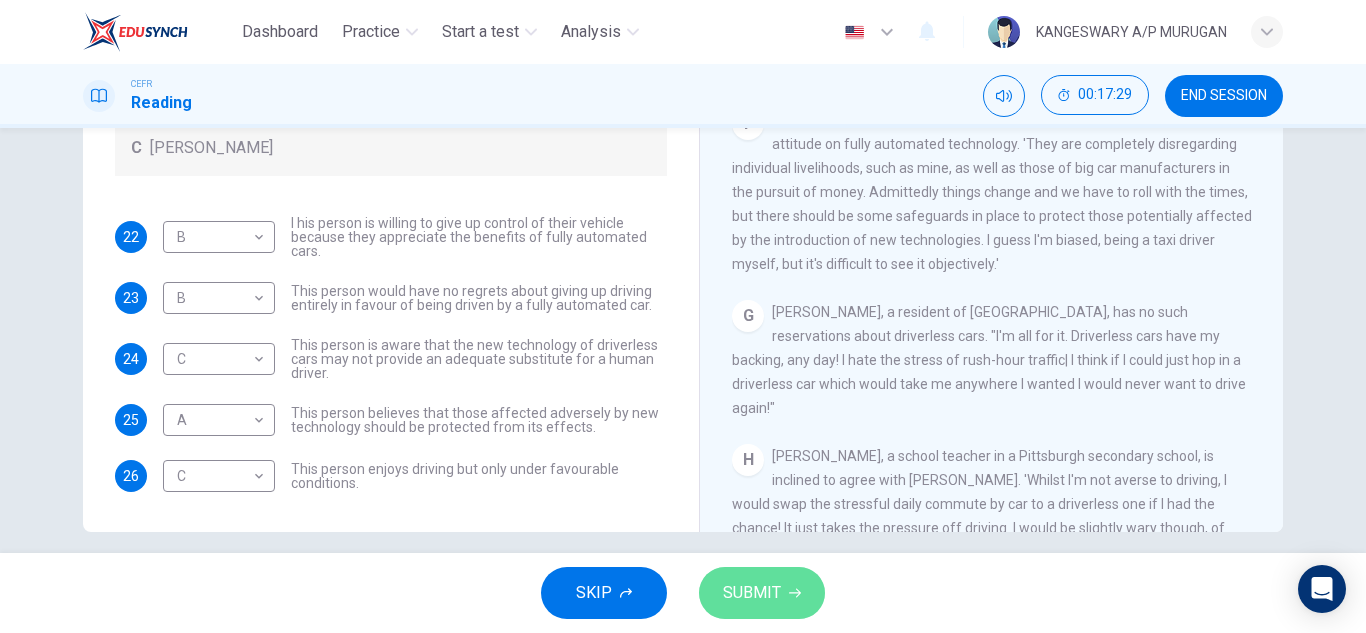 click on "SUBMIT" at bounding box center [762, 593] 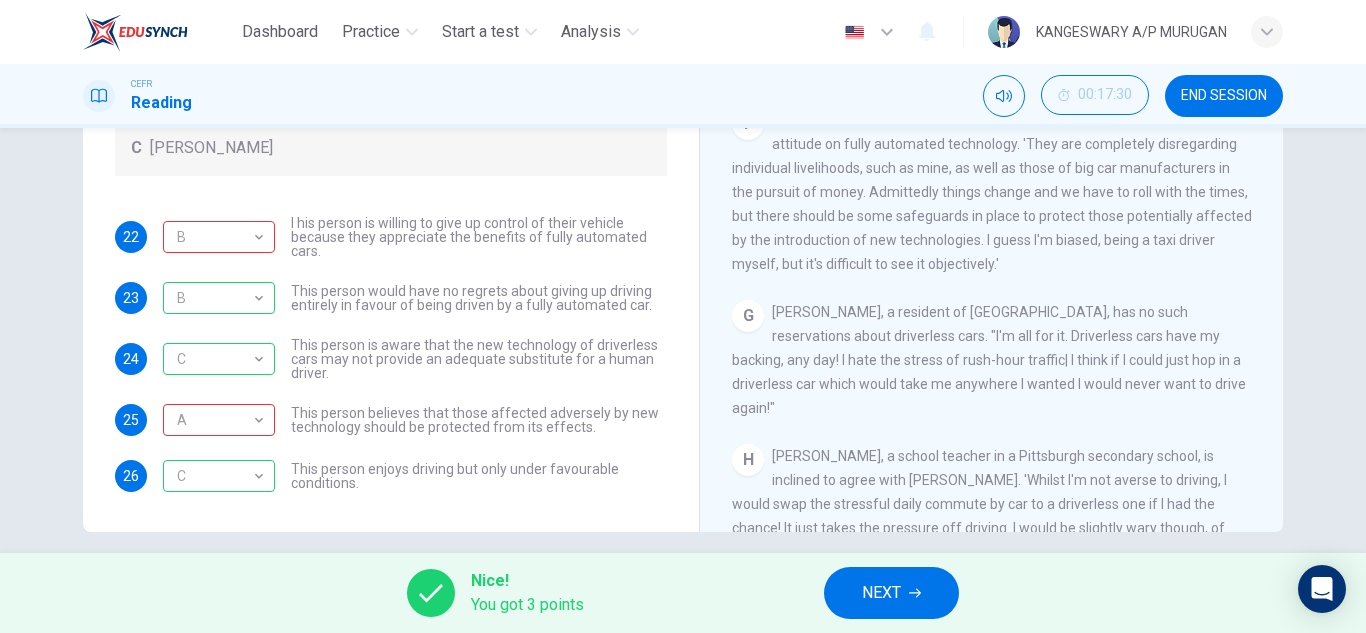 scroll, scrollTop: 1481, scrollLeft: 0, axis: vertical 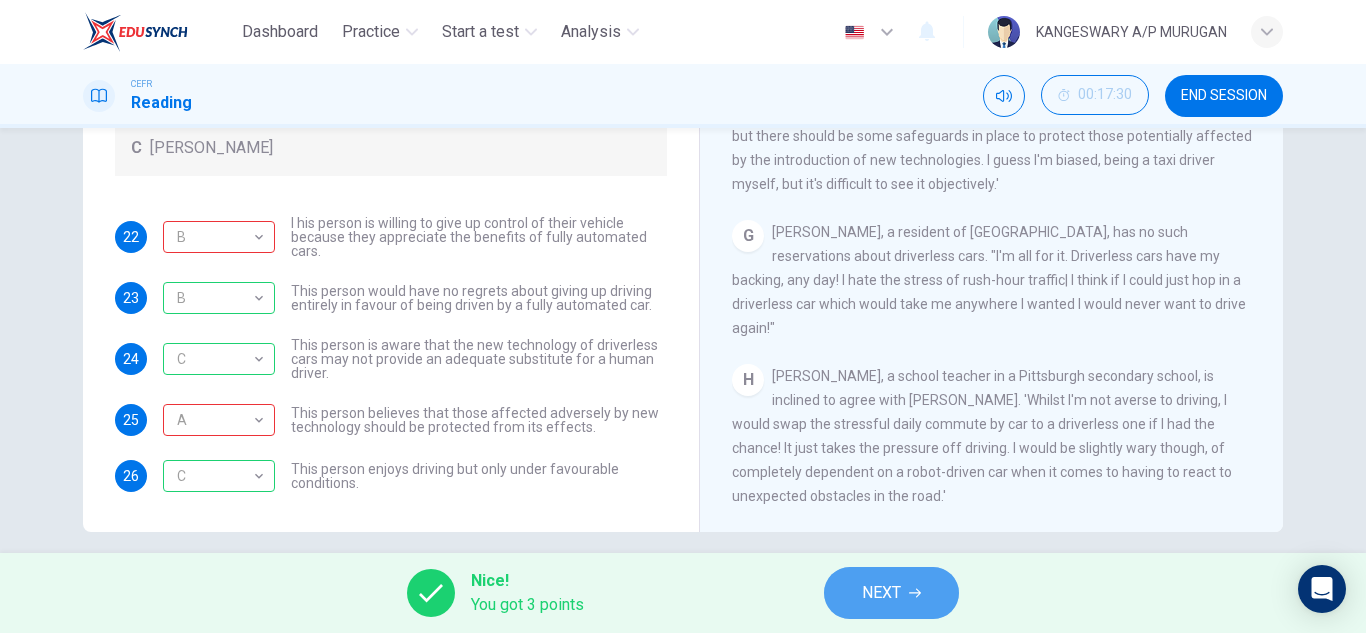 click on "NEXT" at bounding box center [891, 593] 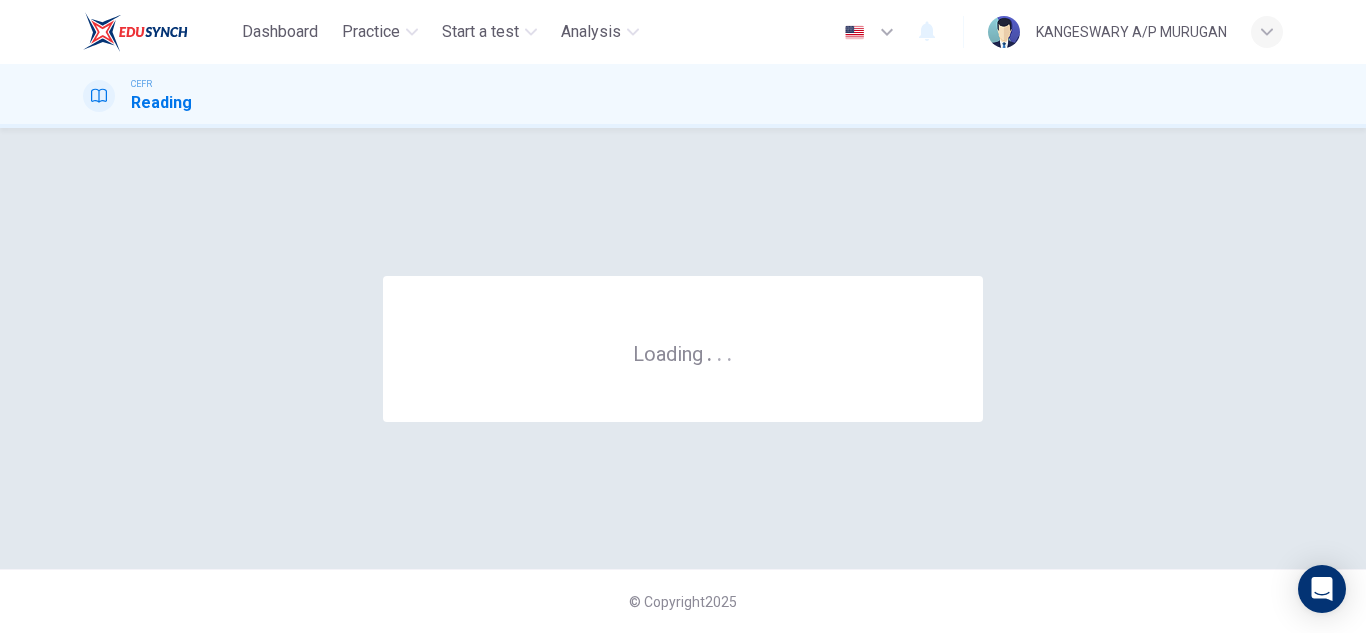 scroll, scrollTop: 0, scrollLeft: 0, axis: both 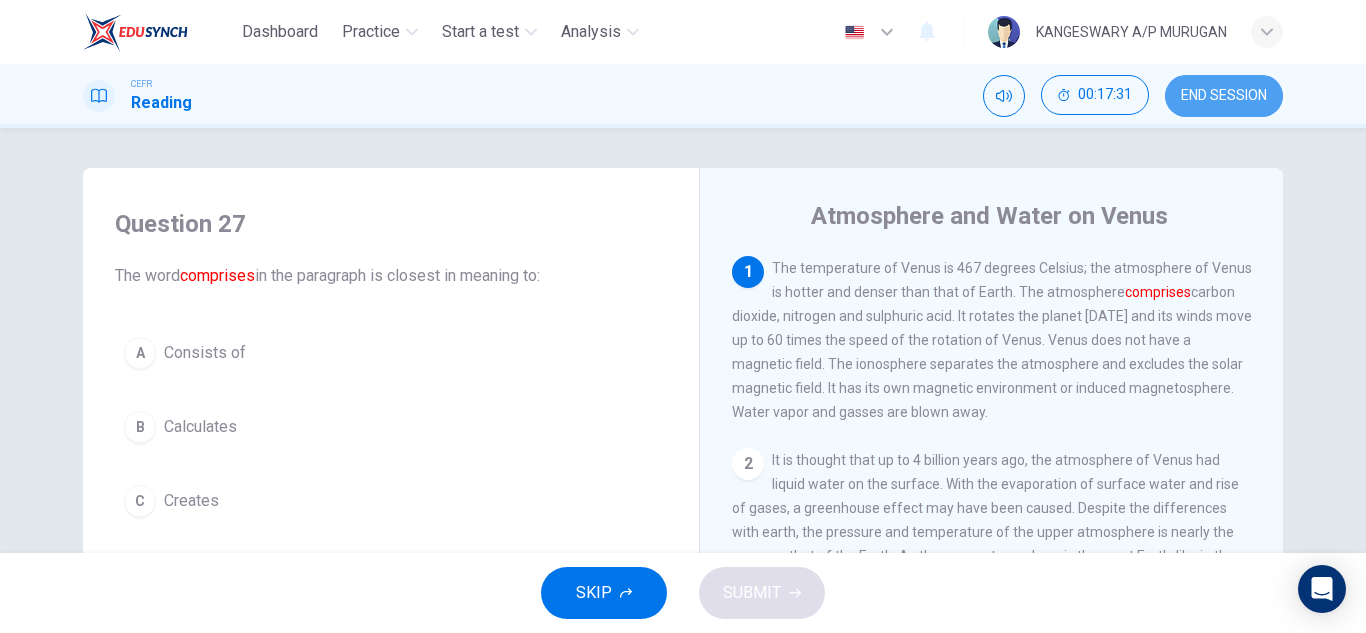 click on "END SESSION" at bounding box center [1224, 96] 